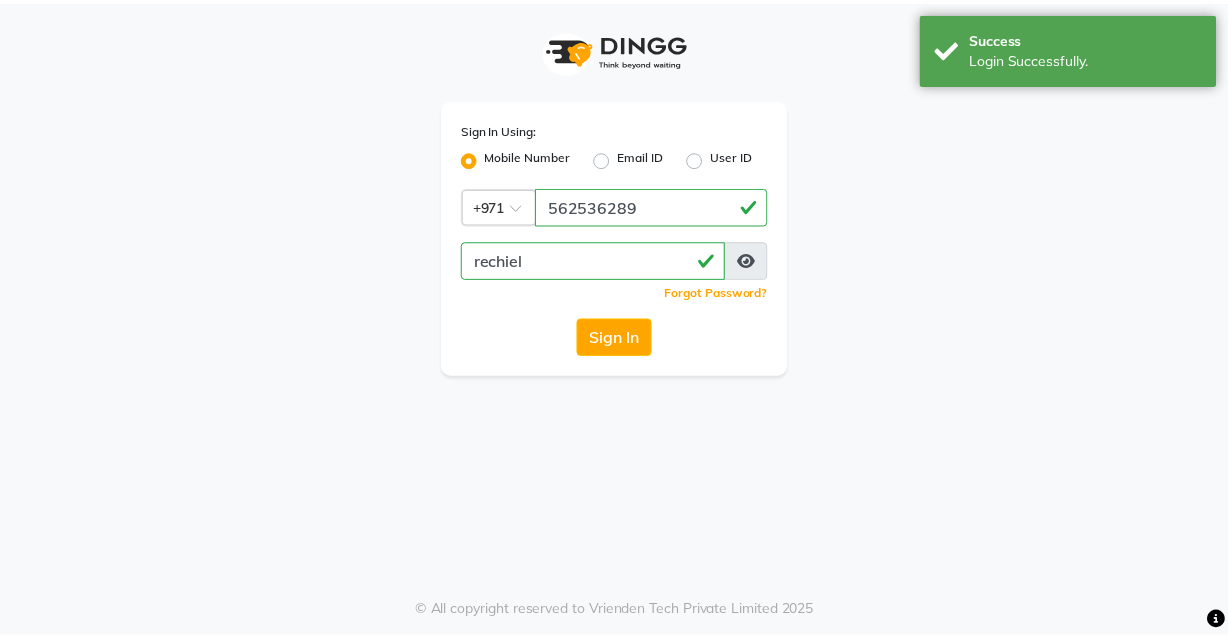 scroll, scrollTop: 0, scrollLeft: 0, axis: both 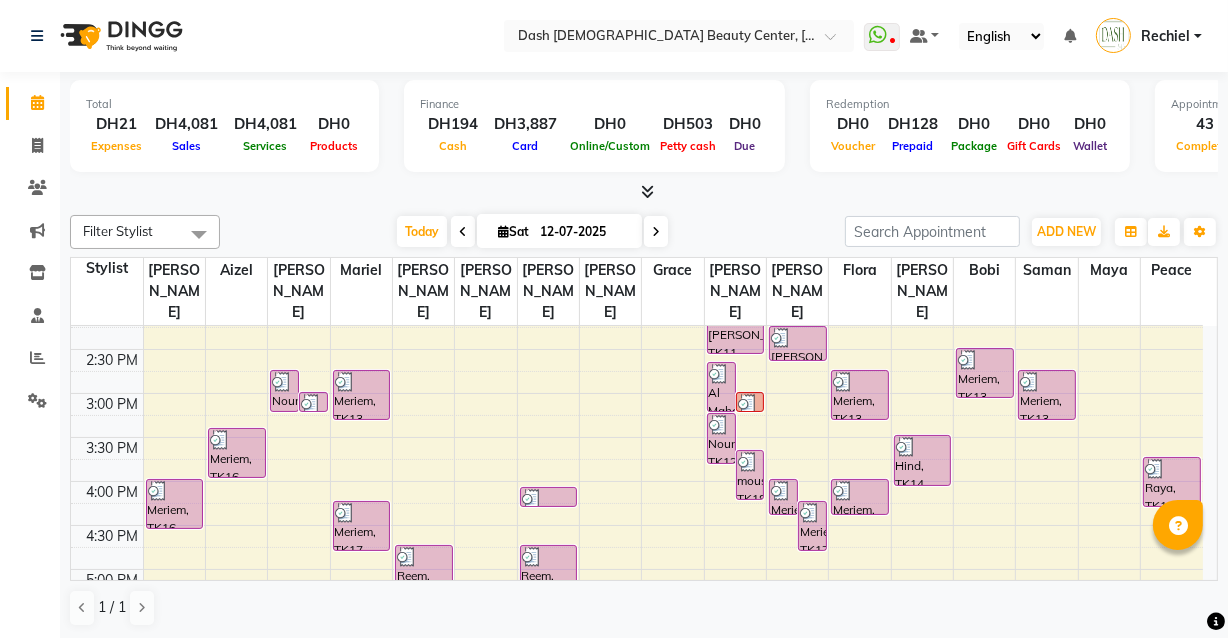 click at bounding box center (748, 404) 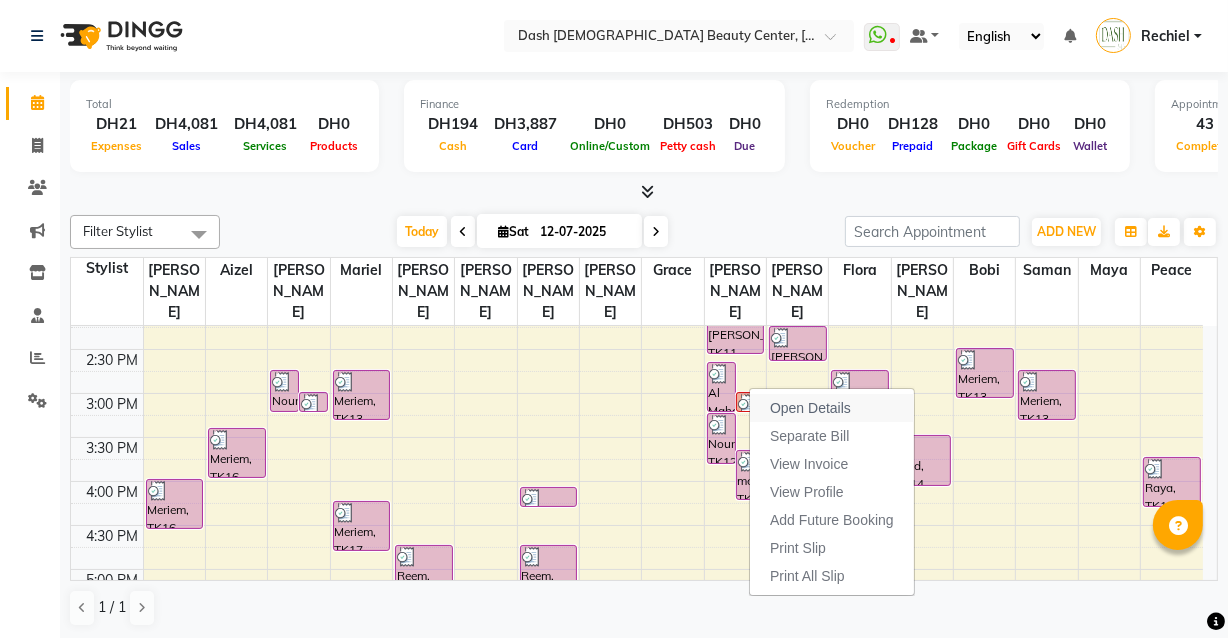click on "Open Details" at bounding box center (810, 408) 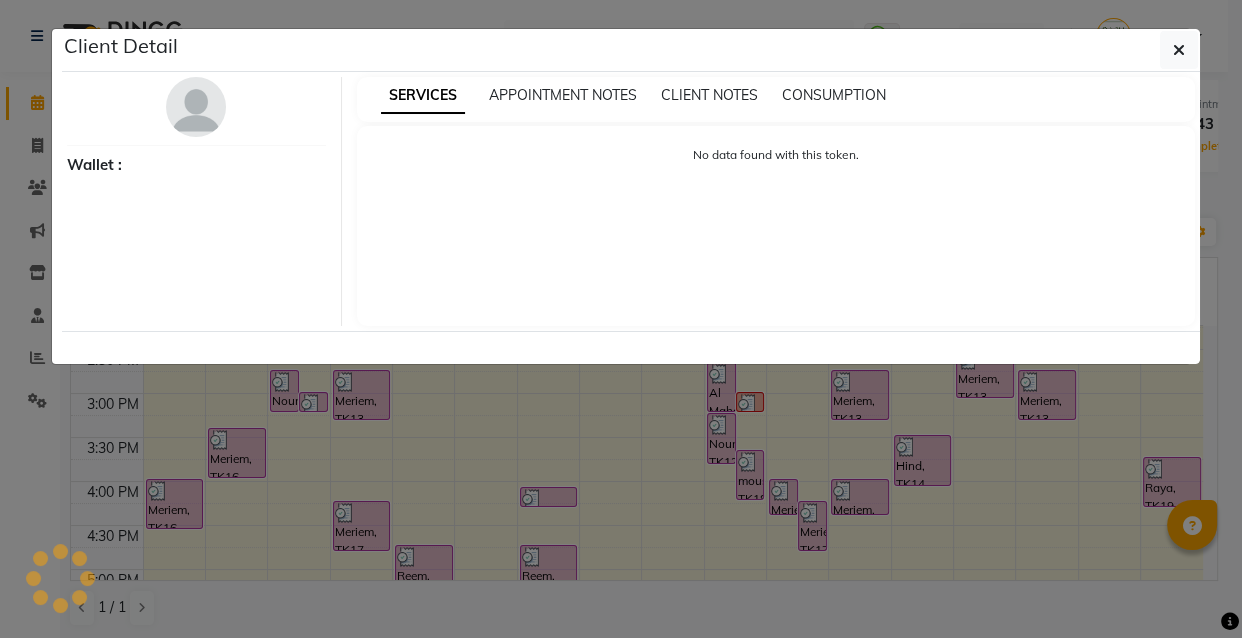 select on "3" 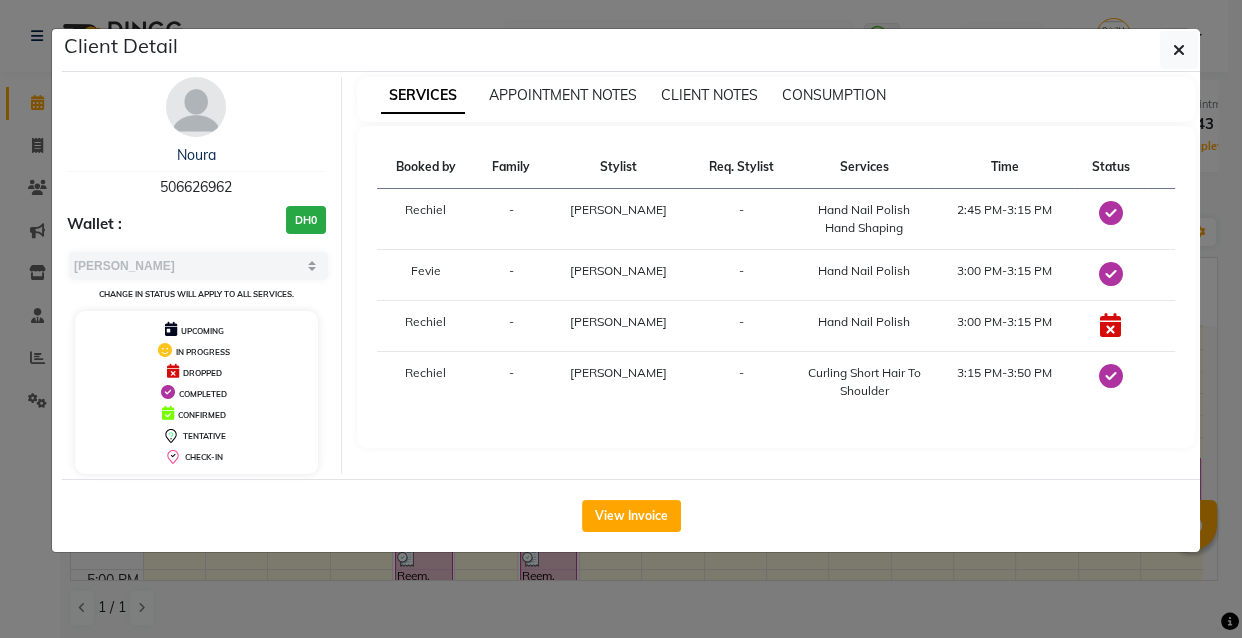 click on "View Invoice" 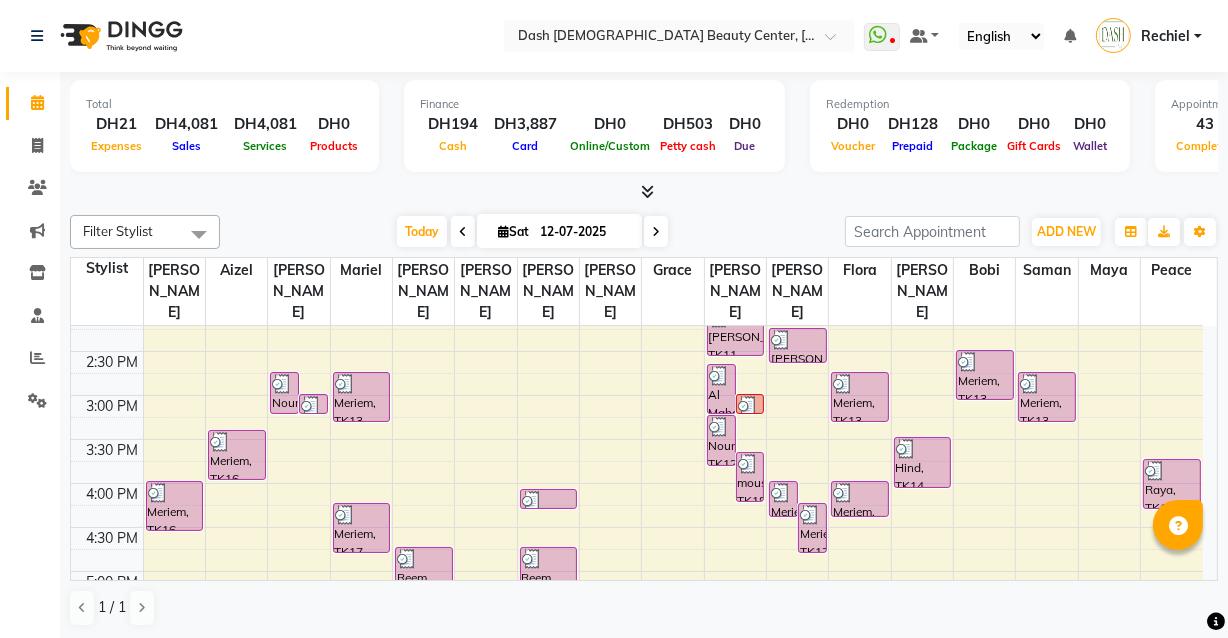 scroll, scrollTop: 446, scrollLeft: 0, axis: vertical 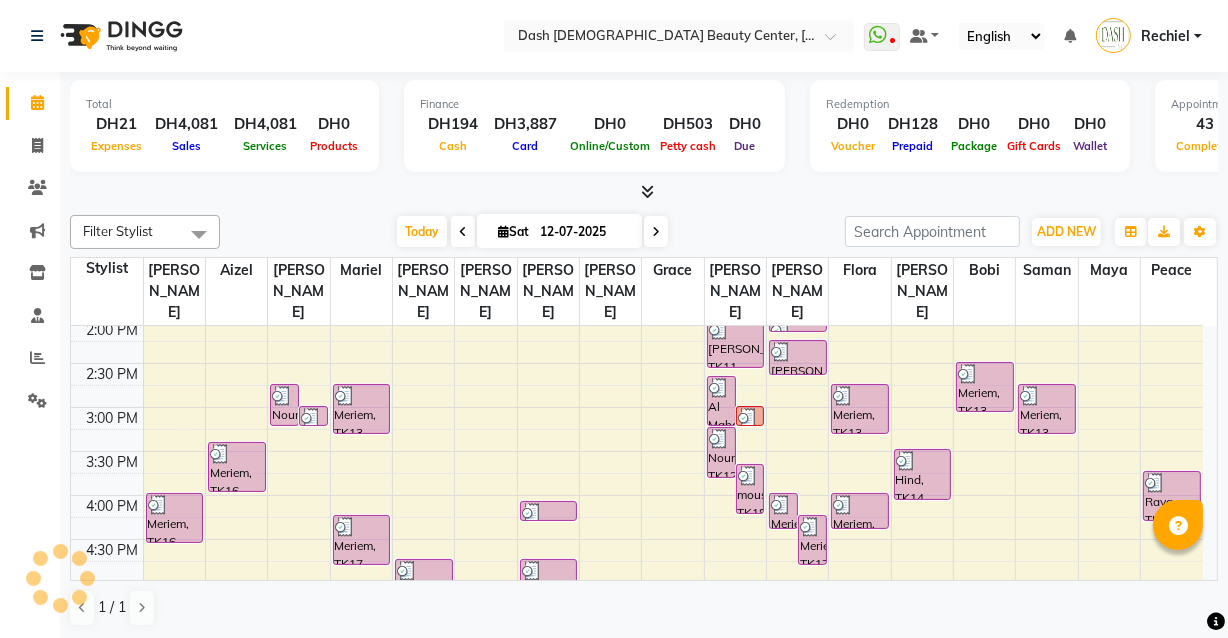 click 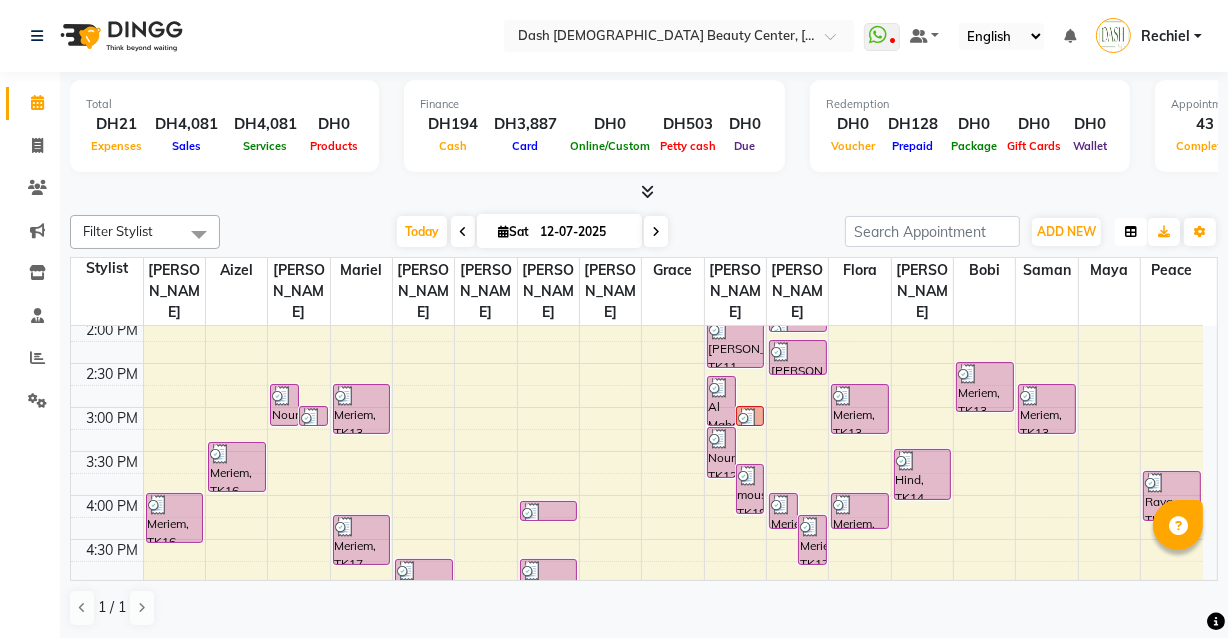 click at bounding box center [1131, 232] 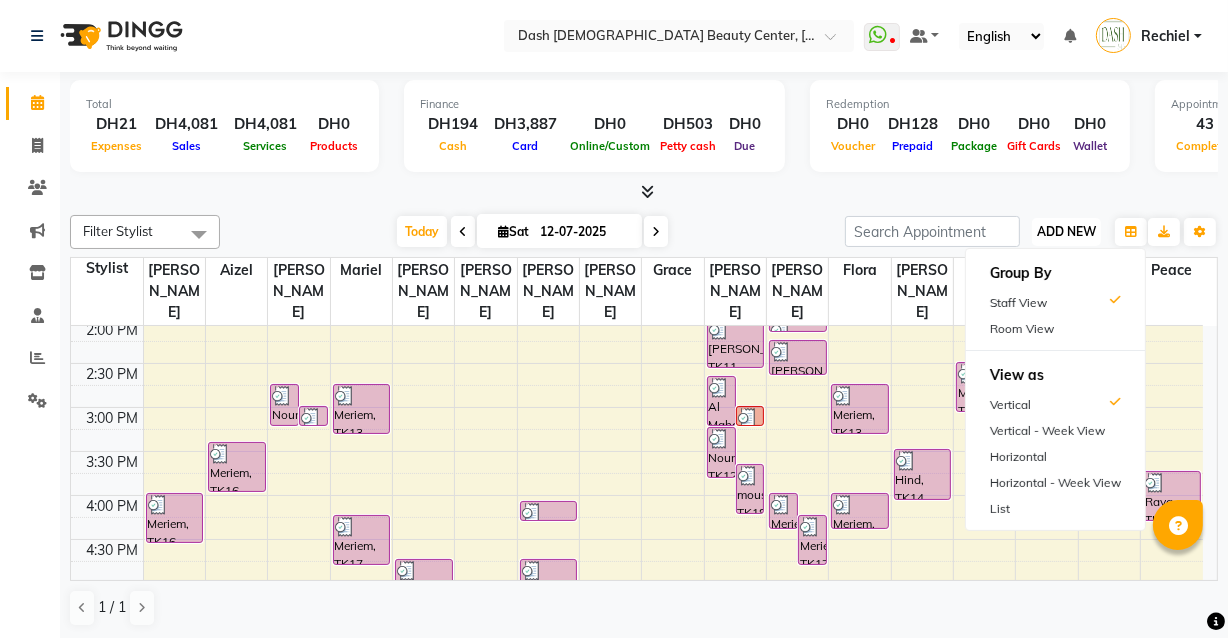 click on "ADD NEW" at bounding box center (1066, 231) 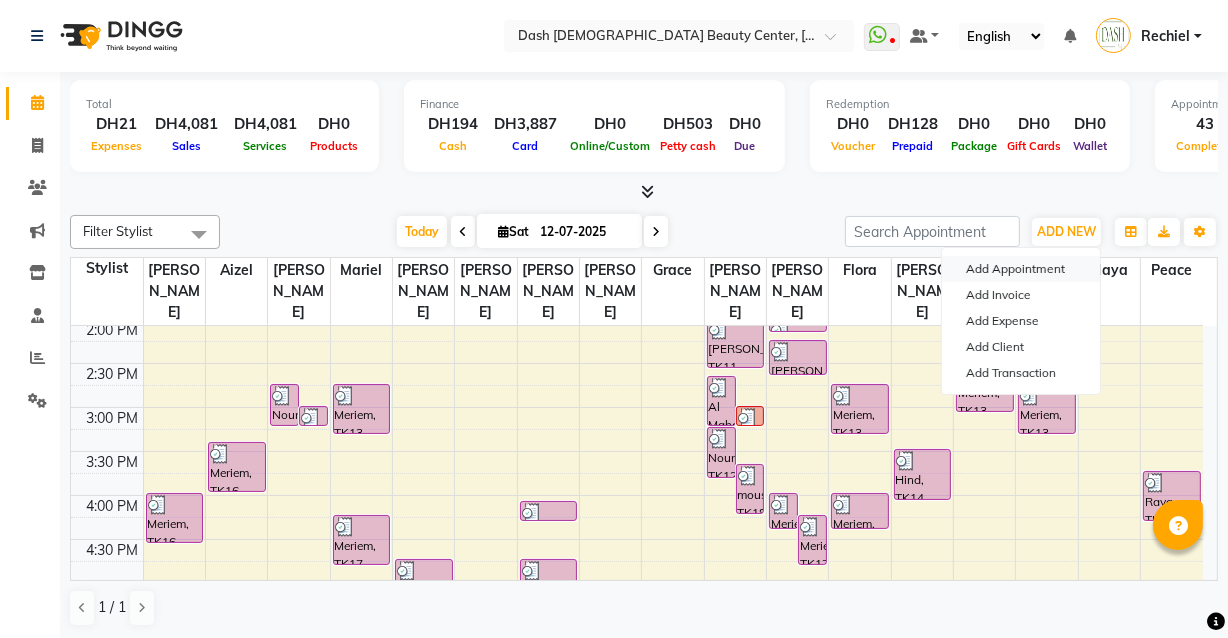 click on "Add Appointment" at bounding box center (1021, 269) 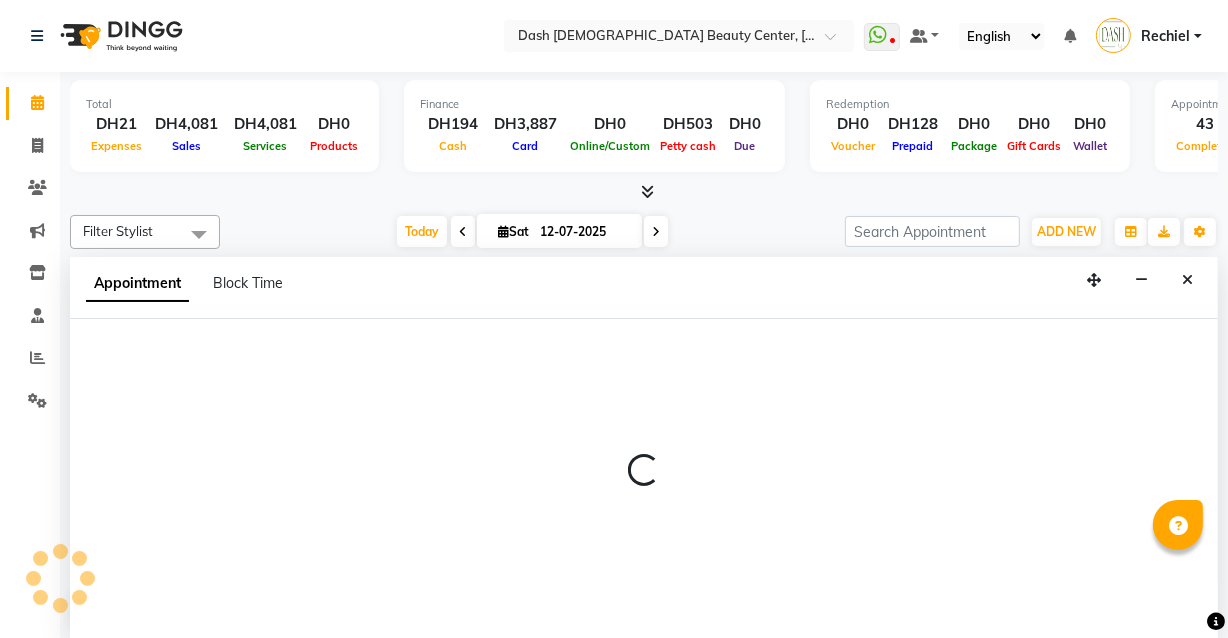 scroll, scrollTop: 0, scrollLeft: 0, axis: both 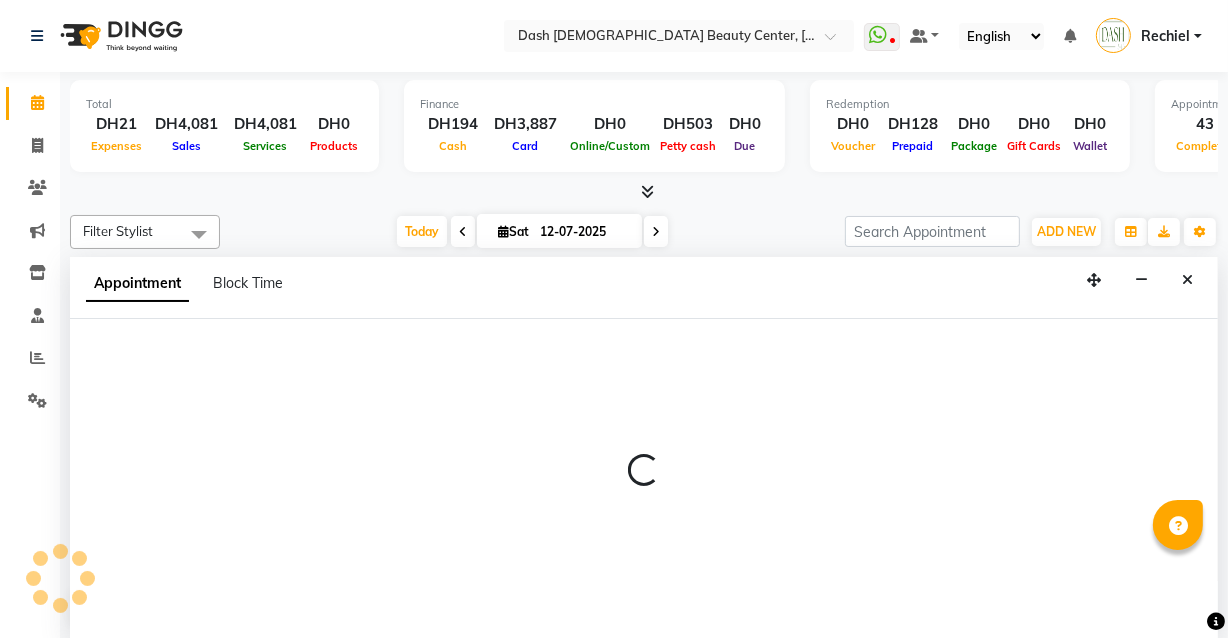 select on "600" 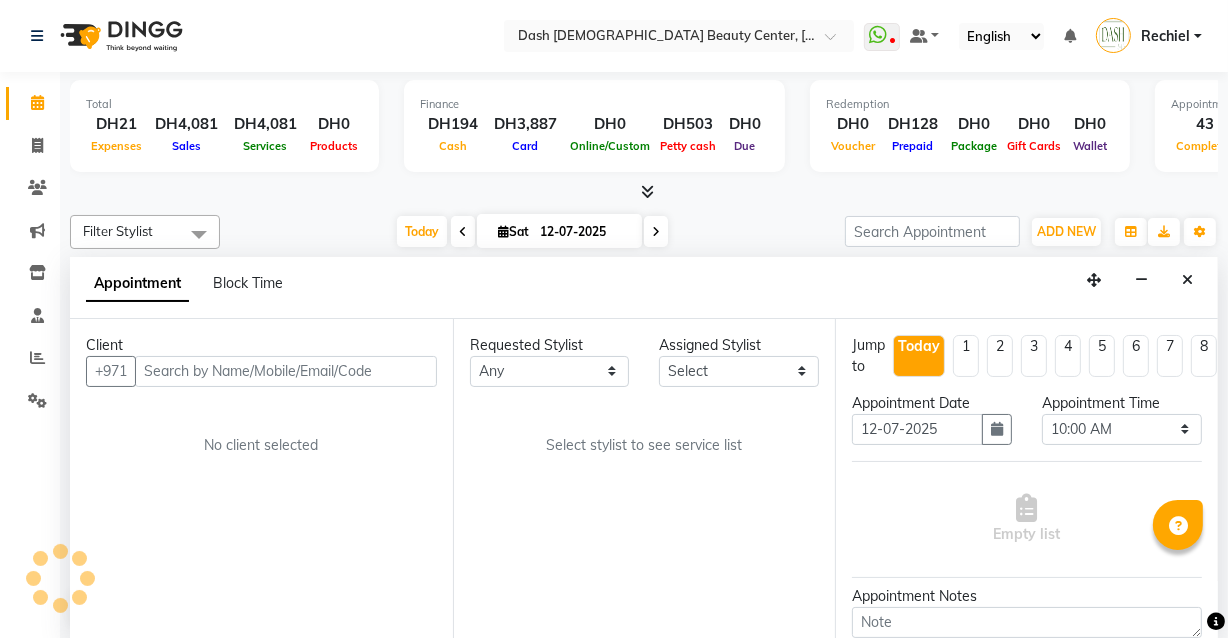 click at bounding box center (286, 371) 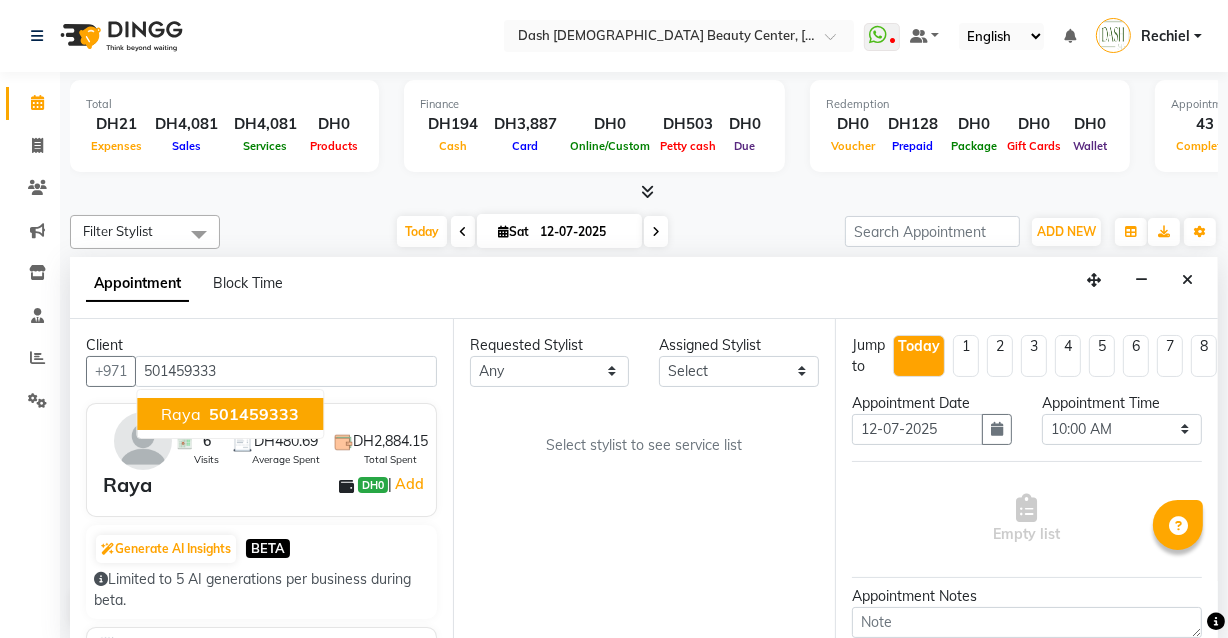 click on "501459333" at bounding box center (254, 414) 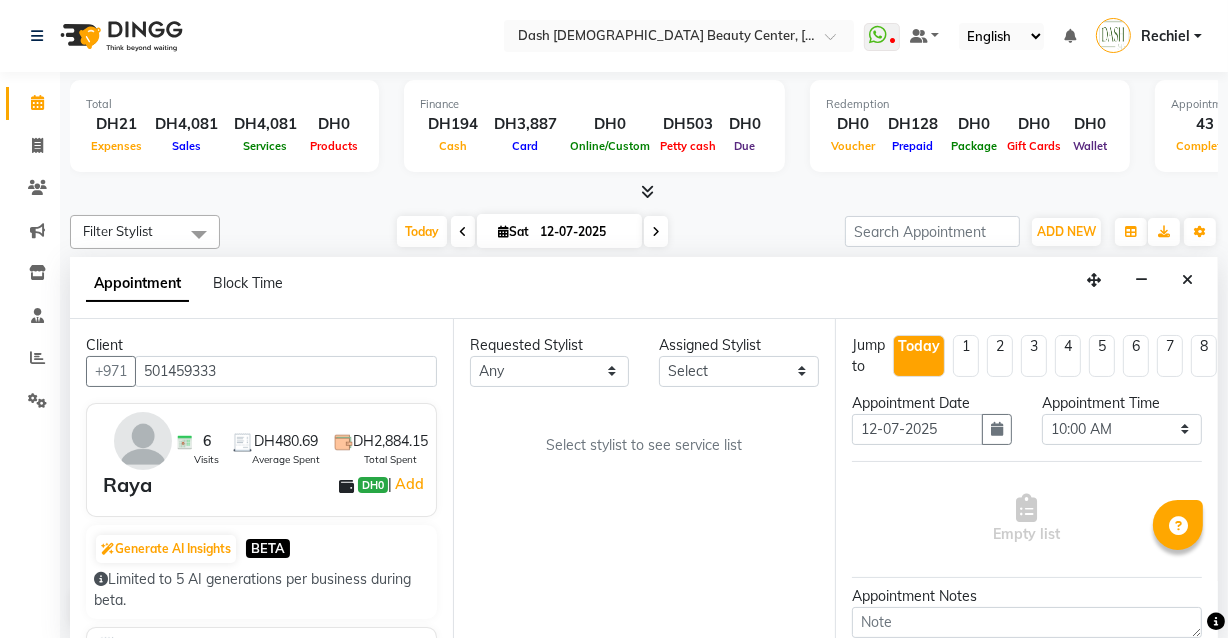 type on "501459333" 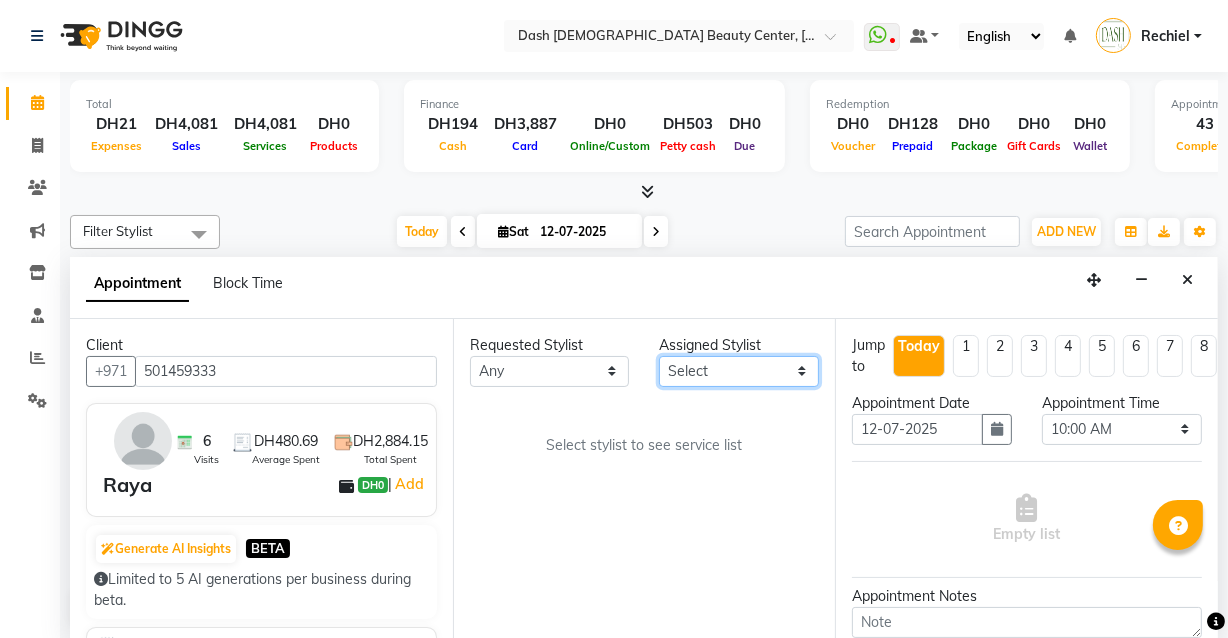 click on "Select [PERSON_NAME] [PERSON_NAME] [PERSON_NAME] [PERSON_NAME] [PERSON_NAME] [PERSON_NAME] [PERSON_NAME] [PERSON_NAME] [PERSON_NAME] Peace [PERSON_NAME] [PERSON_NAME]" at bounding box center [739, 371] 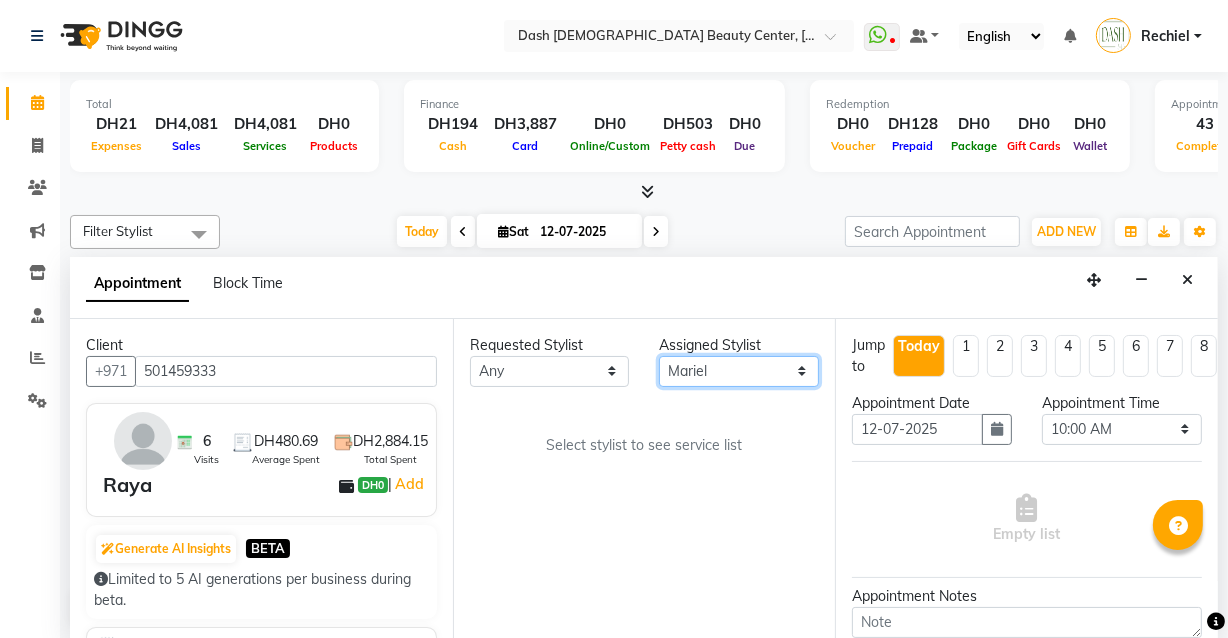 click on "Select [PERSON_NAME] [PERSON_NAME] [PERSON_NAME] [PERSON_NAME] [PERSON_NAME] [PERSON_NAME] [PERSON_NAME] [PERSON_NAME] [PERSON_NAME] Peace [PERSON_NAME] [PERSON_NAME]" at bounding box center [739, 371] 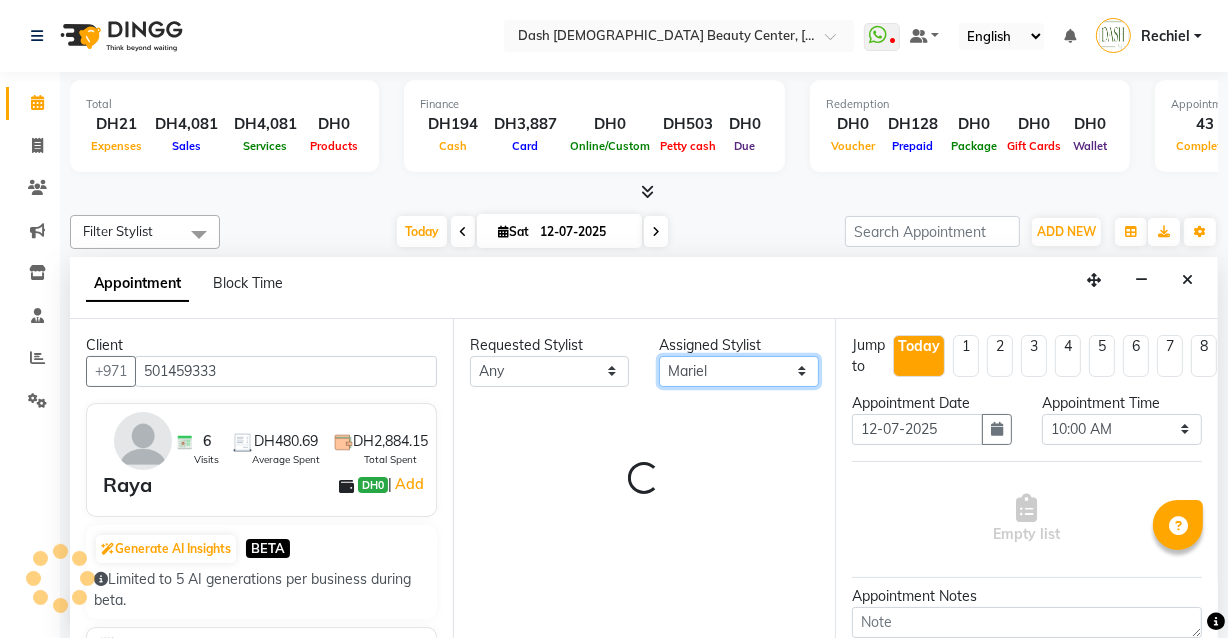 click on "Select [PERSON_NAME] [PERSON_NAME] [PERSON_NAME] [PERSON_NAME] [PERSON_NAME] [PERSON_NAME] [PERSON_NAME] [PERSON_NAME] [PERSON_NAME] Peace [PERSON_NAME] [PERSON_NAME]" at bounding box center [739, 371] 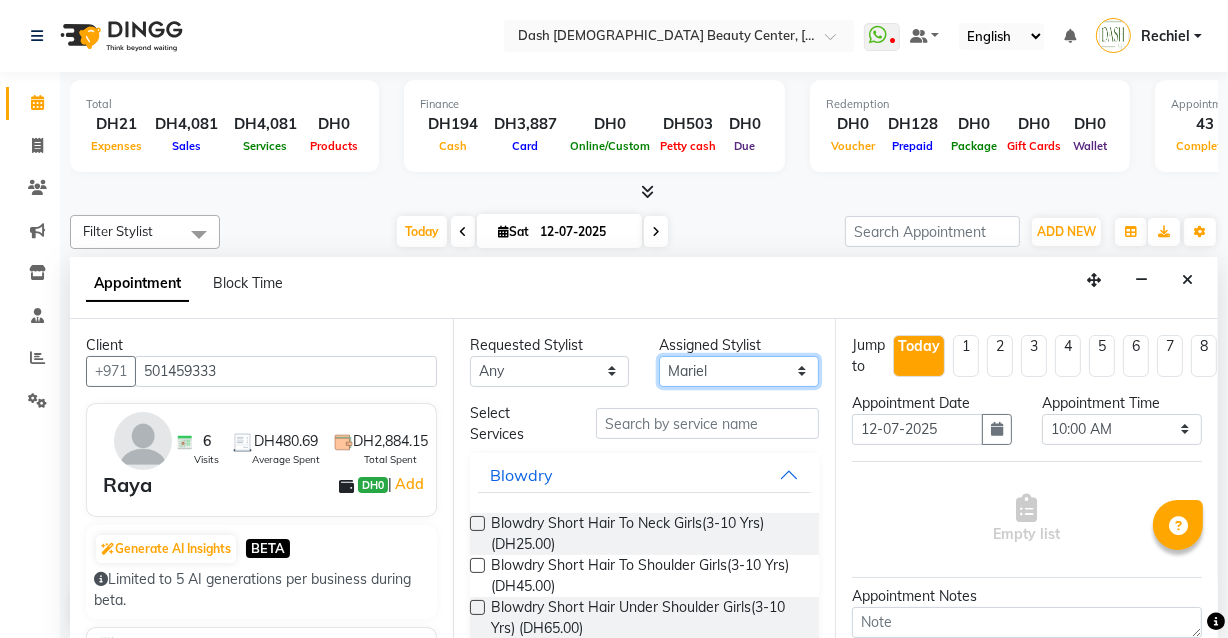 select on "81106" 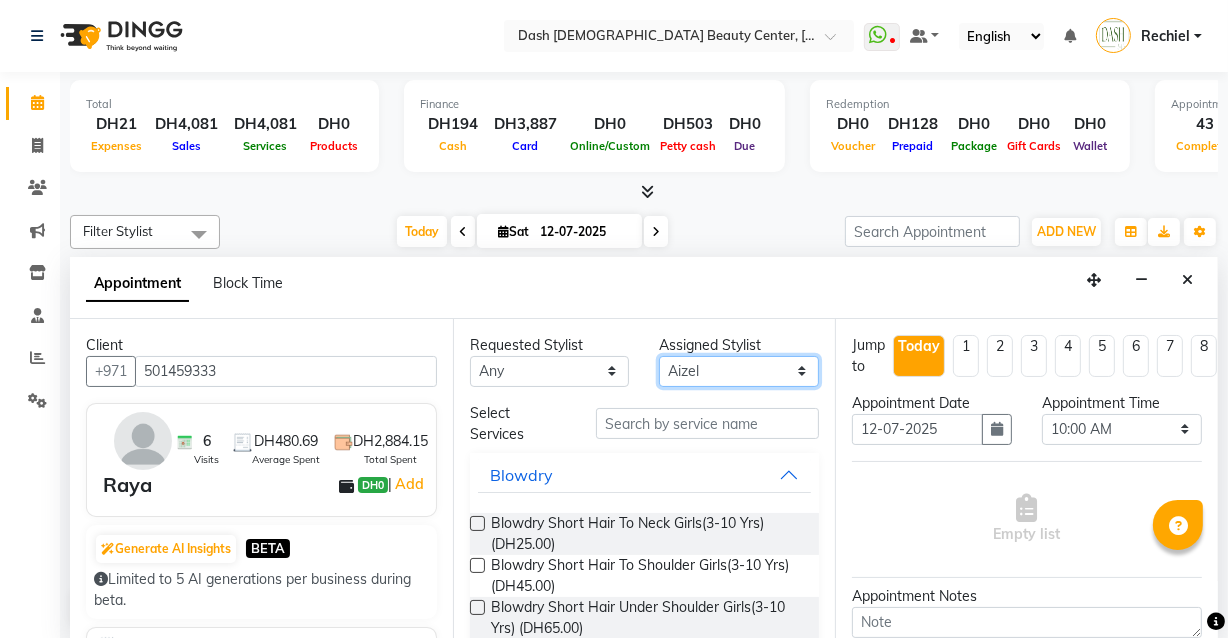 click on "Select [PERSON_NAME] [PERSON_NAME] [PERSON_NAME] [PERSON_NAME] [PERSON_NAME] [PERSON_NAME] [PERSON_NAME] [PERSON_NAME] [PERSON_NAME] Peace [PERSON_NAME] [PERSON_NAME]" at bounding box center [739, 371] 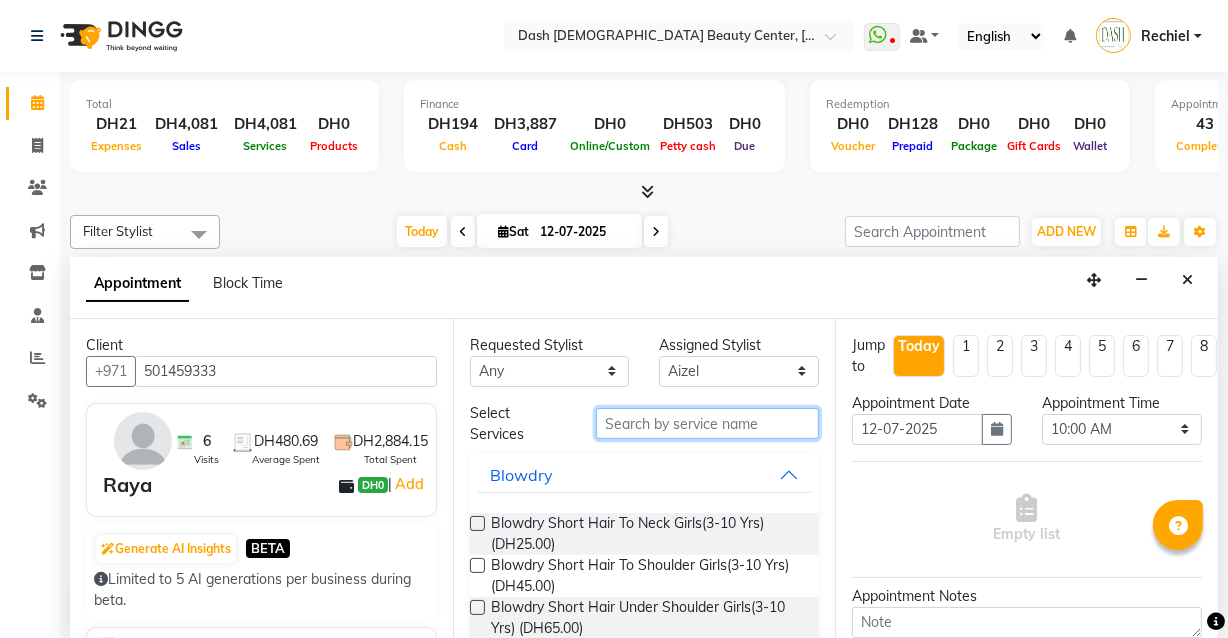 click at bounding box center (707, 423) 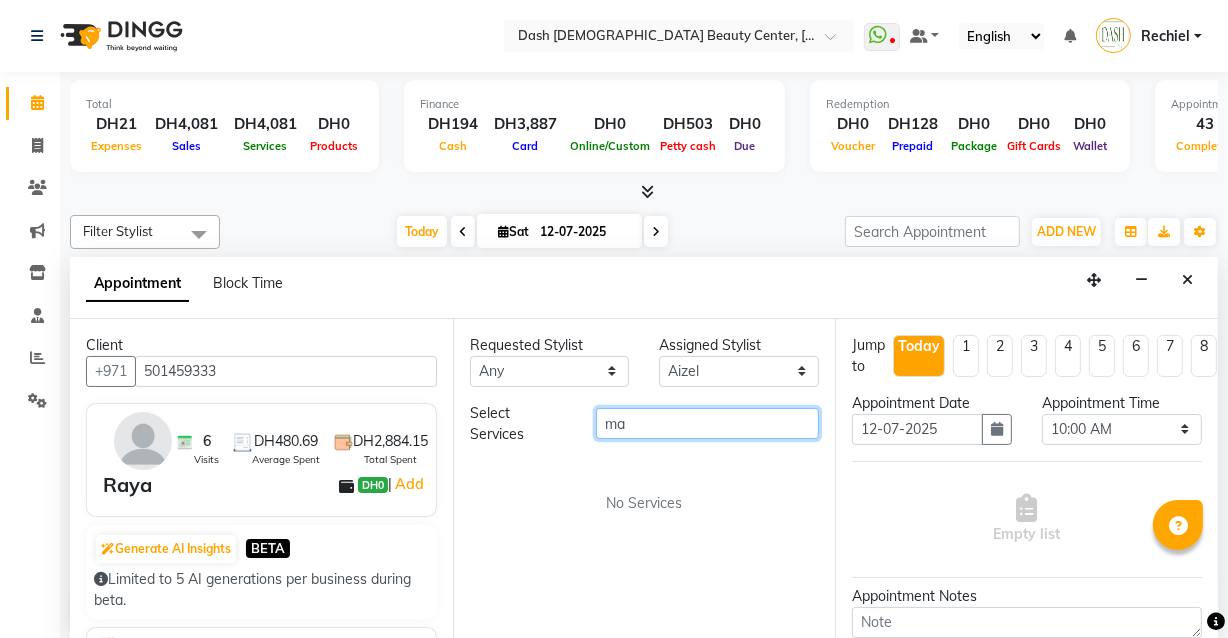 type on "m" 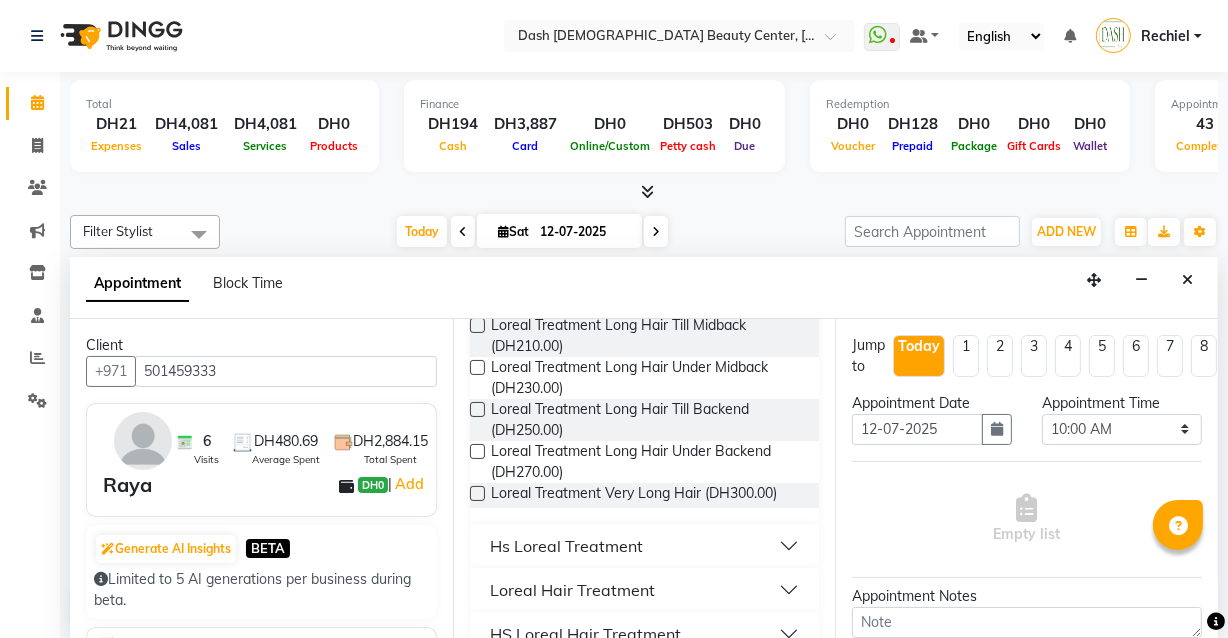 scroll, scrollTop: 398, scrollLeft: 0, axis: vertical 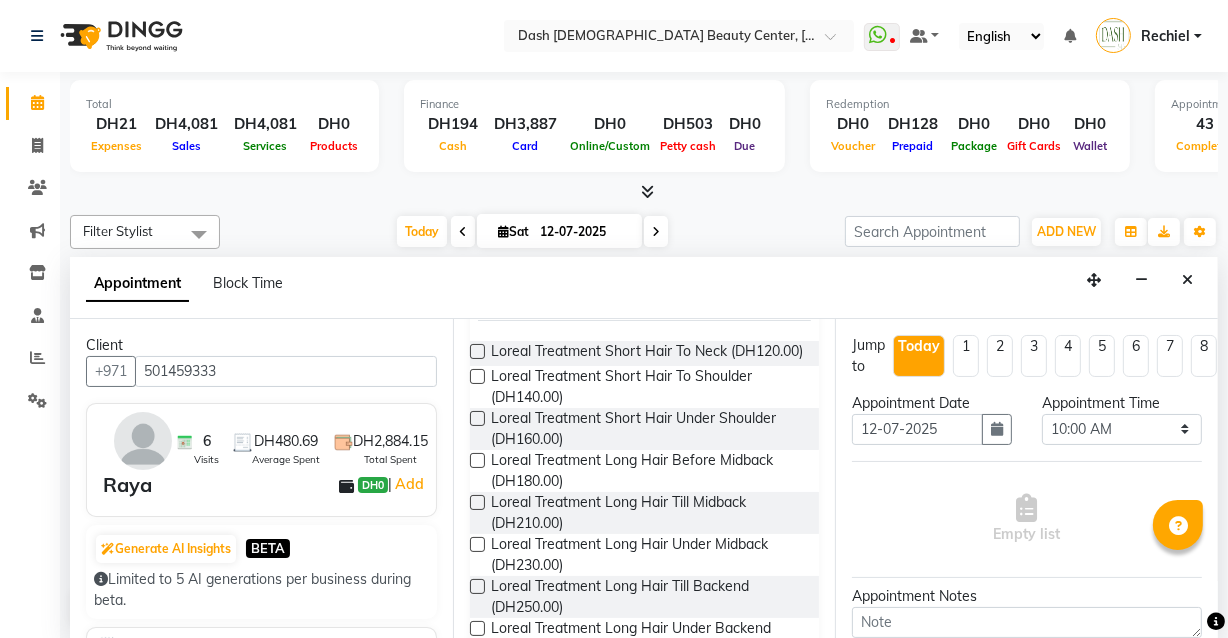 type on "loreal" 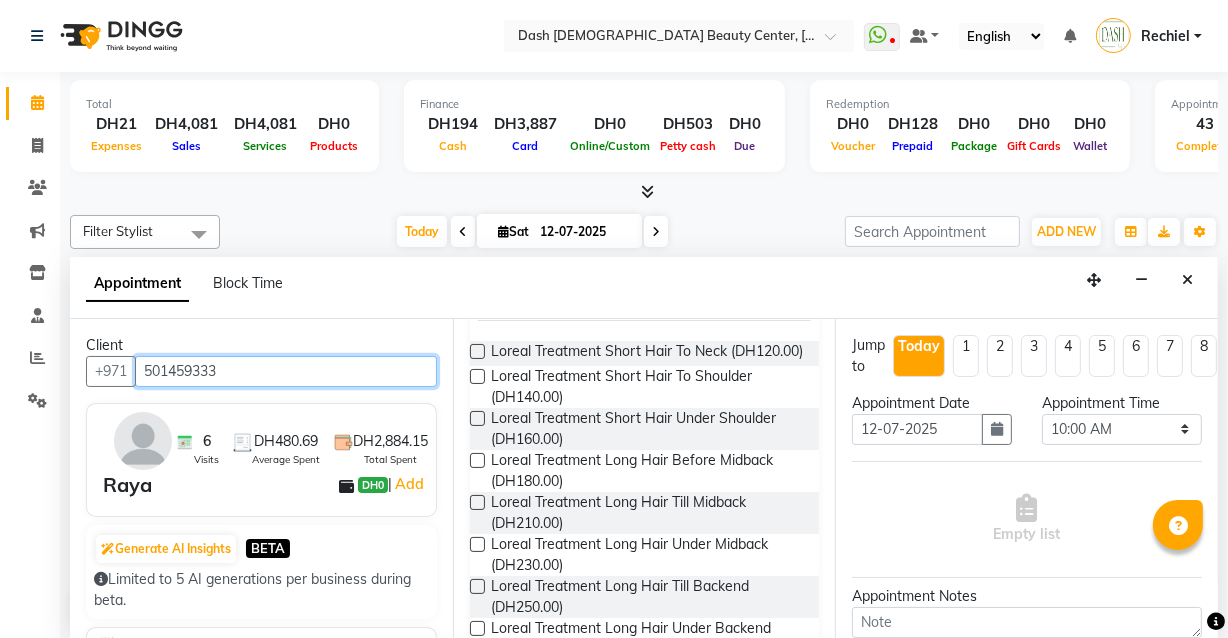 click on "501459333" at bounding box center (286, 371) 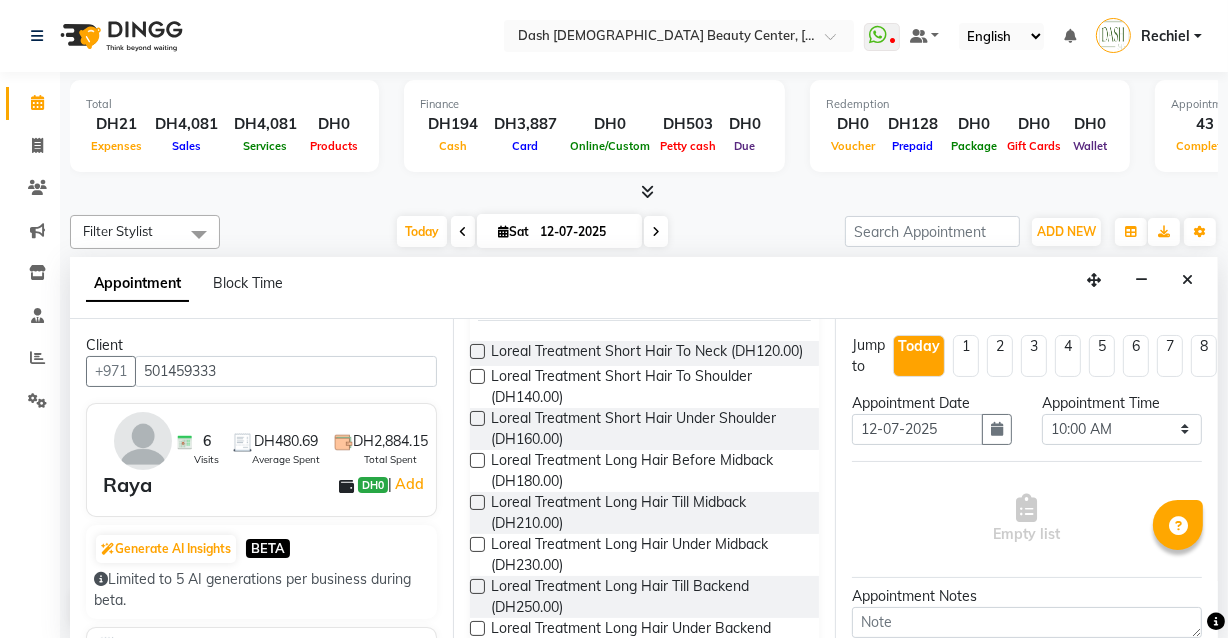click on "Appointment Block Time" at bounding box center (644, 288) 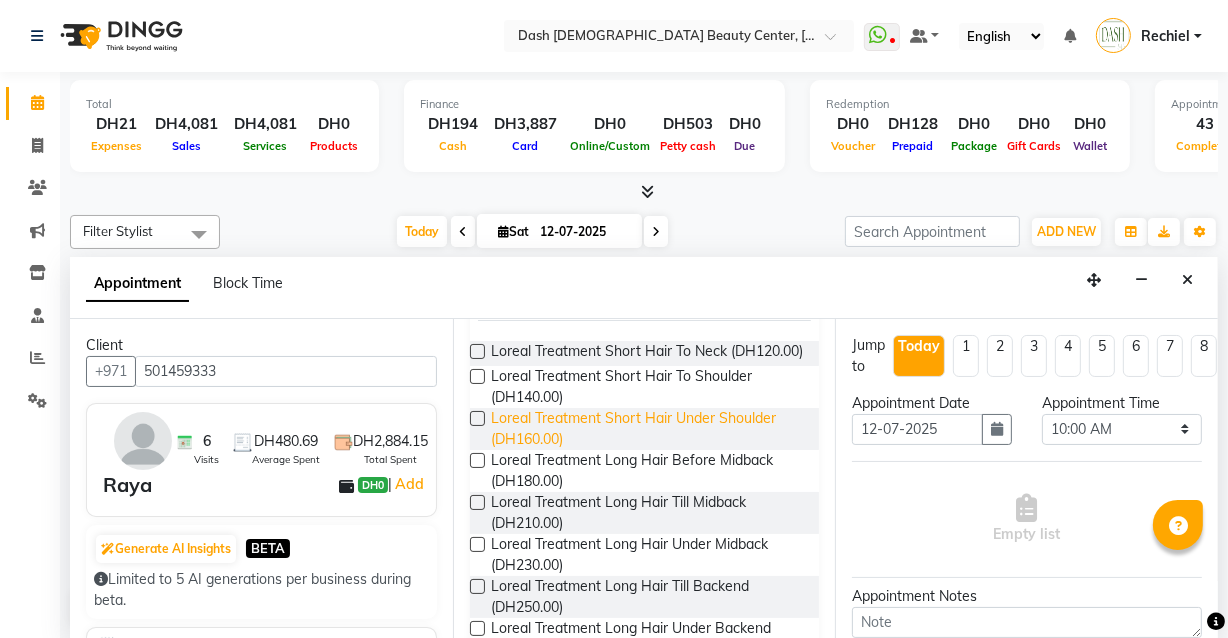 click on "Loreal Treatment Short Hair Under Shoulder (DH160.00)" at bounding box center [647, 429] 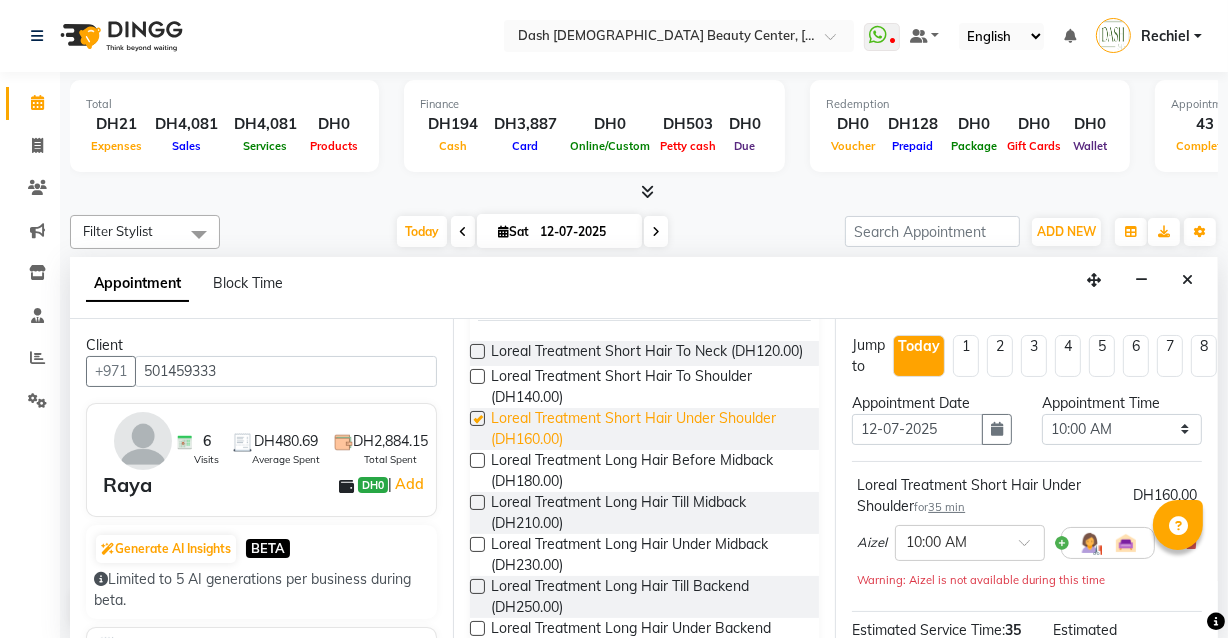 checkbox on "false" 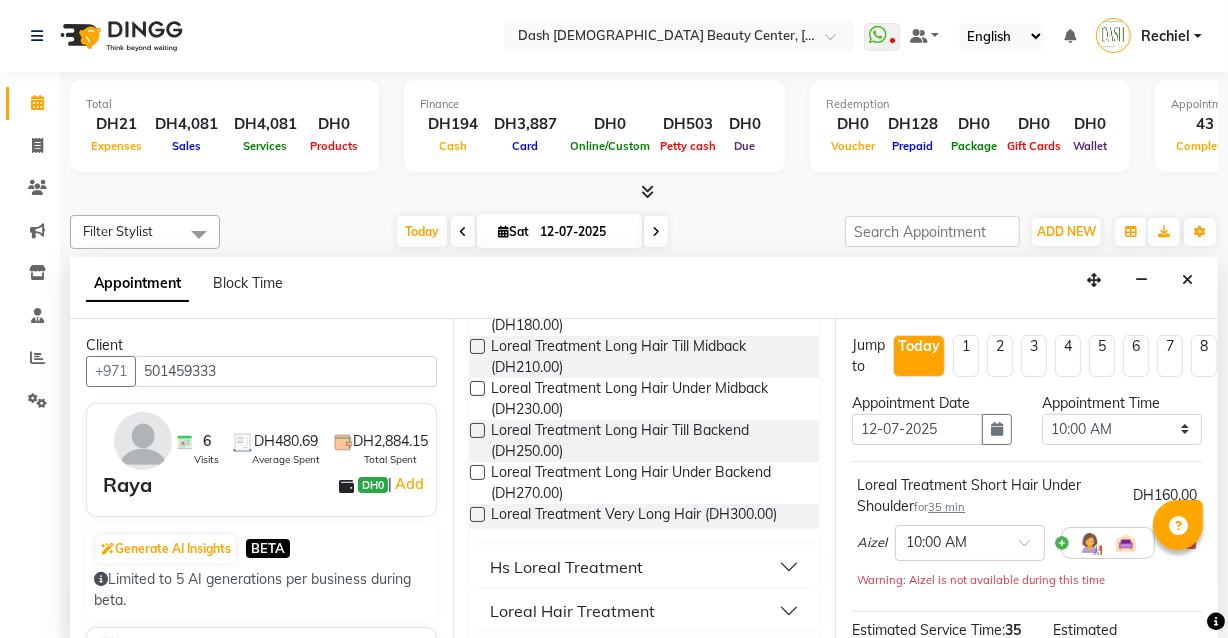 scroll, scrollTop: 398, scrollLeft: 0, axis: vertical 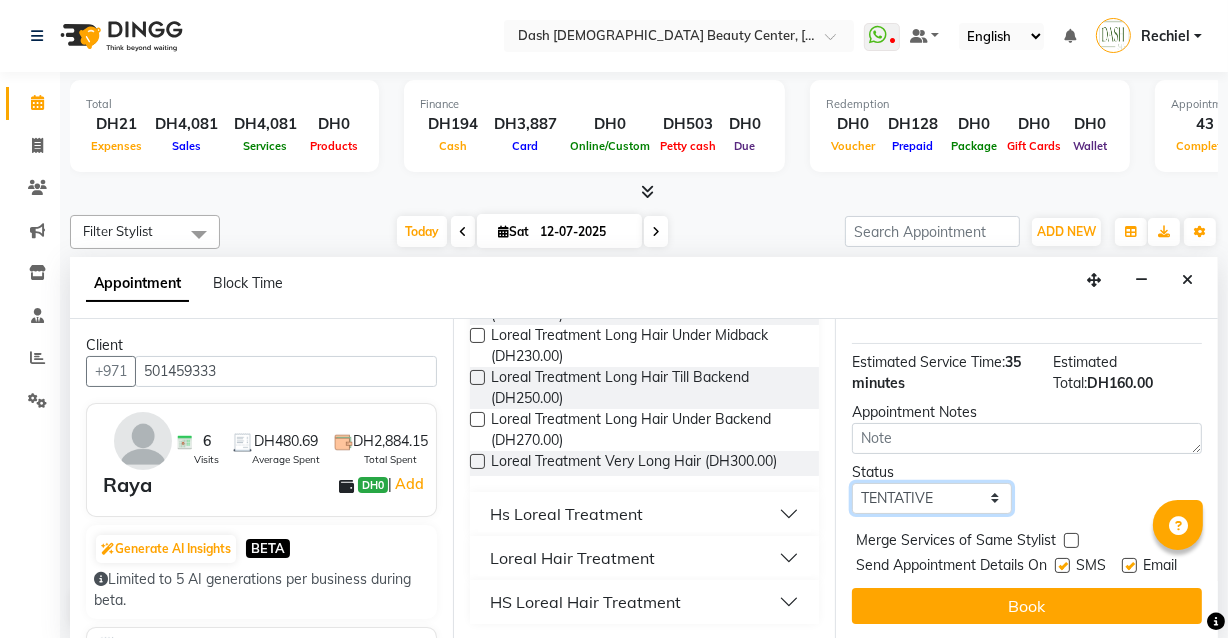 click on "Select TENTATIVE CONFIRM CHECK-IN UPCOMING" at bounding box center [932, 498] 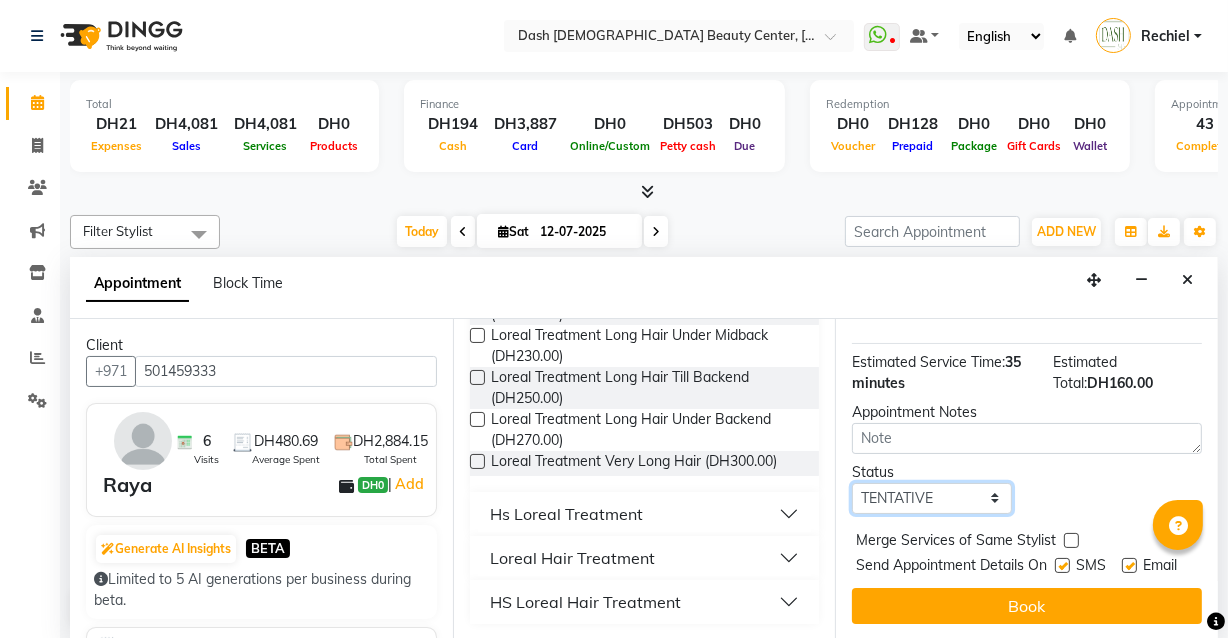 select on "check-in" 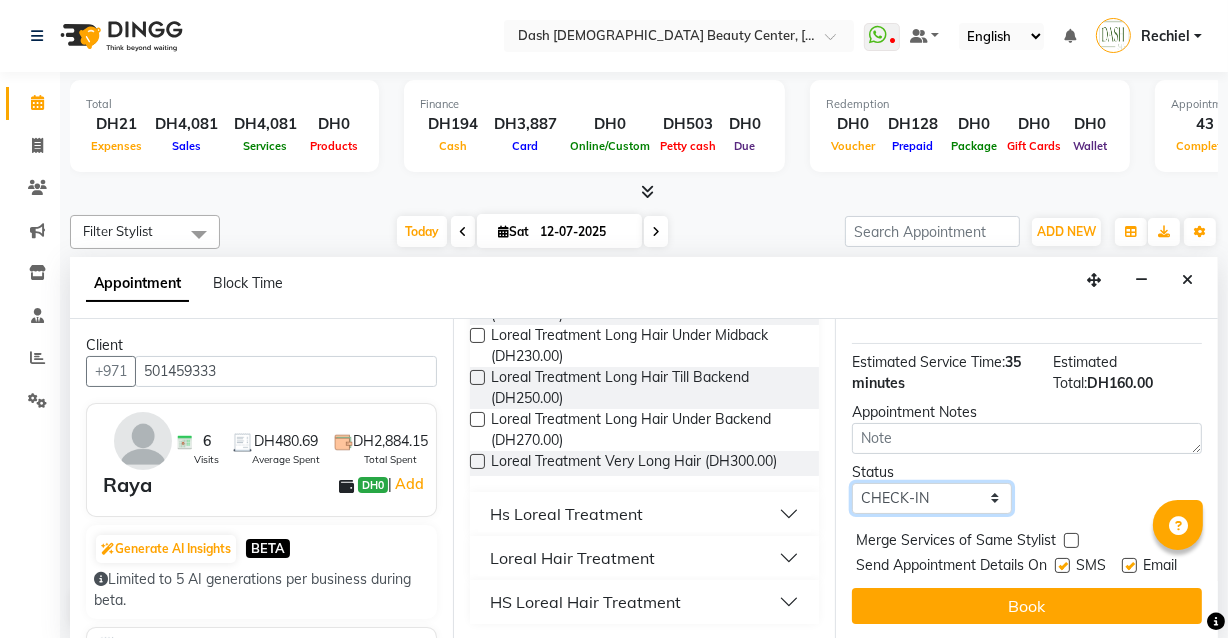 click on "Select TENTATIVE CONFIRM CHECK-IN UPCOMING" at bounding box center [932, 498] 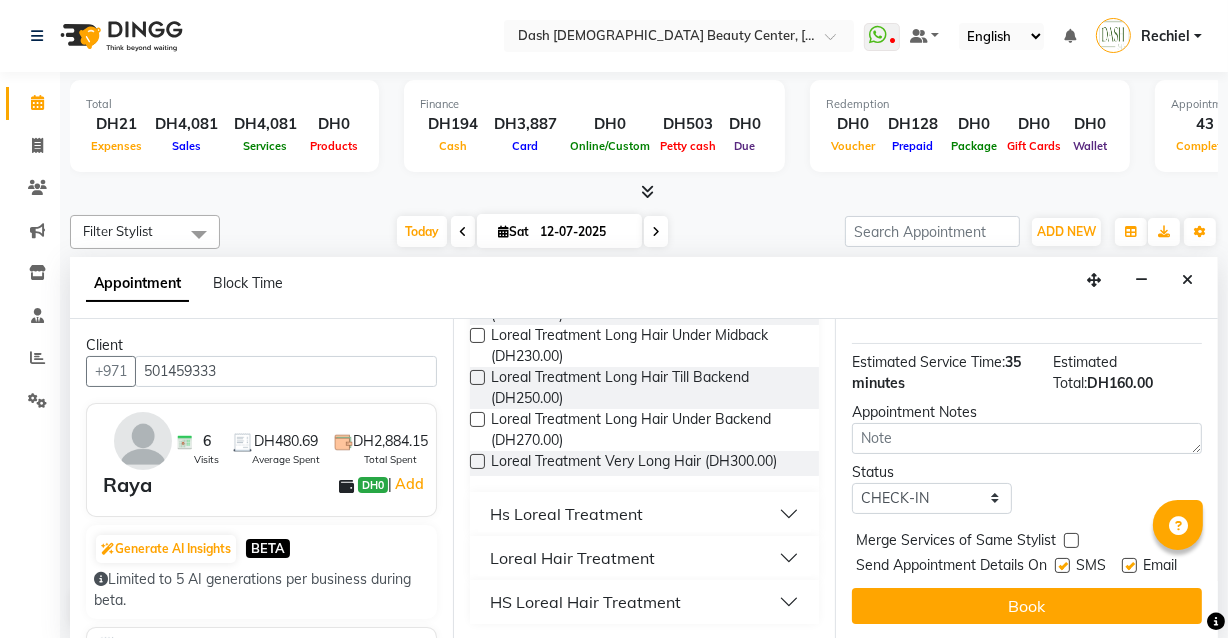 click at bounding box center [1071, 540] 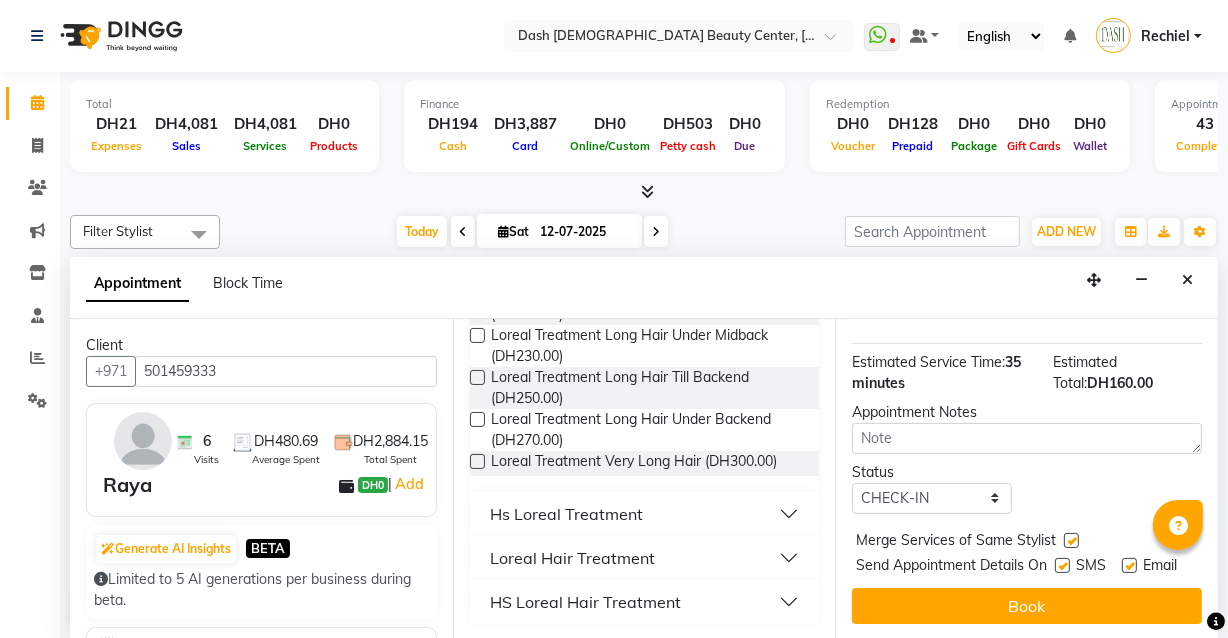 click at bounding box center [1062, 565] 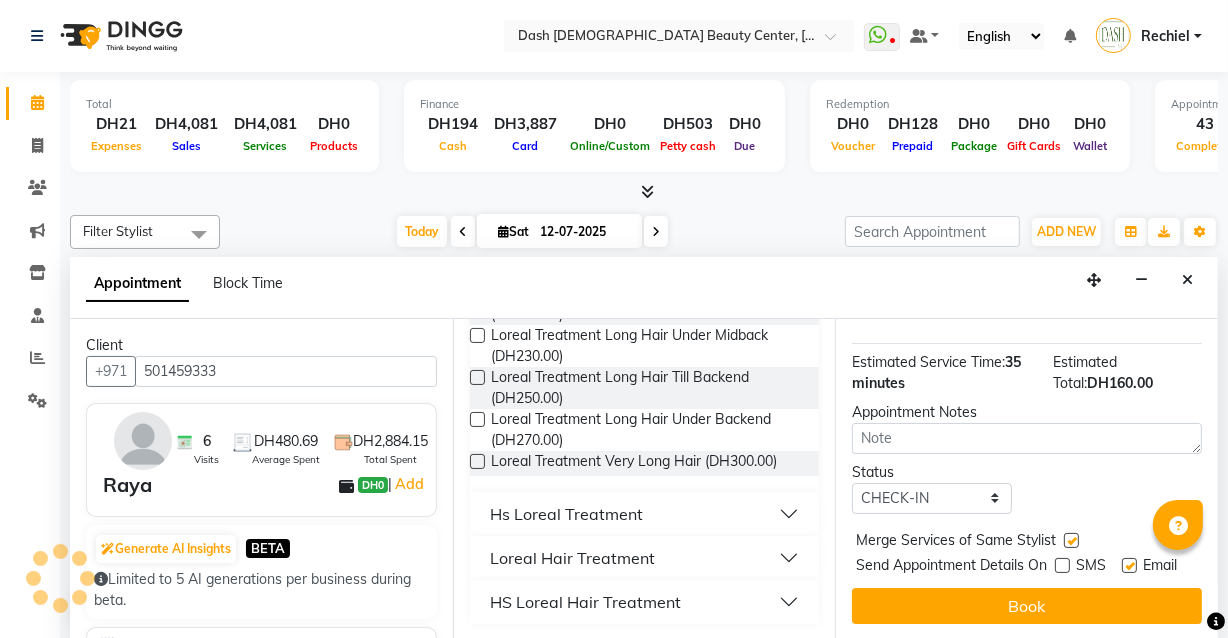 click at bounding box center [1129, 565] 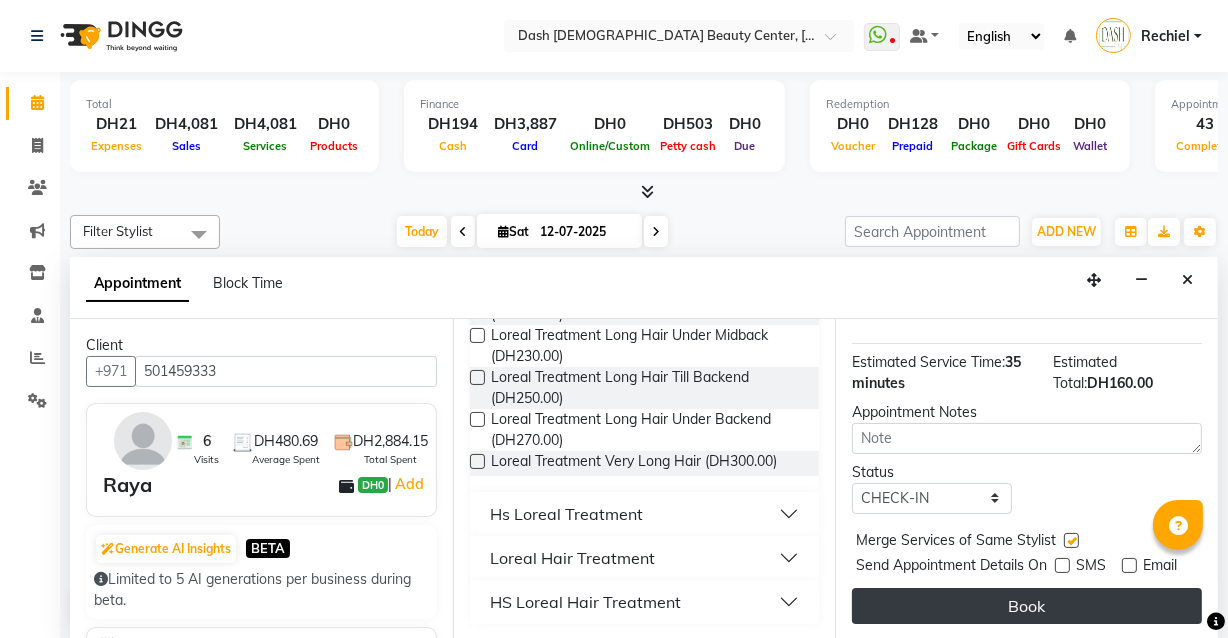 click on "Book" at bounding box center (1027, 606) 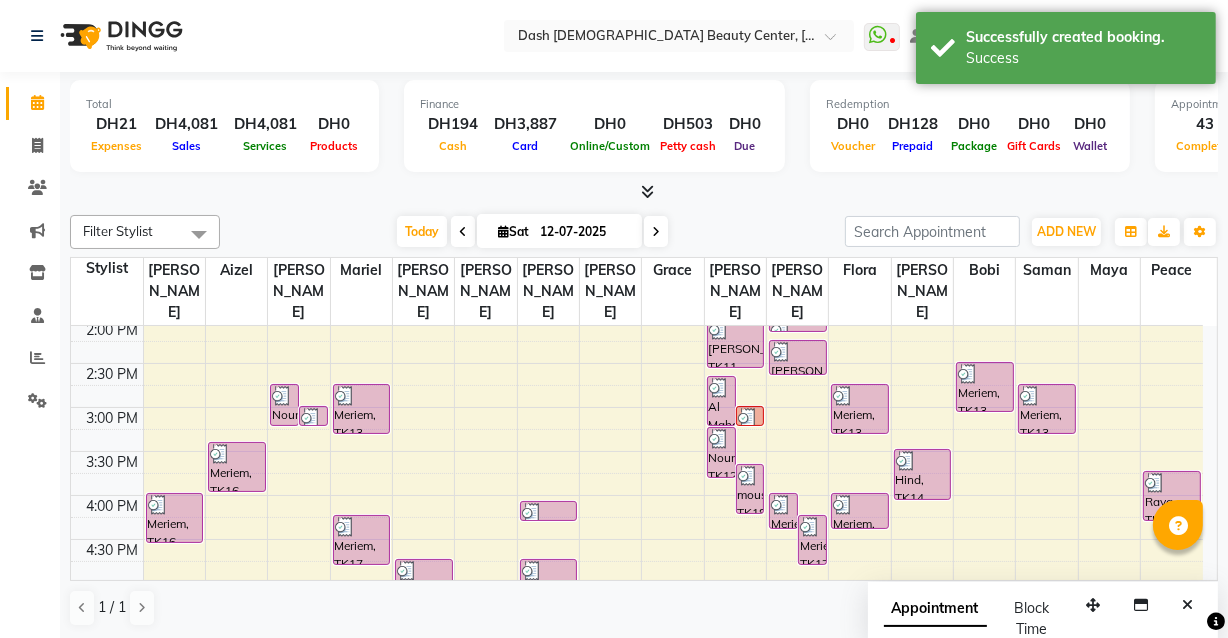 scroll, scrollTop: 0, scrollLeft: 0, axis: both 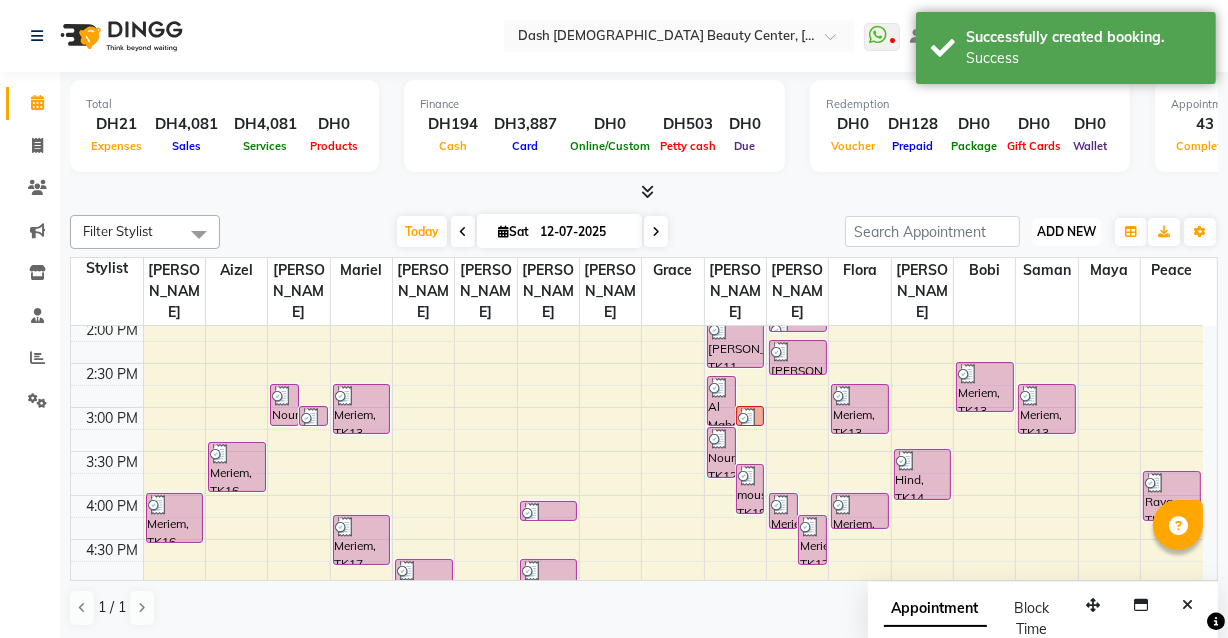 click on "ADD NEW" at bounding box center (1066, 231) 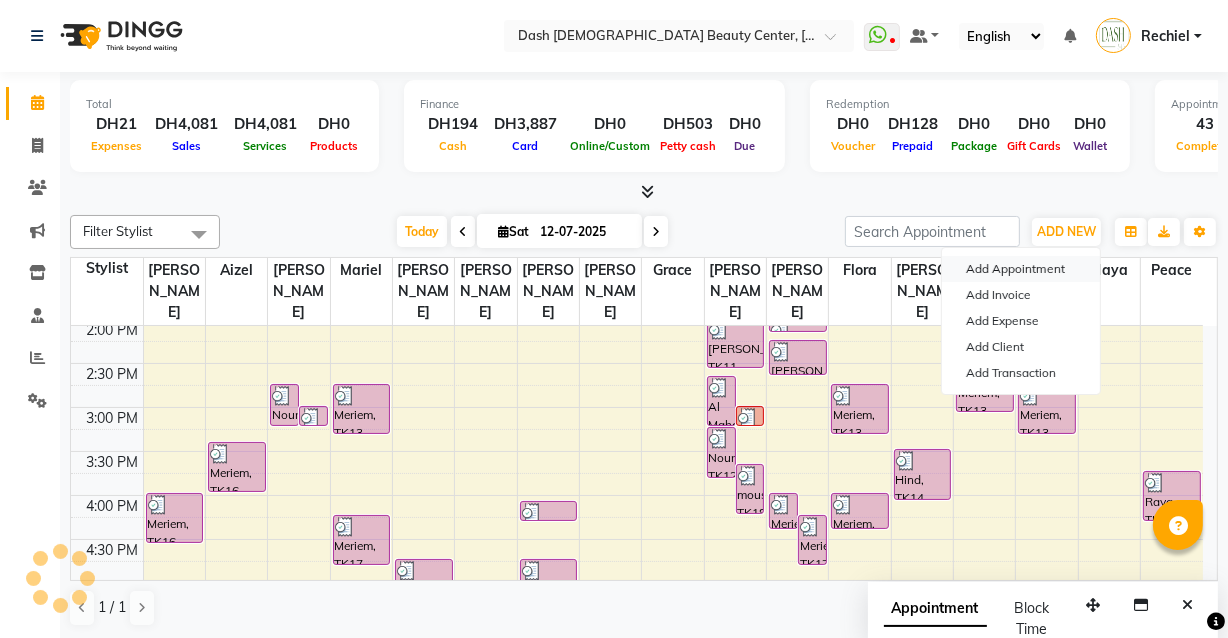 click on "Add Appointment" at bounding box center (1021, 269) 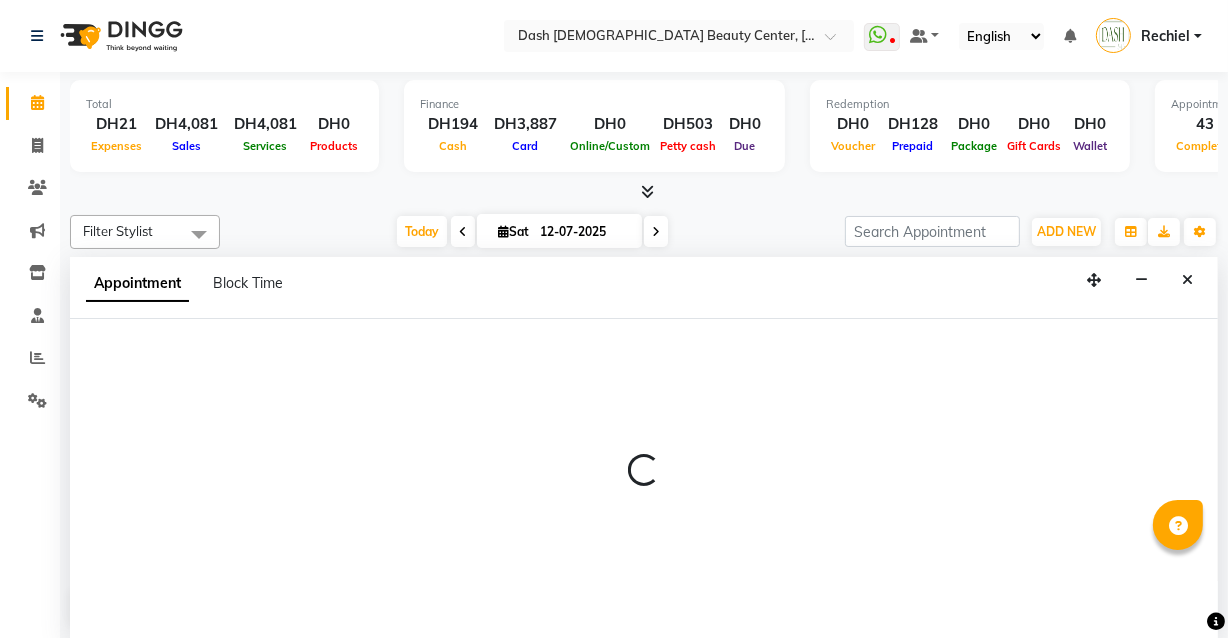 scroll, scrollTop: 0, scrollLeft: 0, axis: both 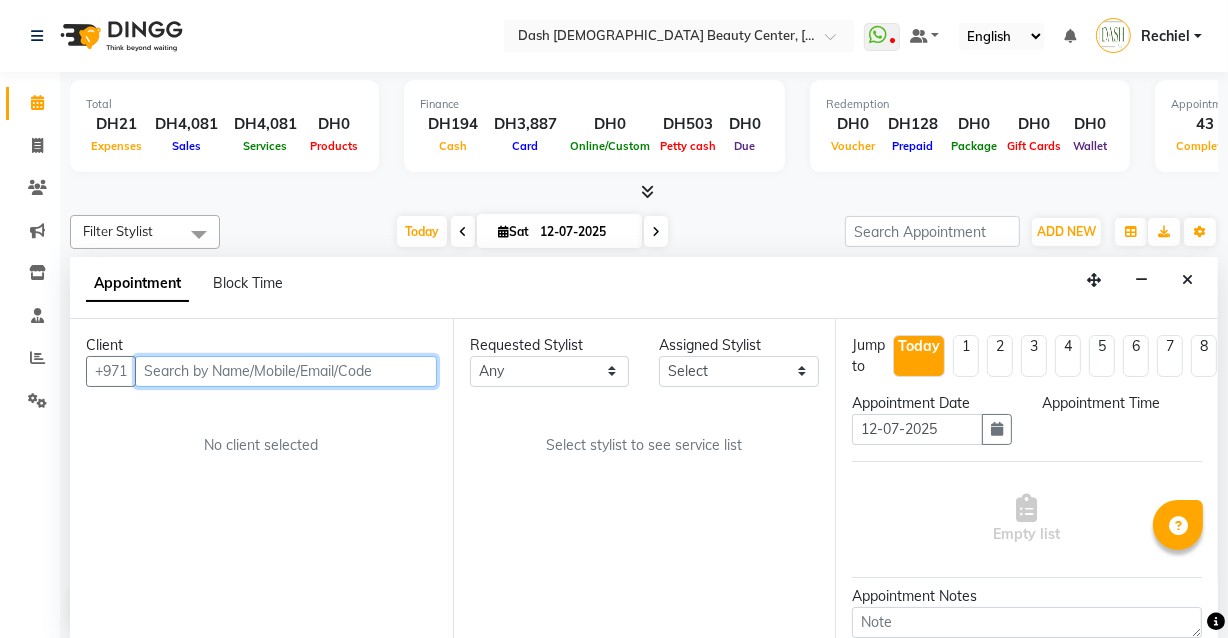 select on "600" 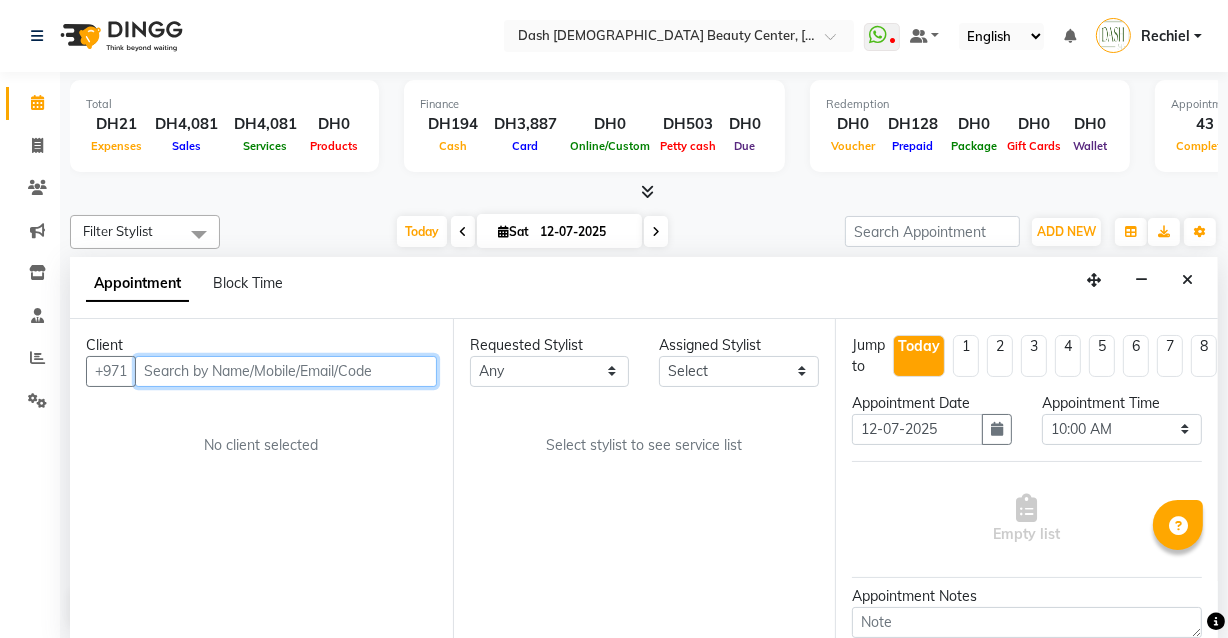 click at bounding box center [286, 371] 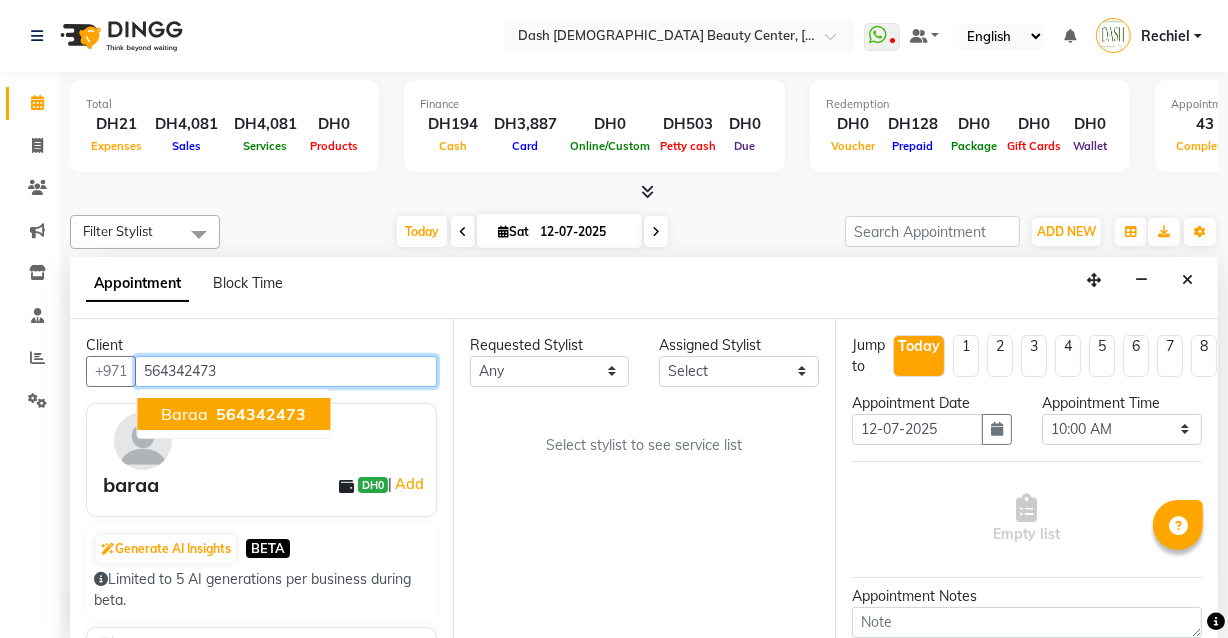 click on "564342473" at bounding box center [261, 414] 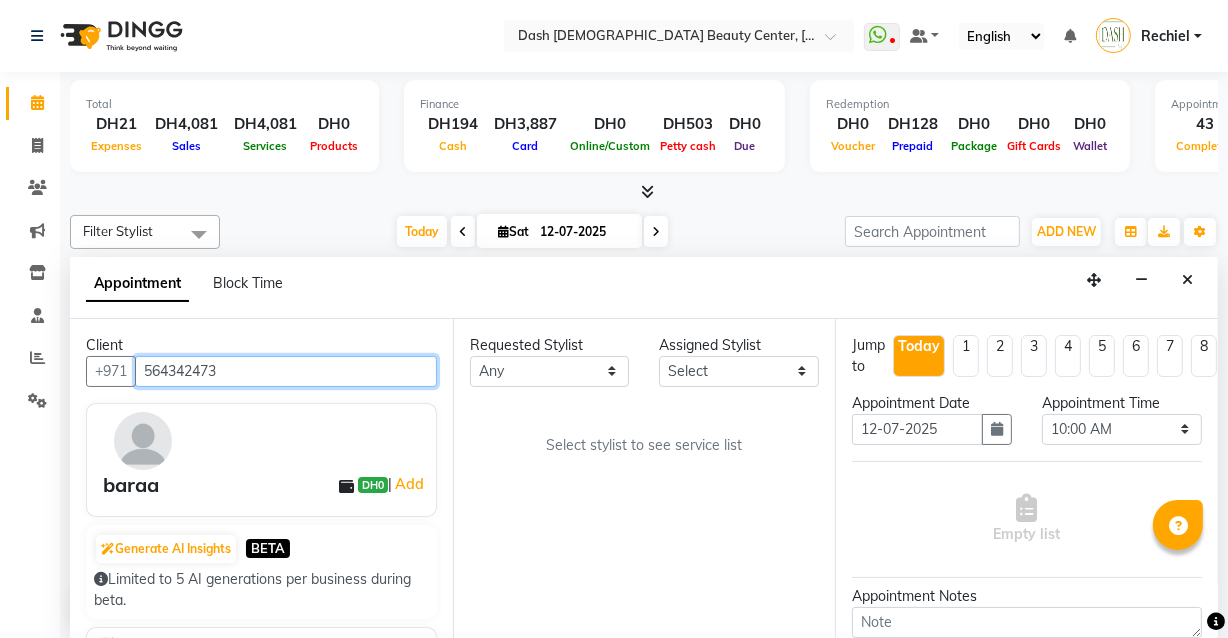 type on "564342473" 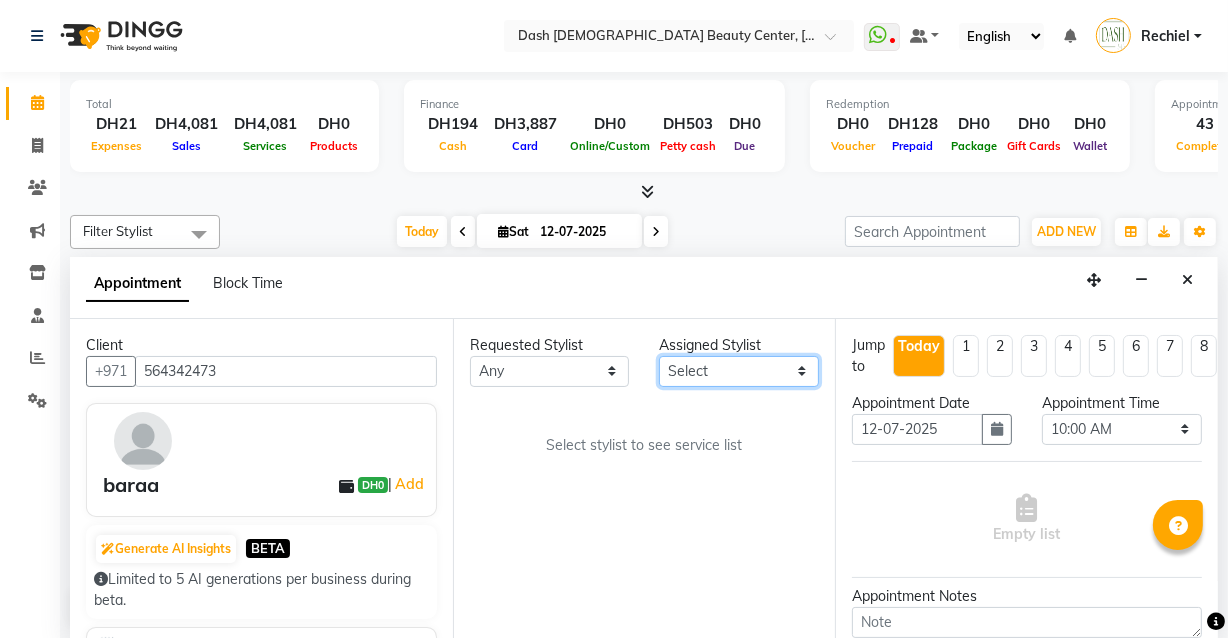 click on "Select [PERSON_NAME] [PERSON_NAME] [PERSON_NAME] [PERSON_NAME] [PERSON_NAME] [PERSON_NAME] [PERSON_NAME] [PERSON_NAME] [PERSON_NAME] Peace [PERSON_NAME] [PERSON_NAME]" at bounding box center [739, 371] 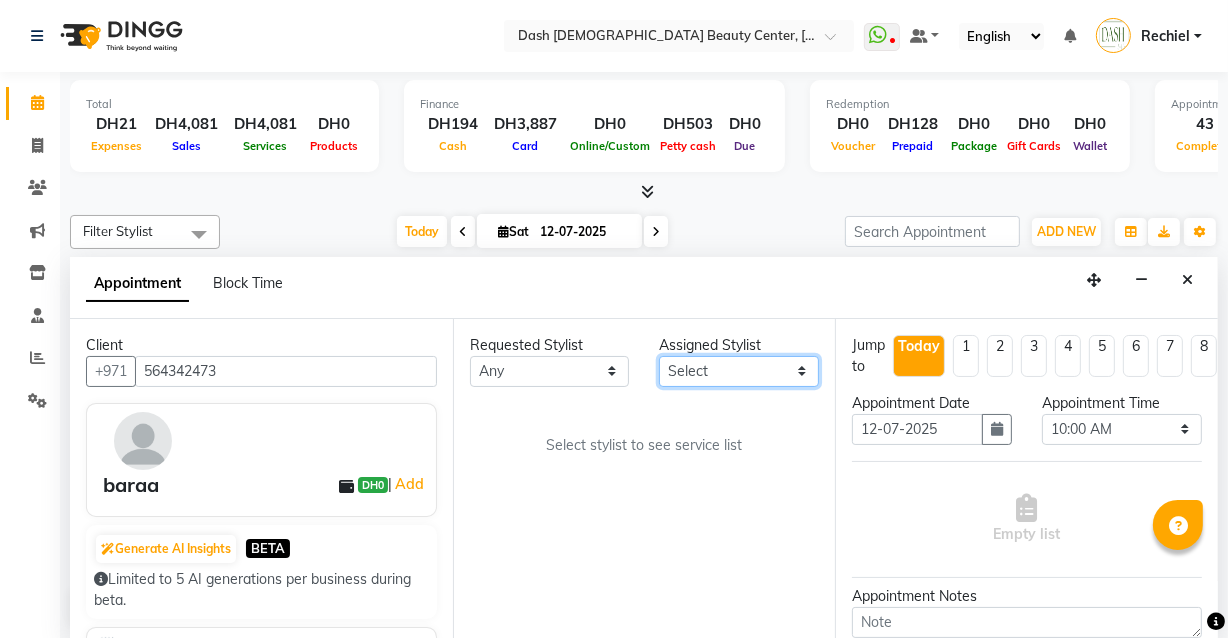 select on "81113" 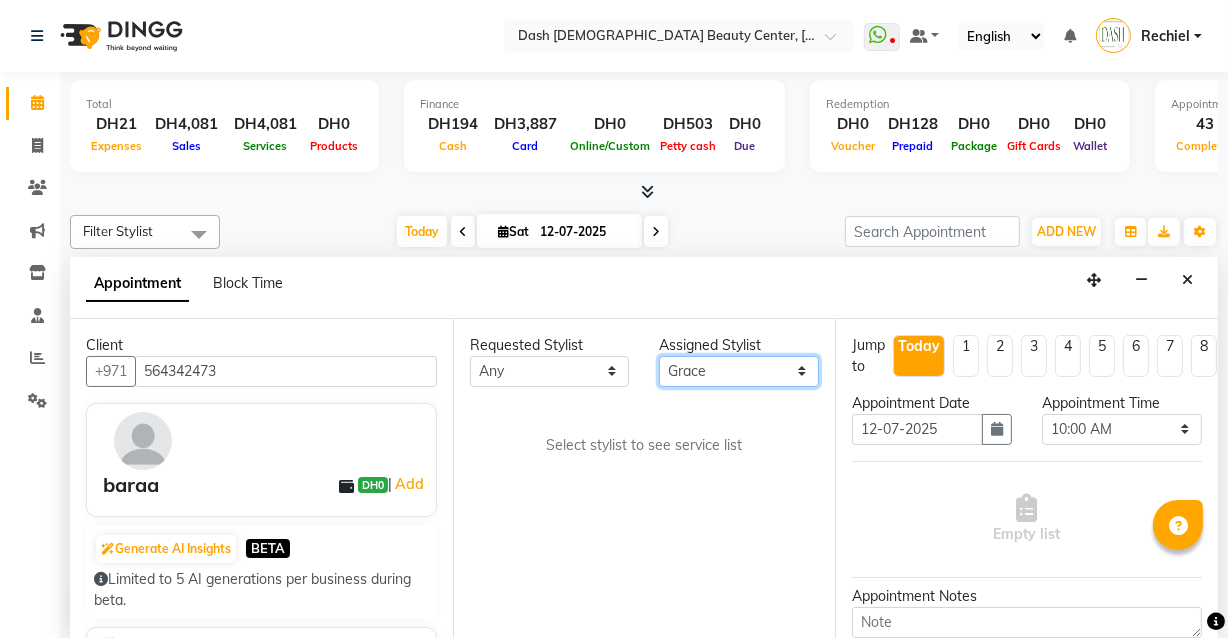 click on "Select [PERSON_NAME] [PERSON_NAME] [PERSON_NAME] [PERSON_NAME] [PERSON_NAME] [PERSON_NAME] [PERSON_NAME] [PERSON_NAME] [PERSON_NAME] Peace [PERSON_NAME] [PERSON_NAME]" at bounding box center [739, 371] 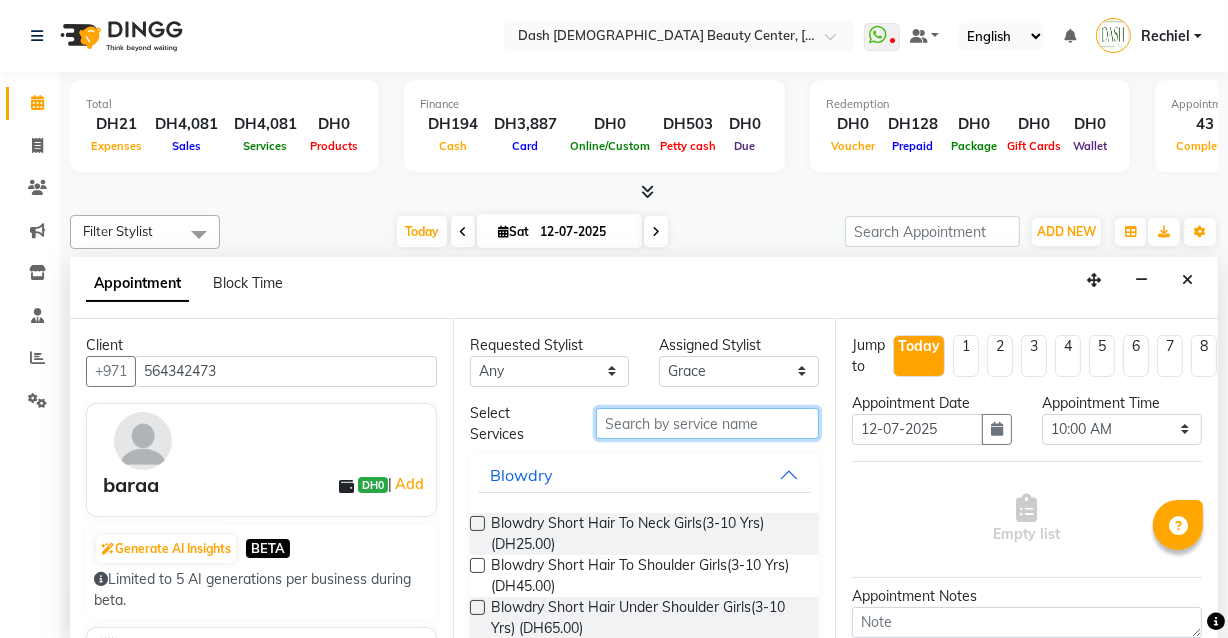 click at bounding box center (707, 423) 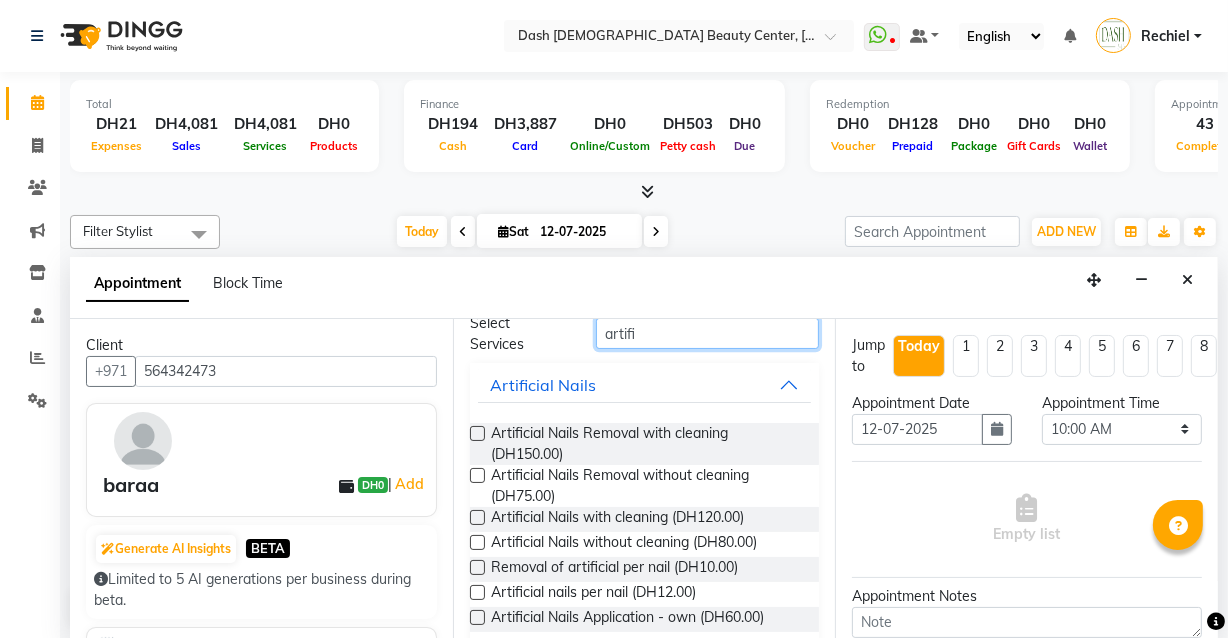 scroll, scrollTop: 92, scrollLeft: 0, axis: vertical 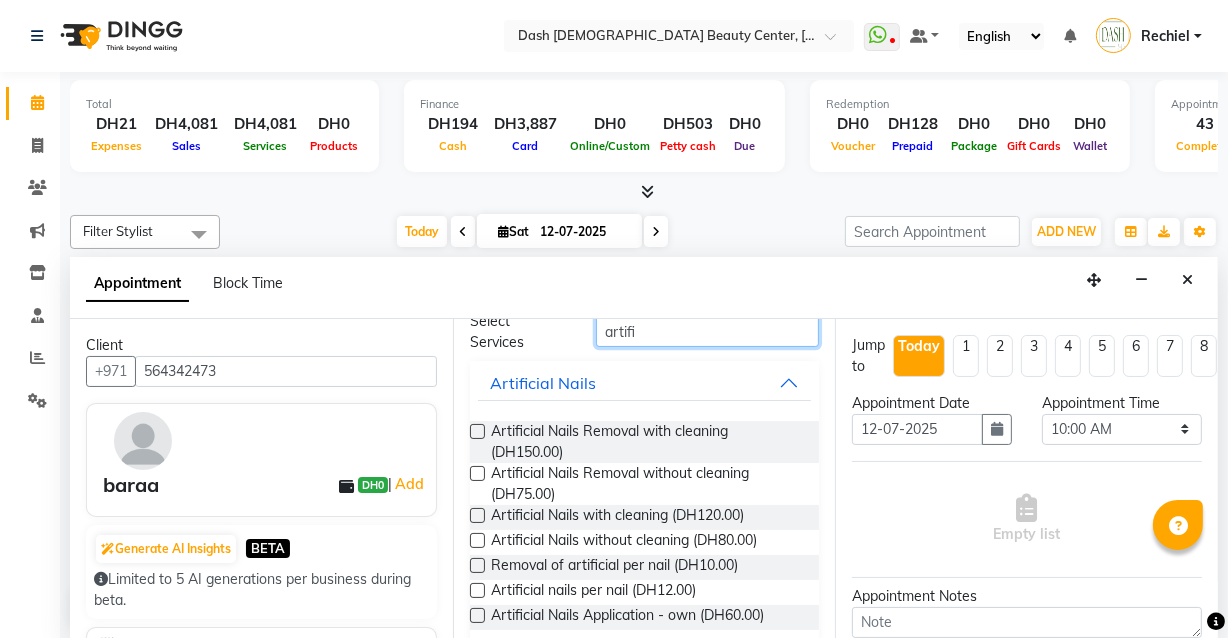 type on "artifi" 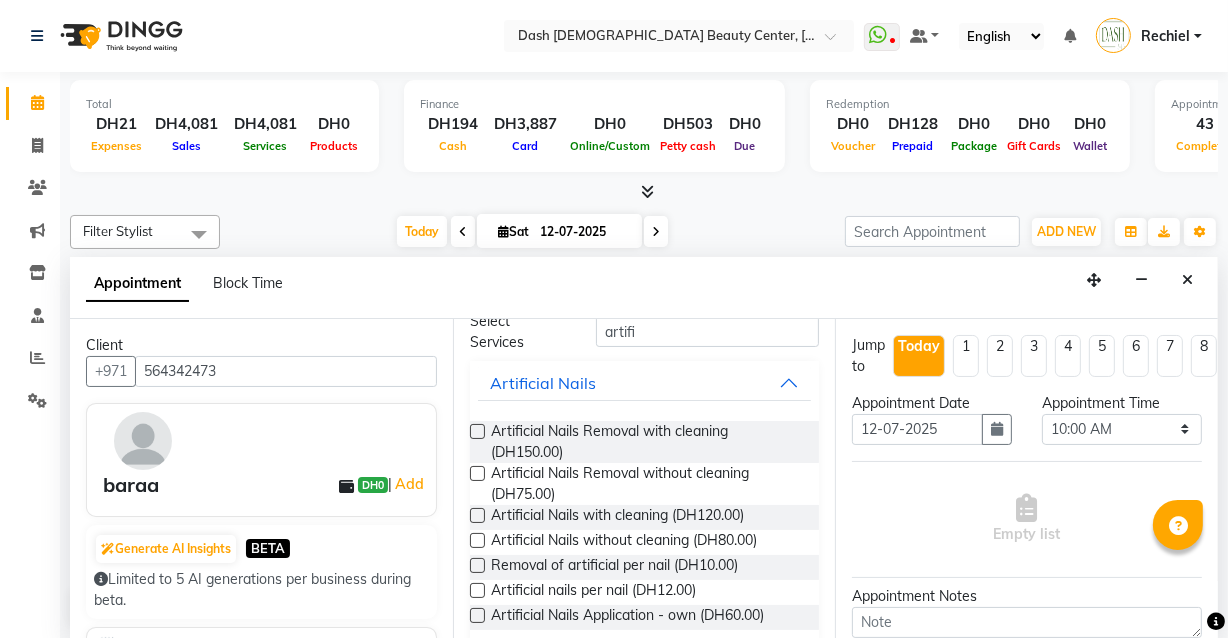 click at bounding box center (477, 515) 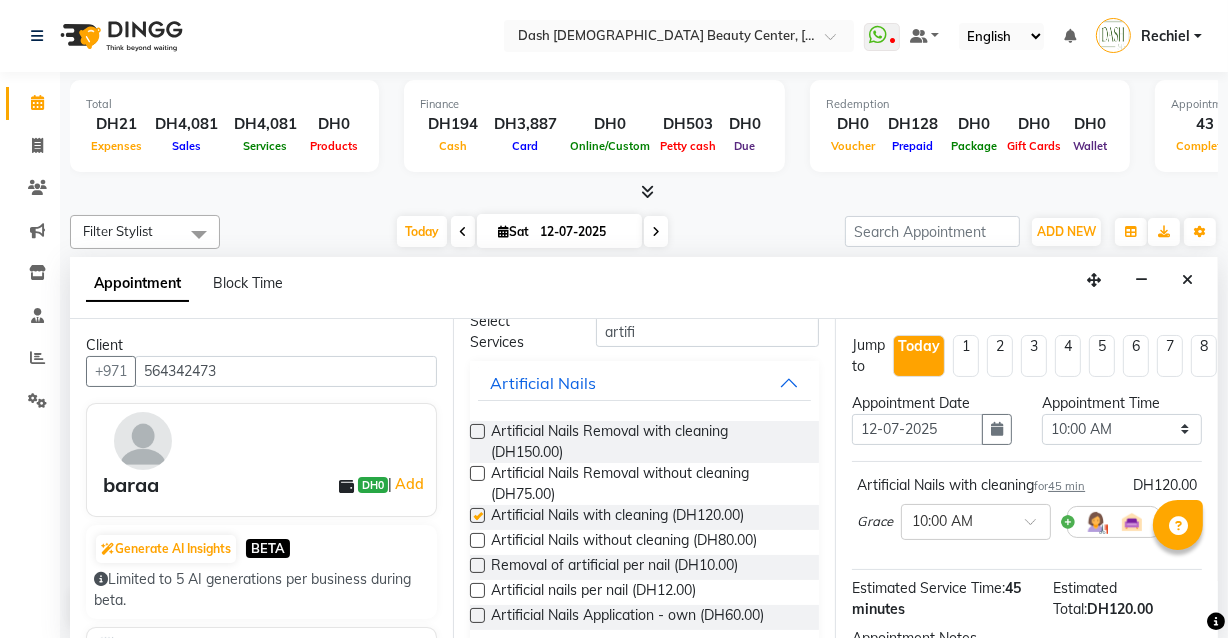 checkbox on "false" 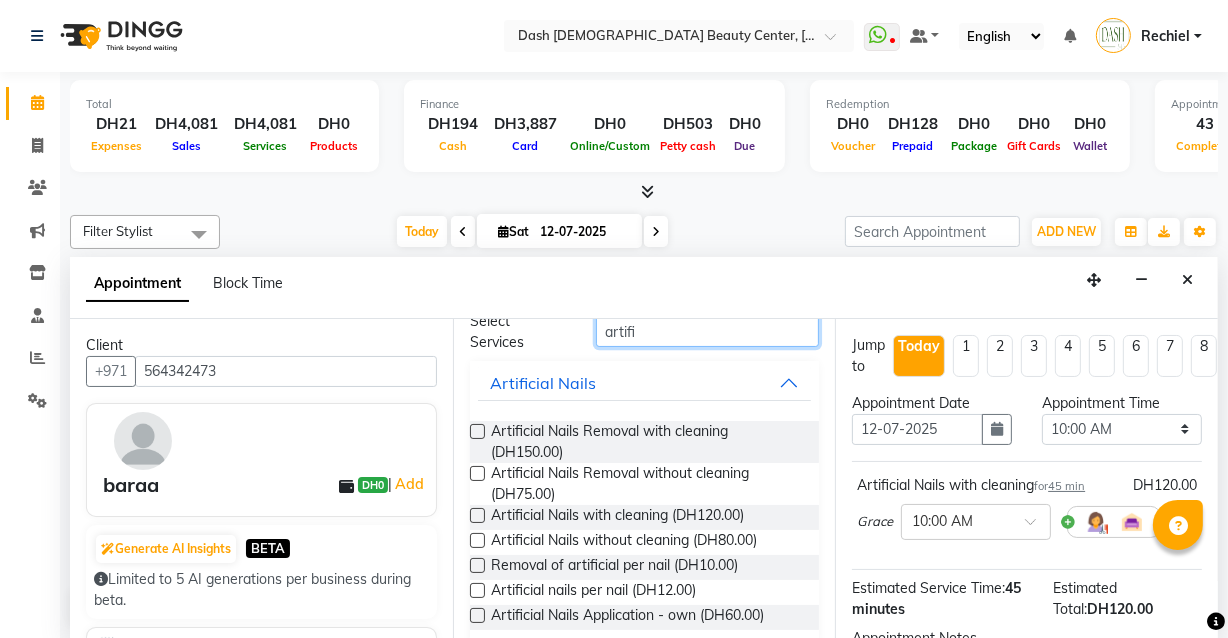 click on "artifi" at bounding box center (707, 331) 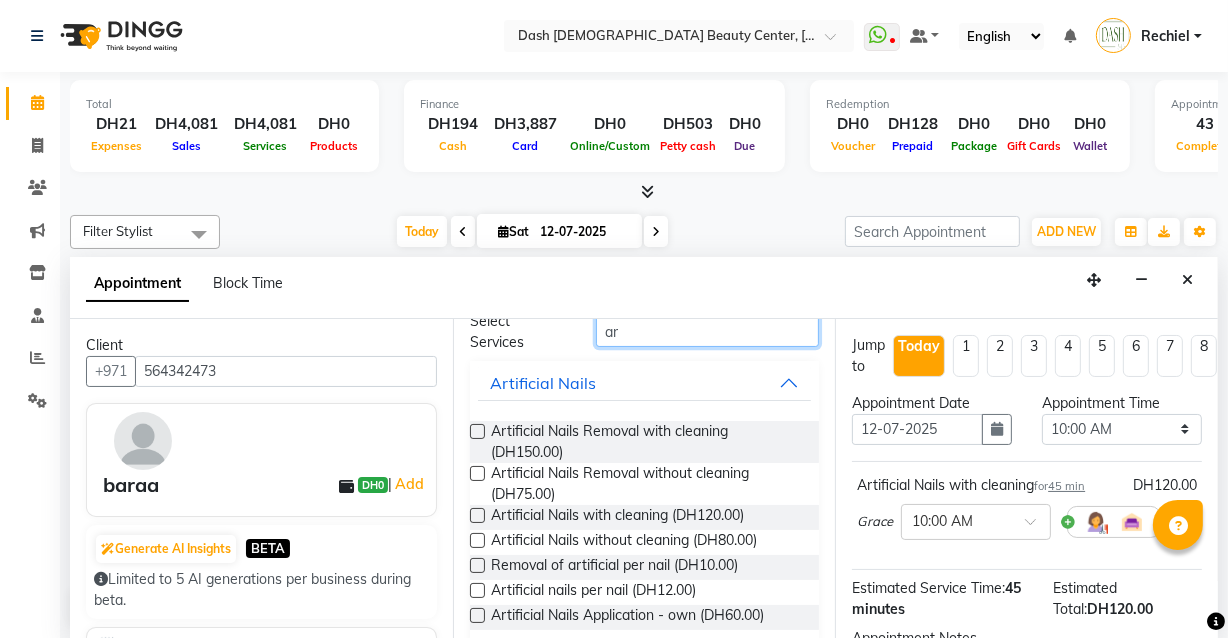 type on "a" 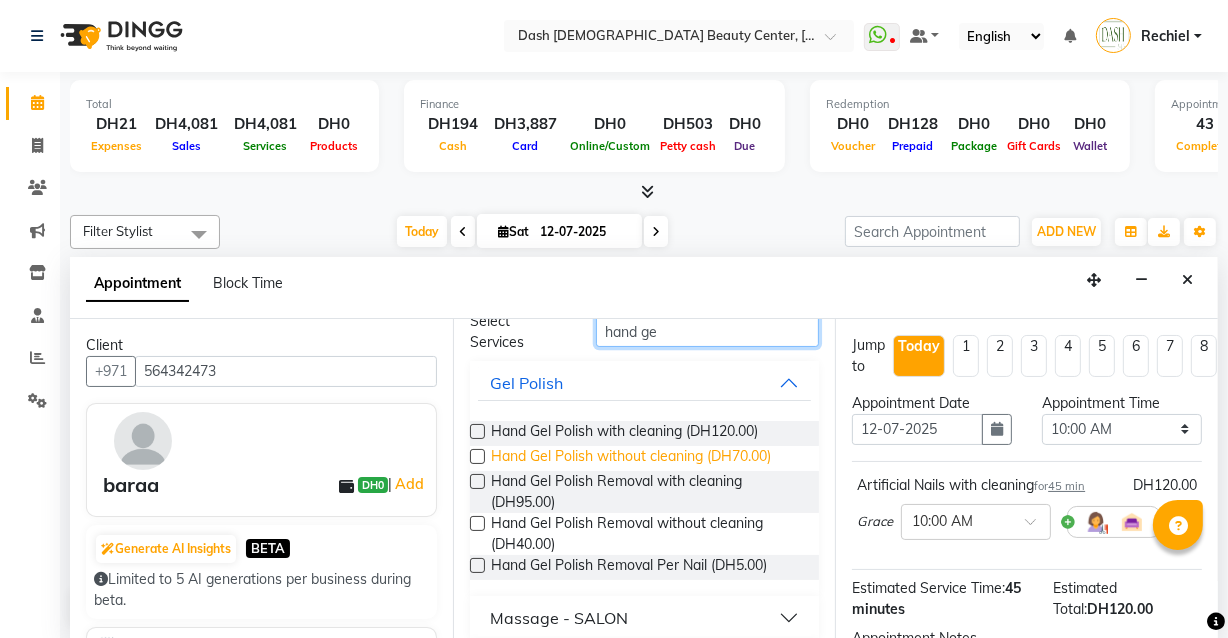 type on "hand ge" 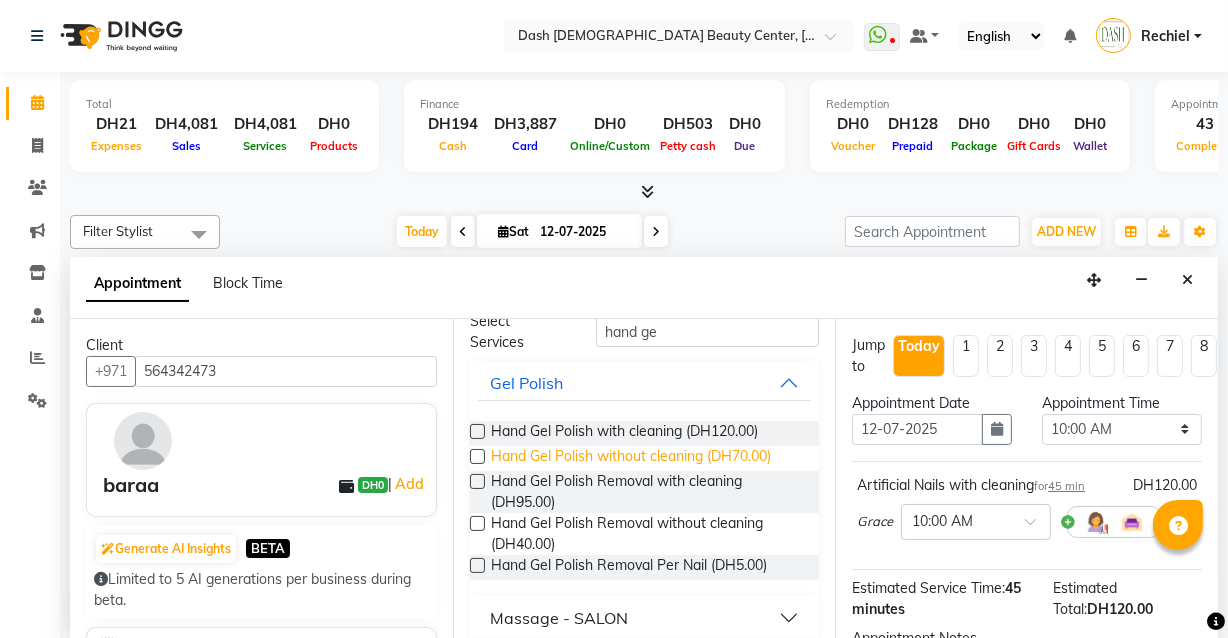 click on "Hand Gel Polish without cleaning (DH70.00)" at bounding box center (631, 458) 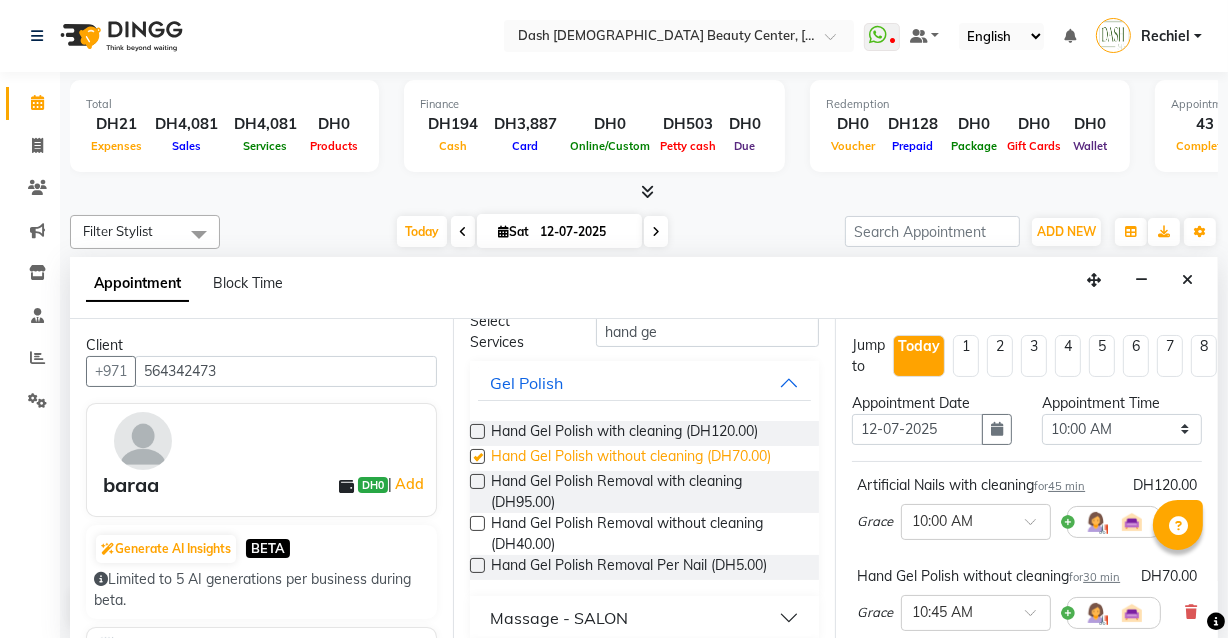 checkbox on "false" 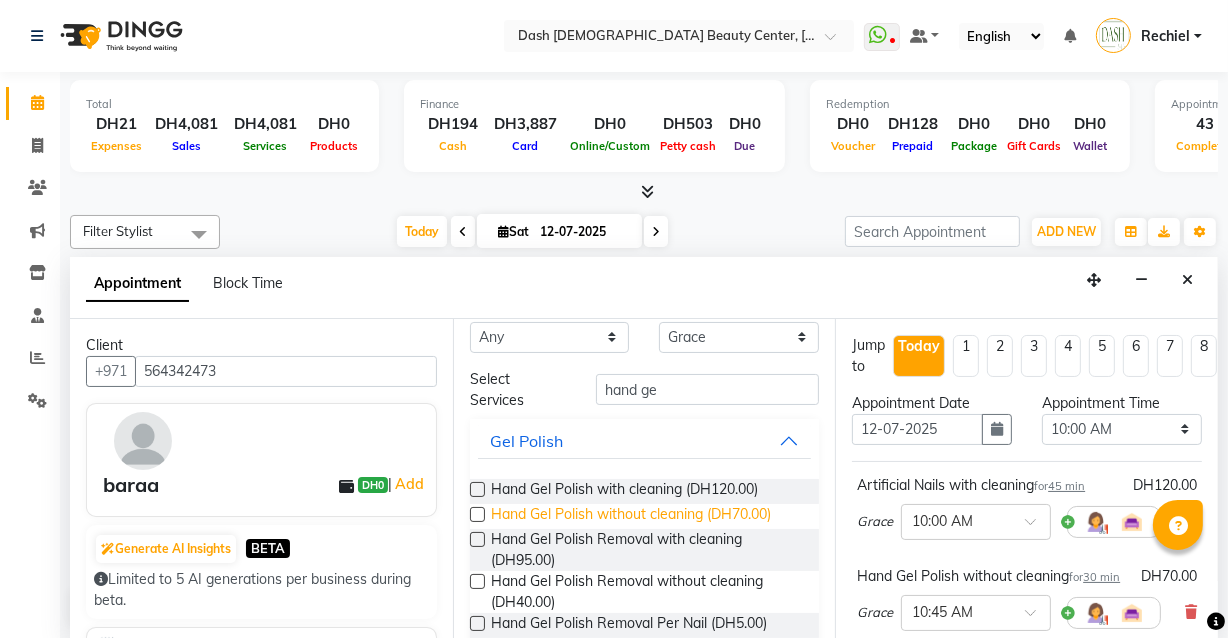 scroll, scrollTop: 7, scrollLeft: 0, axis: vertical 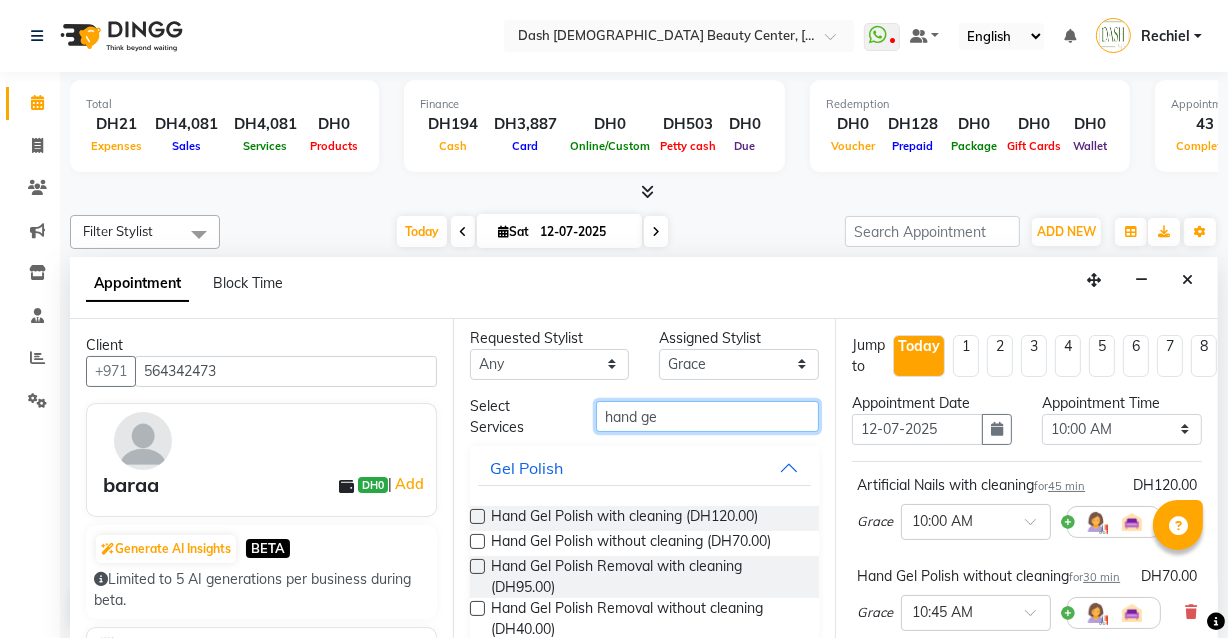 click on "hand ge" at bounding box center [707, 416] 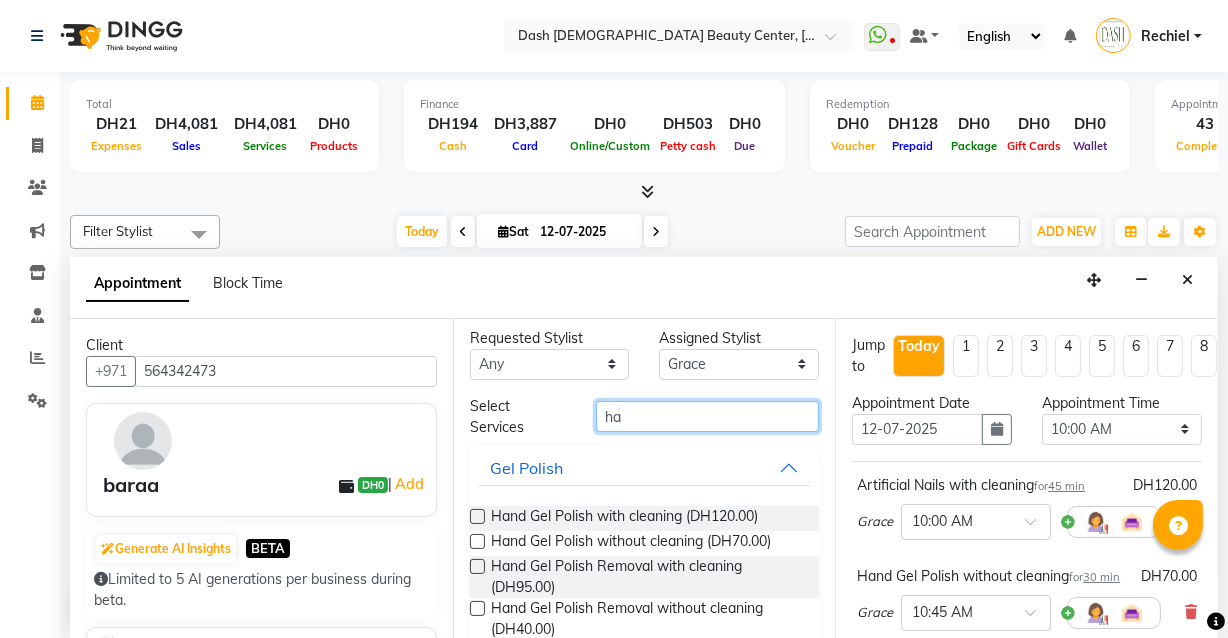 type on "h" 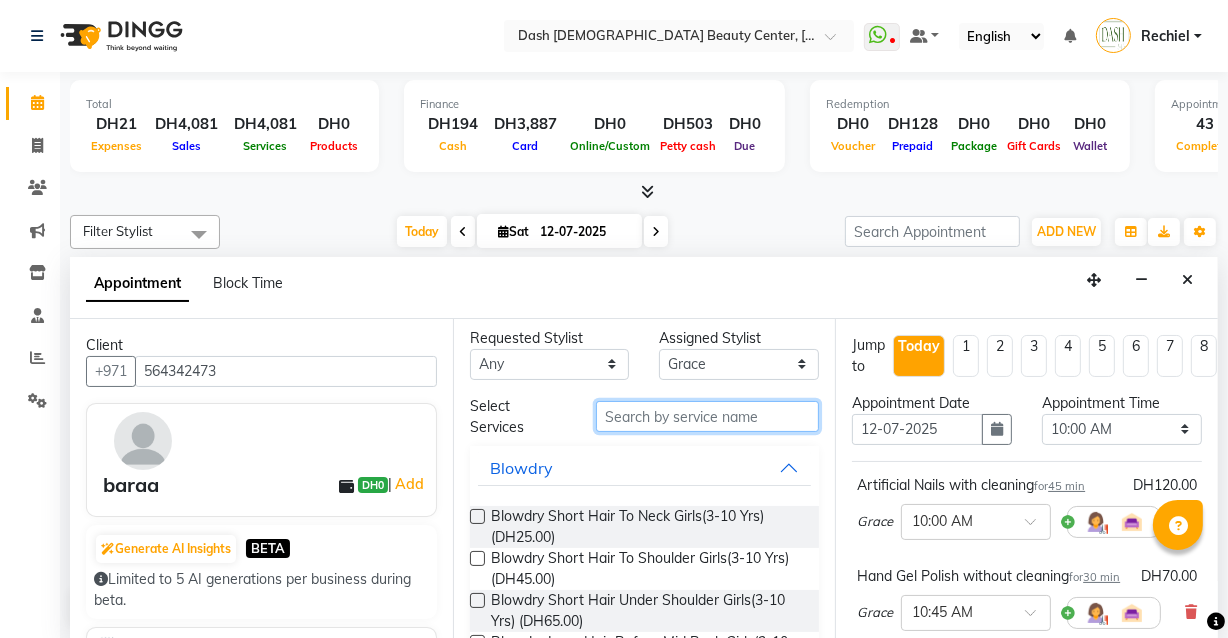 click at bounding box center [707, 416] 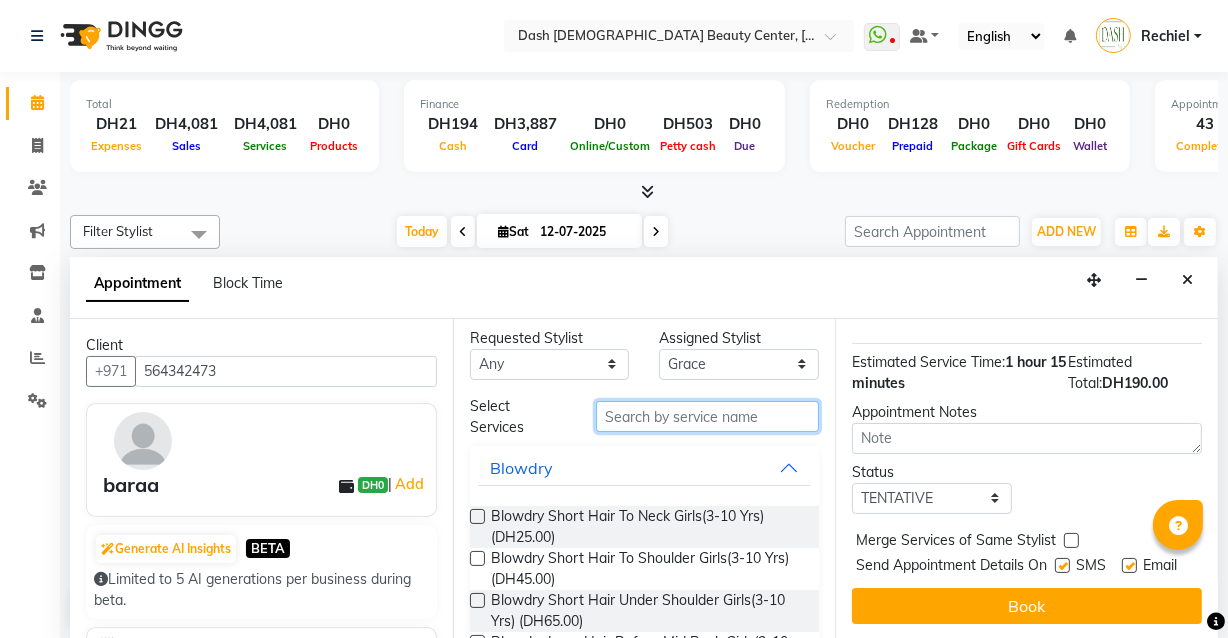 scroll, scrollTop: 368, scrollLeft: 0, axis: vertical 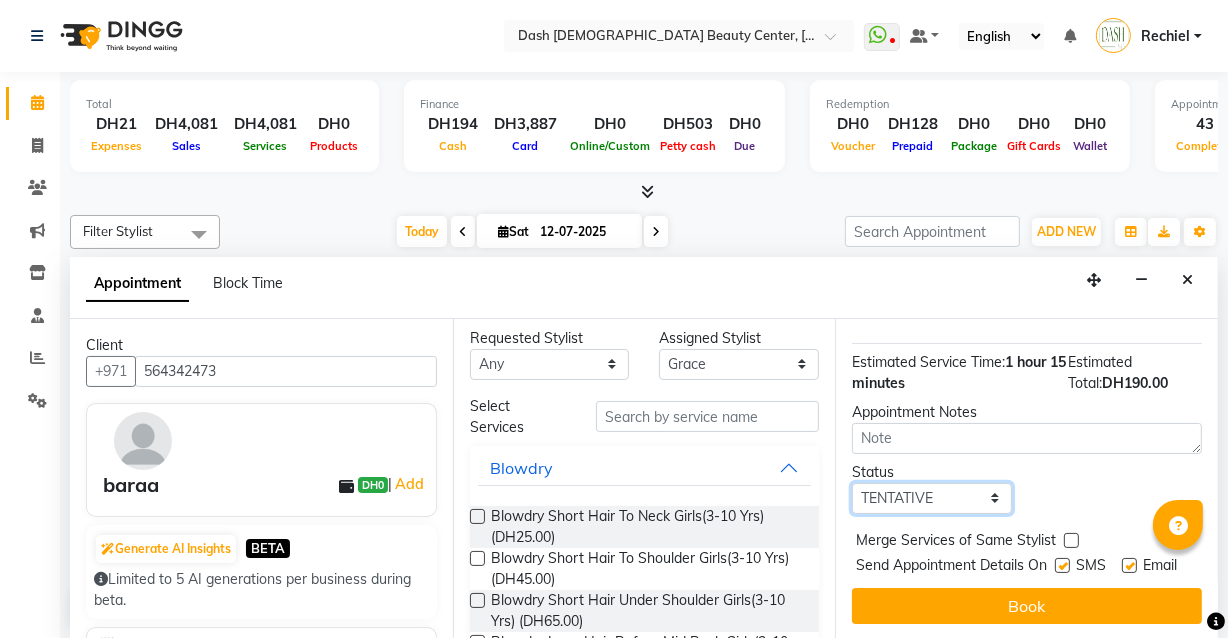 click on "Select TENTATIVE CONFIRM CHECK-IN UPCOMING" at bounding box center [932, 498] 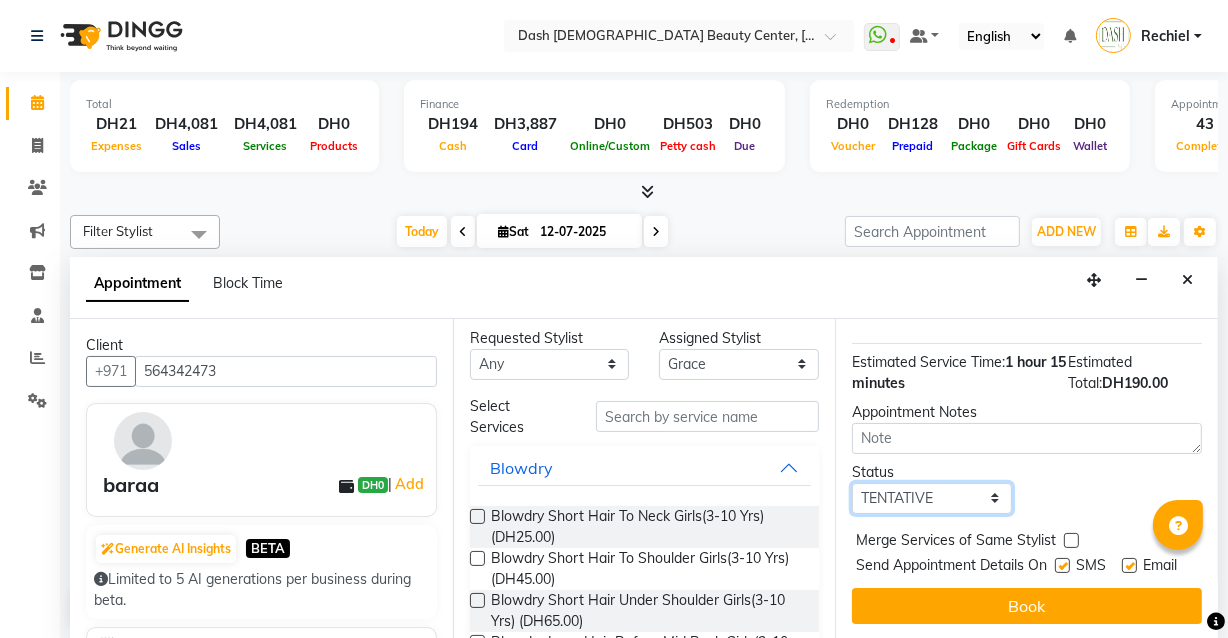 scroll, scrollTop: 368, scrollLeft: 0, axis: vertical 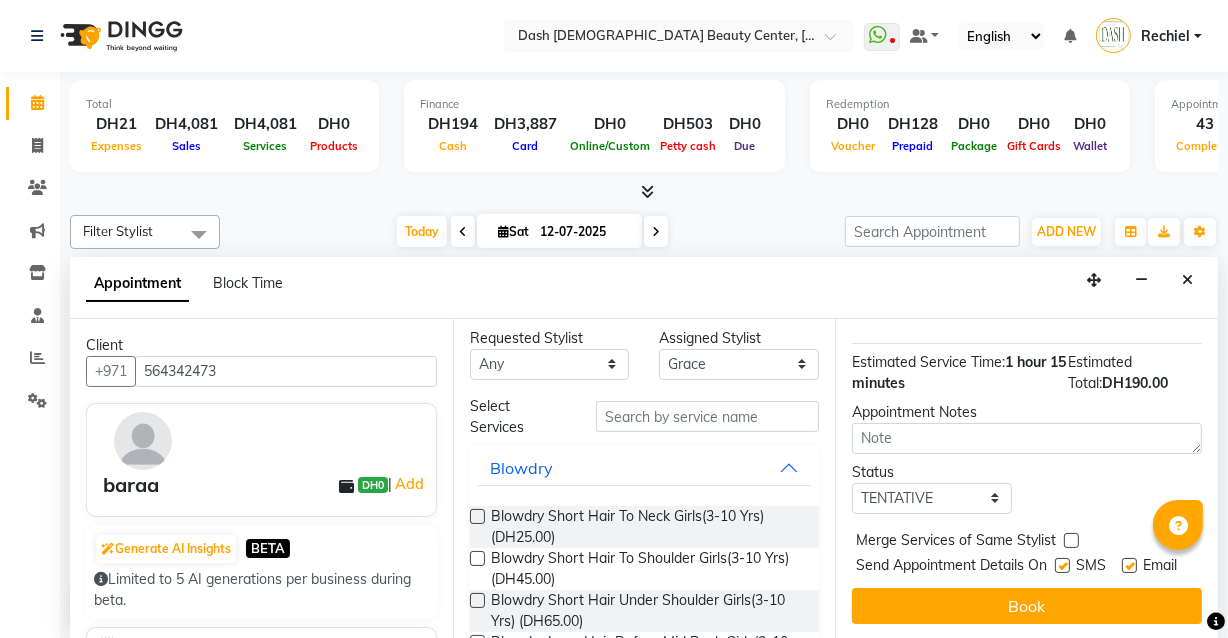 click at bounding box center [1071, 540] 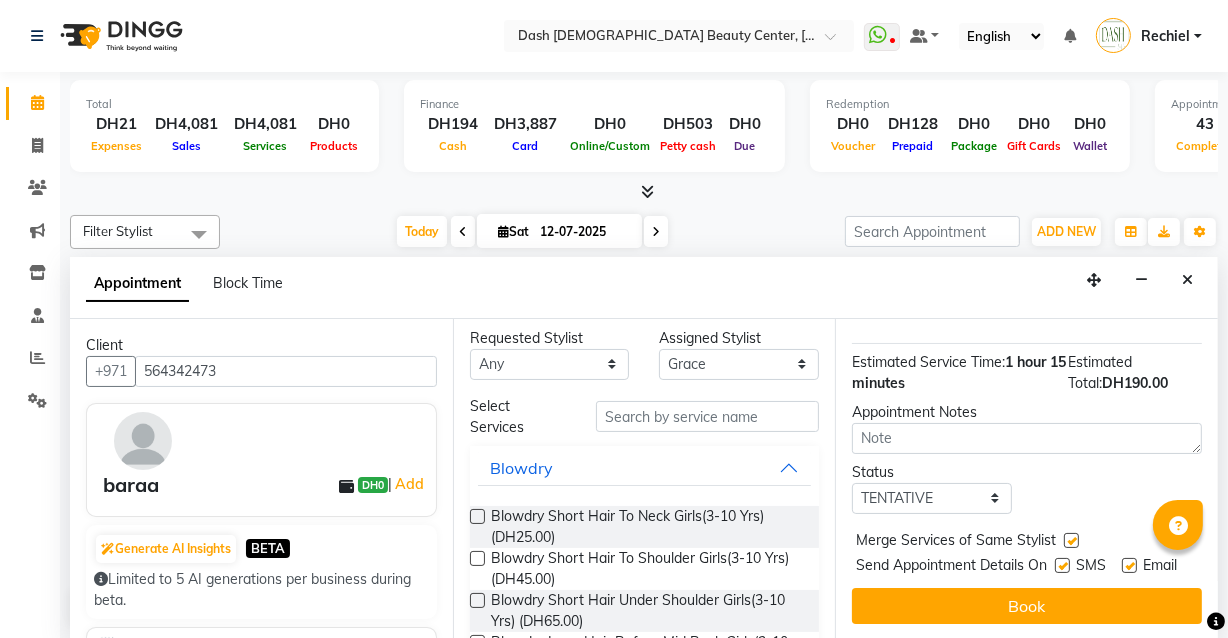 click at bounding box center [1062, 565] 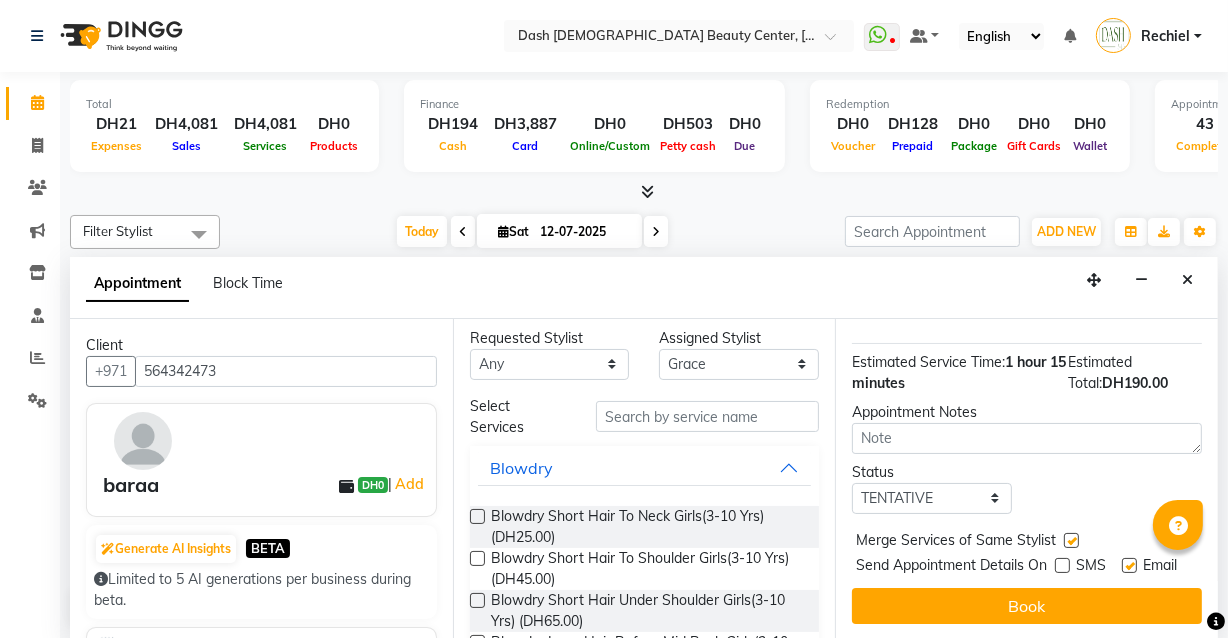 click at bounding box center (1129, 565) 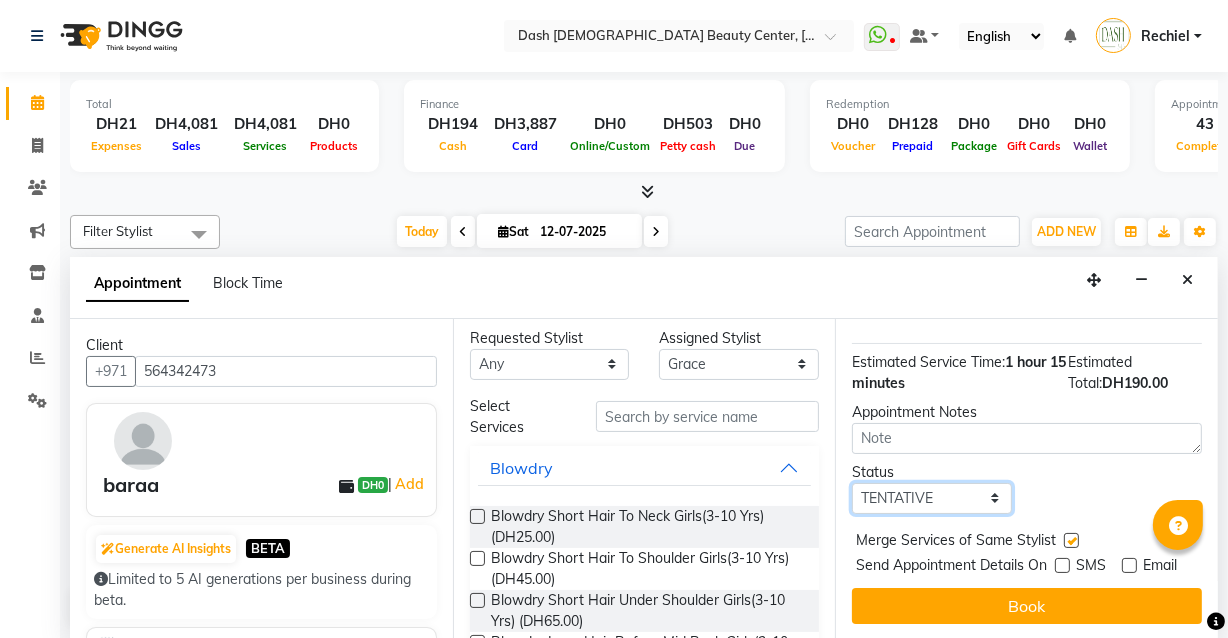 click on "Select TENTATIVE CONFIRM CHECK-IN UPCOMING" at bounding box center (932, 498) 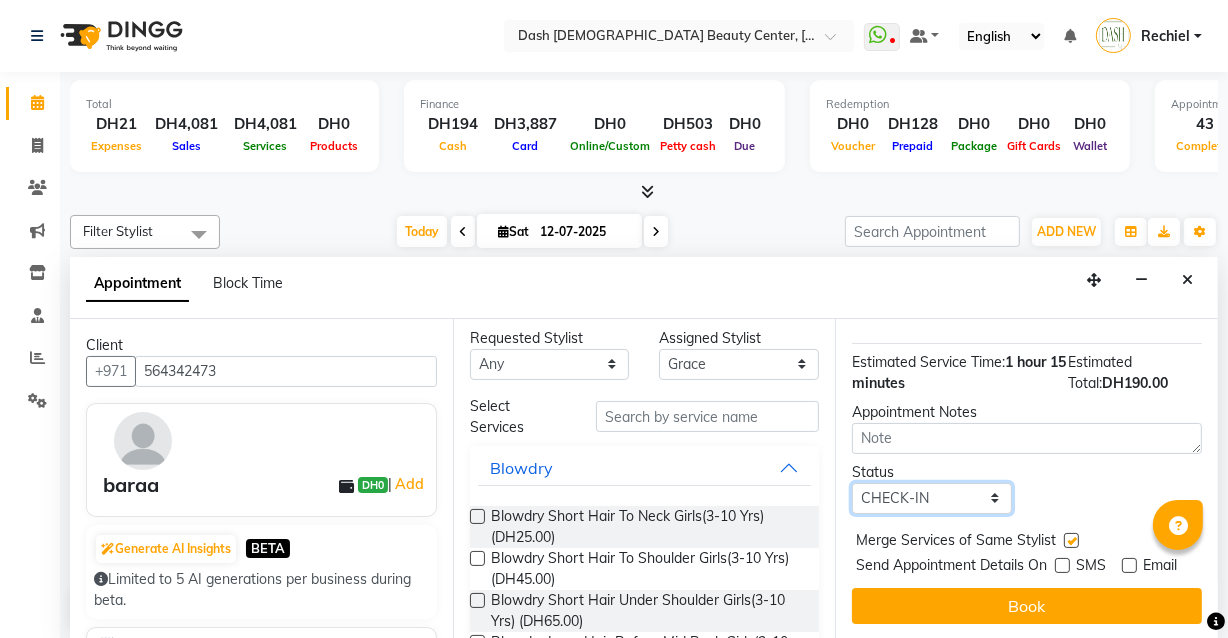 click on "Select TENTATIVE CONFIRM CHECK-IN UPCOMING" at bounding box center [932, 498] 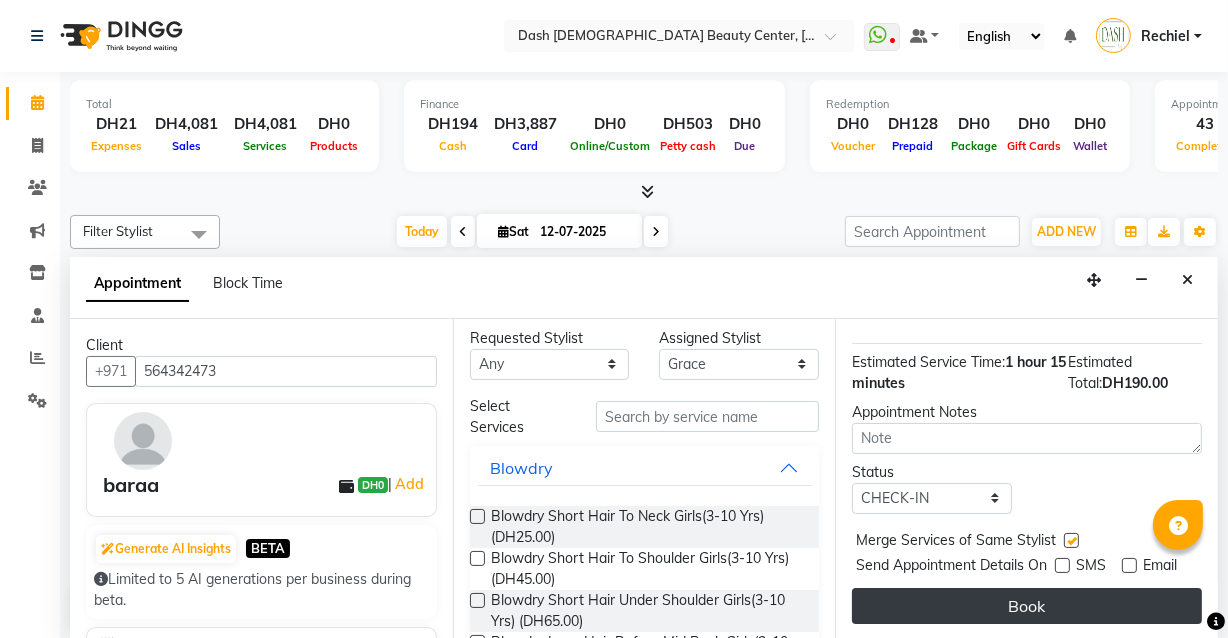 click on "Book" at bounding box center [1027, 606] 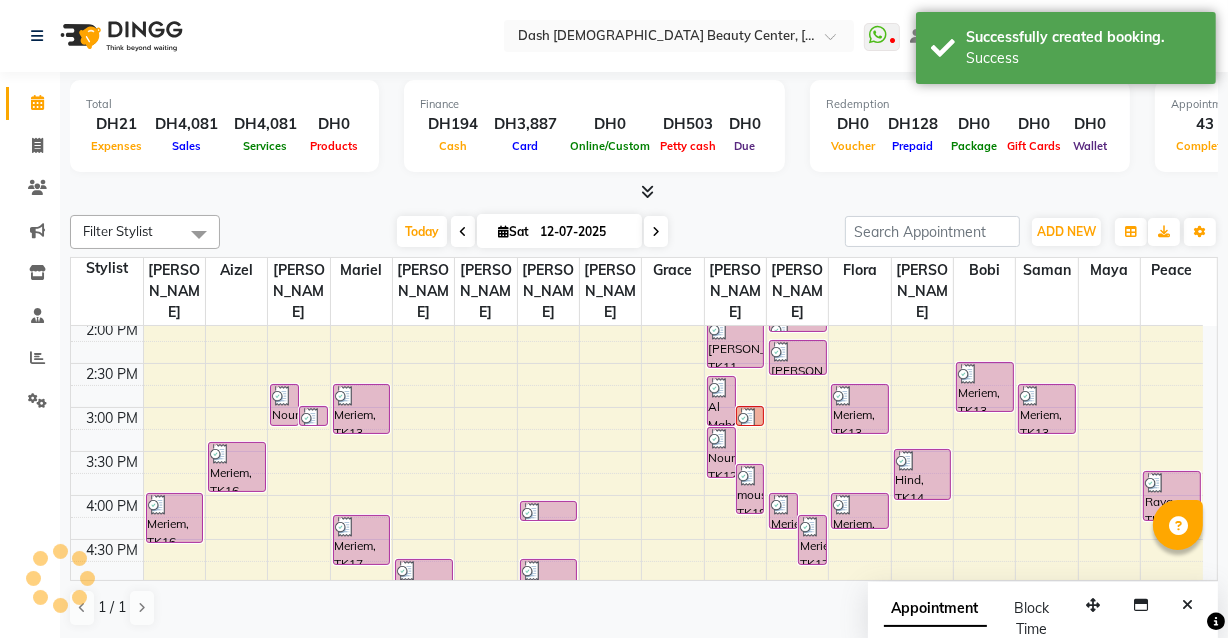 scroll, scrollTop: 0, scrollLeft: 0, axis: both 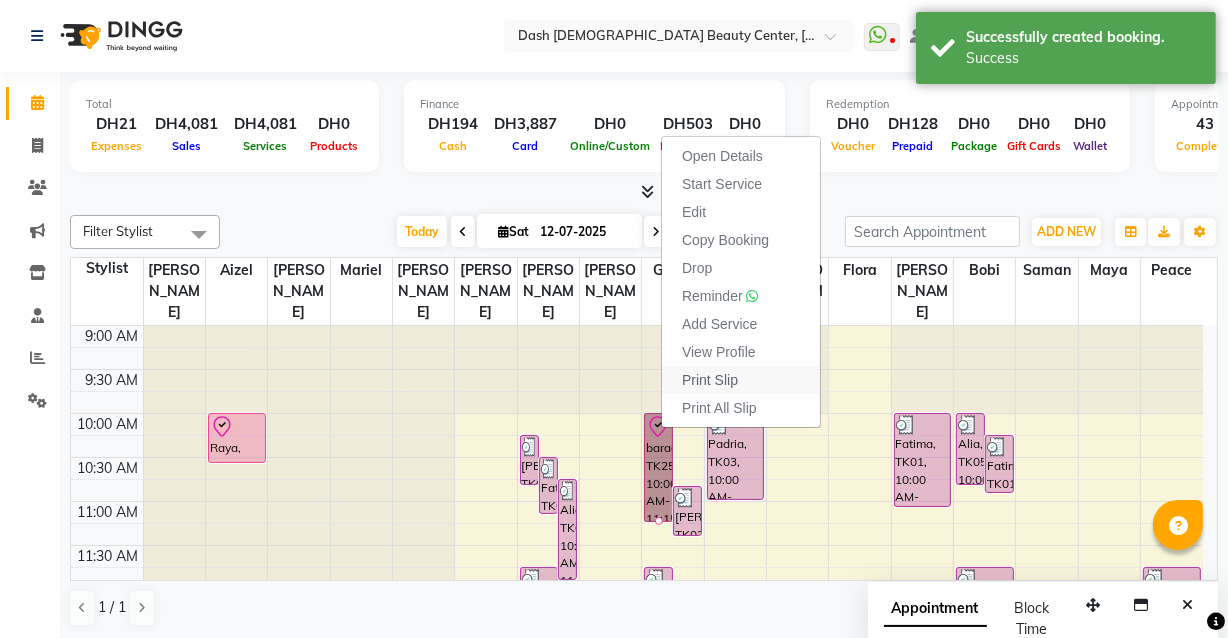 click on "Print Slip" at bounding box center (741, 380) 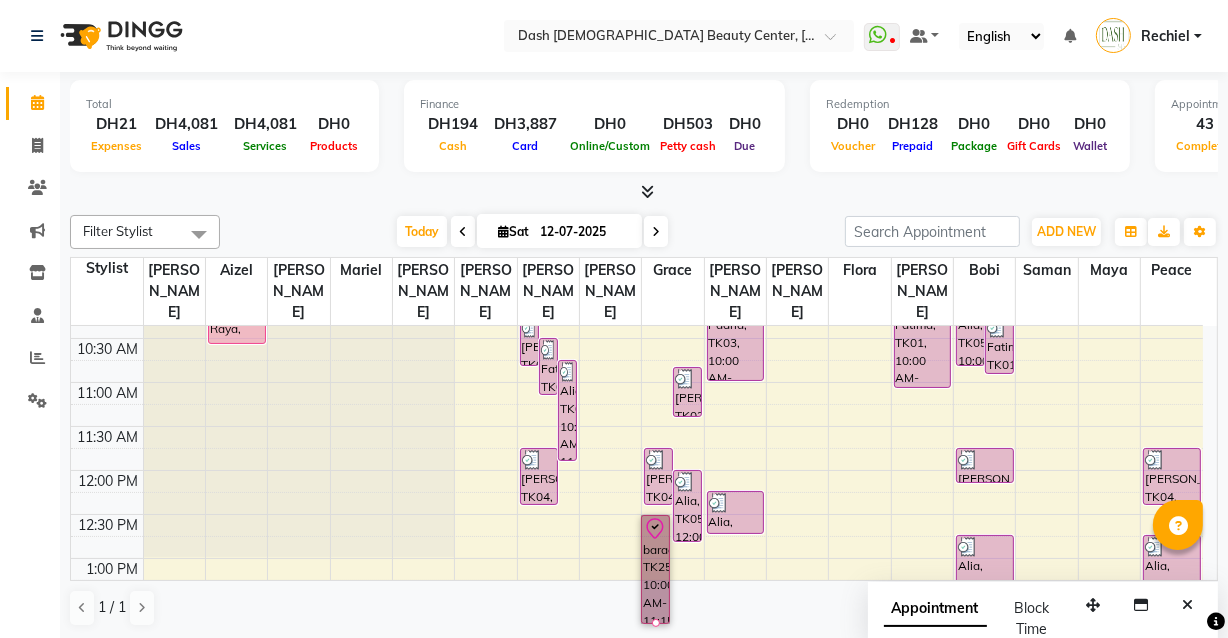 scroll, scrollTop: 145, scrollLeft: 0, axis: vertical 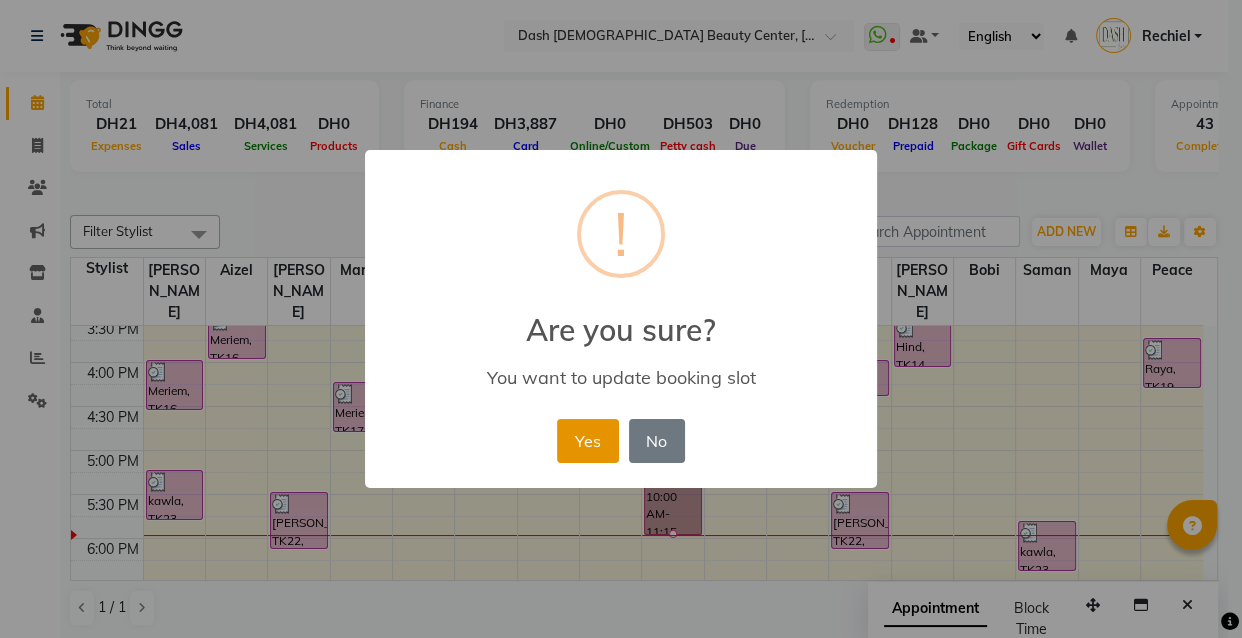 click on "Yes" at bounding box center [587, 441] 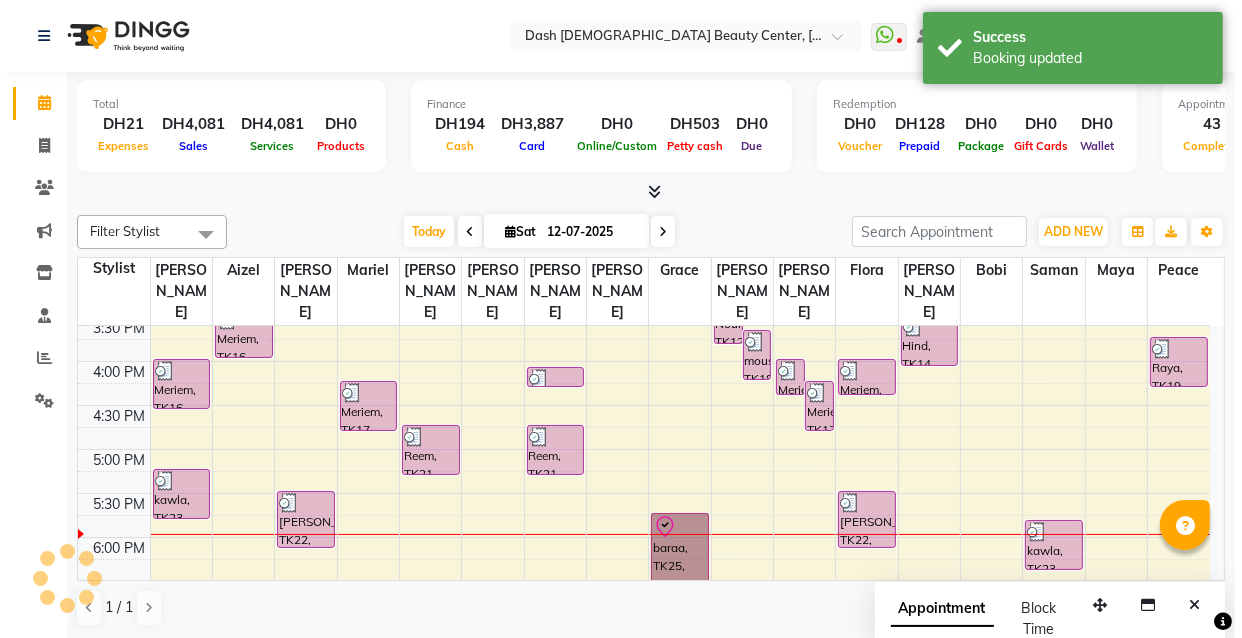 scroll, scrollTop: 580, scrollLeft: 0, axis: vertical 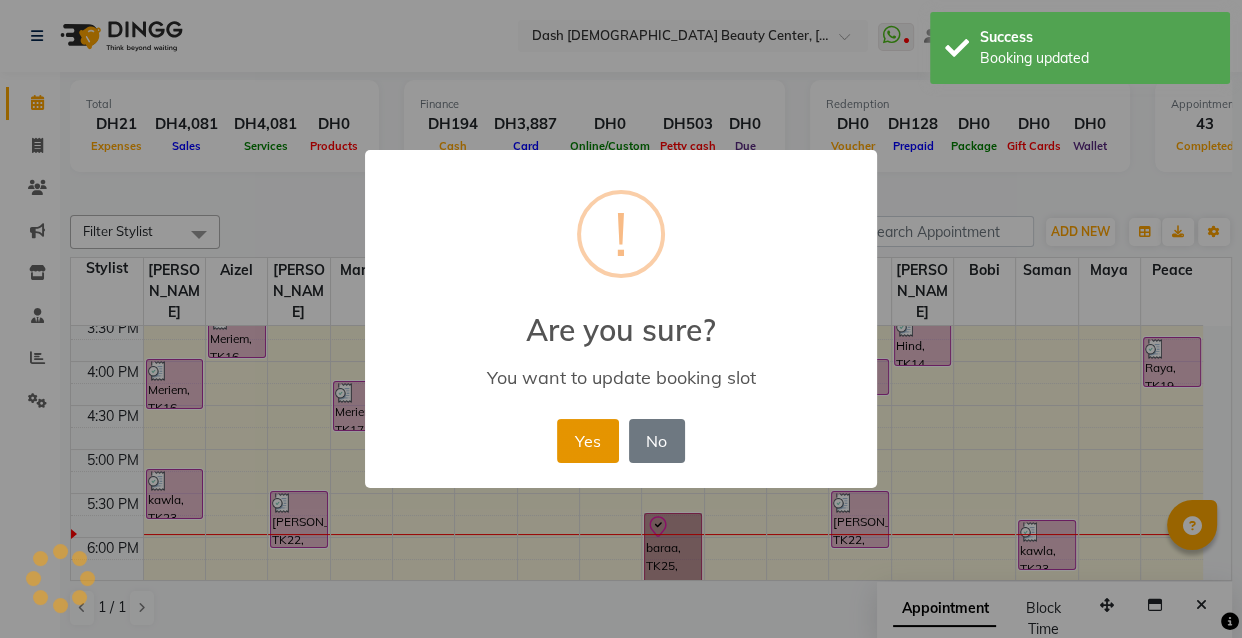 click on "Yes" at bounding box center [587, 441] 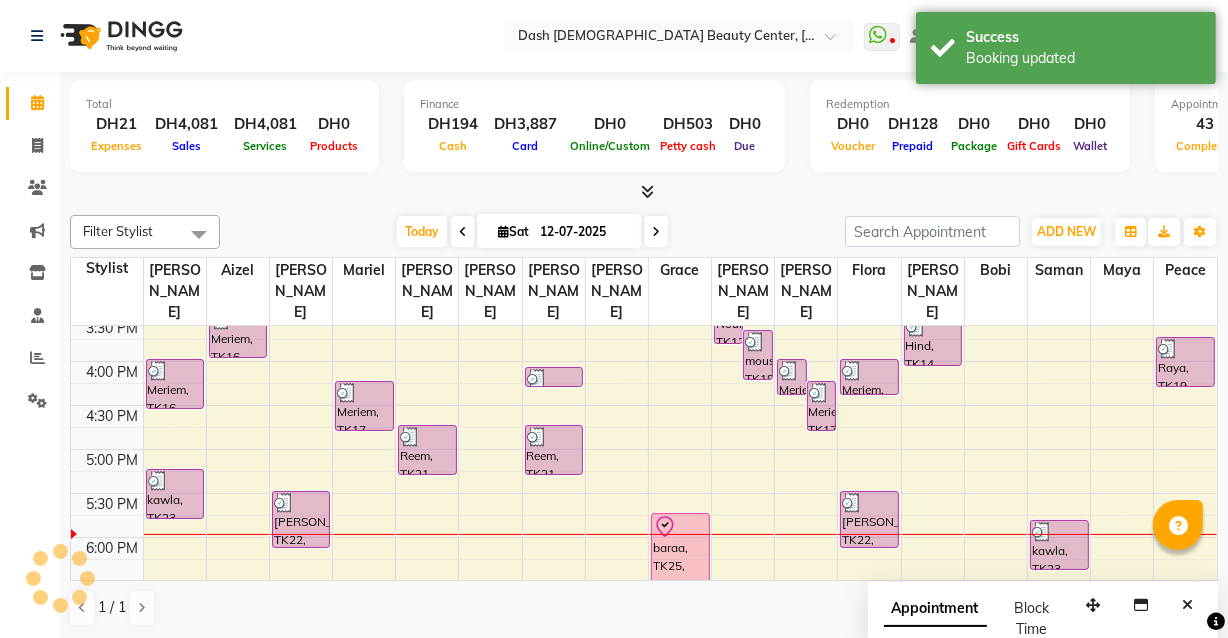 click on "baraa, TK25, 10:00 AM-11:15 AM, Artificial Nails with cleaning,Hand Gel Polish without cleaning" at bounding box center [680, 567] 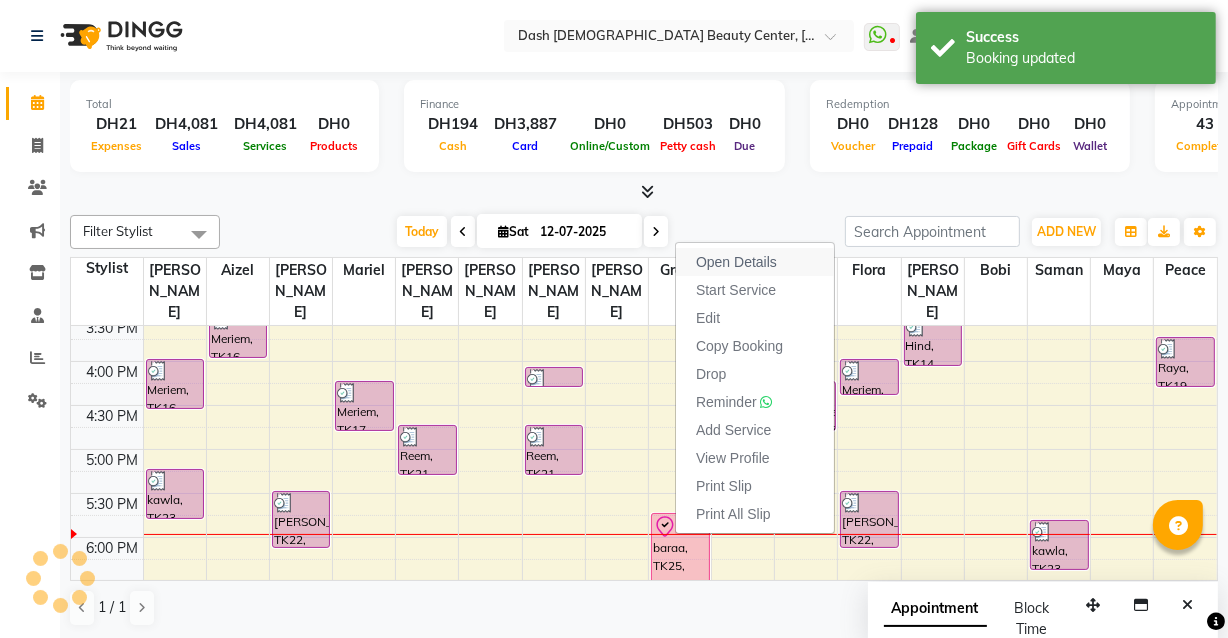 click on "Open Details" at bounding box center [736, 262] 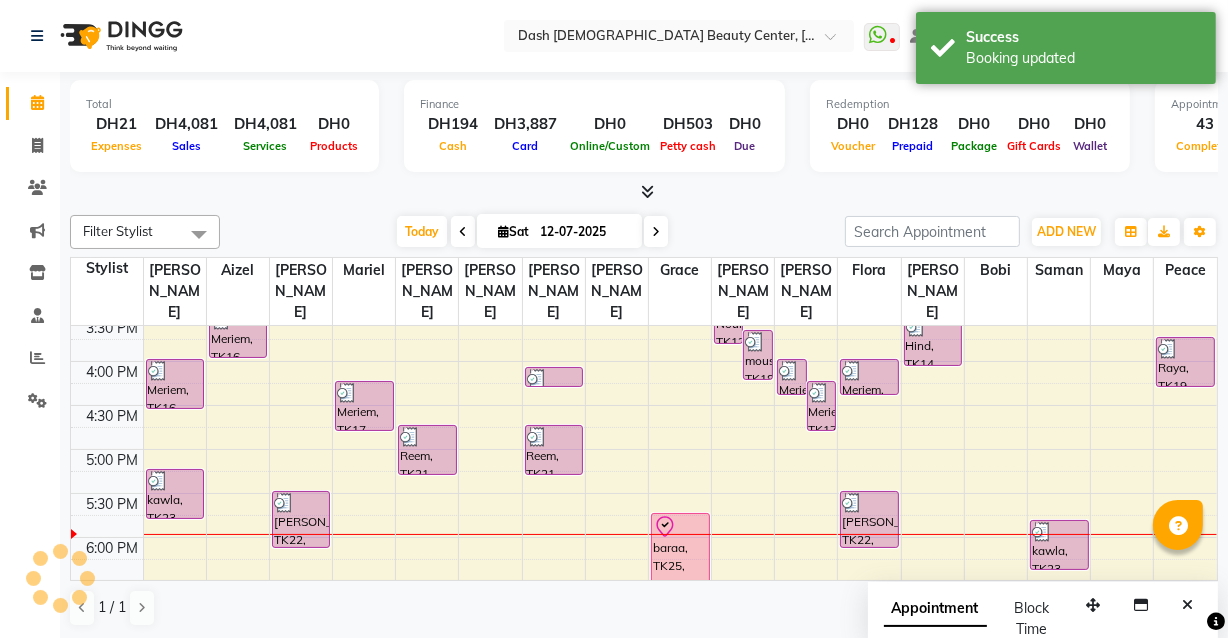 click on "baraa, TK25, 10:00 AM-11:15 AM, Artificial Nails with cleaning,Hand Gel Polish without cleaning" at bounding box center [680, 567] 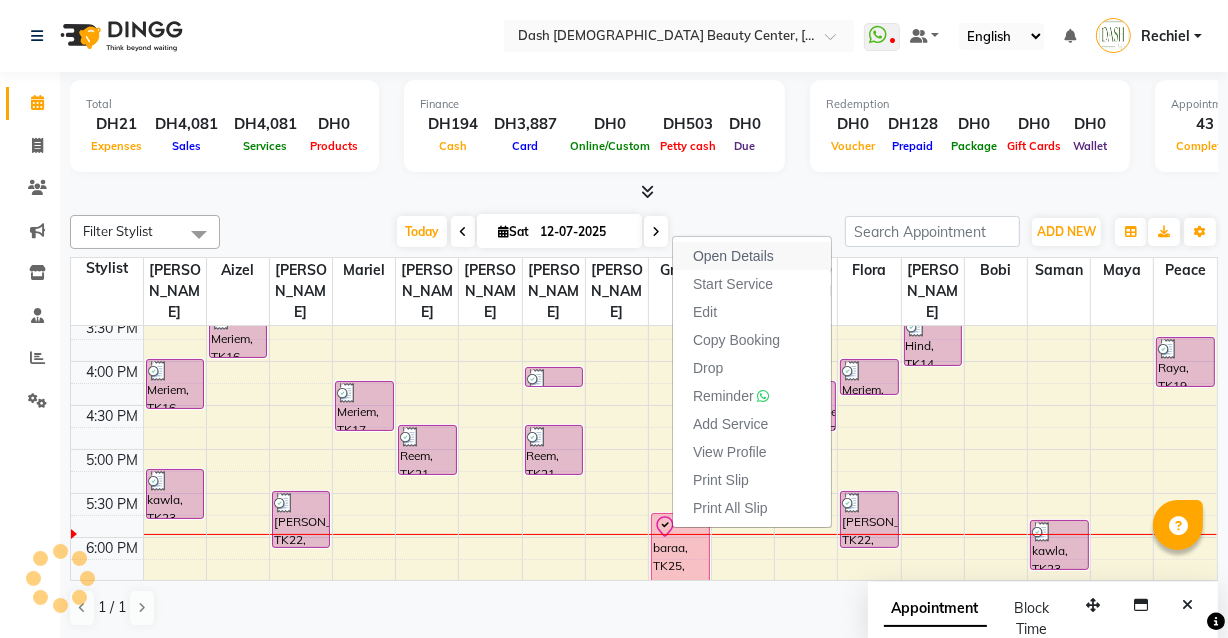 click on "Open Details" at bounding box center [733, 256] 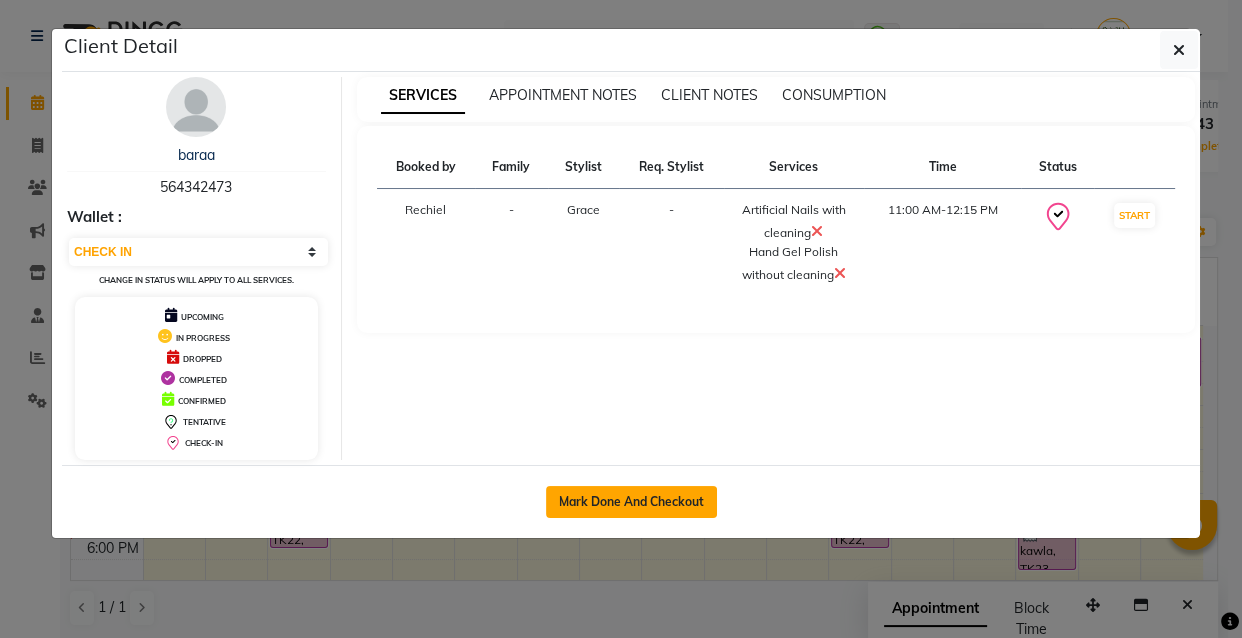 click on "Mark Done And Checkout" 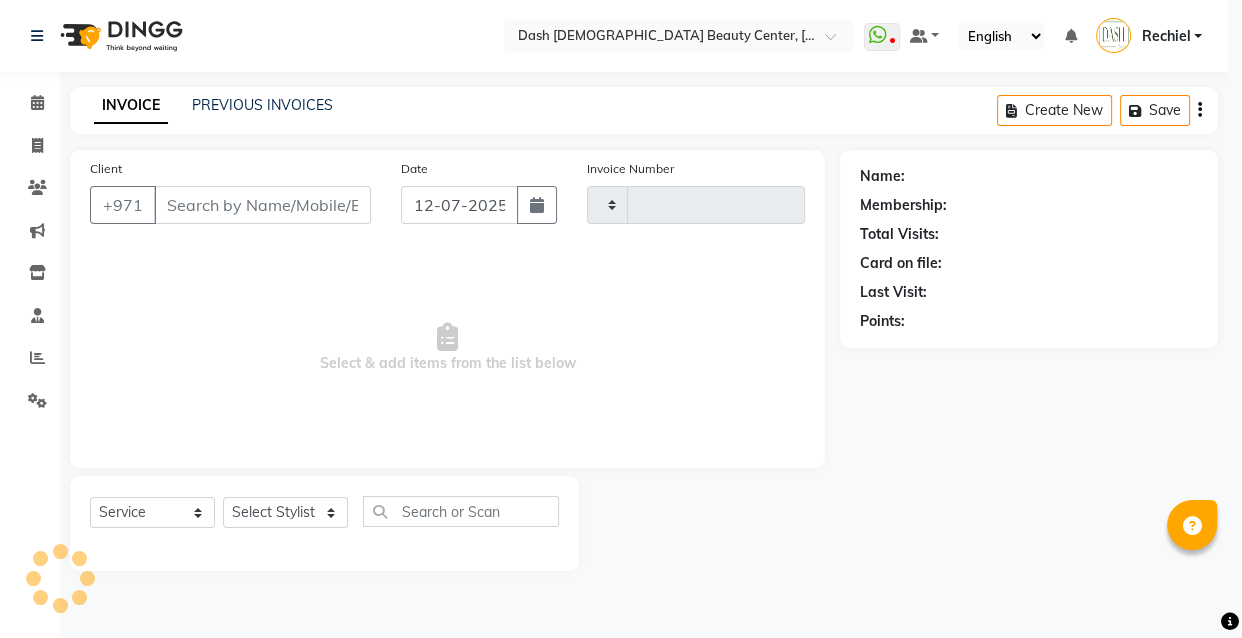 type on "1843" 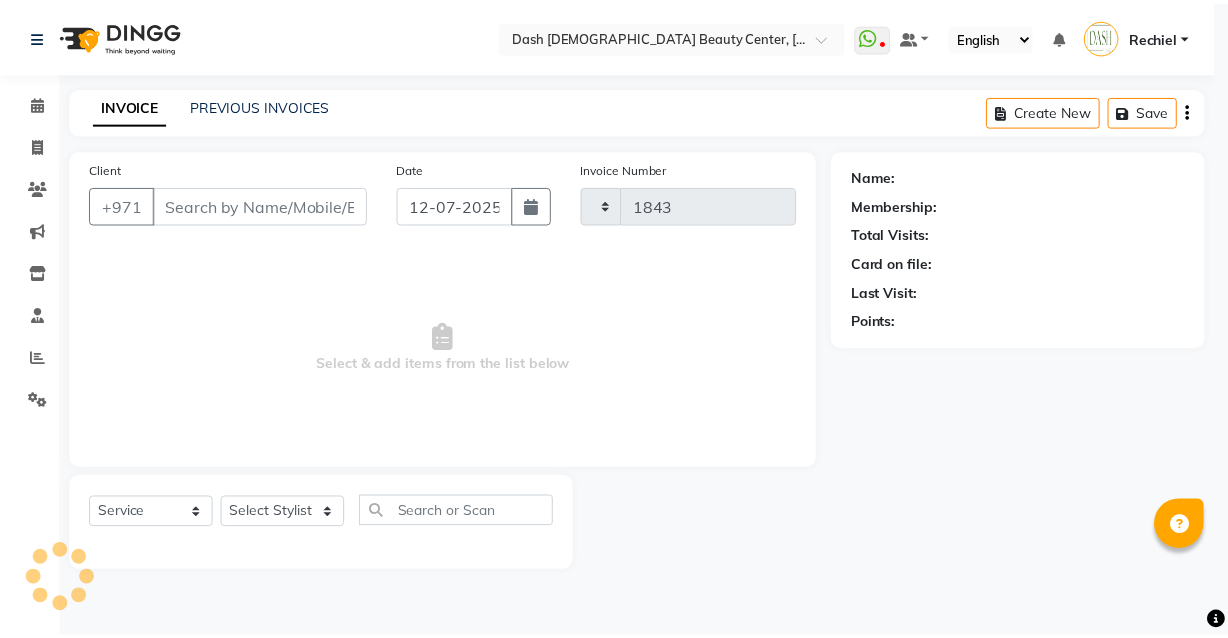 scroll, scrollTop: 0, scrollLeft: 0, axis: both 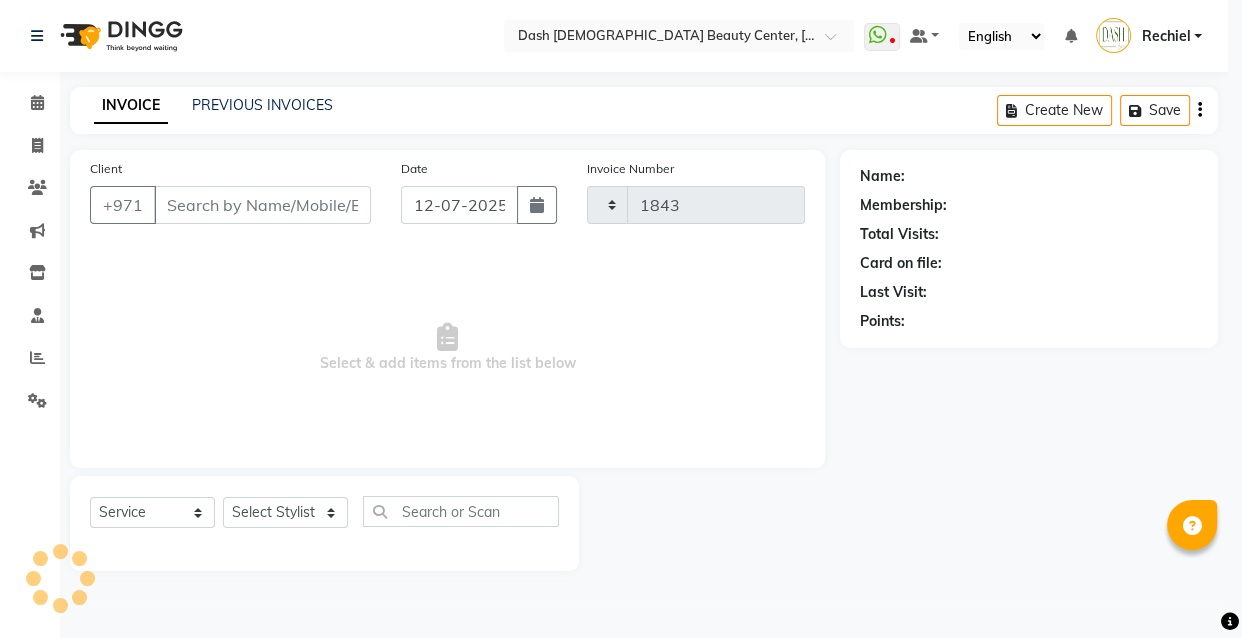 select on "8372" 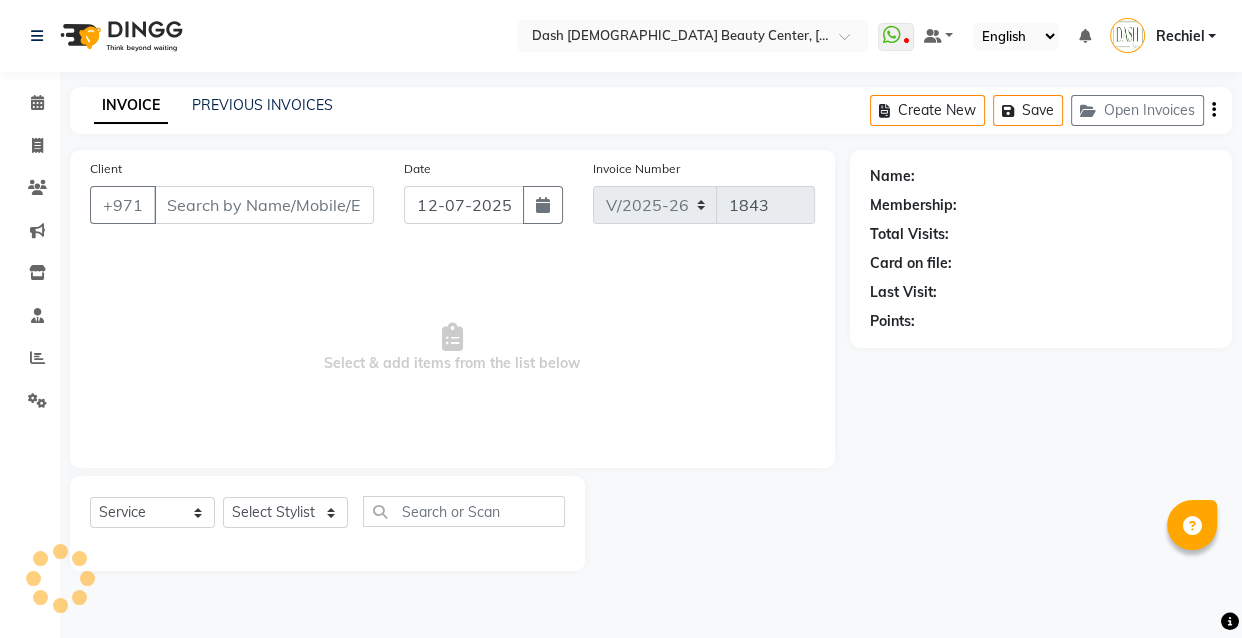 type on "564342473" 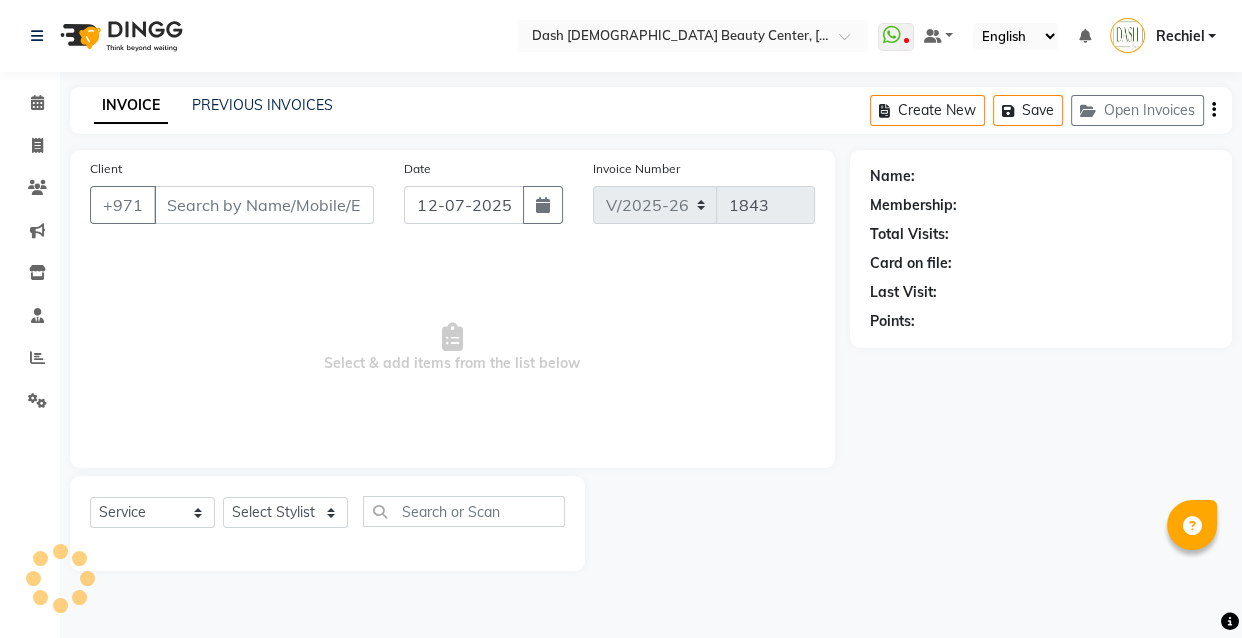 select on "81113" 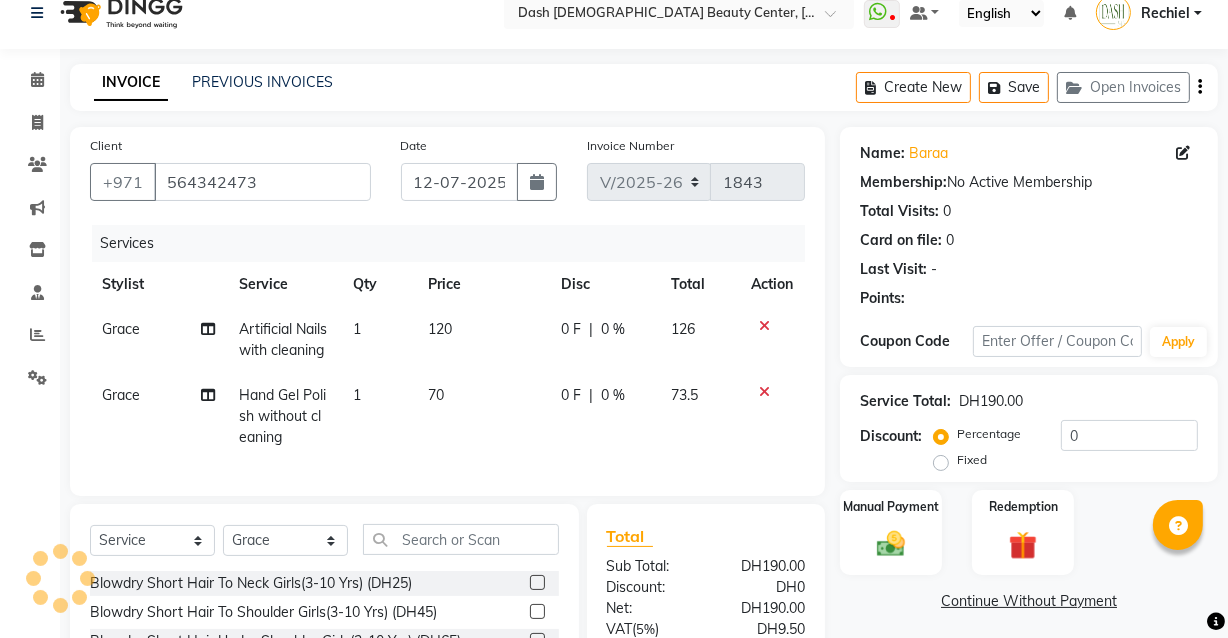 scroll, scrollTop: 249, scrollLeft: 0, axis: vertical 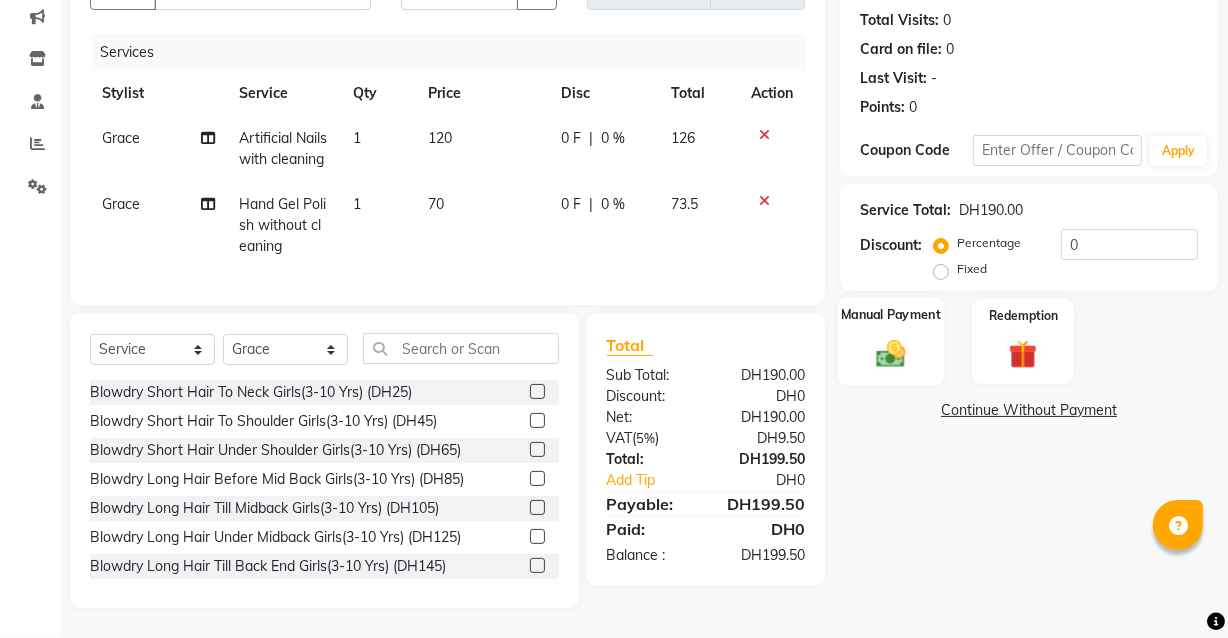 click on "Manual Payment" 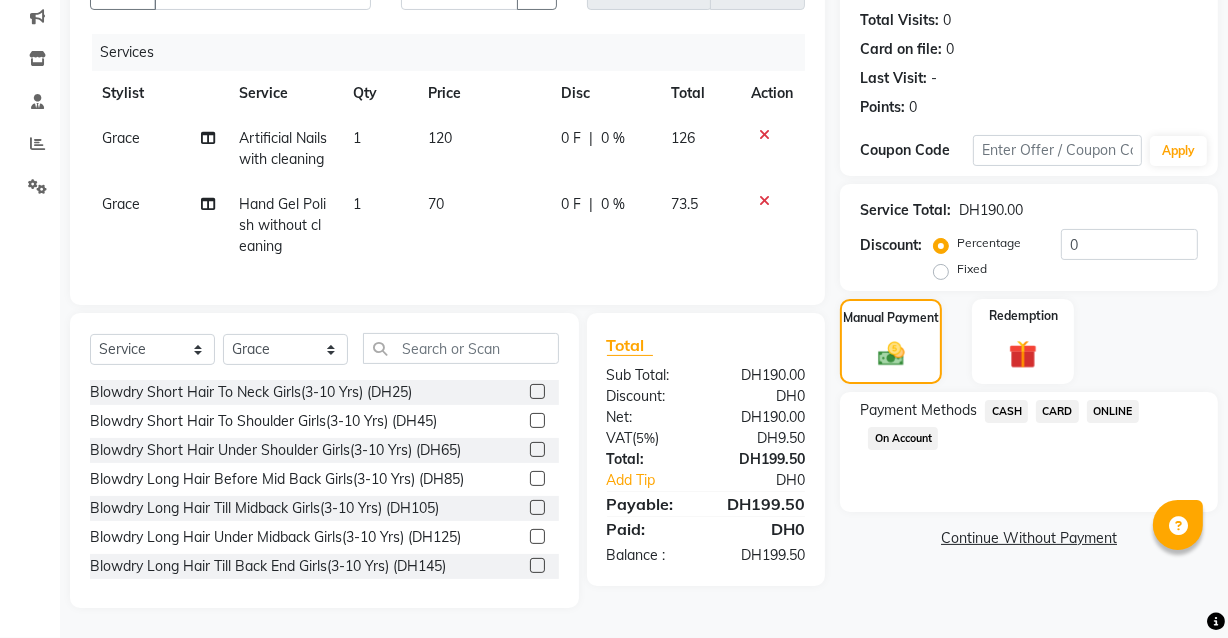 click on "CARD" 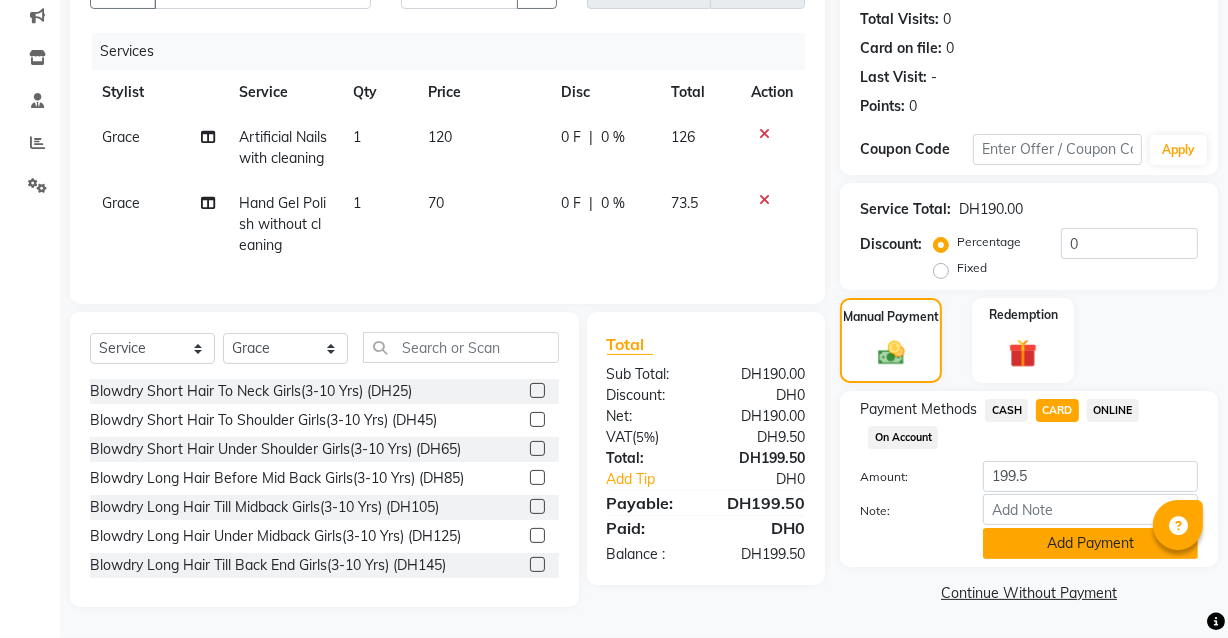 click on "Add Payment" 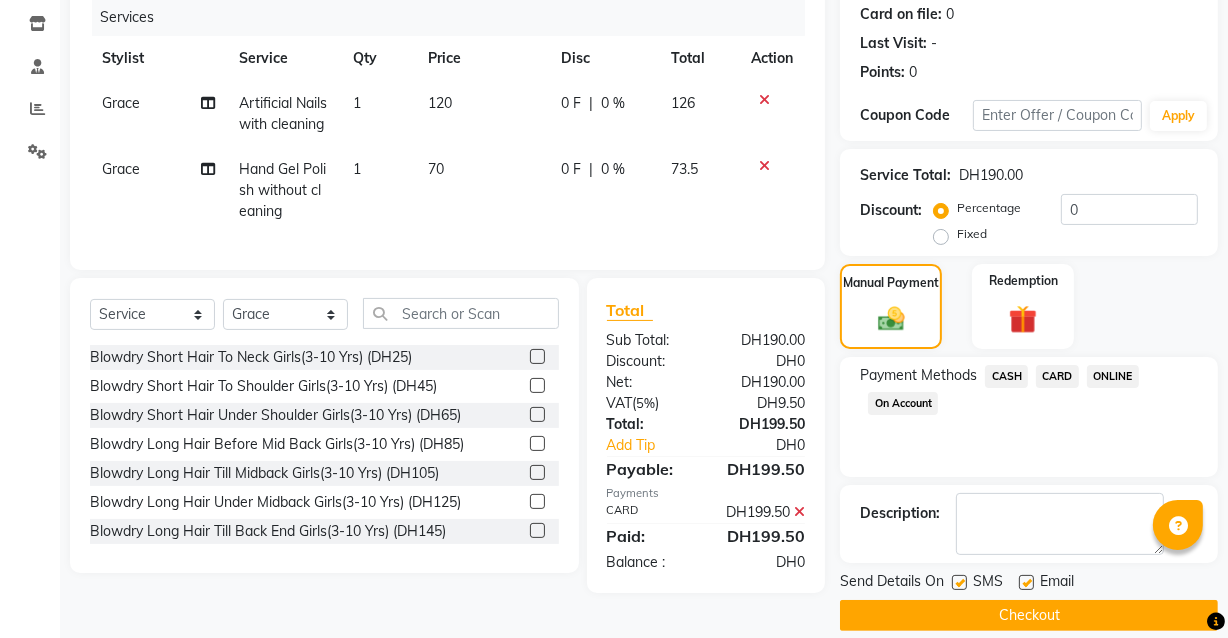 scroll, scrollTop: 290, scrollLeft: 0, axis: vertical 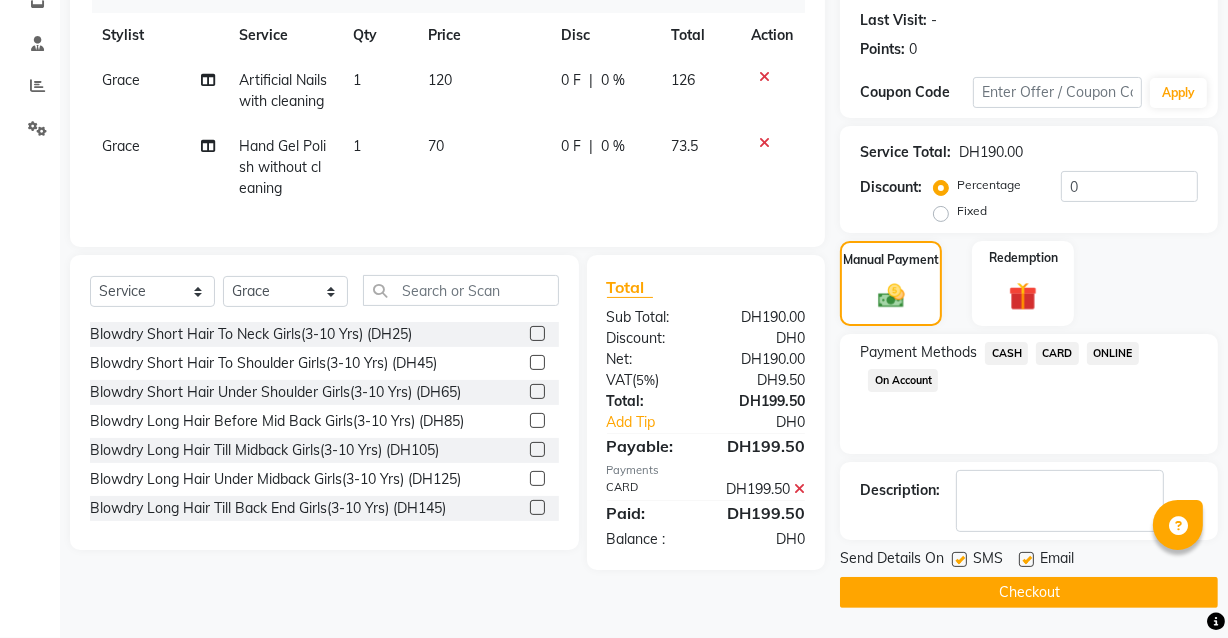click on "Checkout" 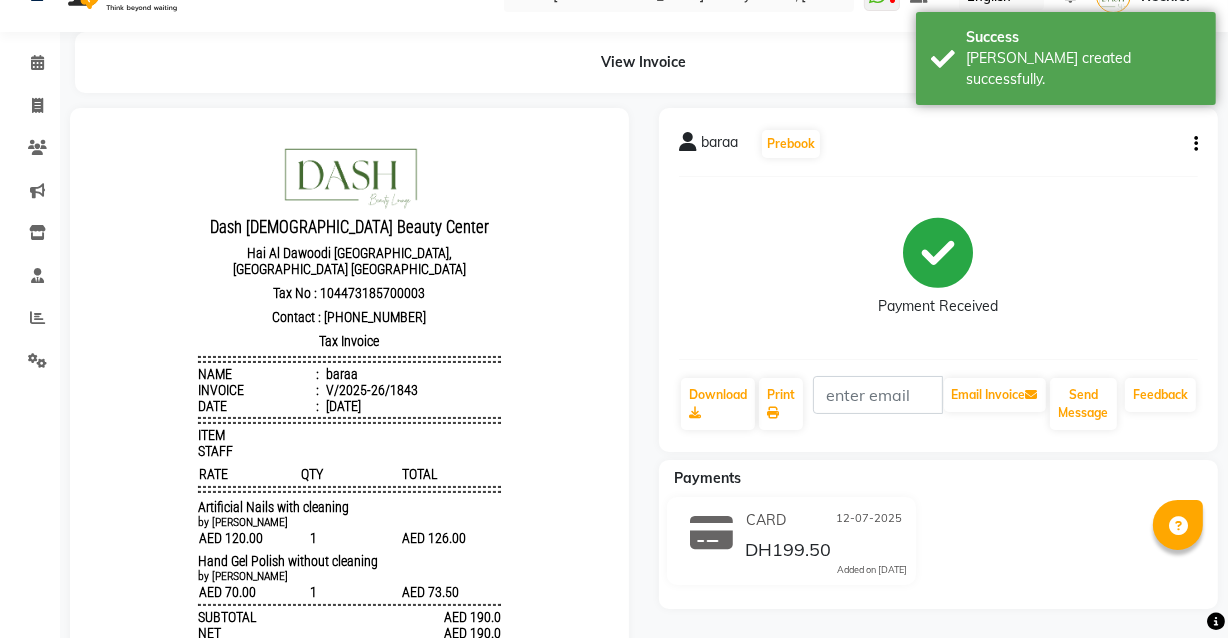 scroll, scrollTop: 0, scrollLeft: 0, axis: both 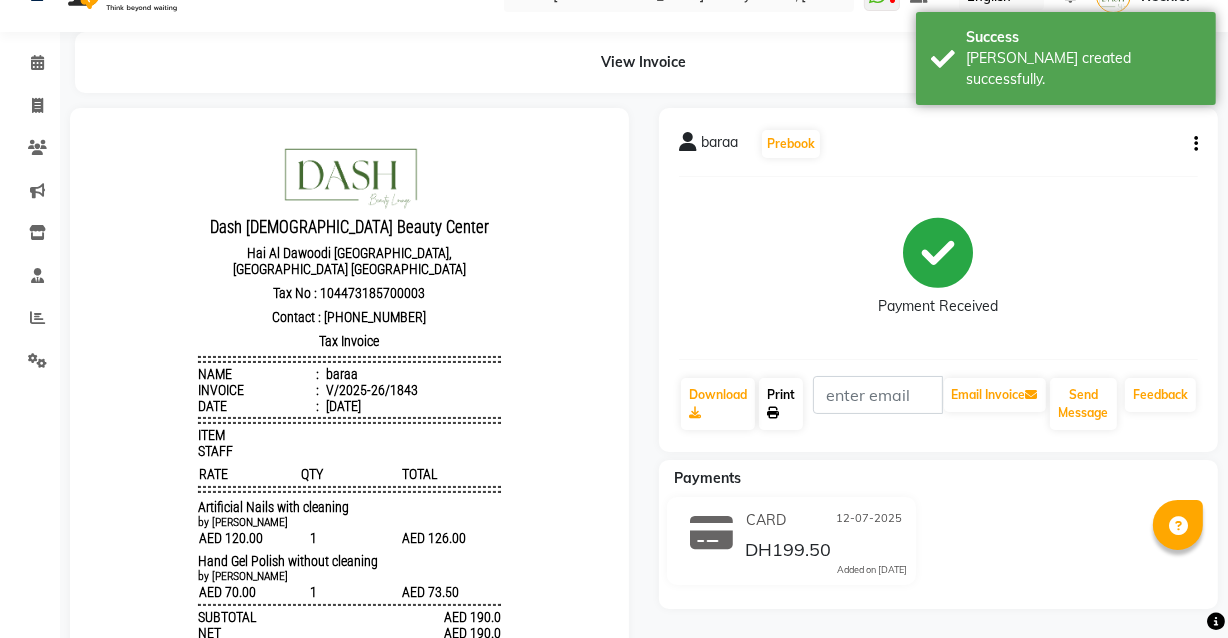 click on "Print" 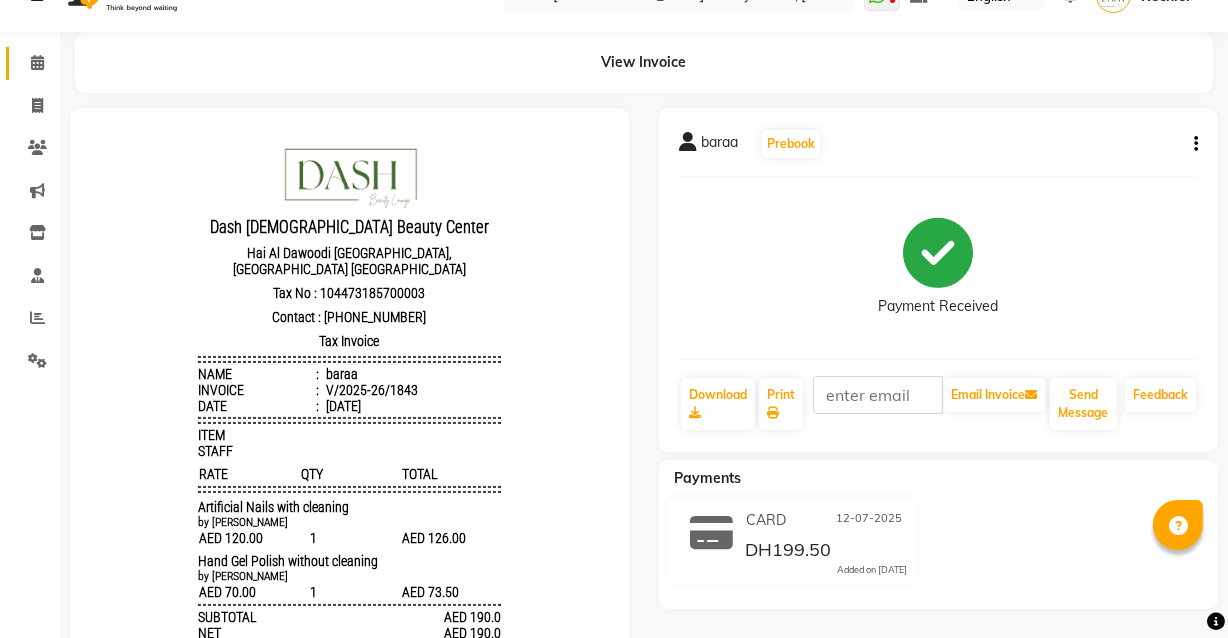 click 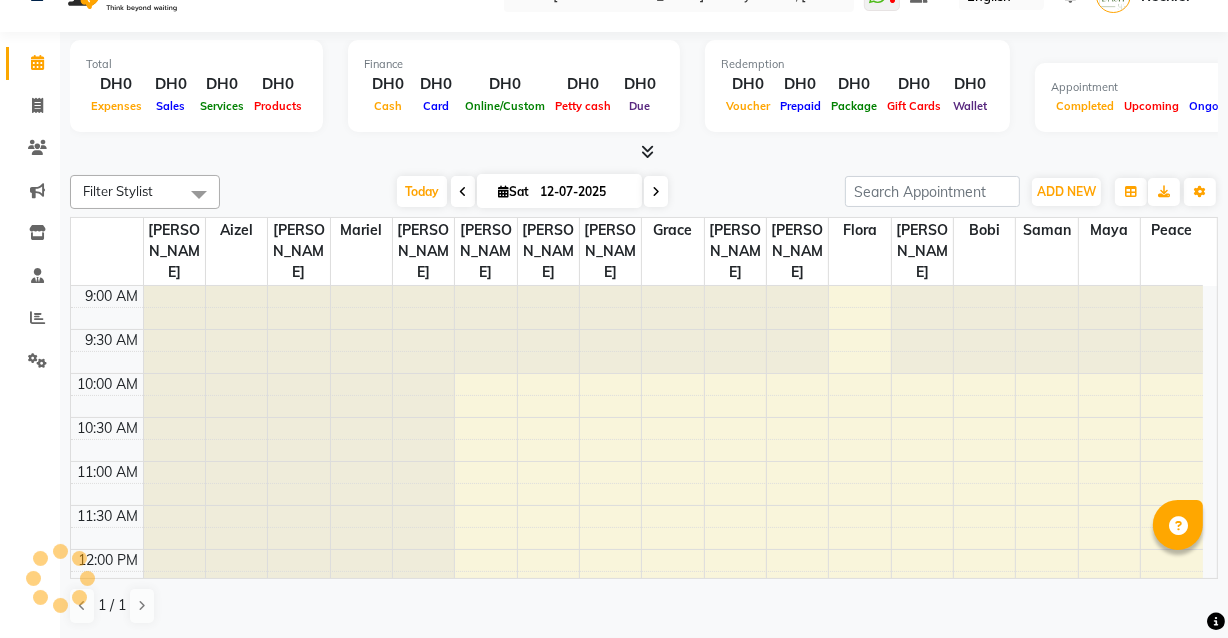 scroll, scrollTop: 0, scrollLeft: 0, axis: both 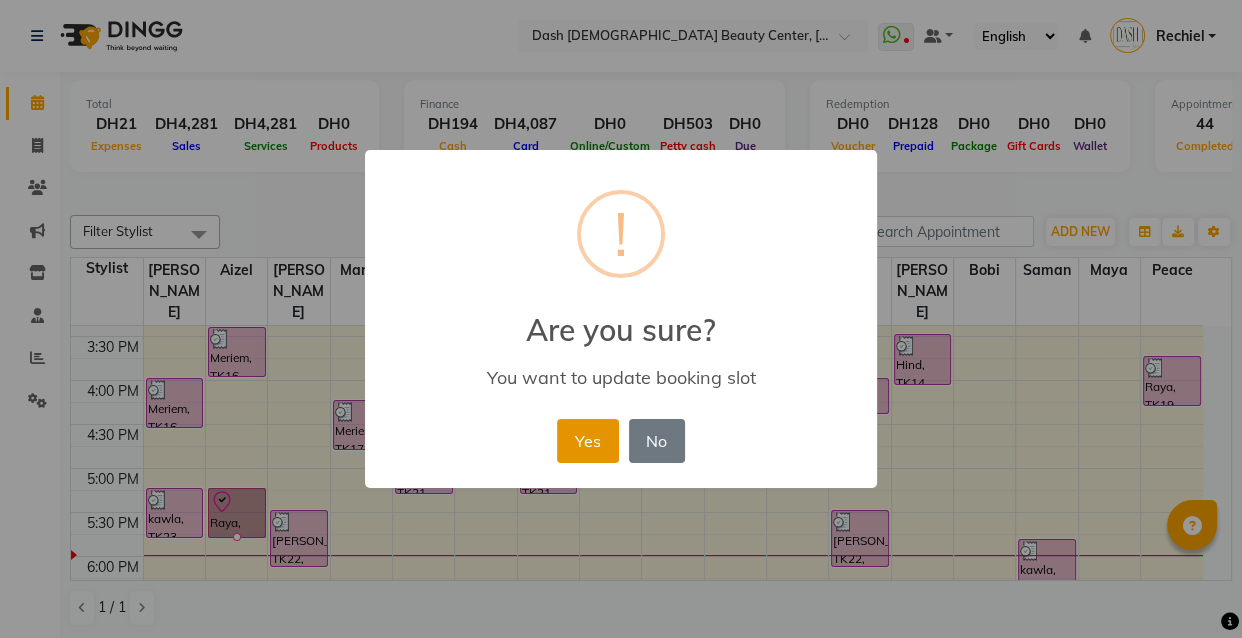 click on "Yes" at bounding box center (587, 441) 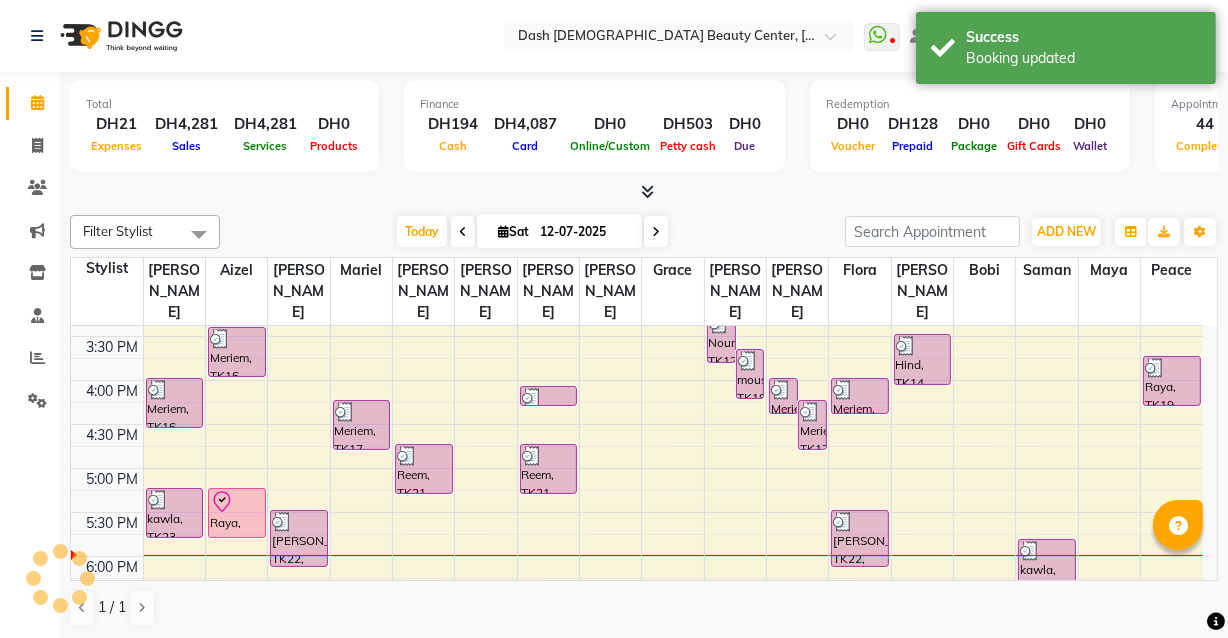 click 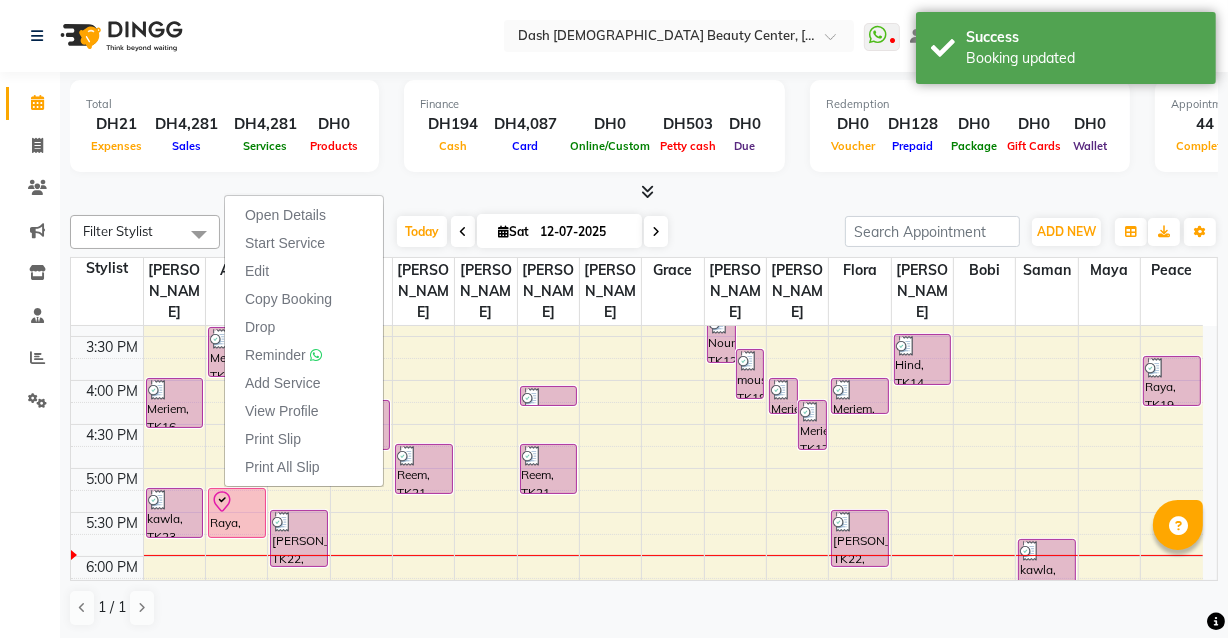 click on "Calendar  Invoice  Clients  Marketing  Inventory  Staff  Reports  Settings Completed InProgress Upcoming Dropped Tentative Check-In Confirm Bookings Segments Page Builder" 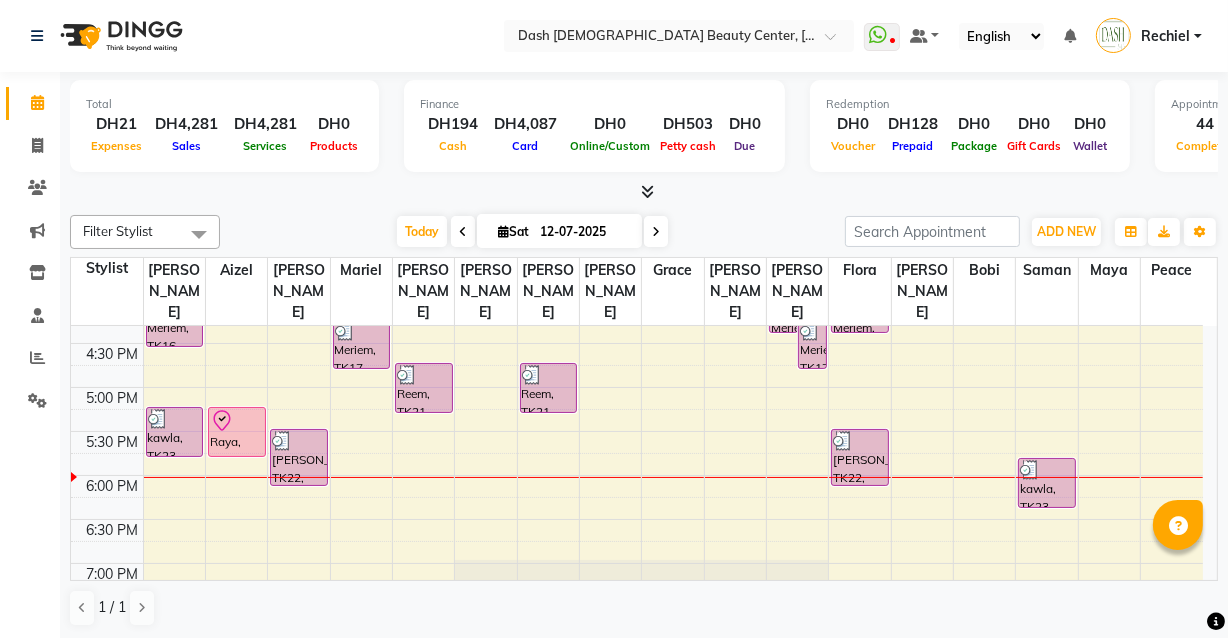 scroll, scrollTop: 665, scrollLeft: 0, axis: vertical 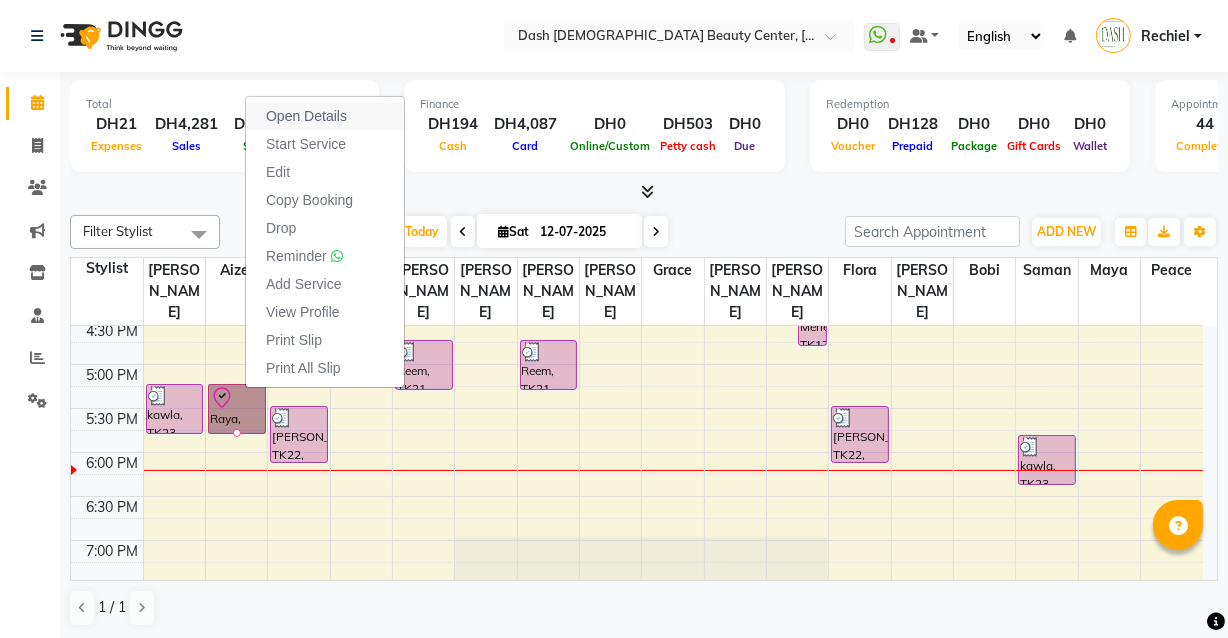 click on "Open Details" at bounding box center [325, 116] 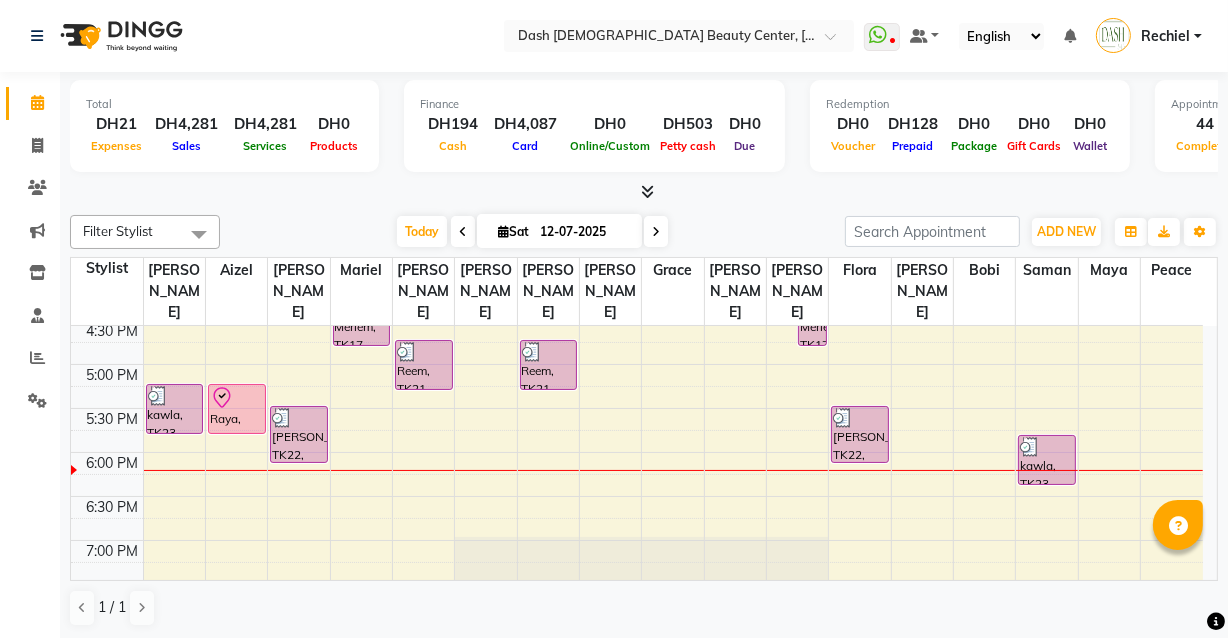 click 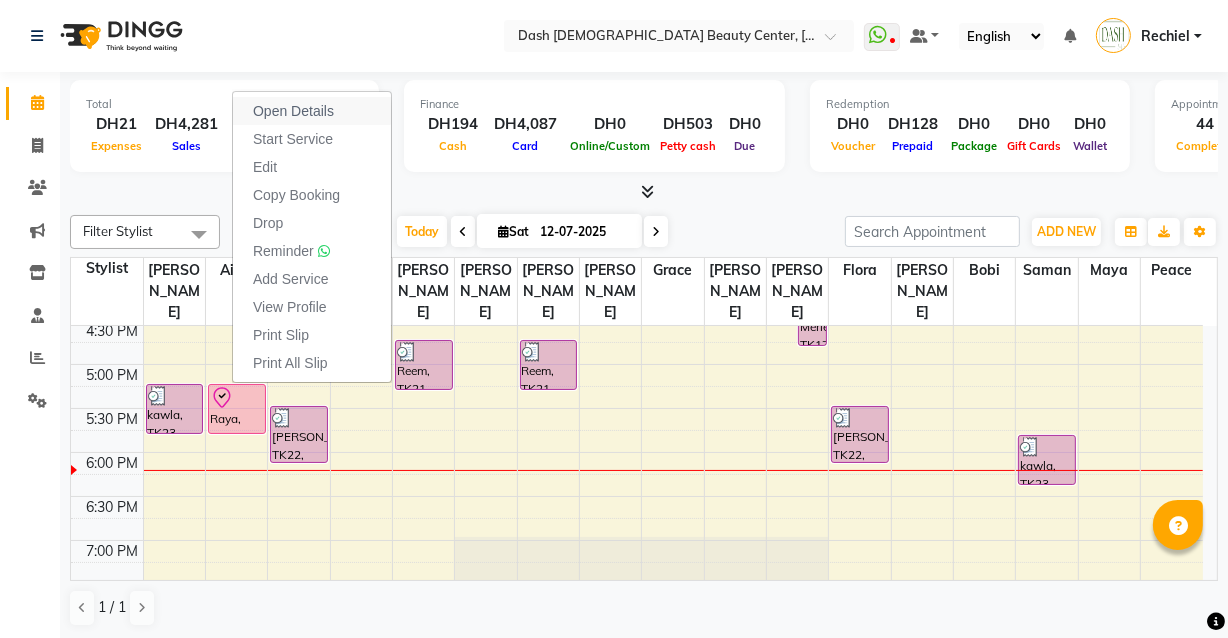 click on "Open Details" at bounding box center [312, 111] 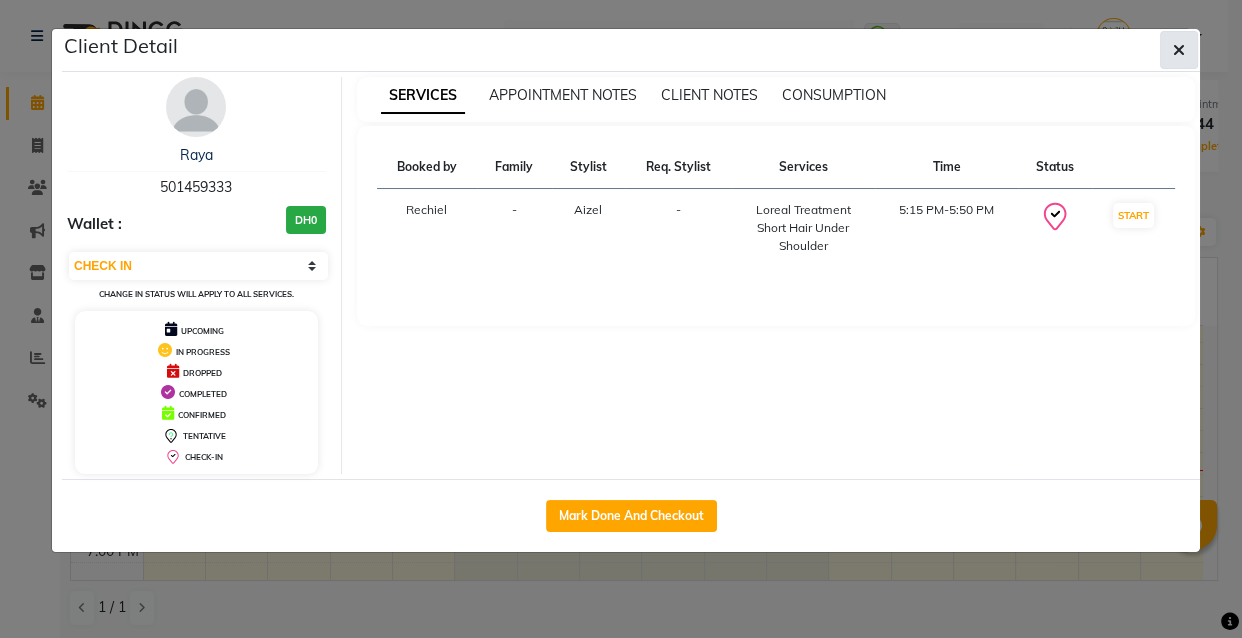 click 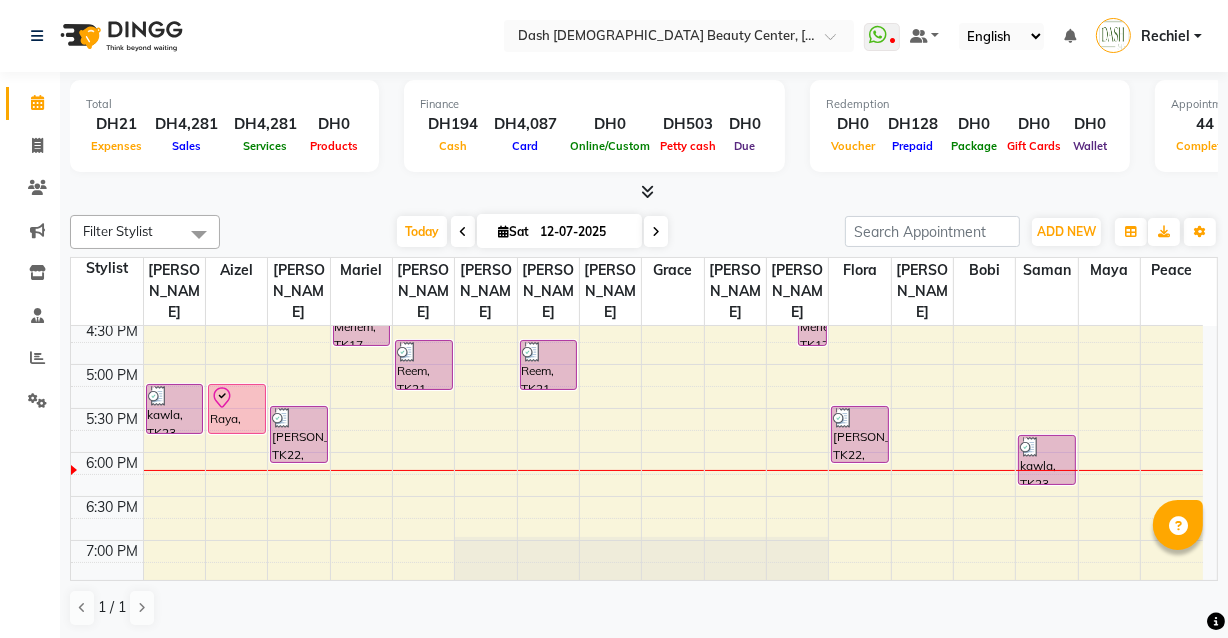 click on "Raya, TK24, 05:15 PM-05:50 PM, Loreal Treatment Short Hair Under Shoulder" at bounding box center [237, 409] 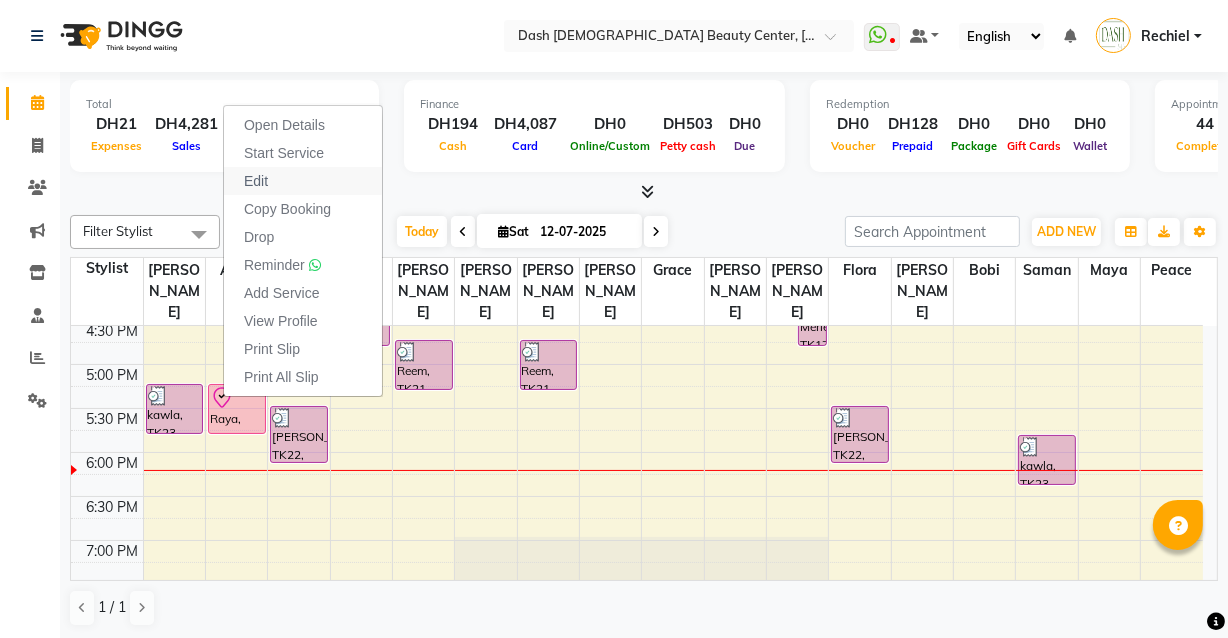 click on "Edit" at bounding box center [303, 181] 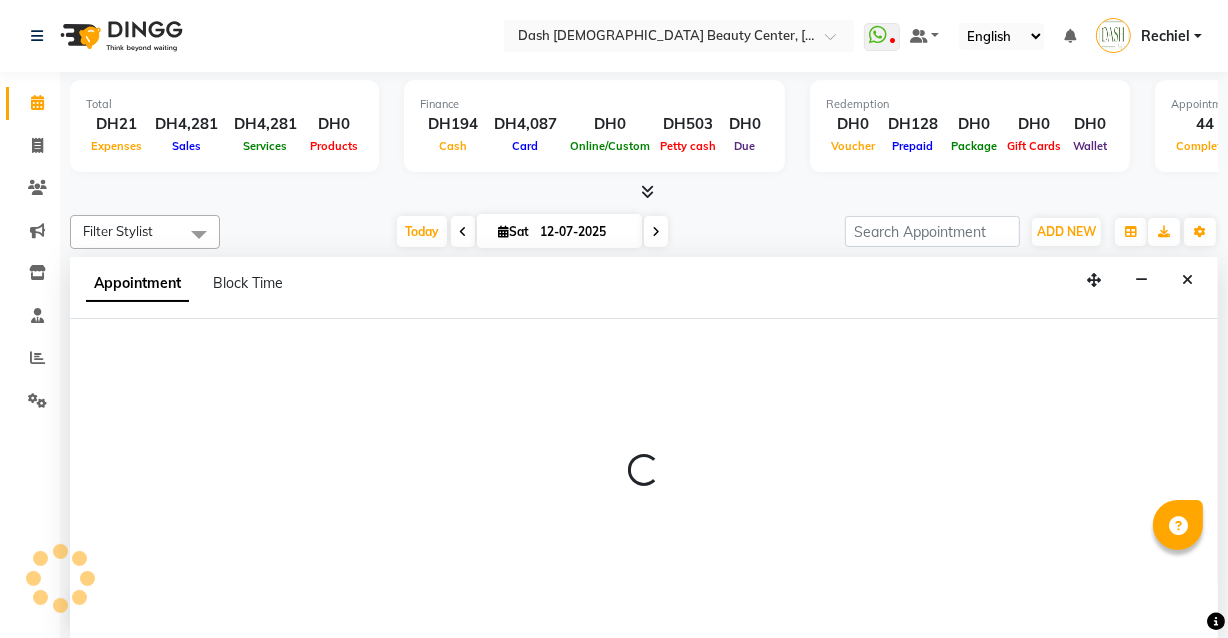 select on "tentative" 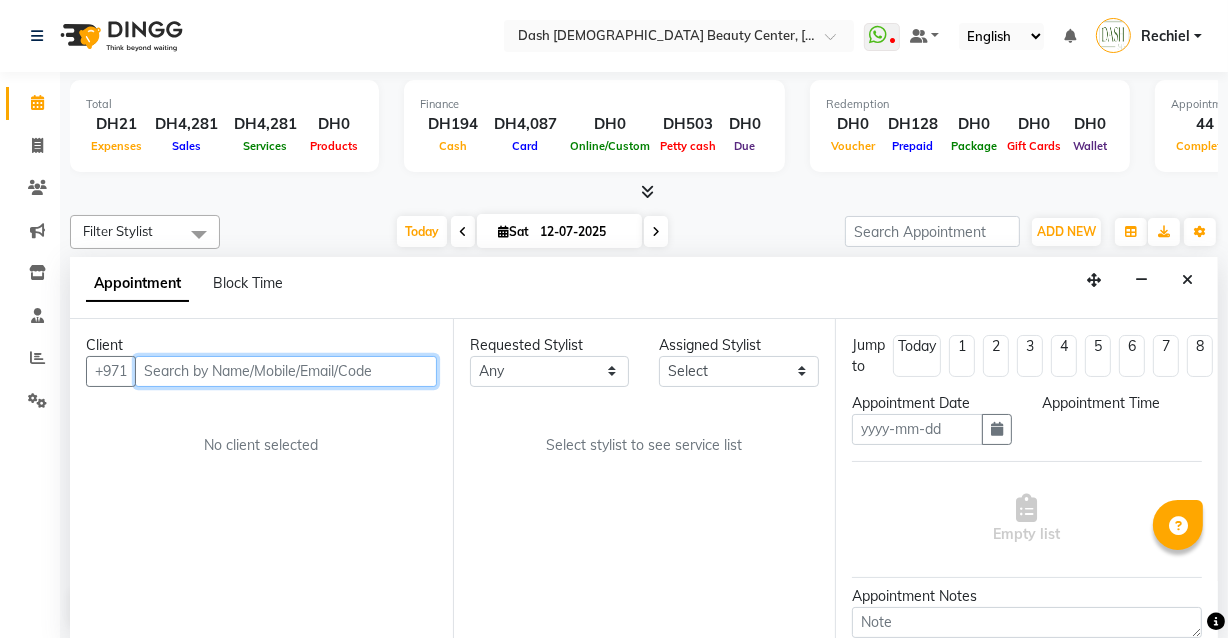 type on "12-07-2025" 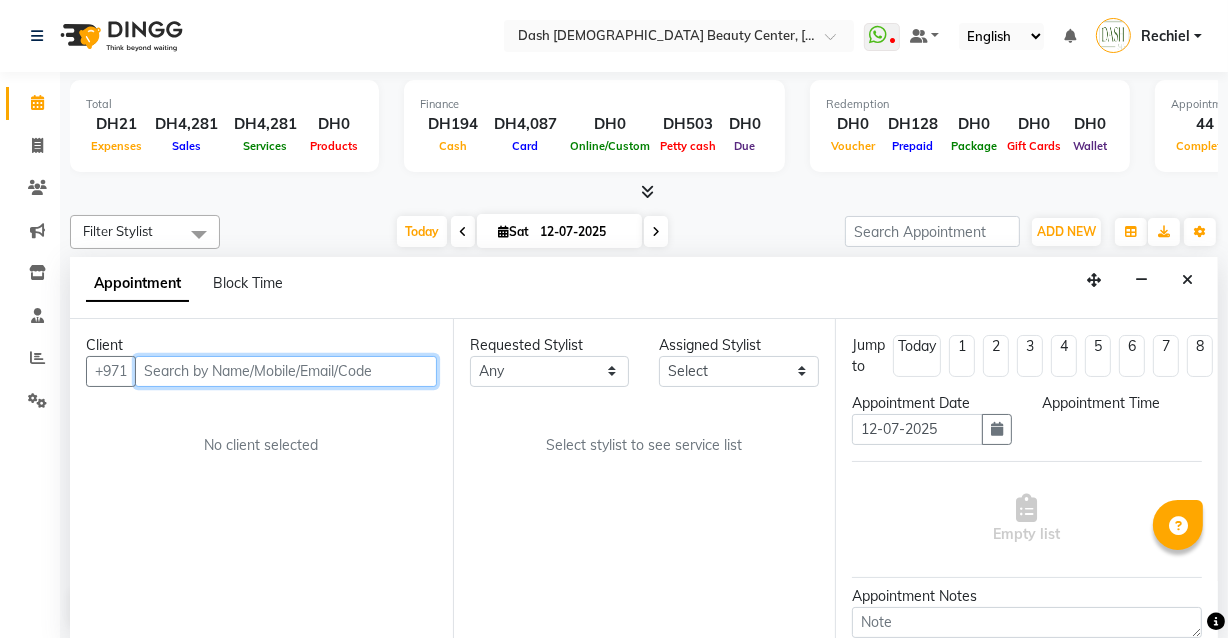 select on "check-in" 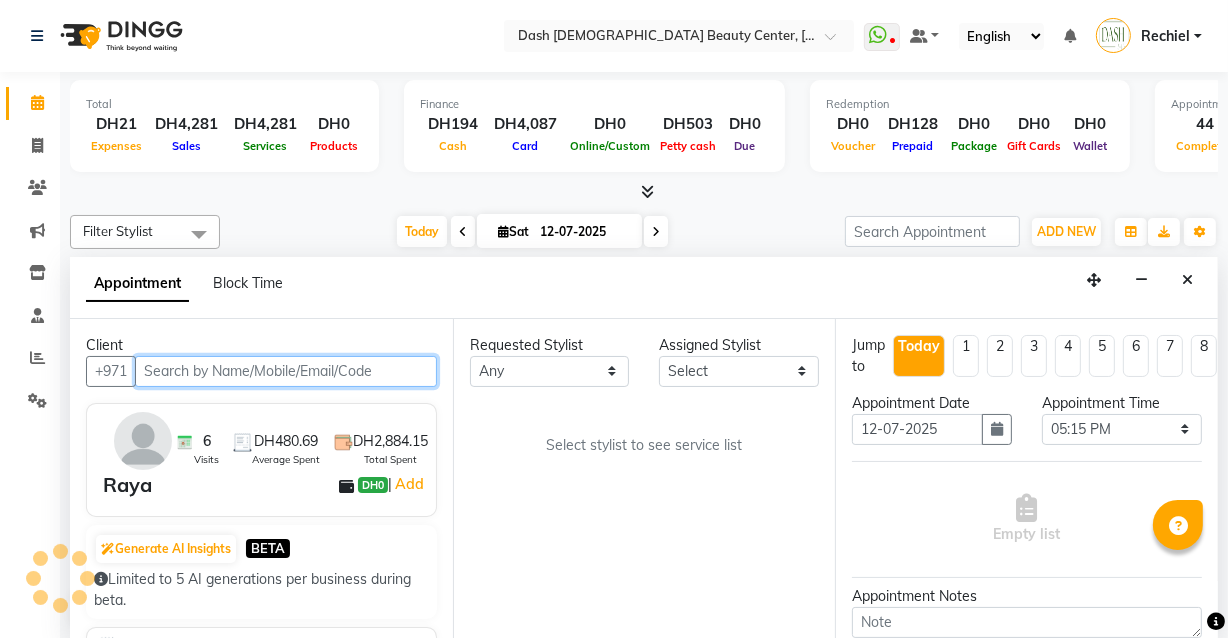 scroll, scrollTop: 790, scrollLeft: 0, axis: vertical 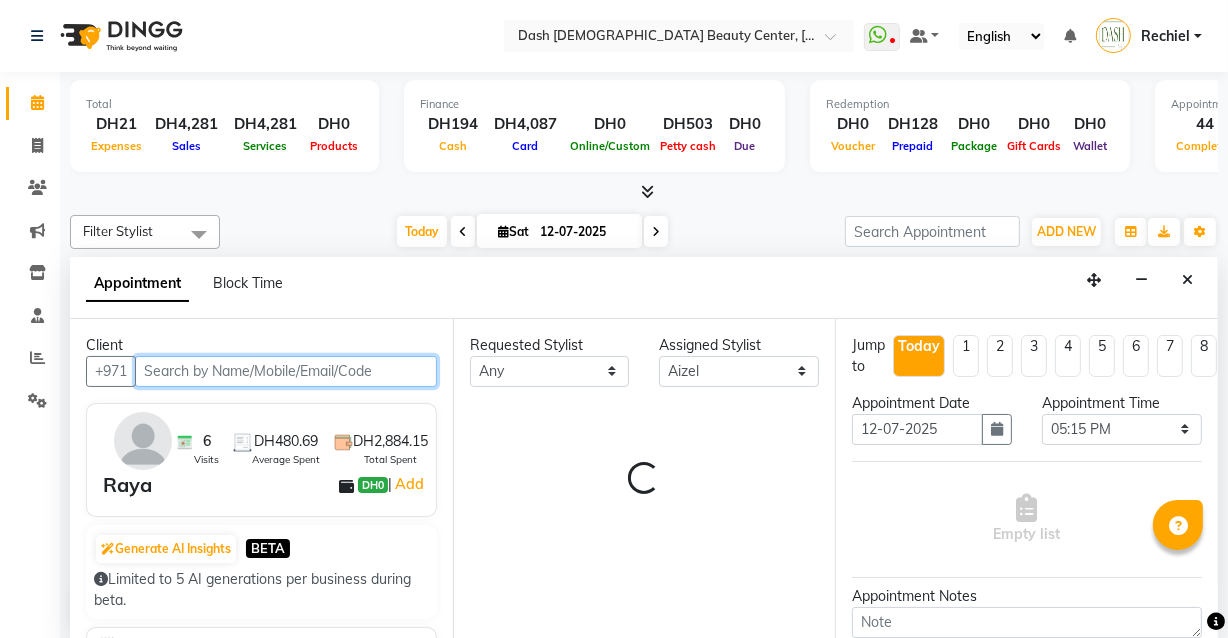 select on "4202" 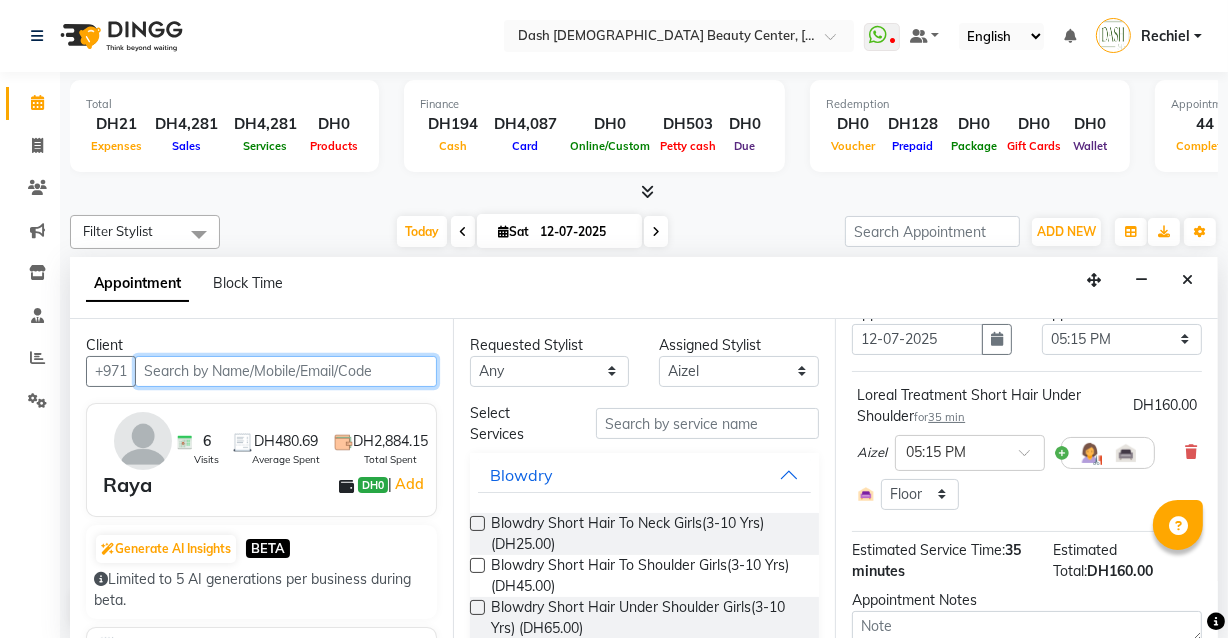 scroll, scrollTop: 90, scrollLeft: 65, axis: both 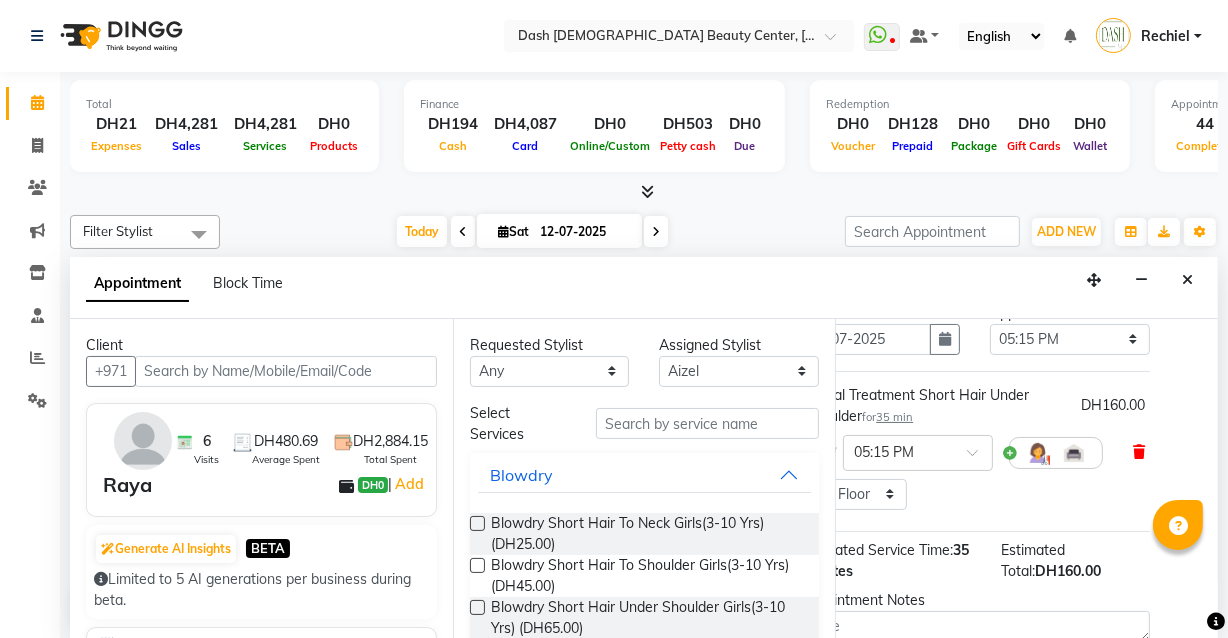 click at bounding box center (1139, 452) 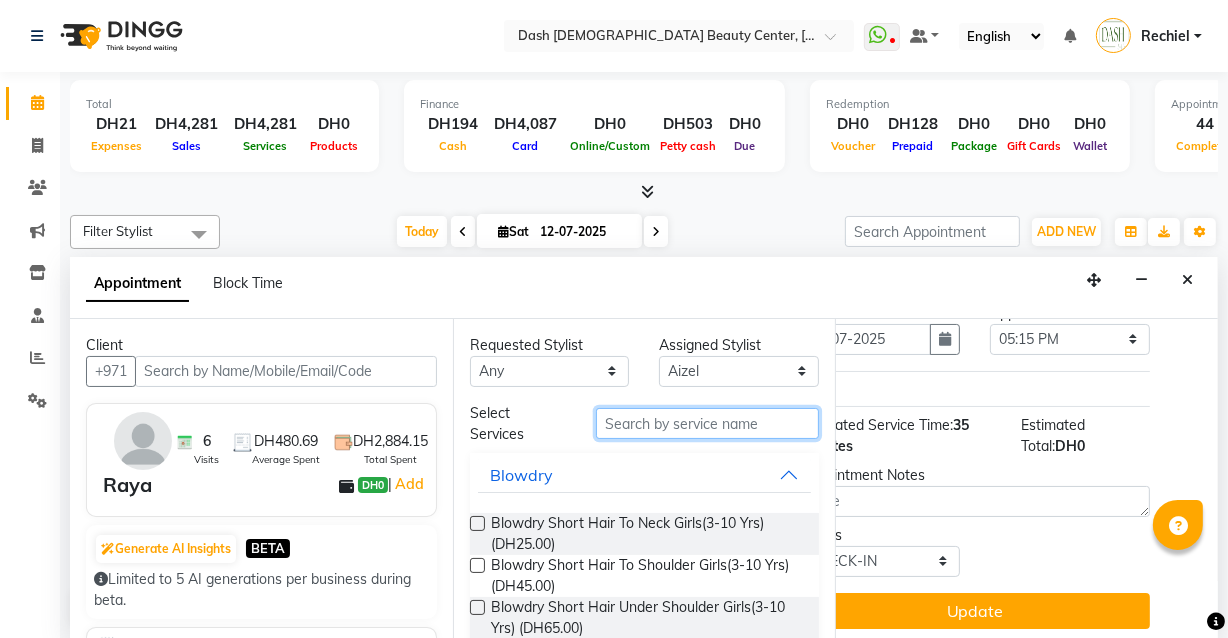 click at bounding box center [707, 423] 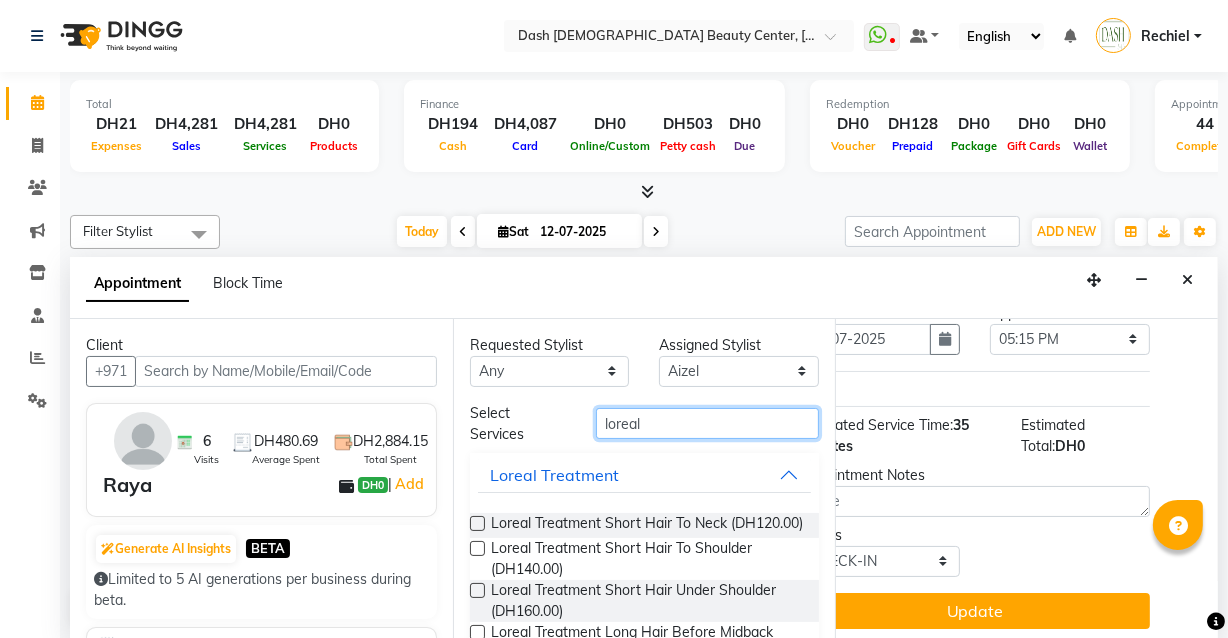 type on "loreal" 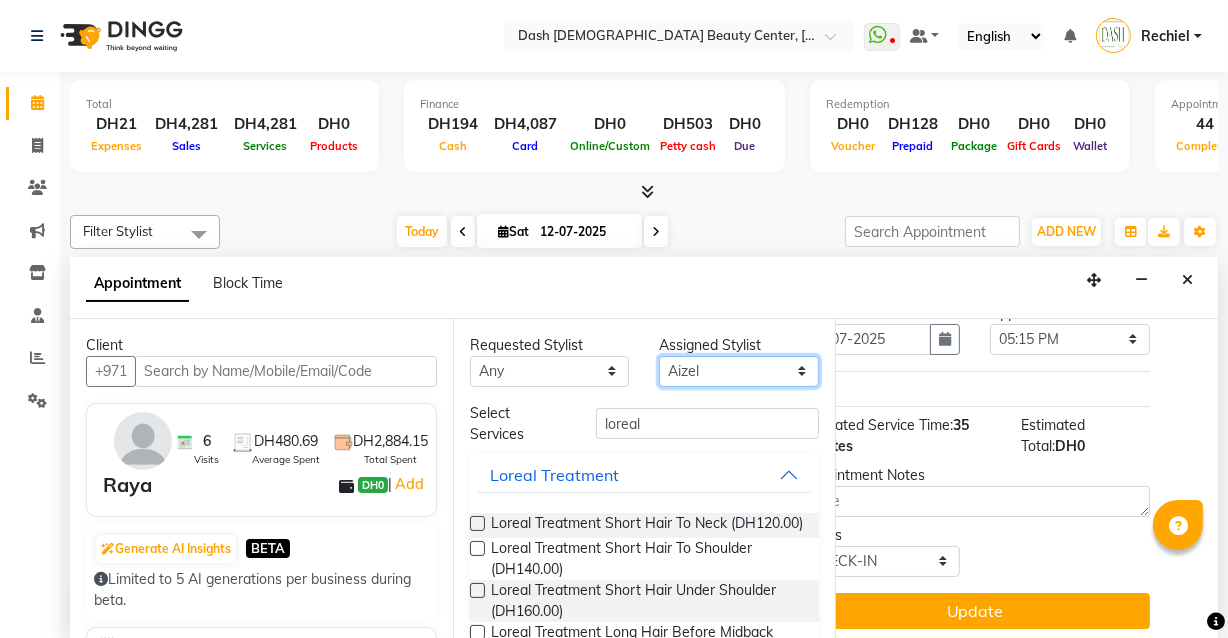 click on "Select [PERSON_NAME] [PERSON_NAME] [PERSON_NAME] [PERSON_NAME] [PERSON_NAME] [PERSON_NAME] [PERSON_NAME] [PERSON_NAME] [PERSON_NAME] Peace [PERSON_NAME] [PERSON_NAME]" at bounding box center [739, 371] 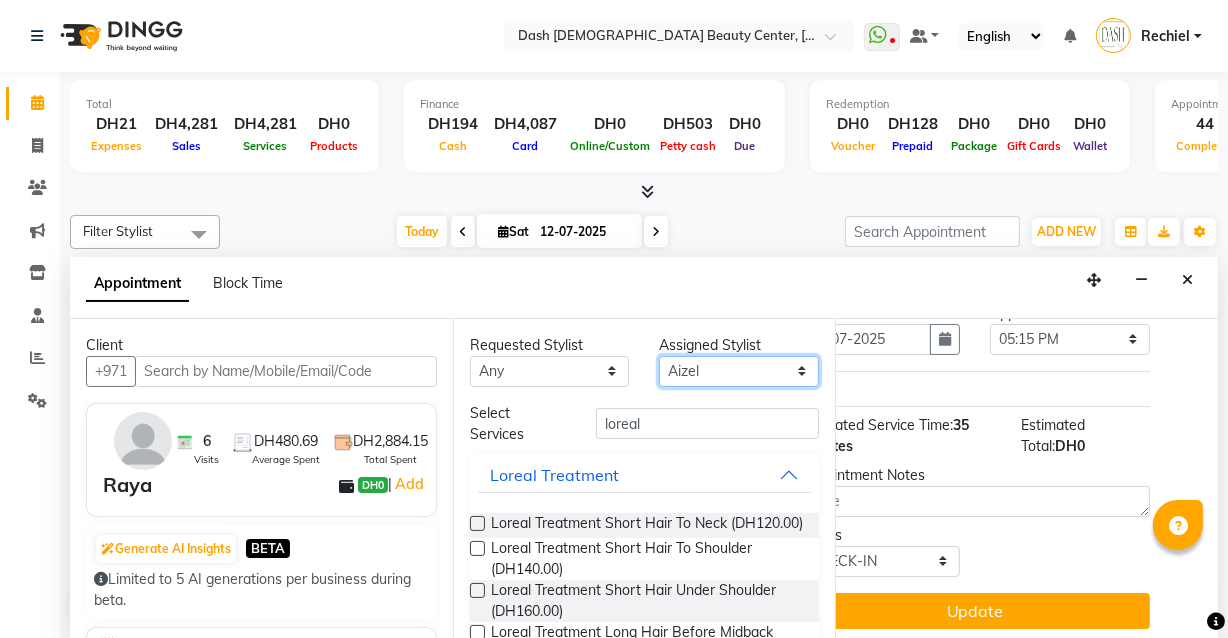 select on "81108" 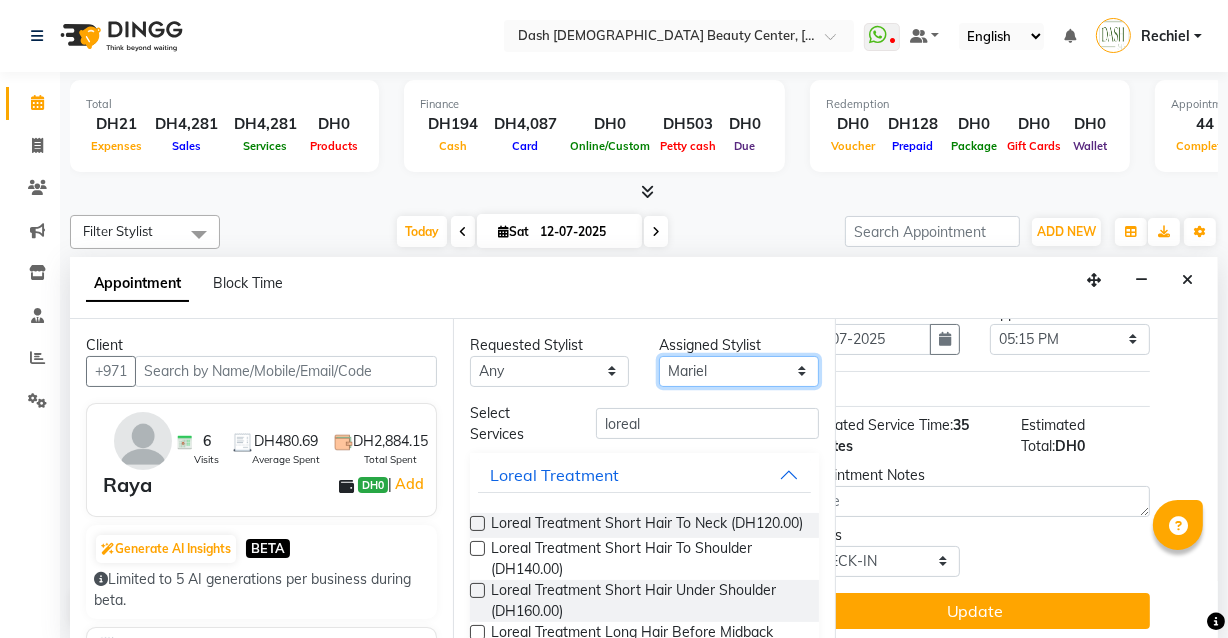 click on "Select [PERSON_NAME] [PERSON_NAME] [PERSON_NAME] [PERSON_NAME] [PERSON_NAME] [PERSON_NAME] [PERSON_NAME] [PERSON_NAME] [PERSON_NAME] Peace [PERSON_NAME] [PERSON_NAME]" at bounding box center (739, 371) 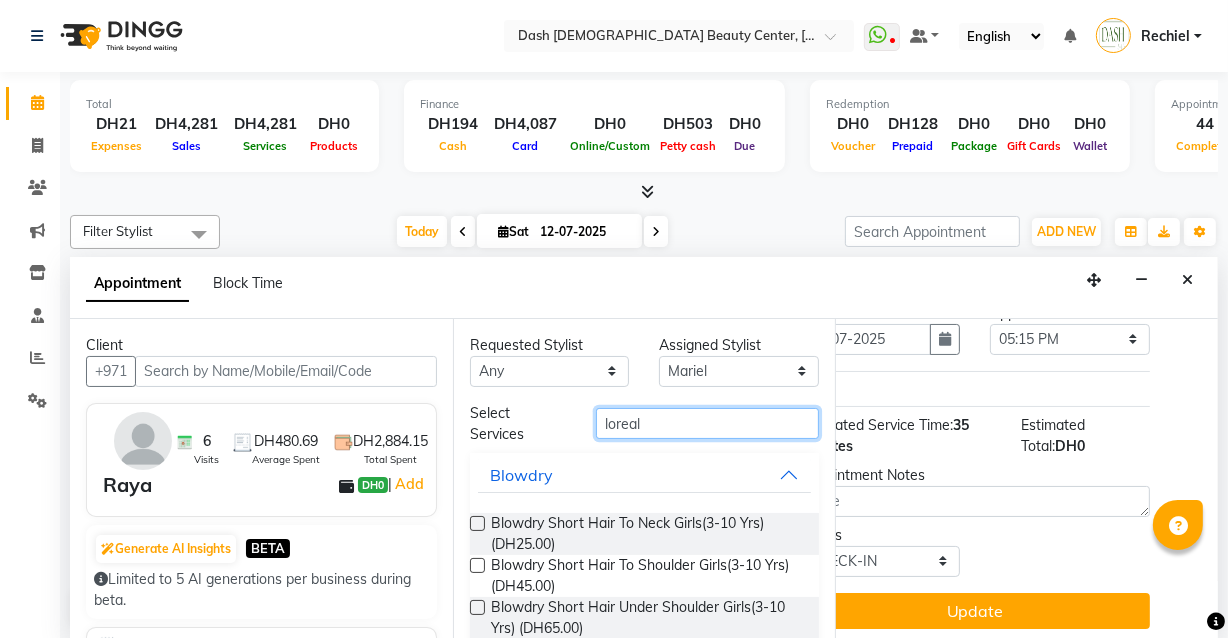 click on "loreal" at bounding box center (707, 423) 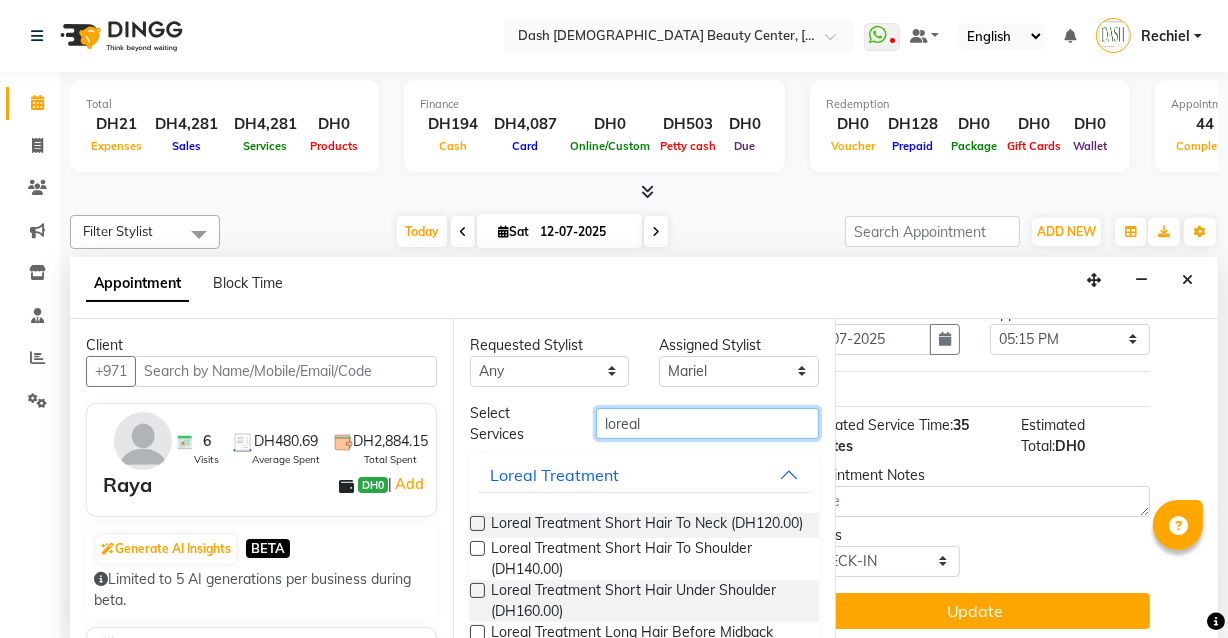 type on "loreal" 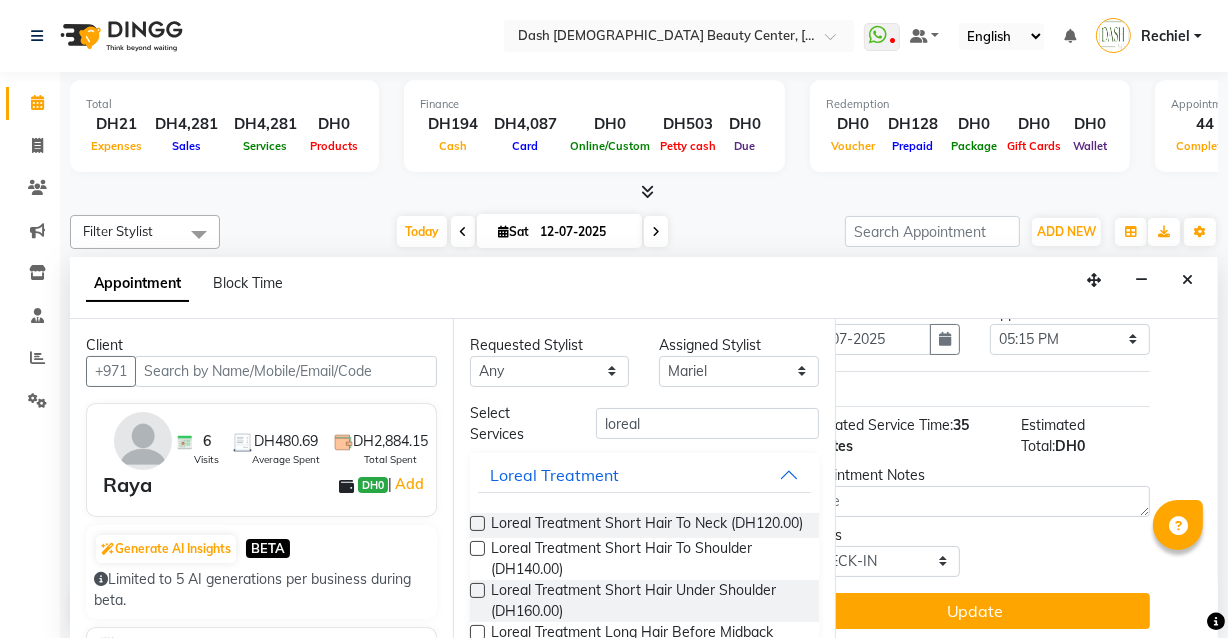 click at bounding box center [477, 548] 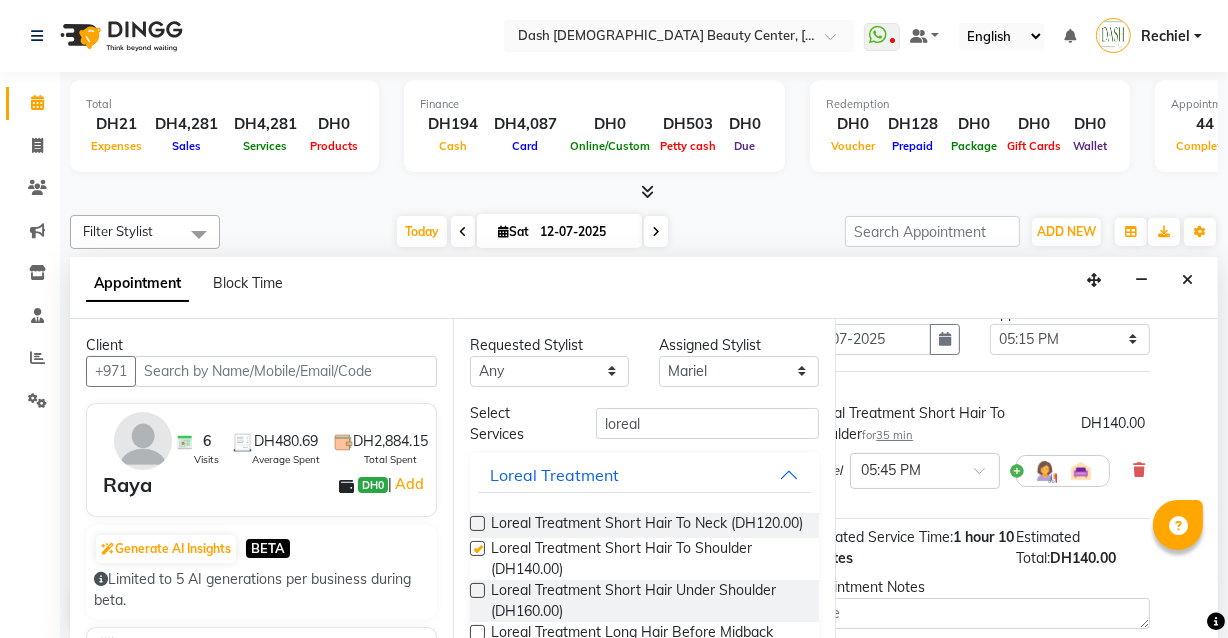 checkbox on "false" 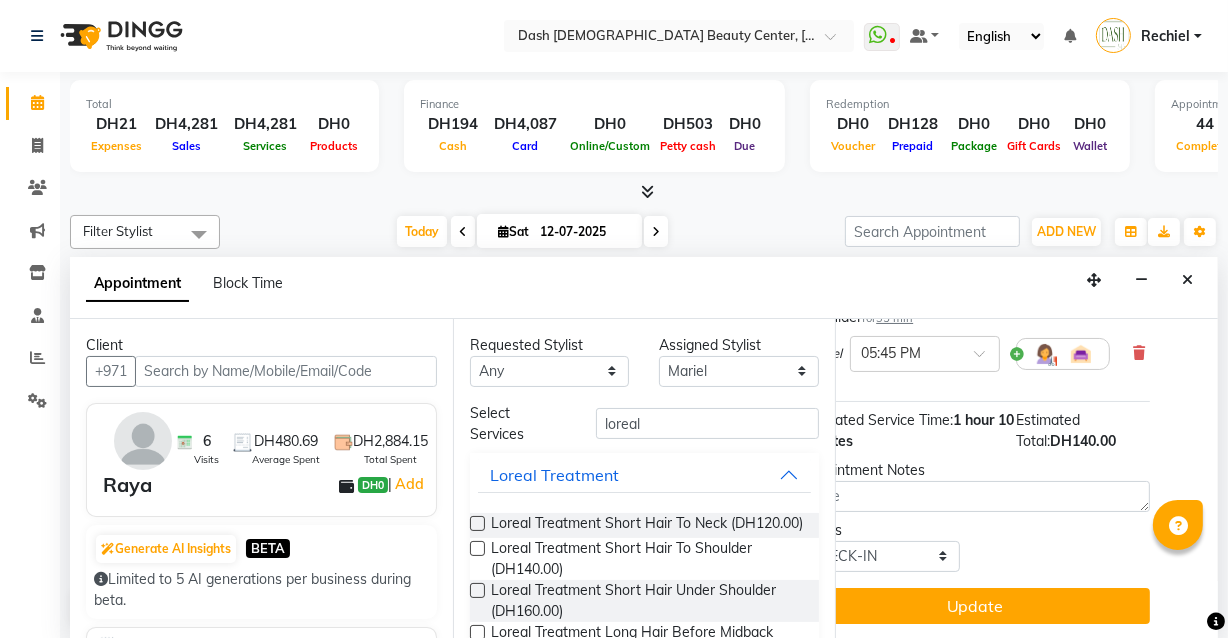 scroll, scrollTop: 220, scrollLeft: 0, axis: vertical 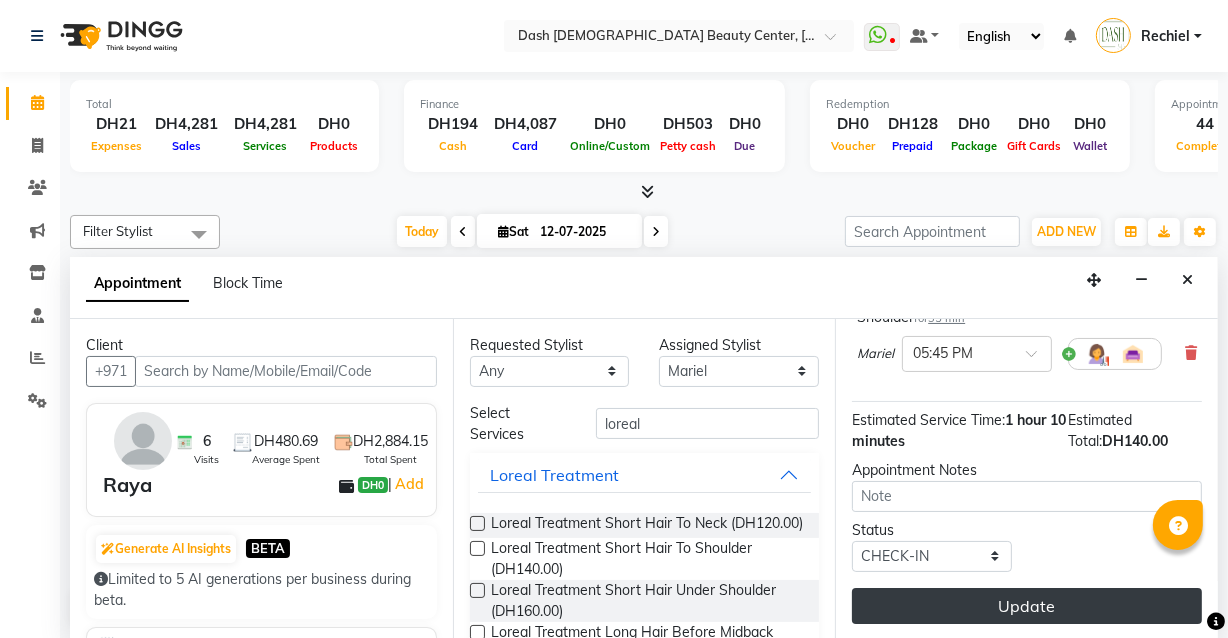 click on "Update" at bounding box center [1027, 606] 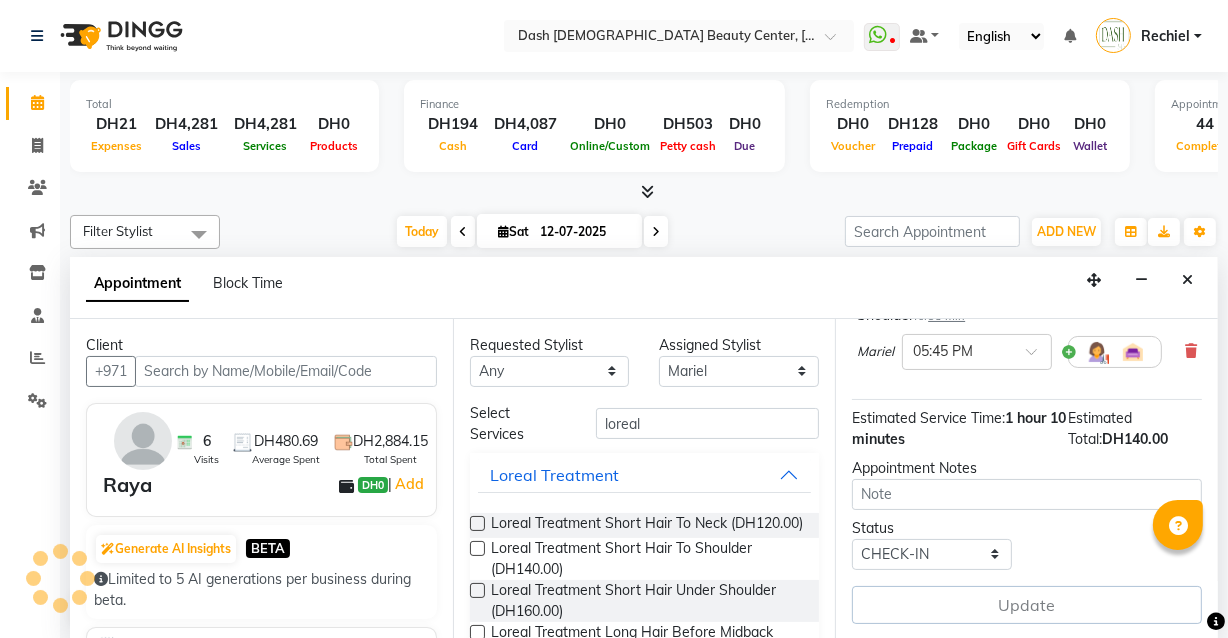 scroll, scrollTop: 0, scrollLeft: 0, axis: both 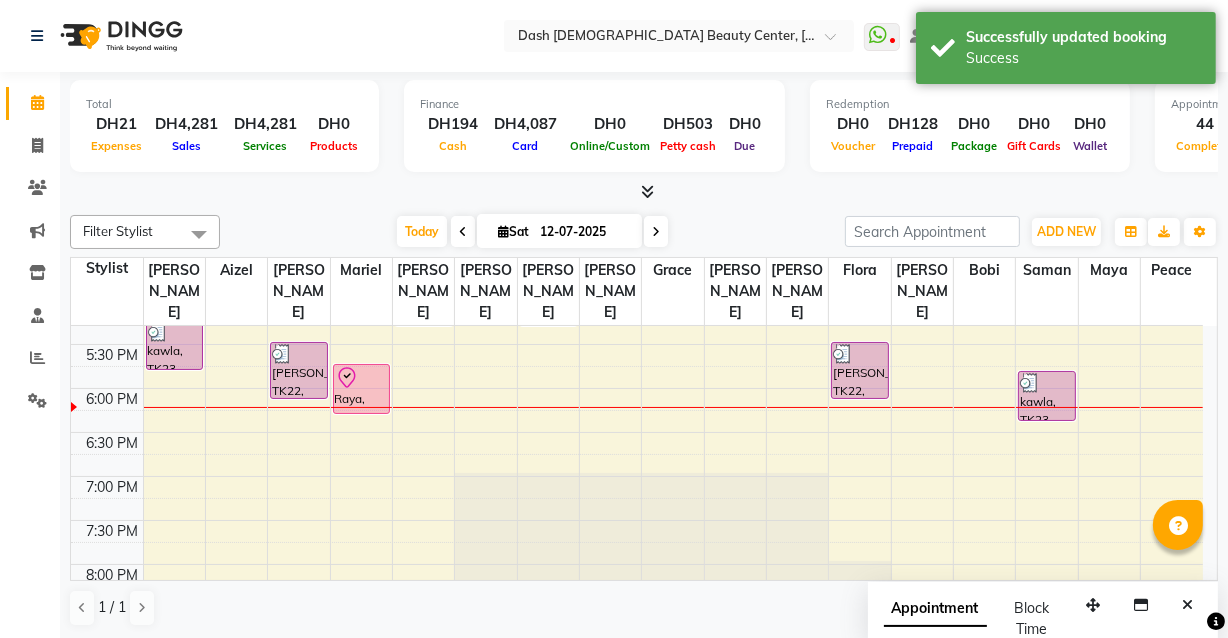 click on "Raya, TK26, 05:45 PM-06:20 PM, Loreal Treatment Short Hair To Shoulder" at bounding box center (362, 389) 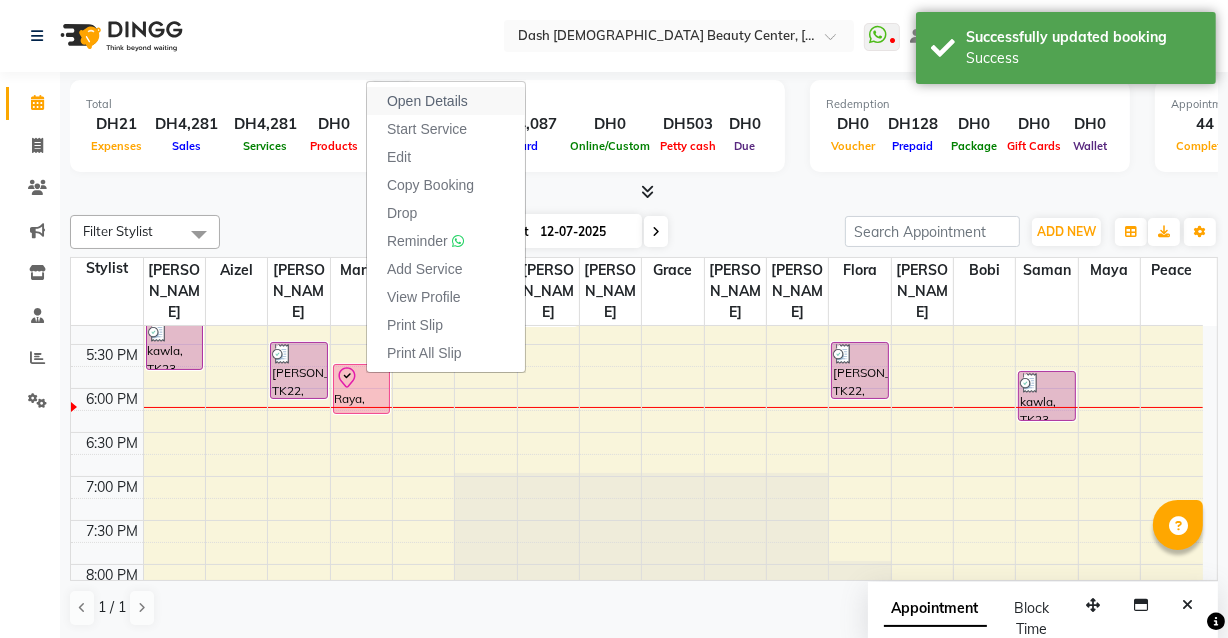 click on "Open Details" at bounding box center (427, 101) 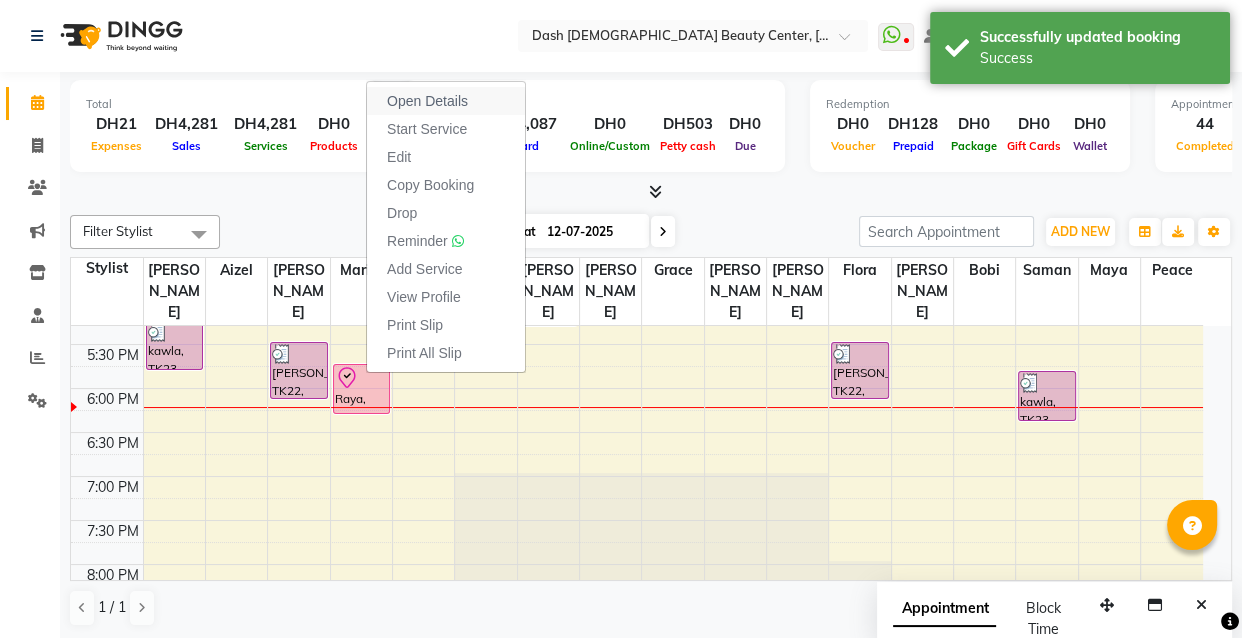 select on "8" 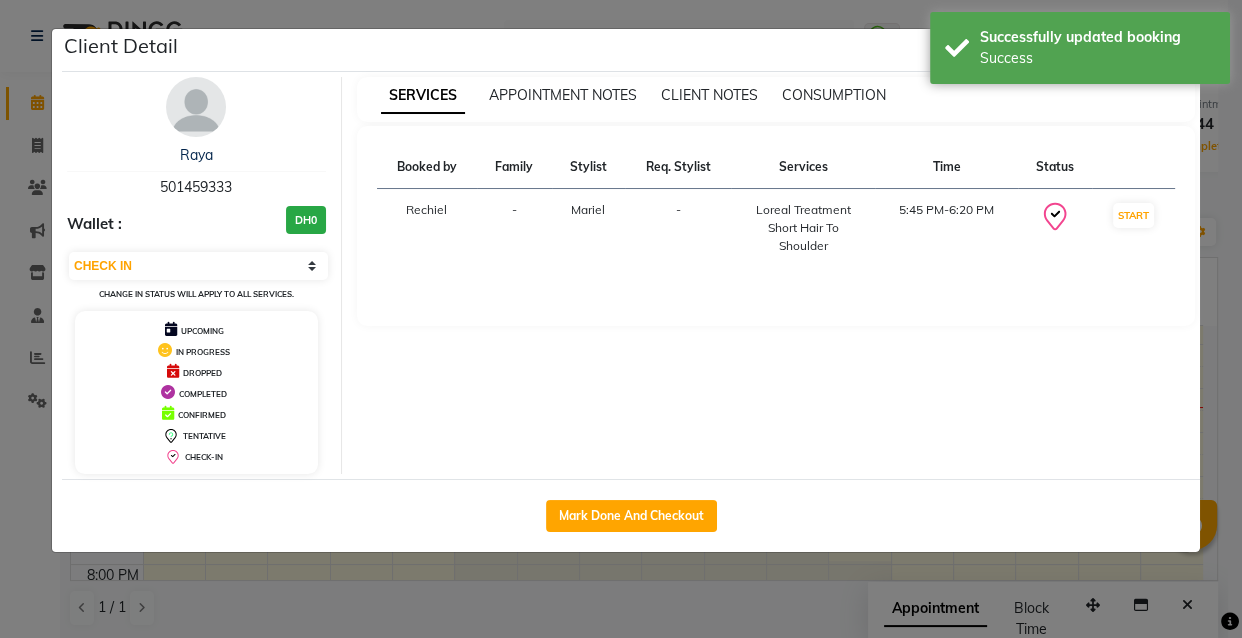 click on "Client Detail  Raya    501459333 Wallet : DH0 Select IN SERVICE CONFIRMED TENTATIVE CHECK IN MARK DONE DROPPED UPCOMING Change in status will apply to all services. UPCOMING IN PROGRESS DROPPED COMPLETED CONFIRMED TENTATIVE CHECK-IN SERVICES APPOINTMENT NOTES CLIENT NOTES CONSUMPTION Booked by Family Stylist Req. Stylist Services Time Status  Rechiel  - Mariel -  Loreal Treatment Short Hair To Shoulder   5:45 PM-6:20 PM   START   Mark Done And Checkout" 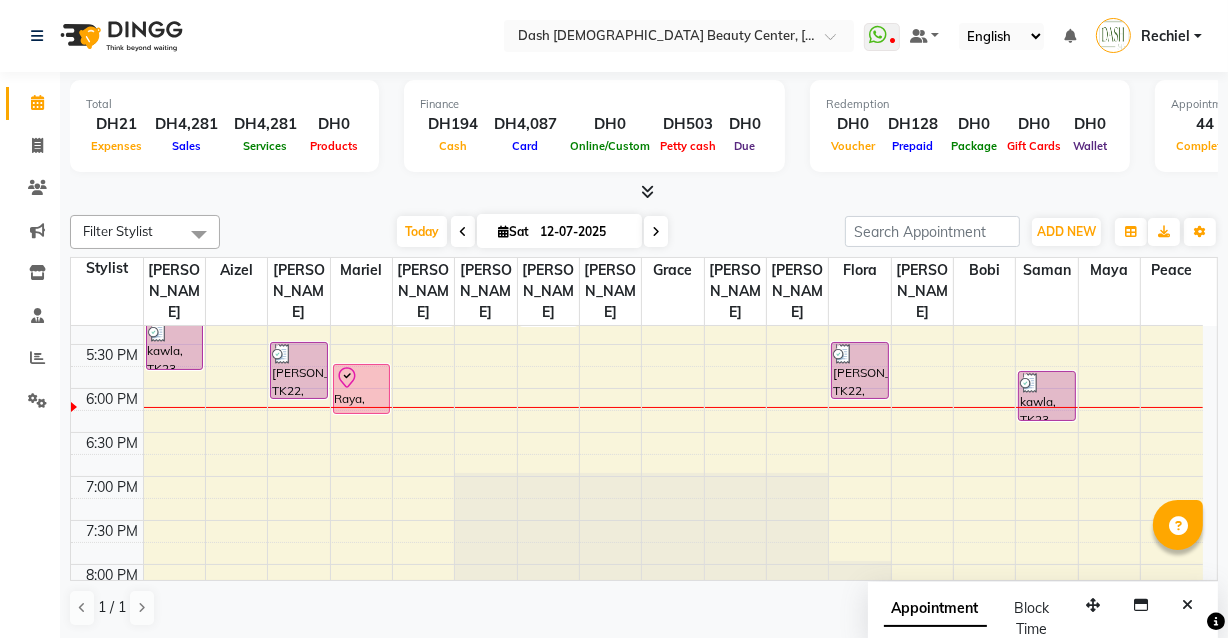 click at bounding box center [362, 378] 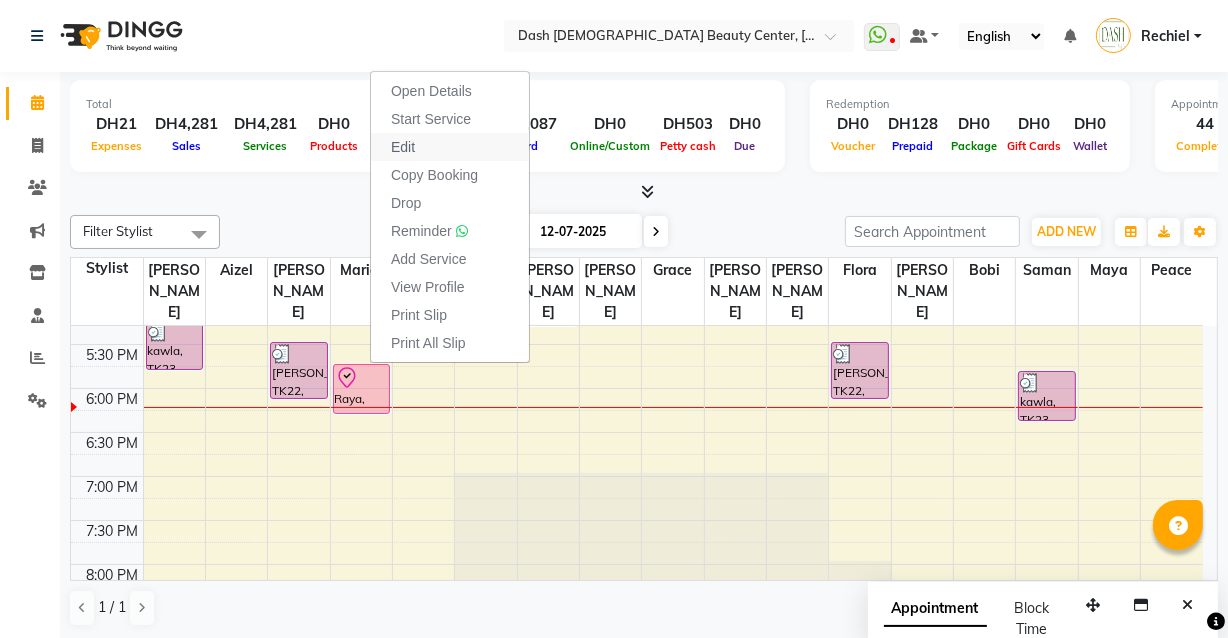 click on "Edit" at bounding box center [450, 147] 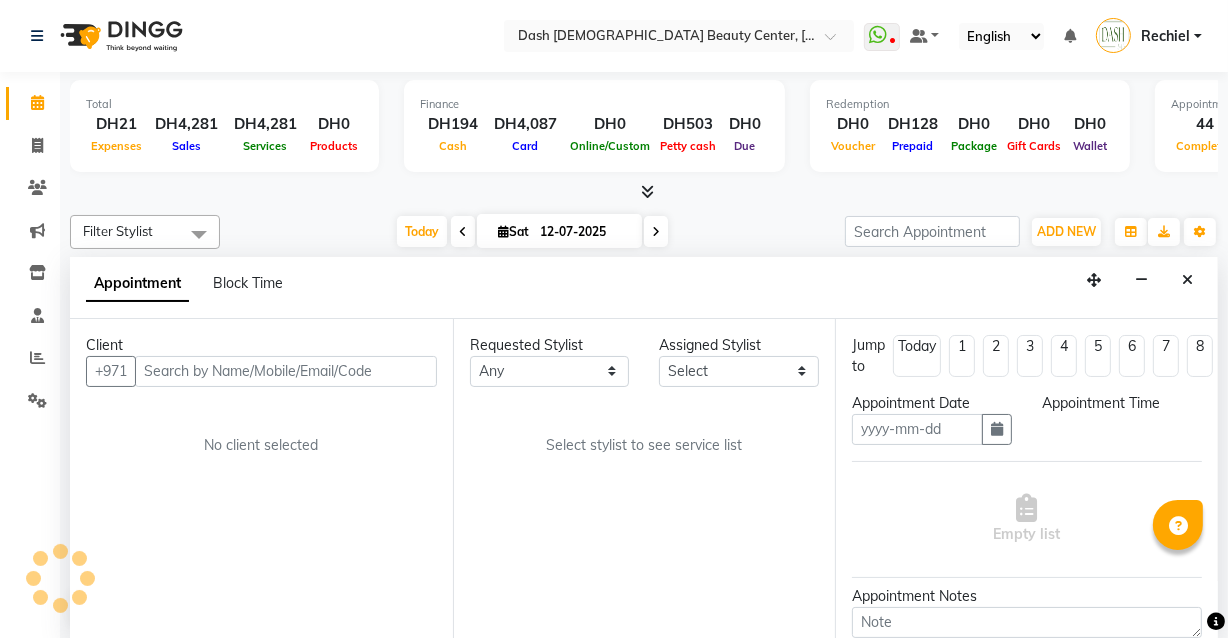 scroll, scrollTop: 0, scrollLeft: 0, axis: both 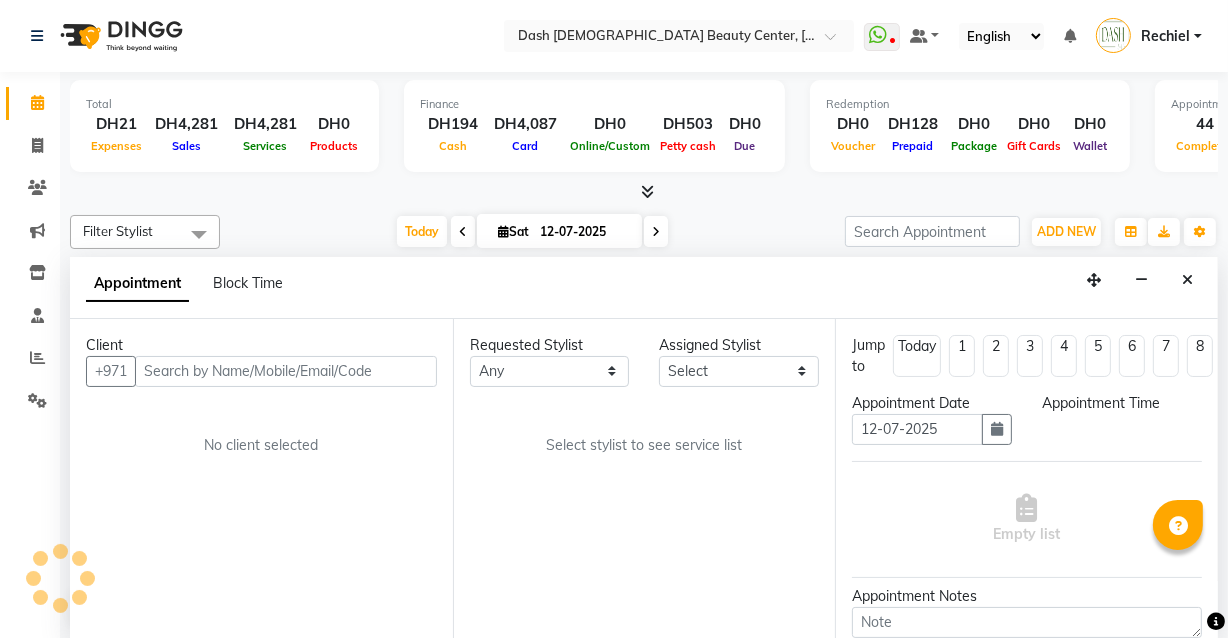 select on "check-in" 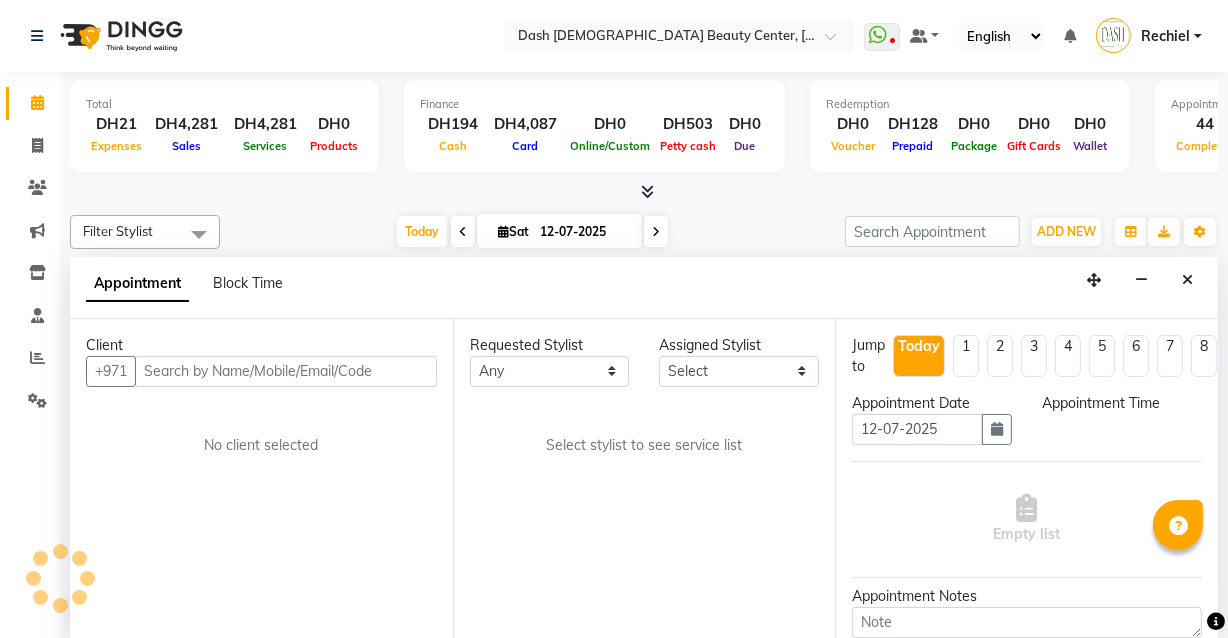scroll, scrollTop: 0, scrollLeft: 0, axis: both 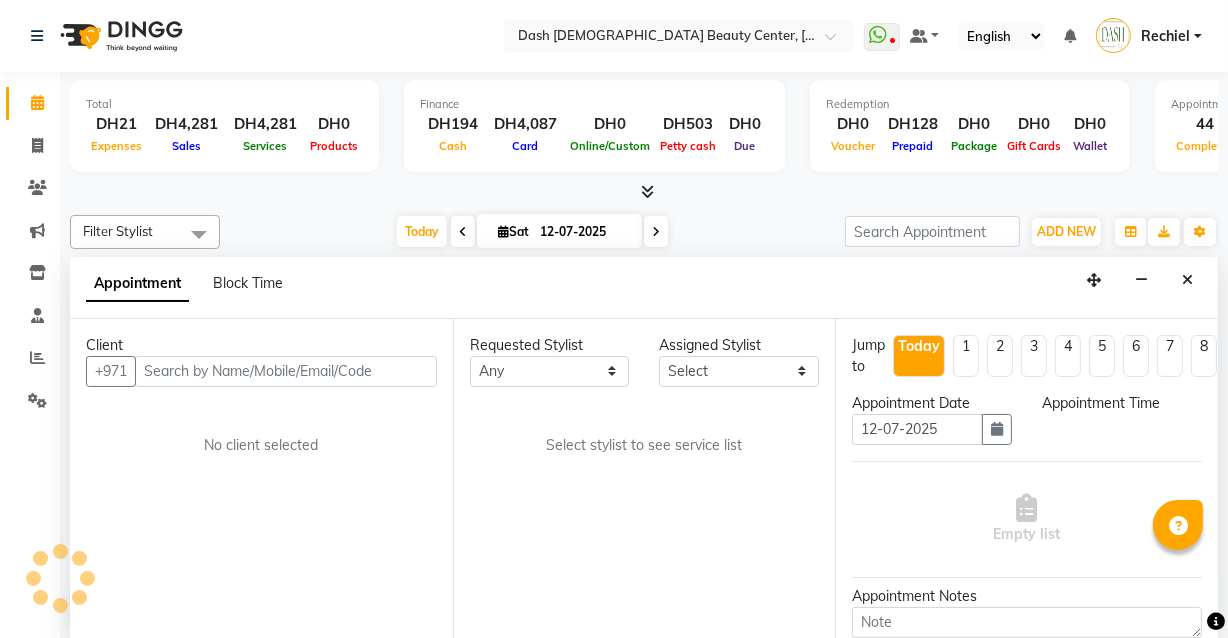 select on "1065" 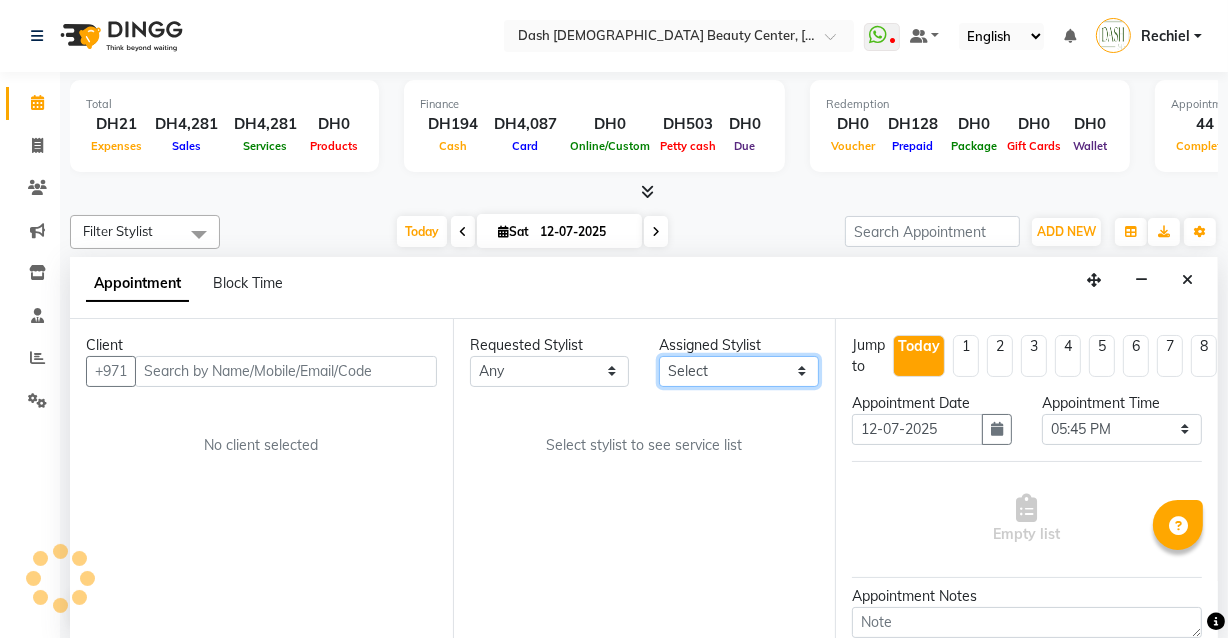 click on "Select [PERSON_NAME] [PERSON_NAME] [PERSON_NAME] [PERSON_NAME] [PERSON_NAME] [PERSON_NAME] [PERSON_NAME] [PERSON_NAME] [PERSON_NAME] Peace [PERSON_NAME] [PERSON_NAME]" at bounding box center [739, 371] 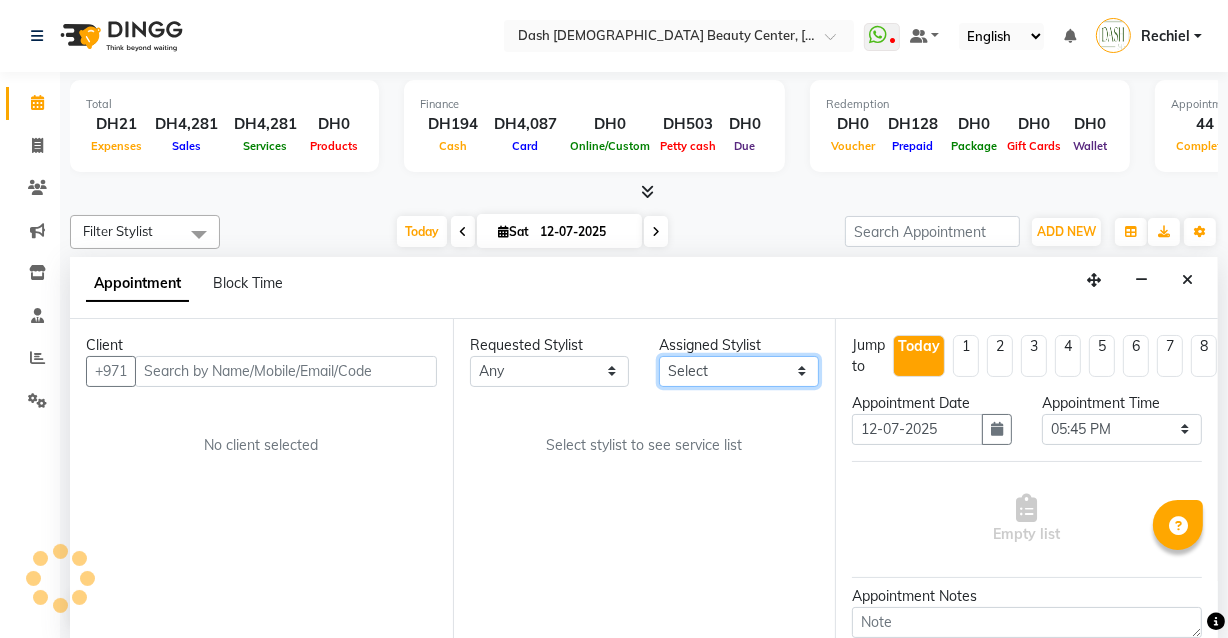select on "81108" 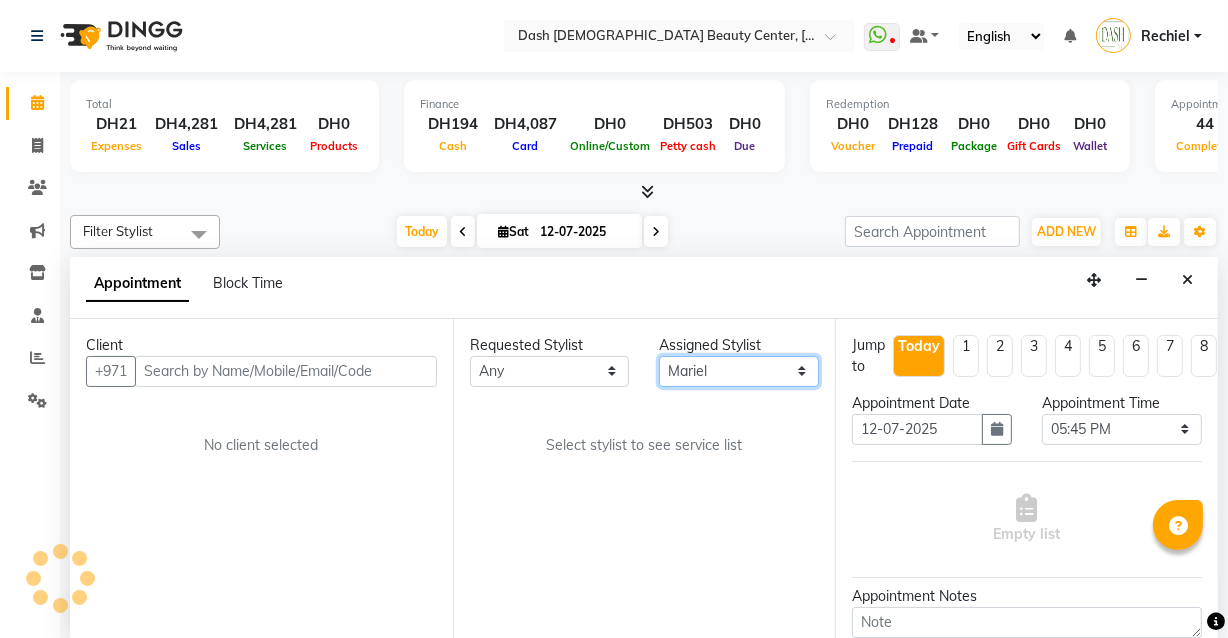scroll, scrollTop: 790, scrollLeft: 0, axis: vertical 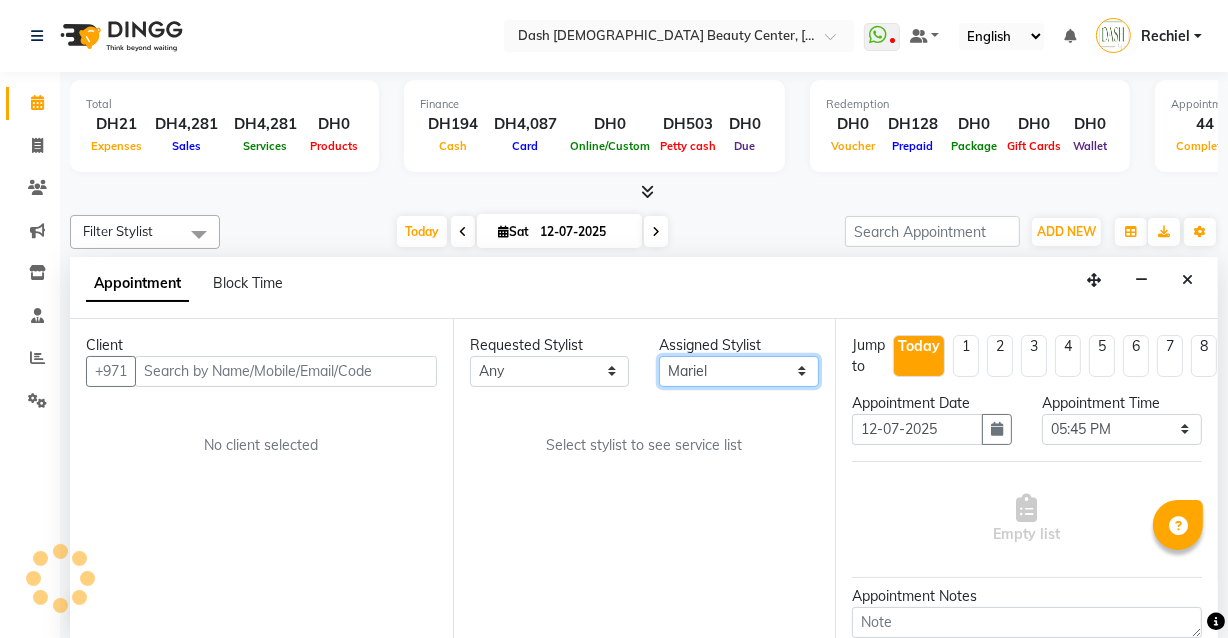 select on "4202" 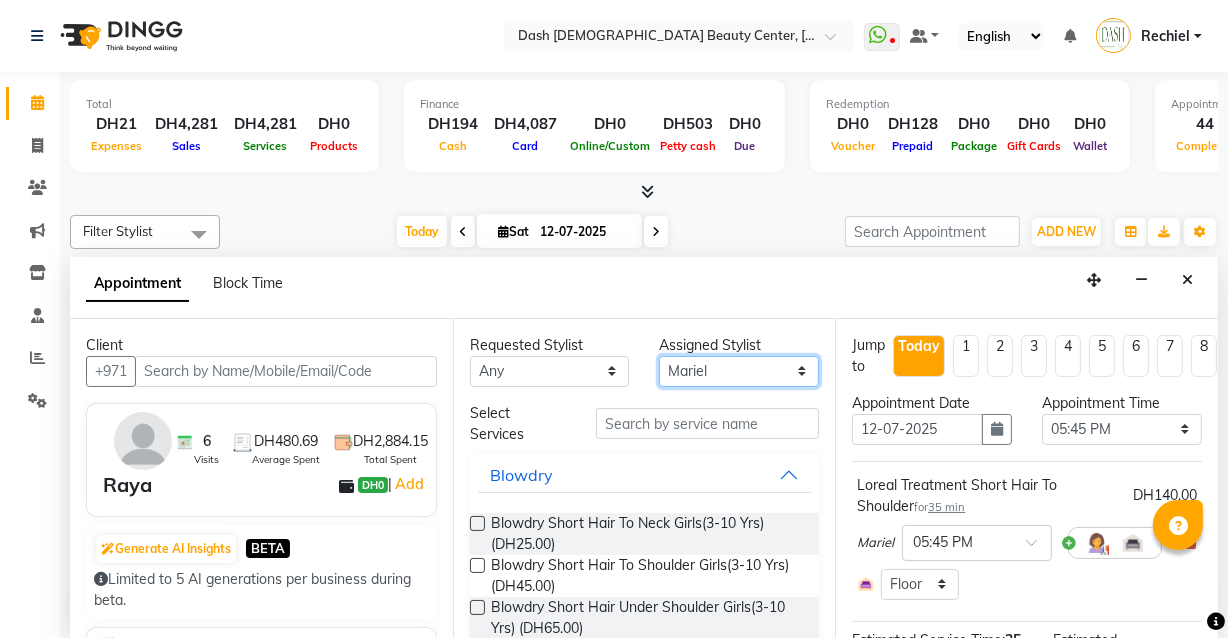 select on "81106" 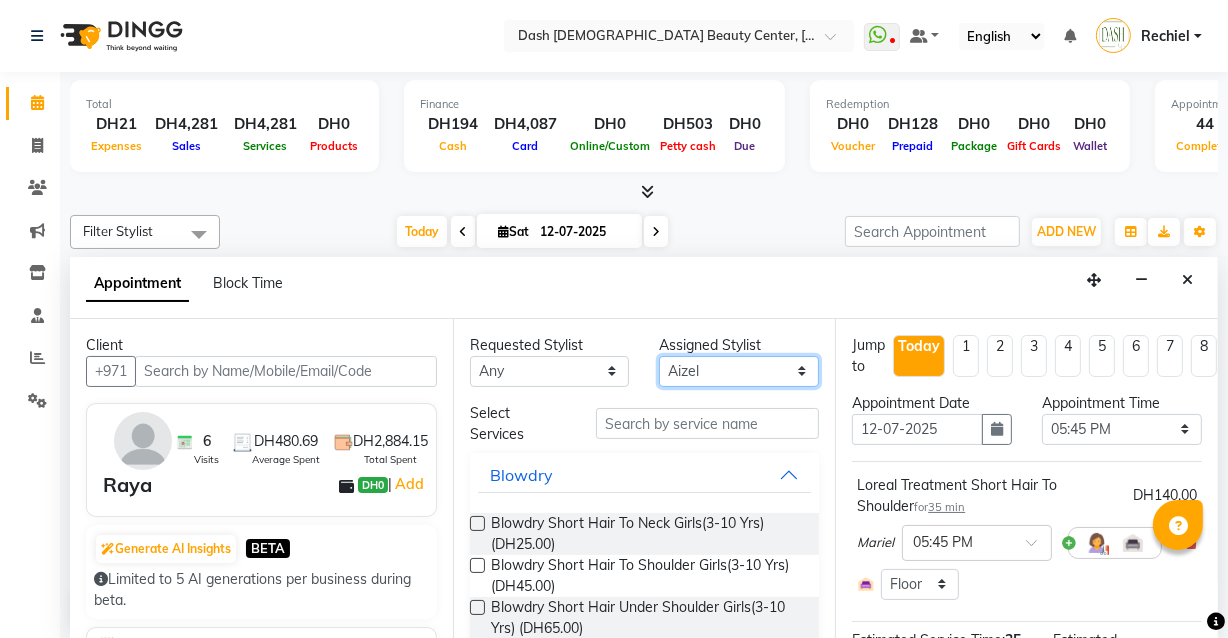 click on "Select [PERSON_NAME] [PERSON_NAME] [PERSON_NAME] [PERSON_NAME] [PERSON_NAME] [PERSON_NAME] [PERSON_NAME] [PERSON_NAME] [PERSON_NAME] Peace [PERSON_NAME] [PERSON_NAME]" at bounding box center (739, 371) 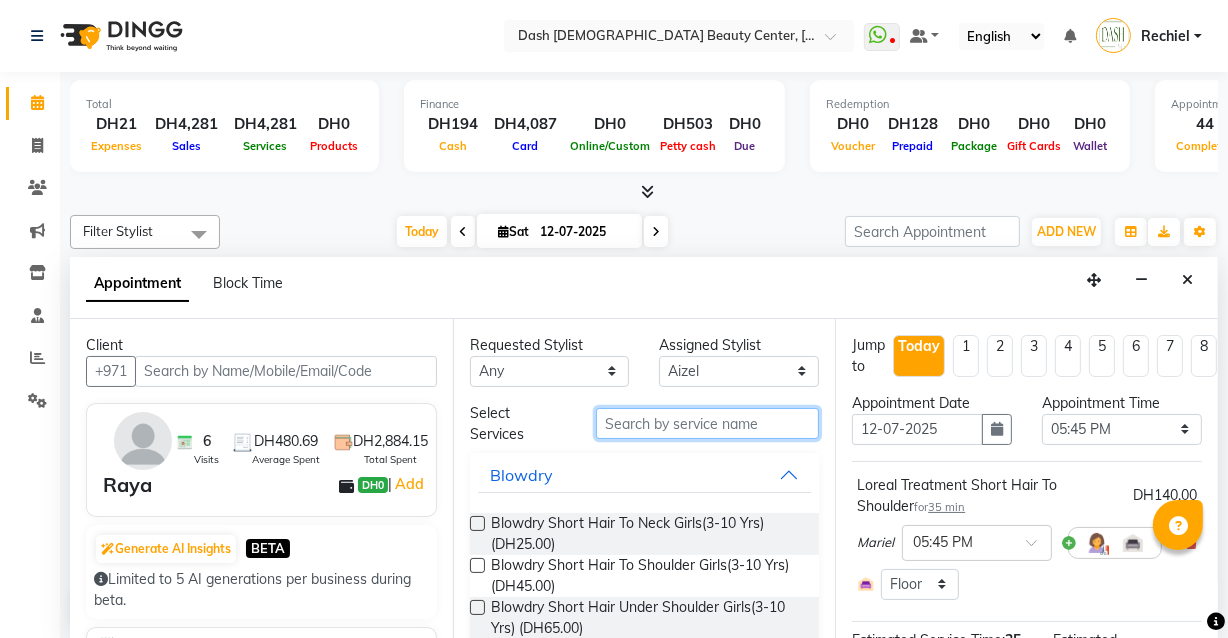 click at bounding box center (707, 423) 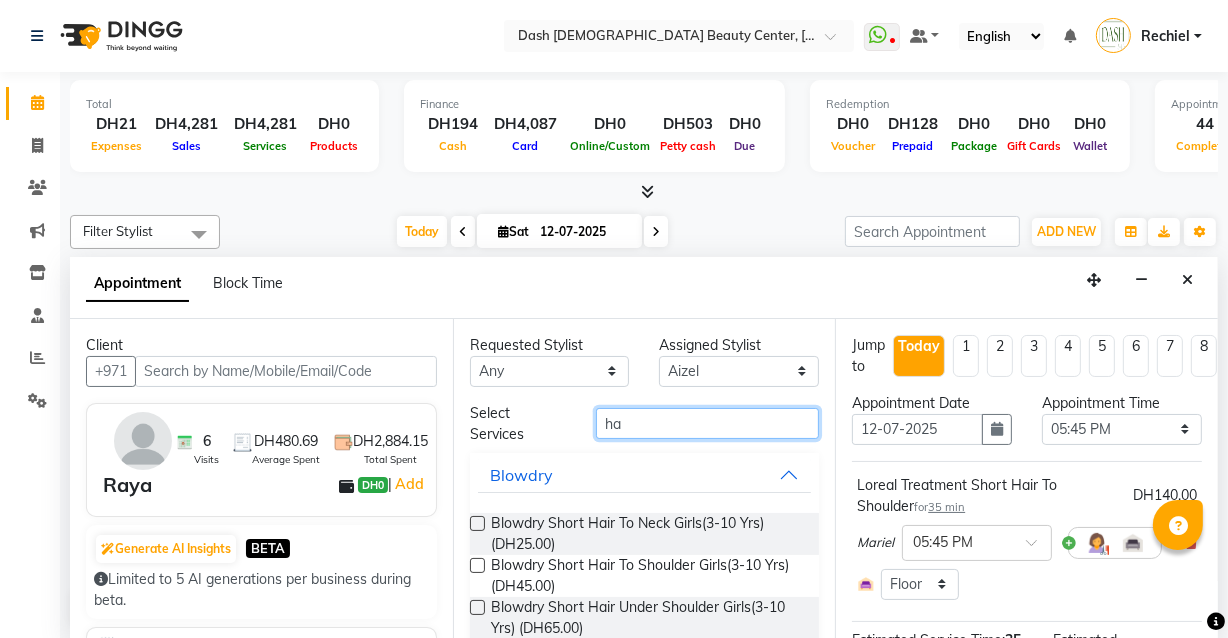 type on "h" 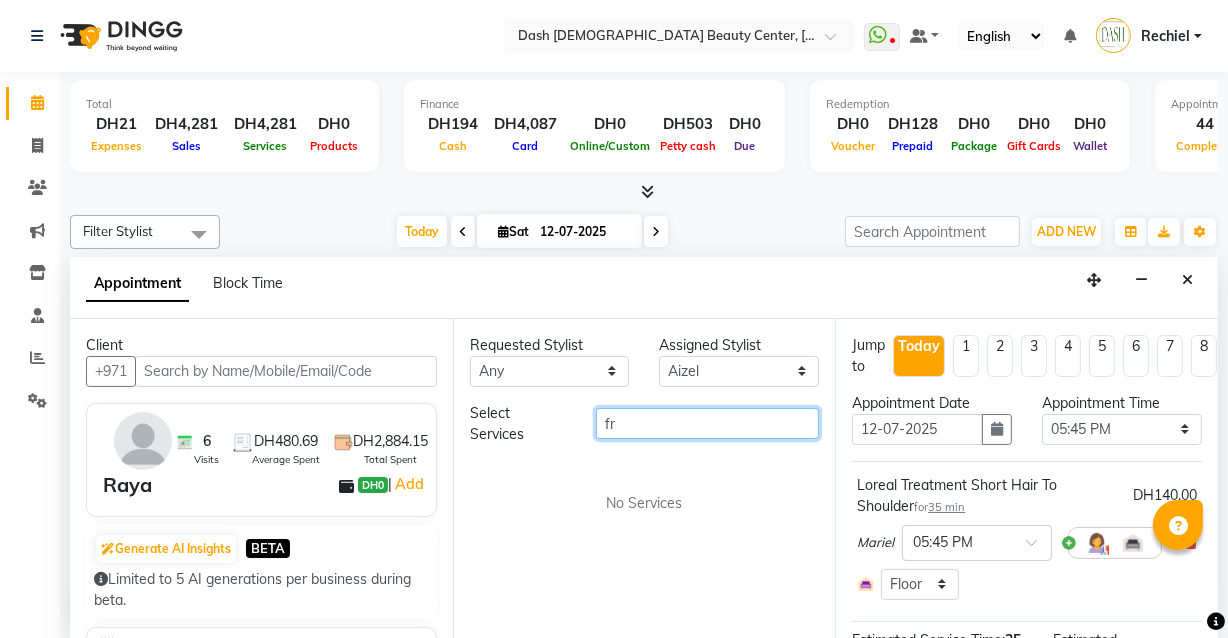 type on "f" 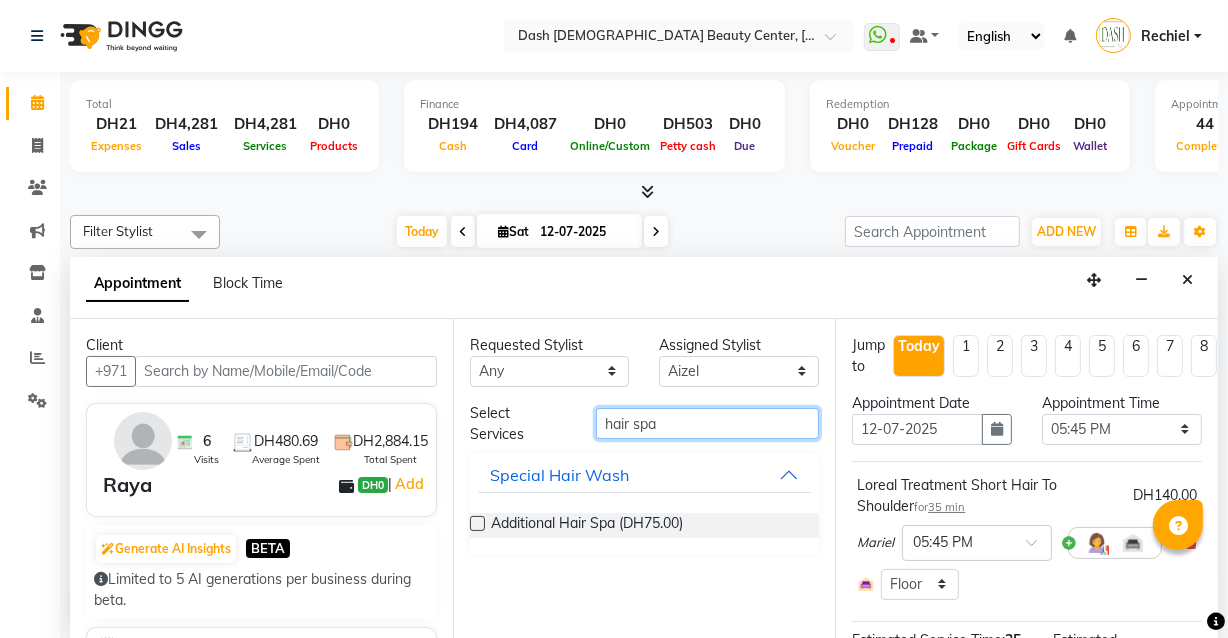 type on "hair spa" 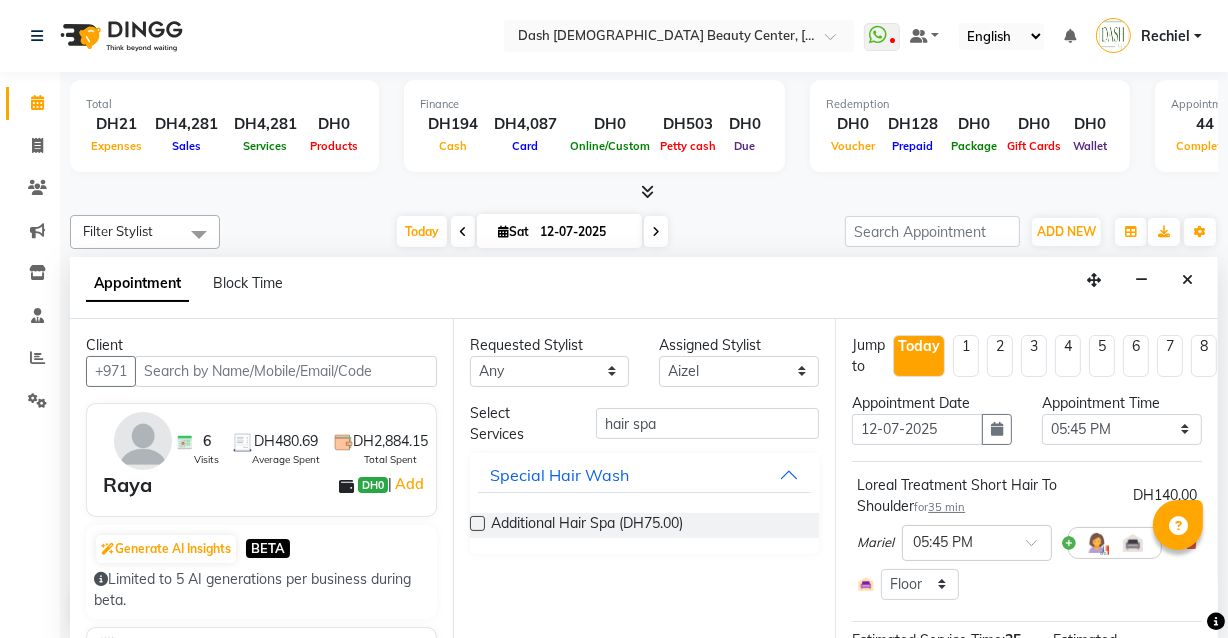 click at bounding box center (477, 523) 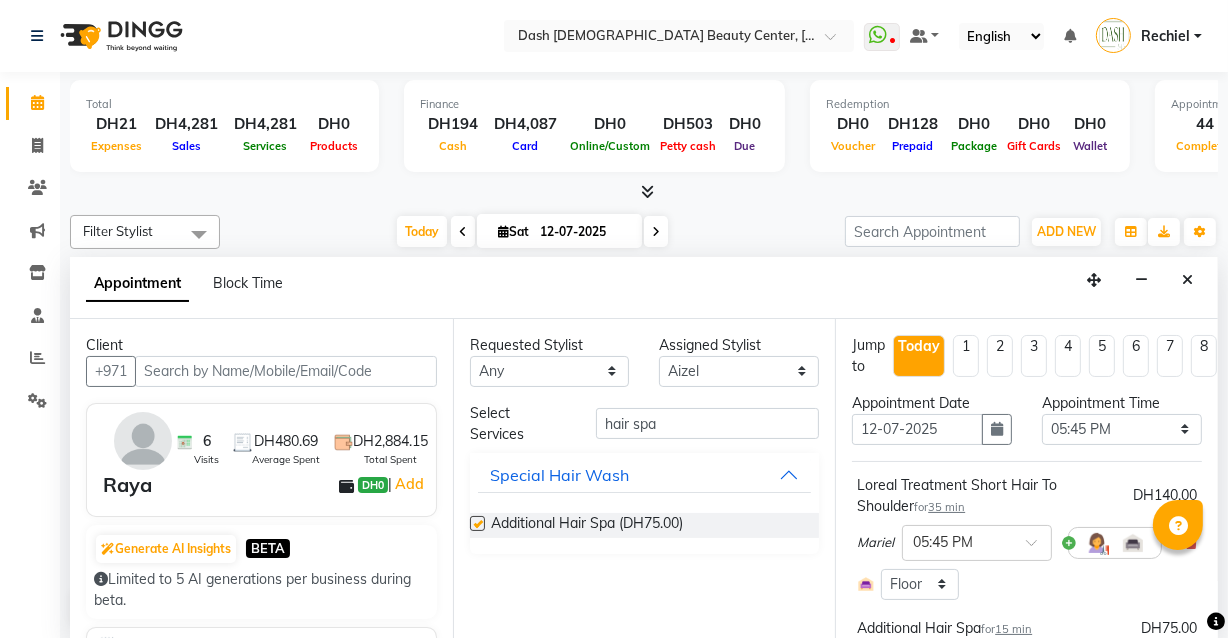 checkbox on "false" 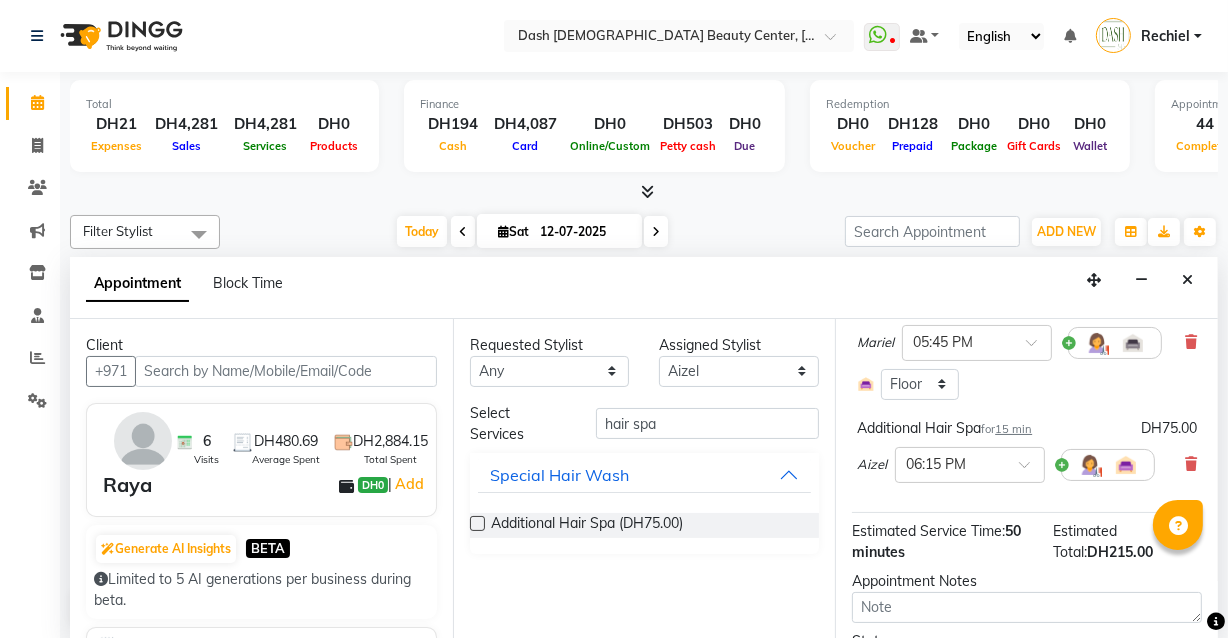 scroll, scrollTop: 200, scrollLeft: 0, axis: vertical 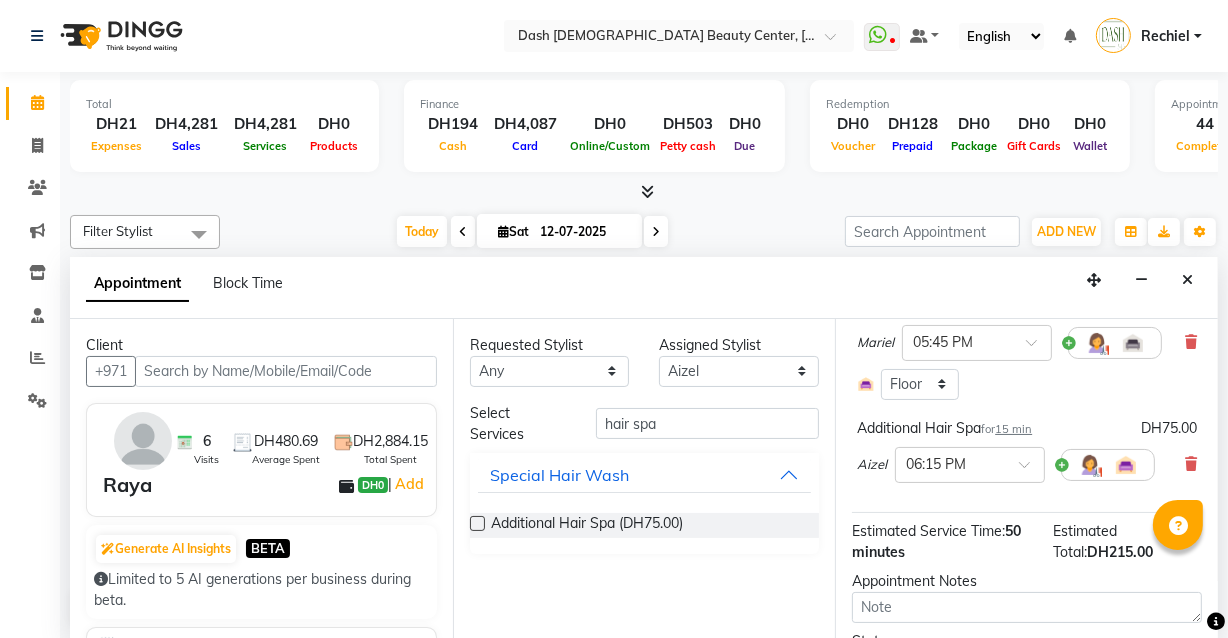 click on "15 min" at bounding box center (1013, 429) 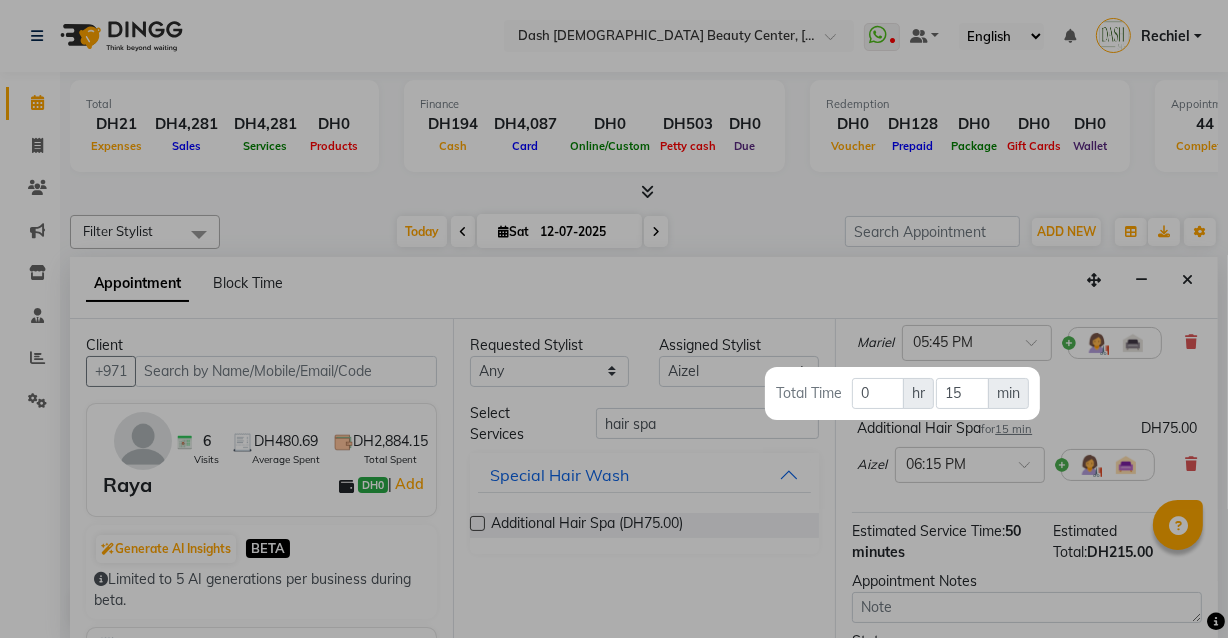click at bounding box center (614, 319) 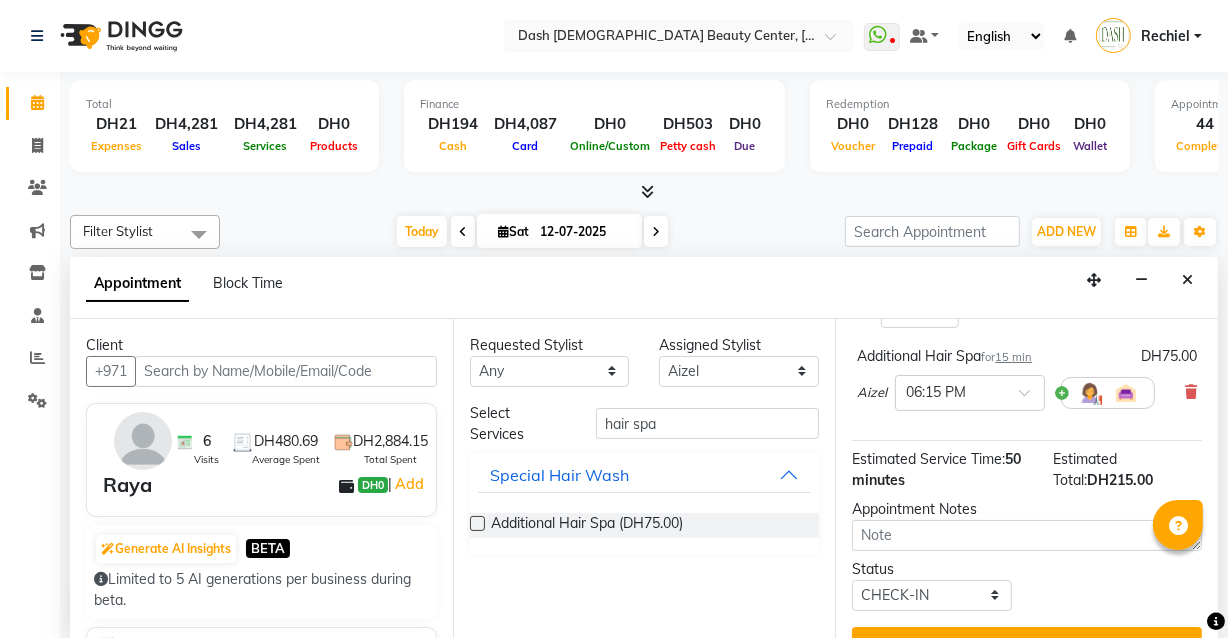 scroll, scrollTop: 324, scrollLeft: 0, axis: vertical 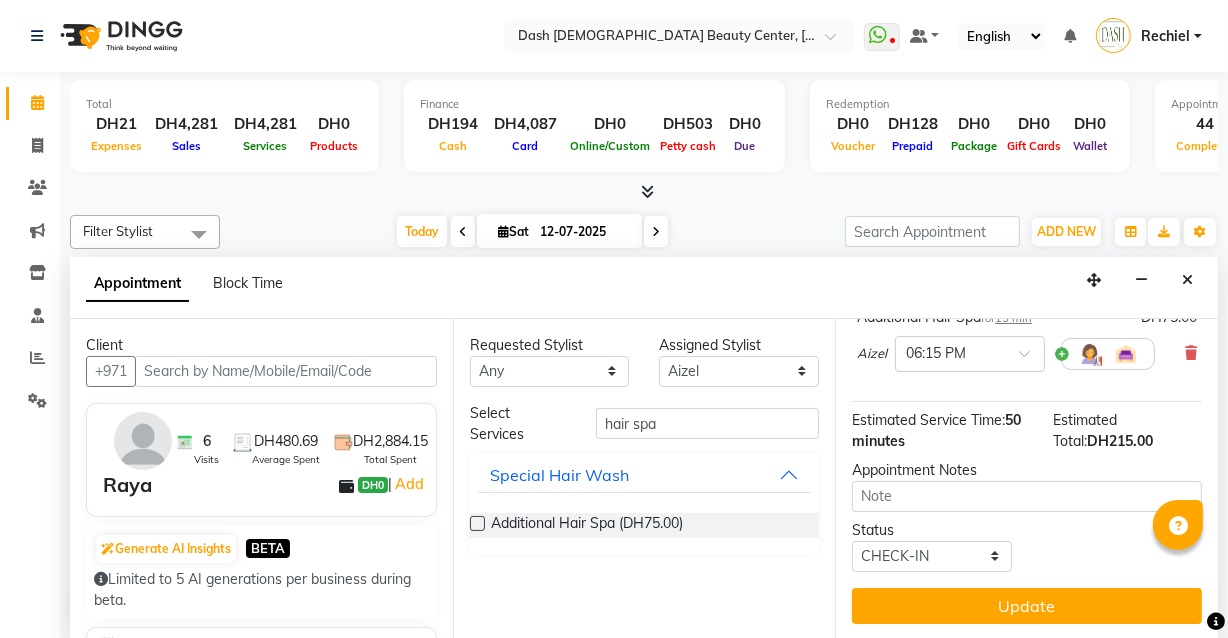 click on "Status Select TENTATIVE CONFIRM CHECK-IN UPCOMING" at bounding box center [1027, 546] 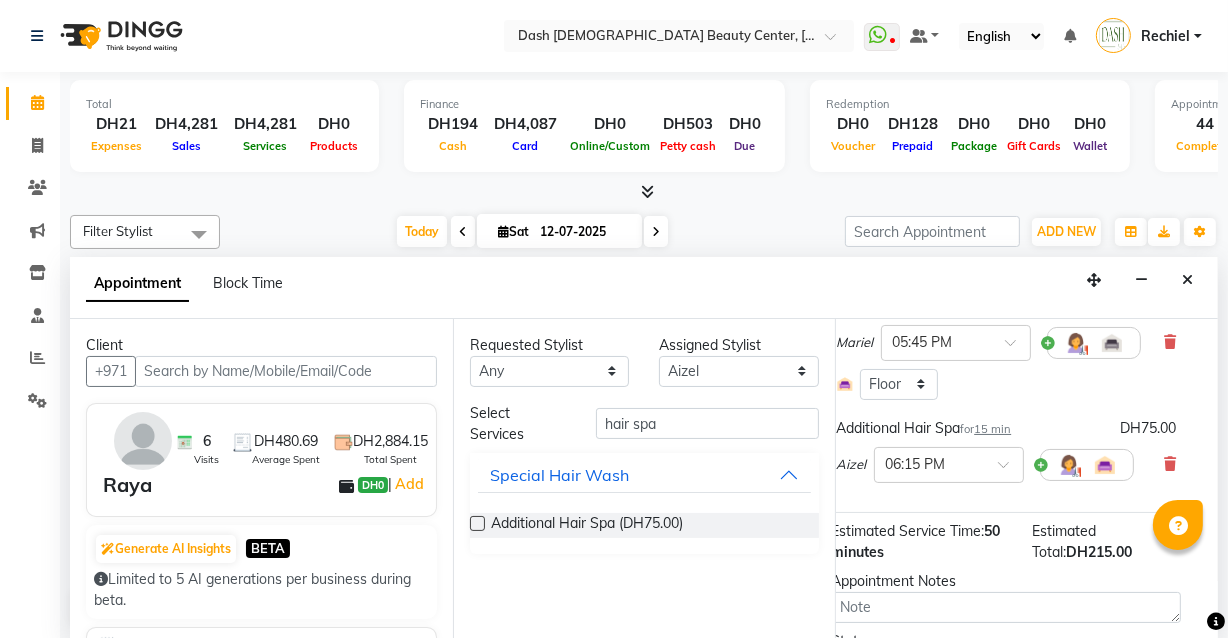scroll, scrollTop: 200, scrollLeft: 65, axis: both 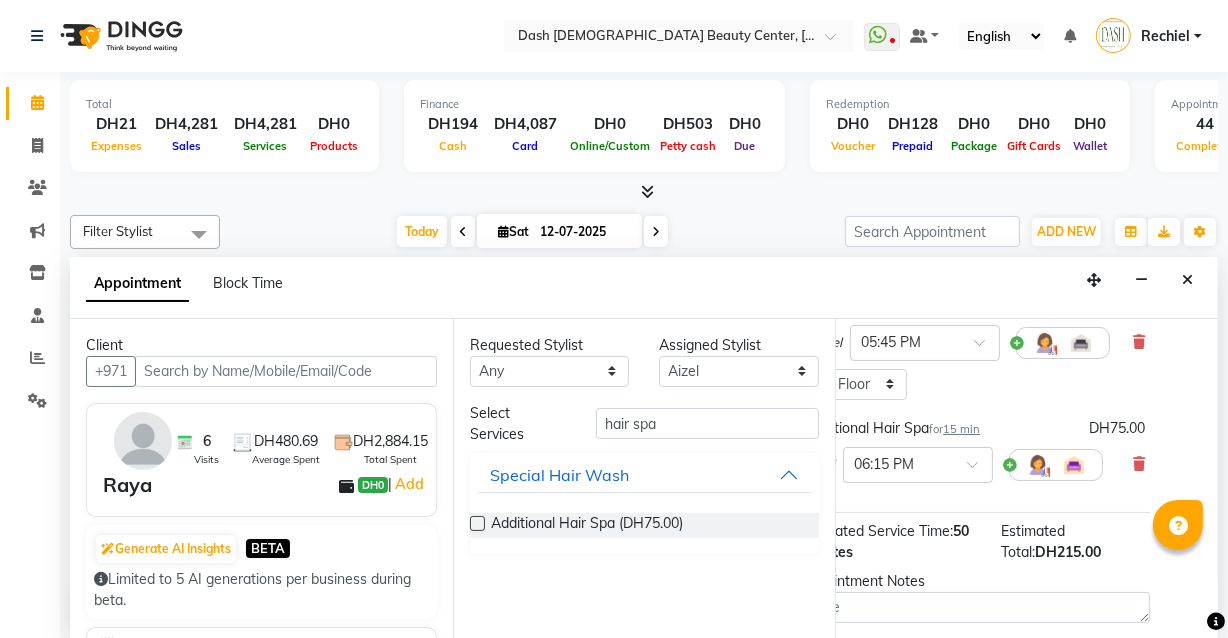 click on "DH75.00" at bounding box center [1117, 428] 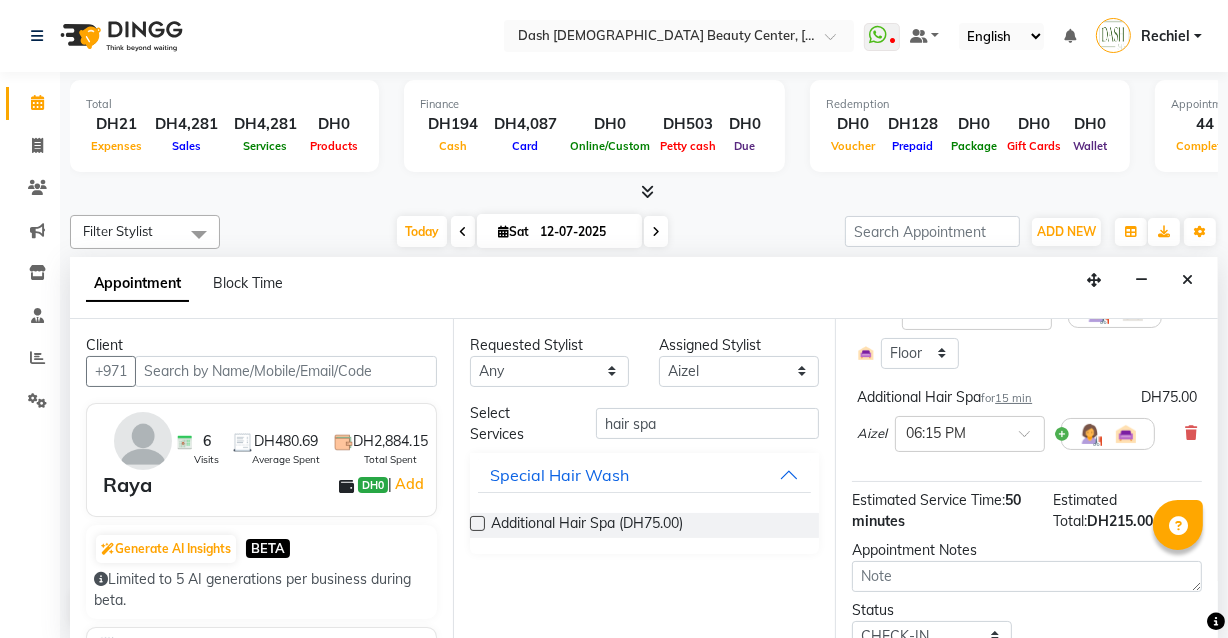 scroll, scrollTop: 221, scrollLeft: 0, axis: vertical 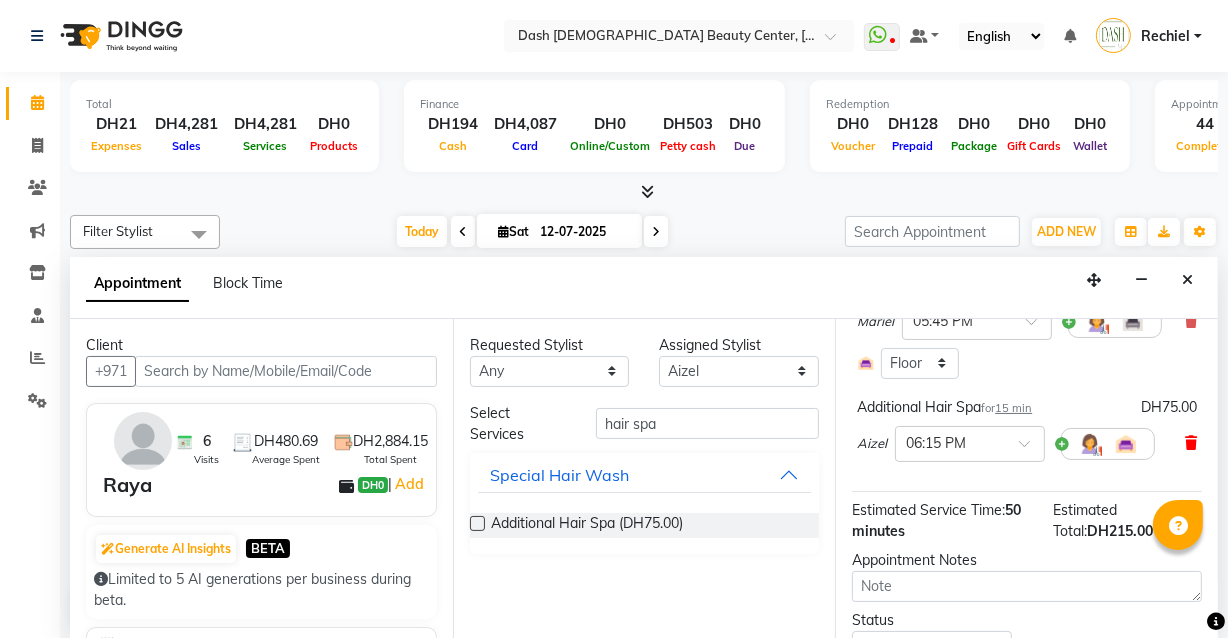 click at bounding box center [1191, 443] 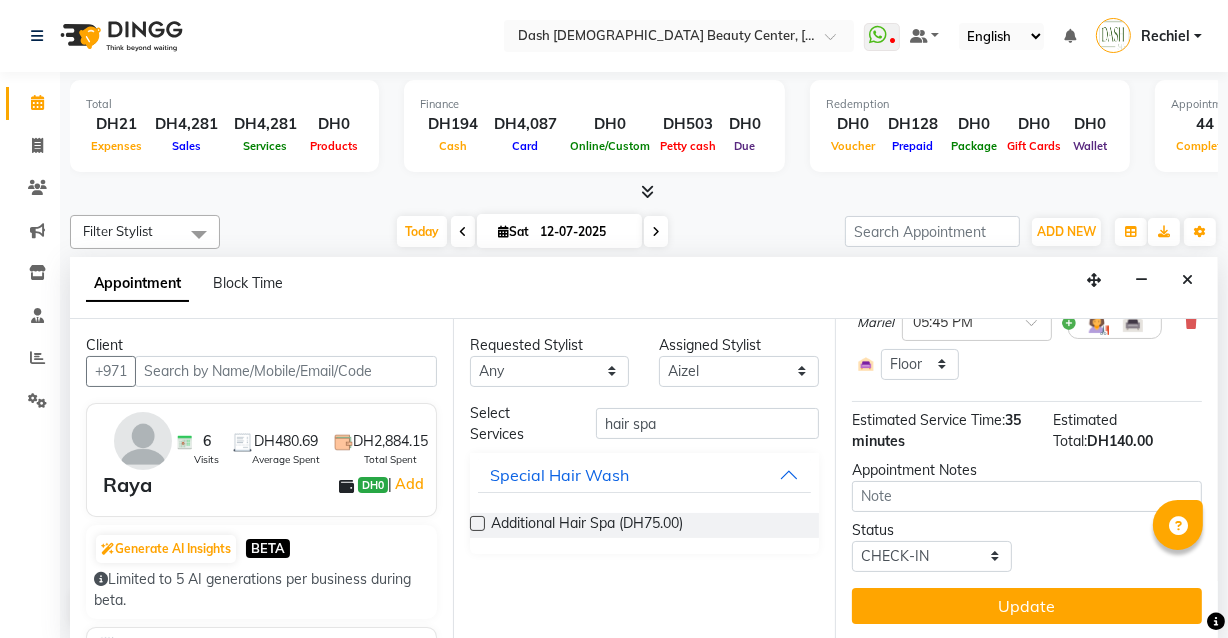 scroll, scrollTop: 0, scrollLeft: 0, axis: both 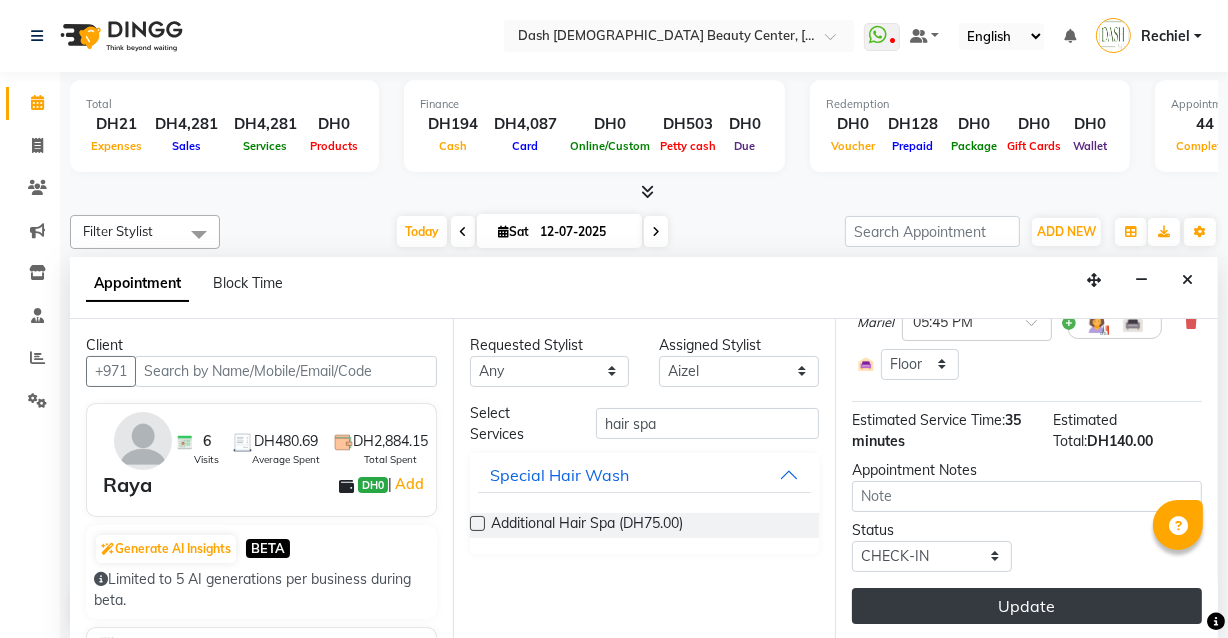 click on "Update" at bounding box center [1027, 606] 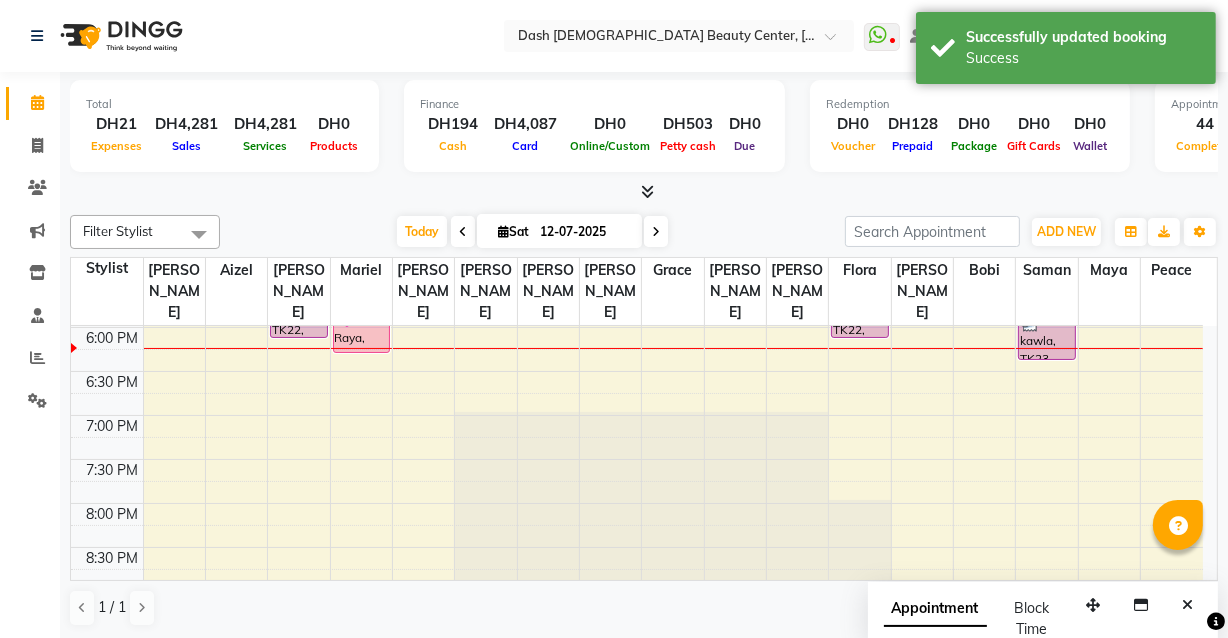 scroll, scrollTop: 748, scrollLeft: 0, axis: vertical 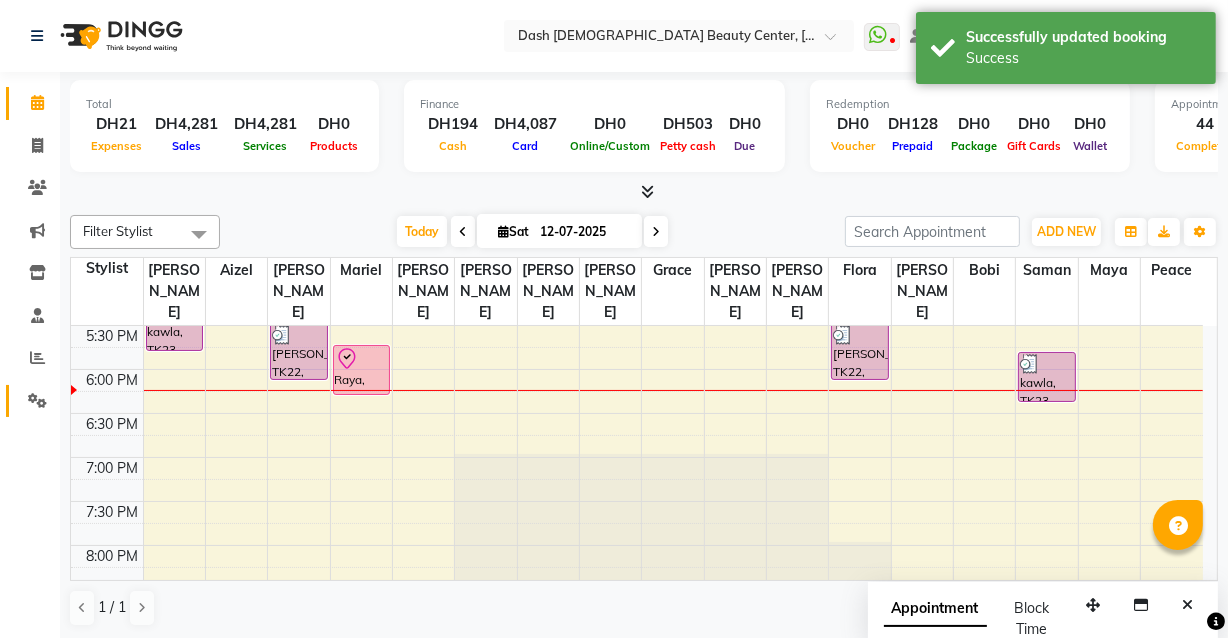 click 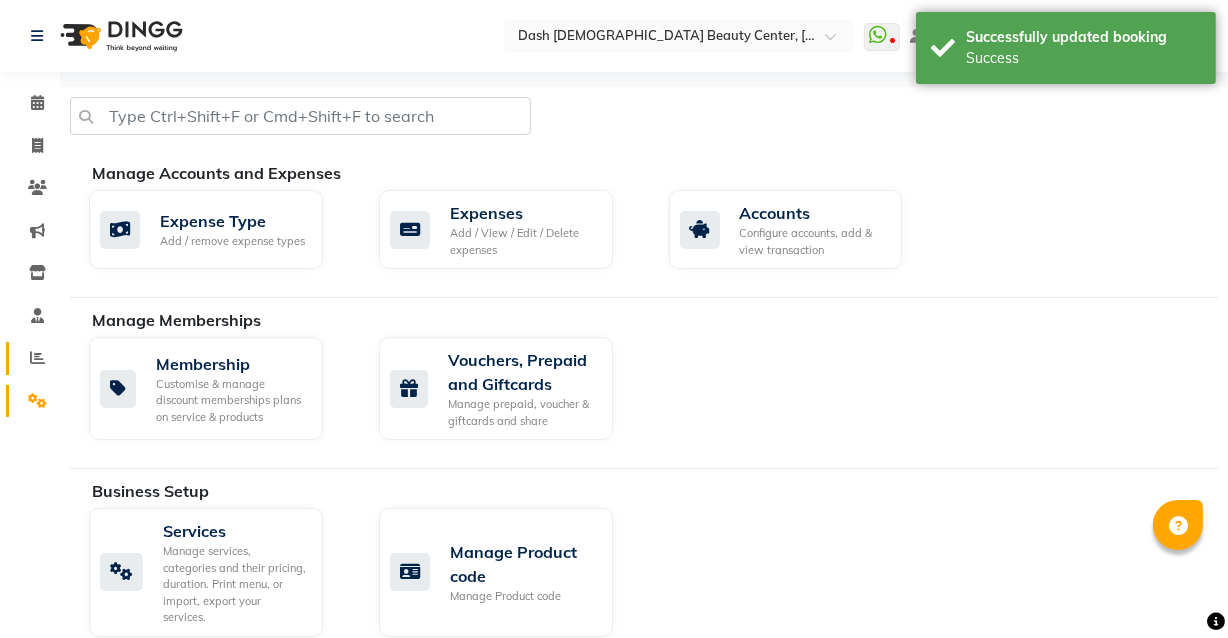 click 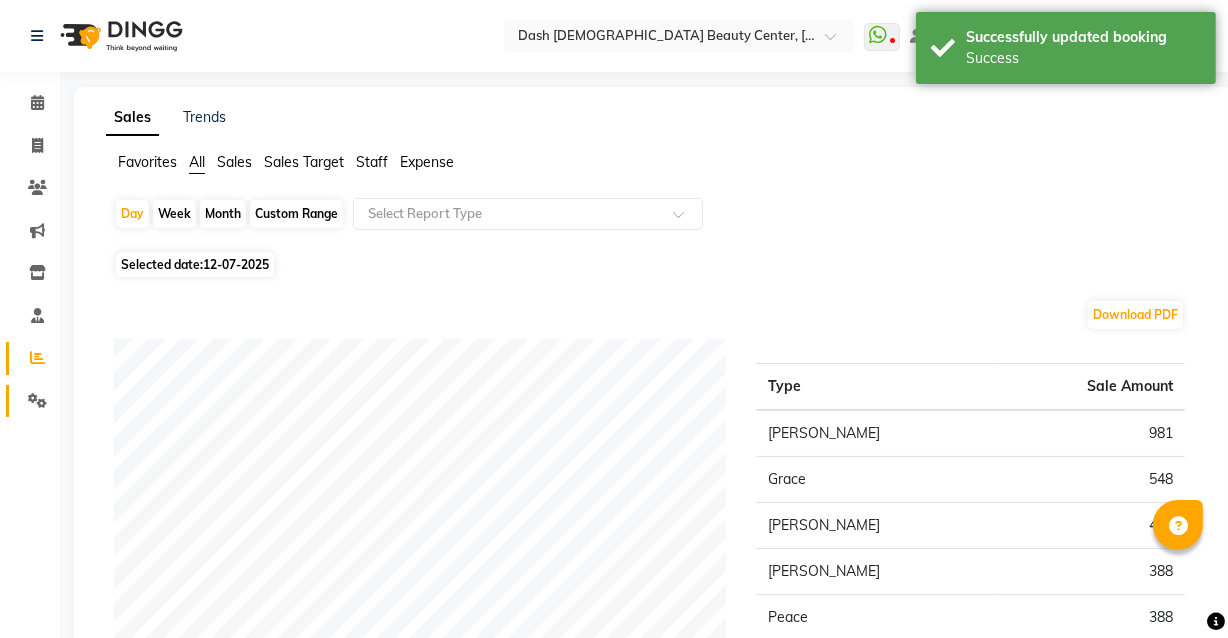 click 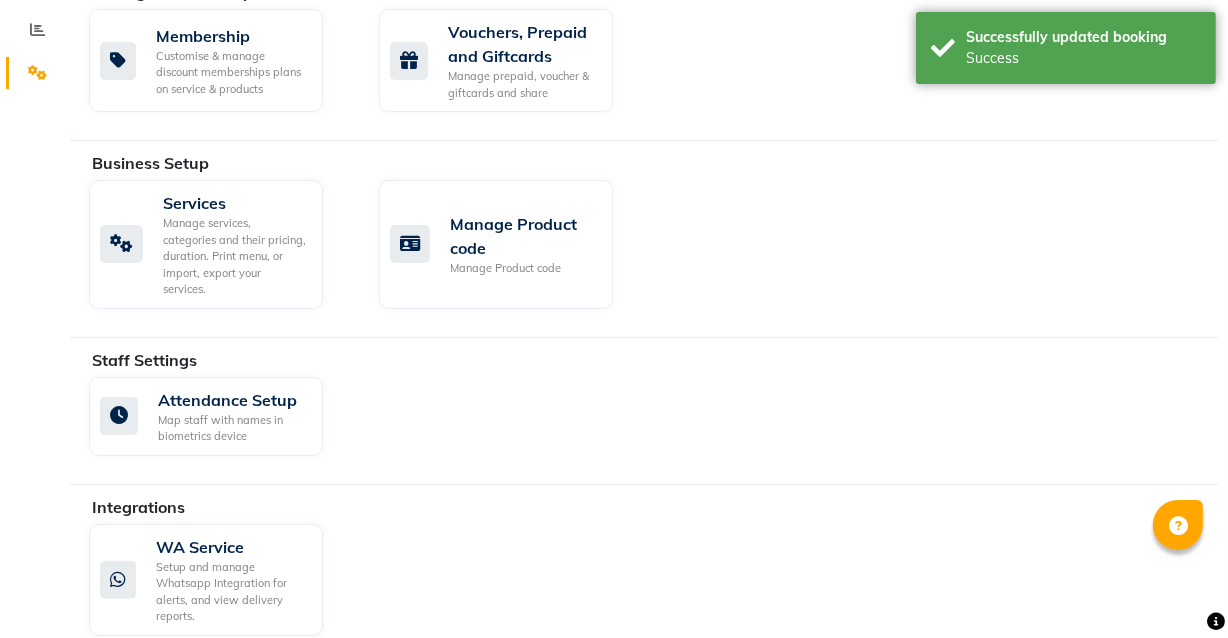 scroll, scrollTop: 335, scrollLeft: 0, axis: vertical 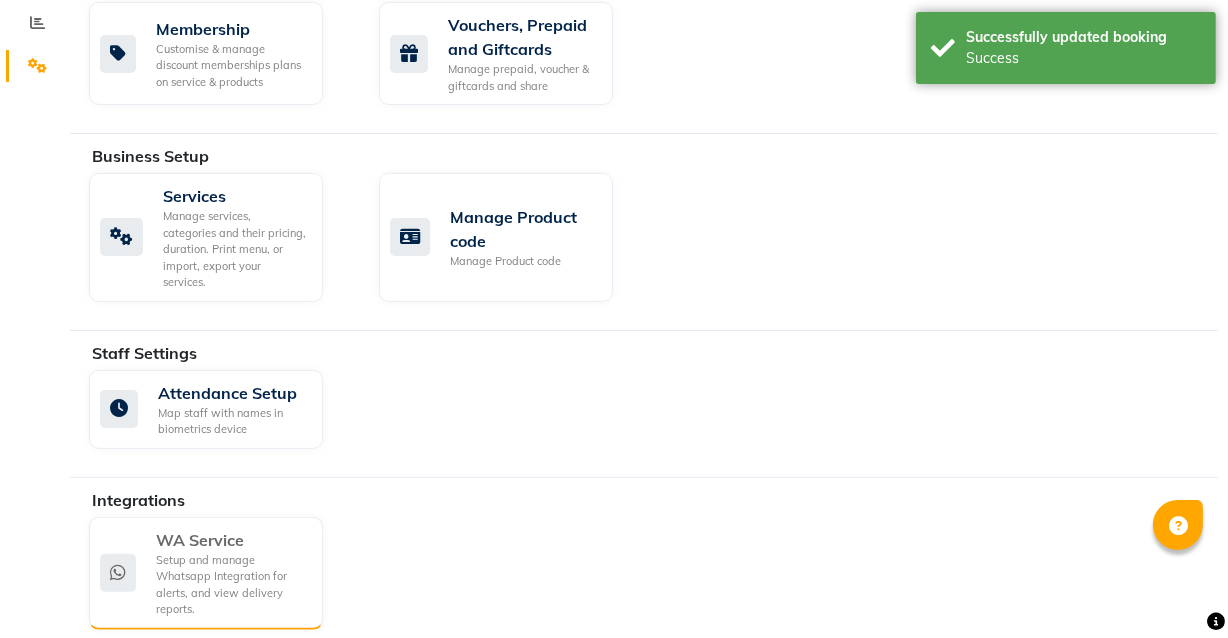 click on "Setup and manage Whatsapp Integration for alerts, and view delivery reports." 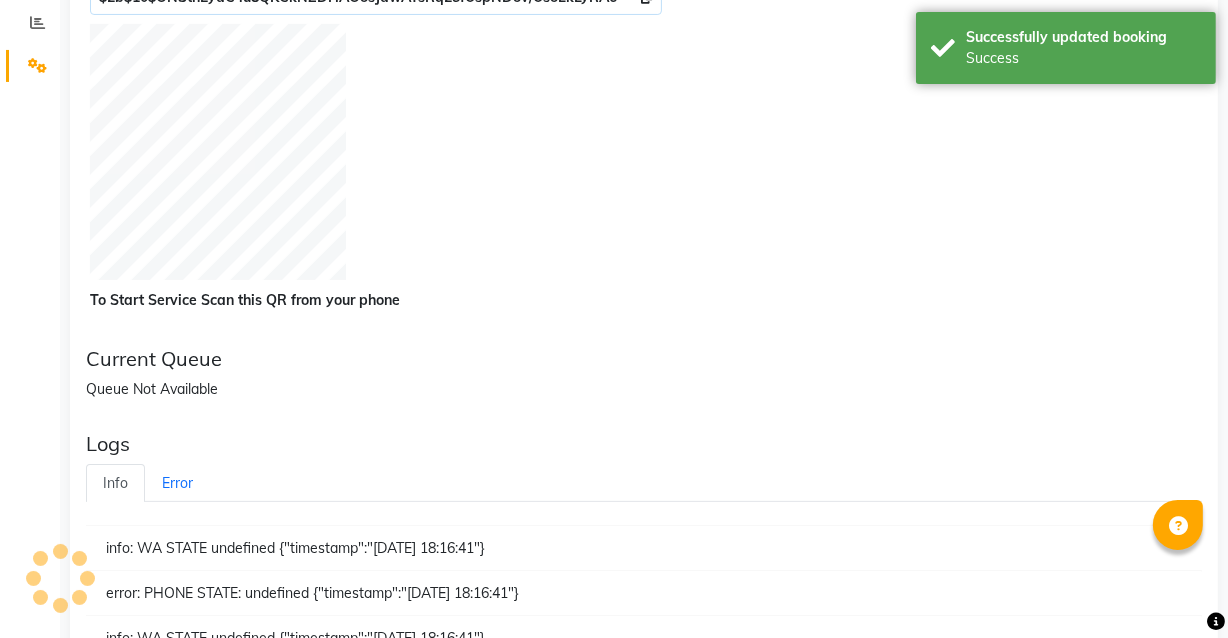 scroll, scrollTop: 0, scrollLeft: 0, axis: both 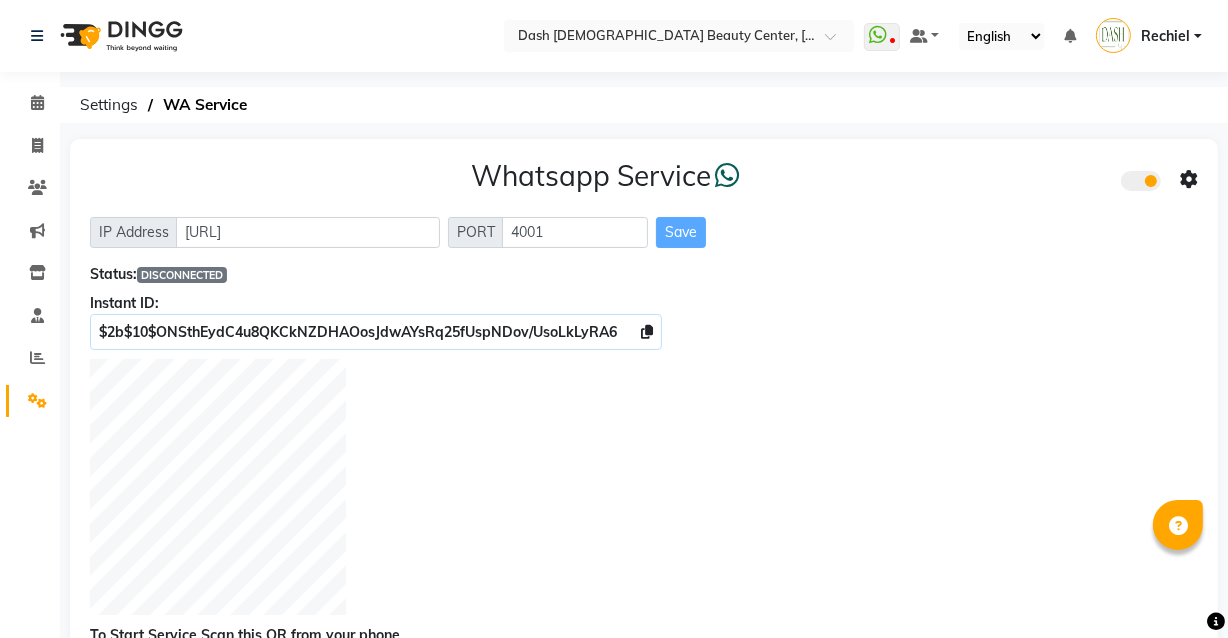 click 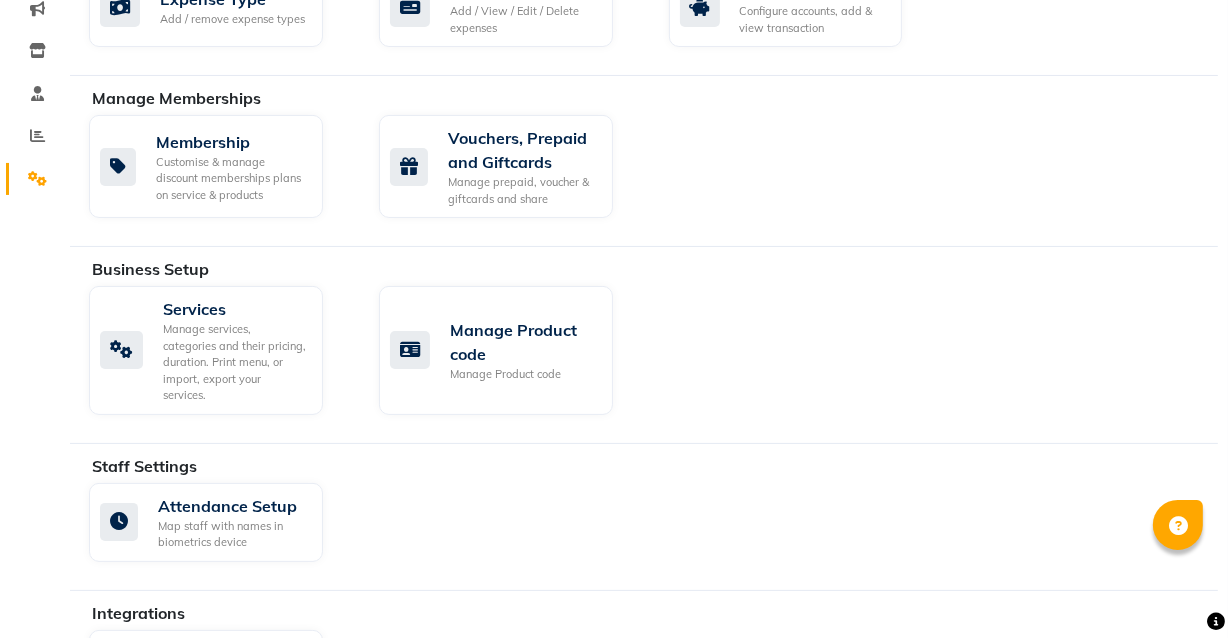 scroll, scrollTop: 248, scrollLeft: 0, axis: vertical 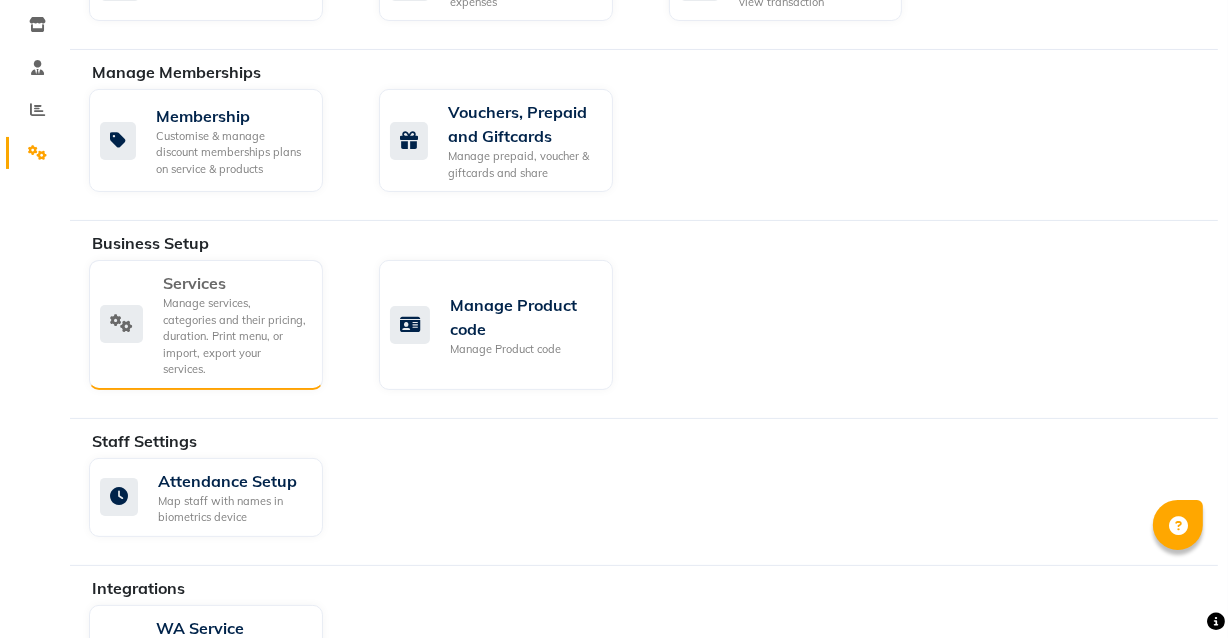 click on "Manage services, categories and their pricing, duration. Print menu, or import, export your services." 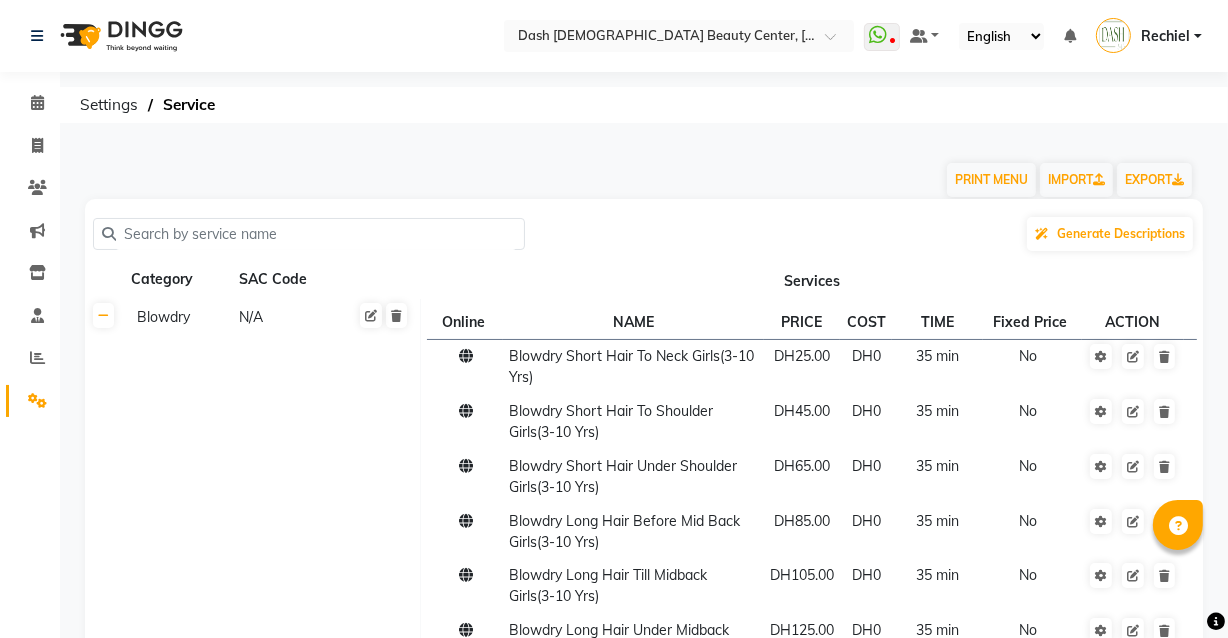 click 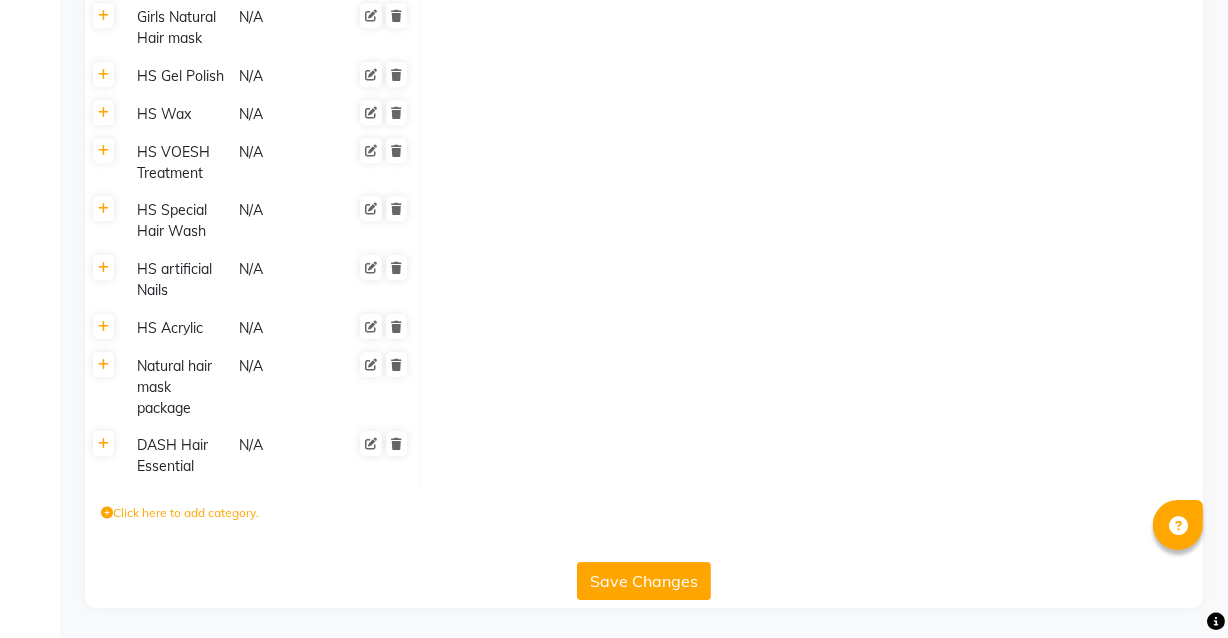 scroll, scrollTop: 5734, scrollLeft: 0, axis: vertical 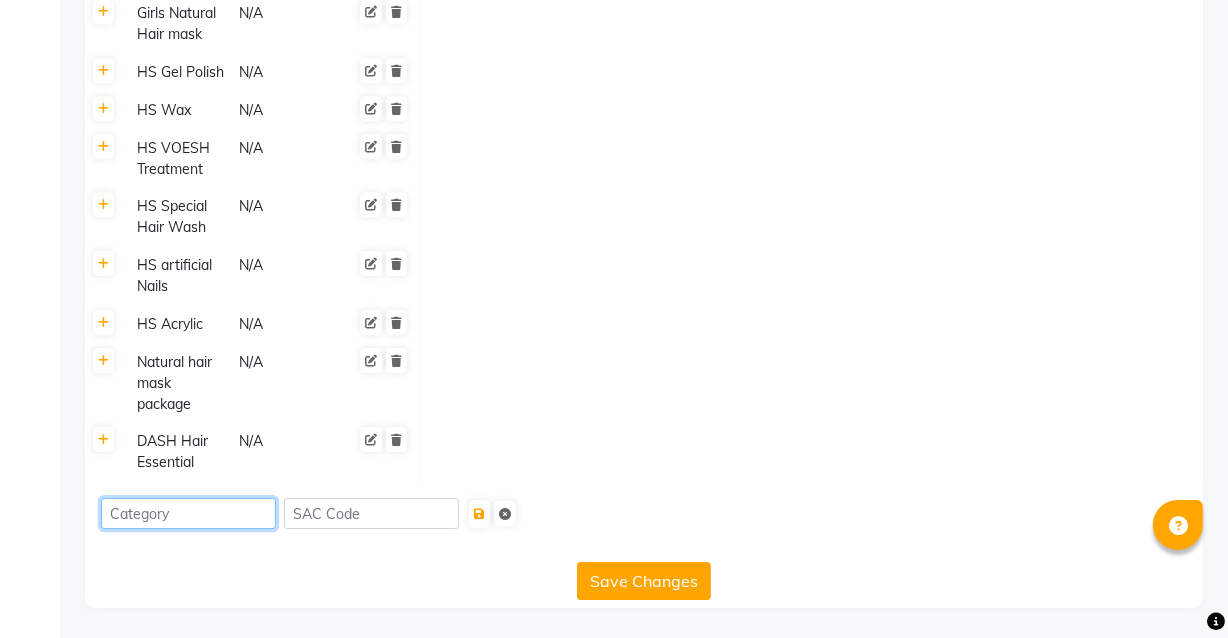 click 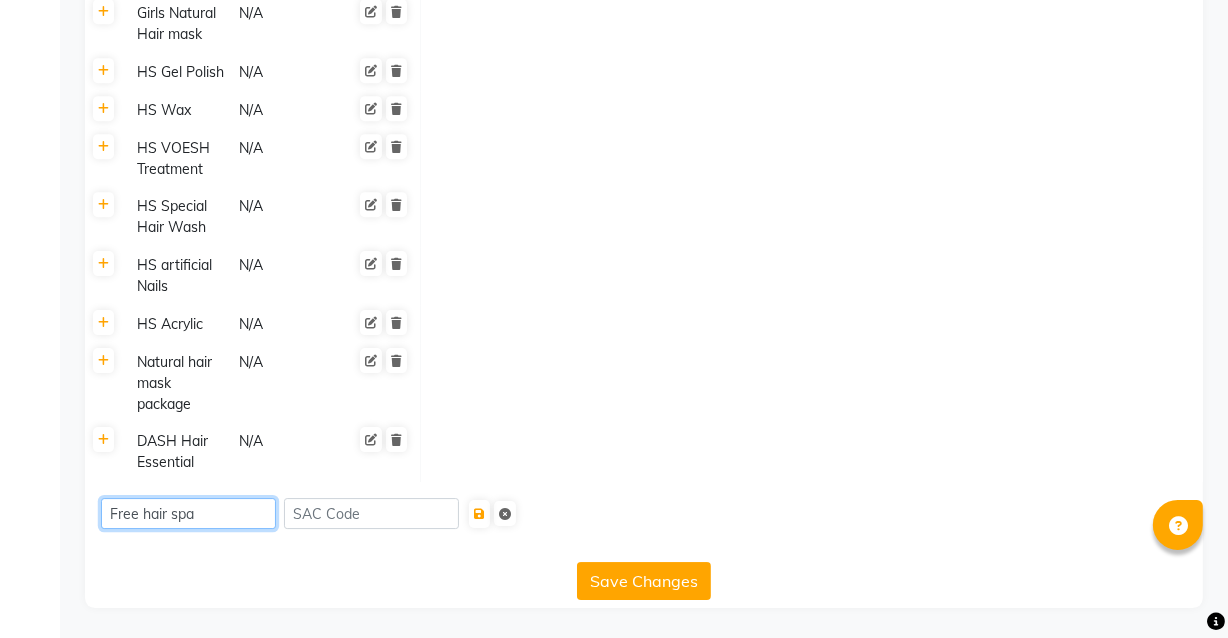 type on "Free hair spa" 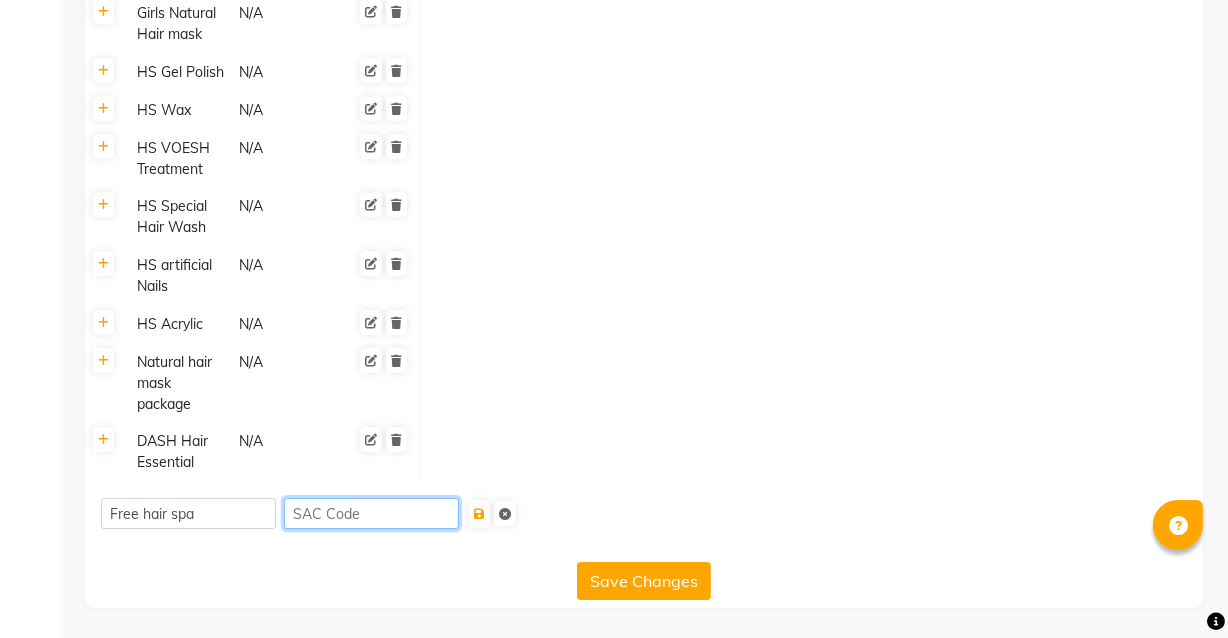 click 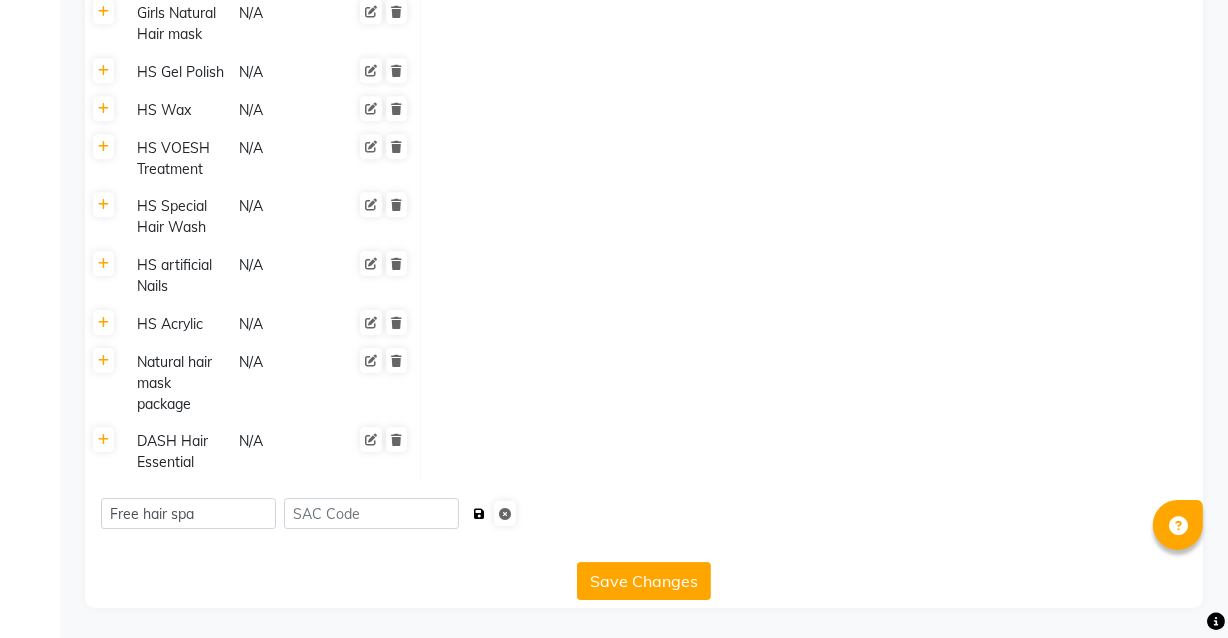click at bounding box center (479, 514) 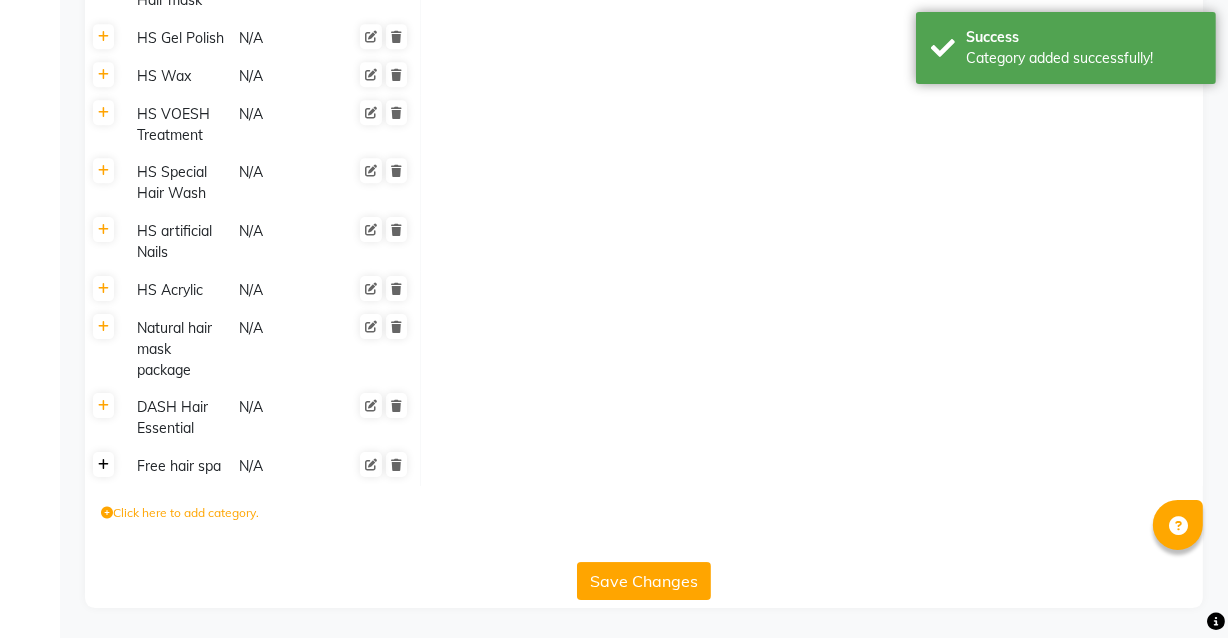 click 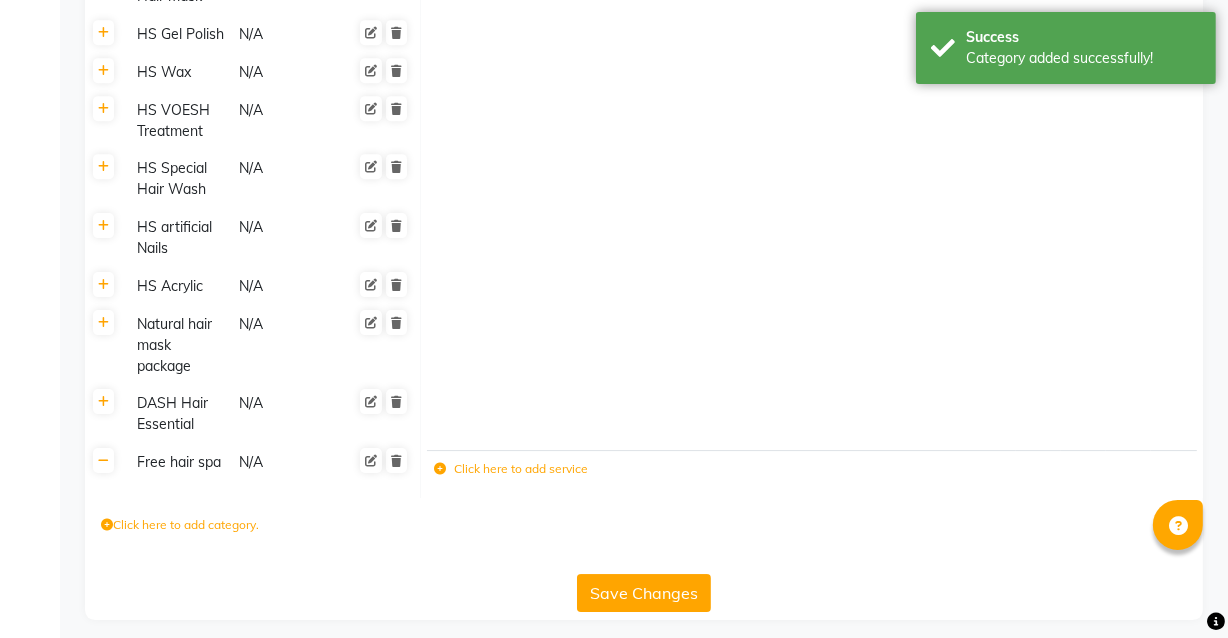 click on "Click here to add service" 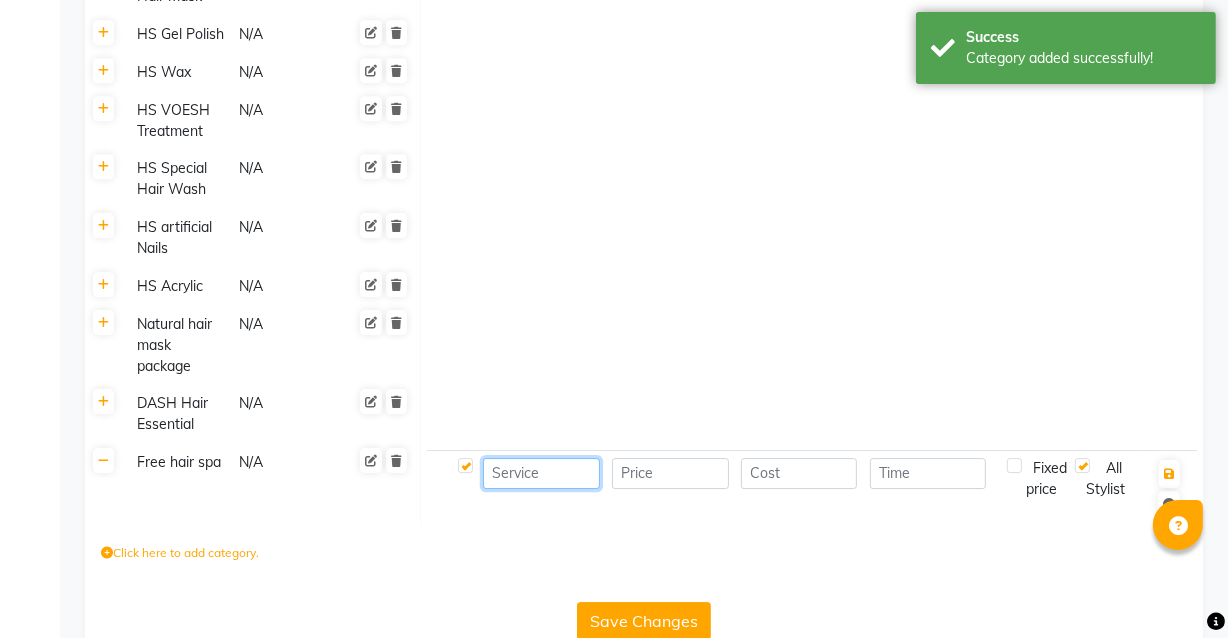 click 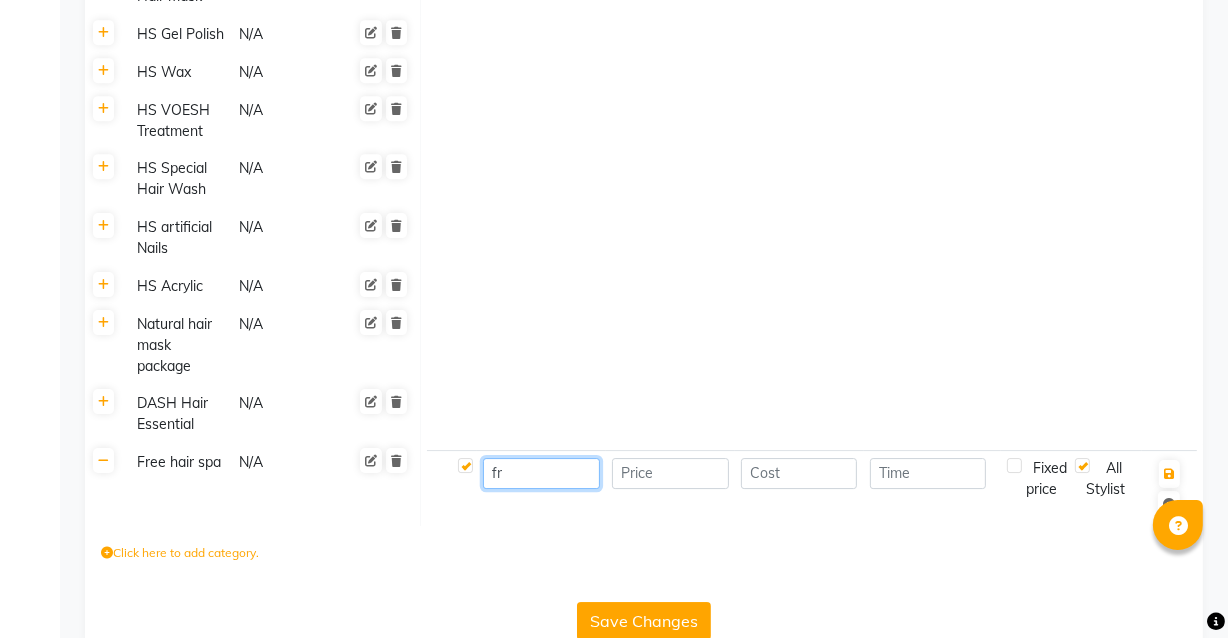 type on "f" 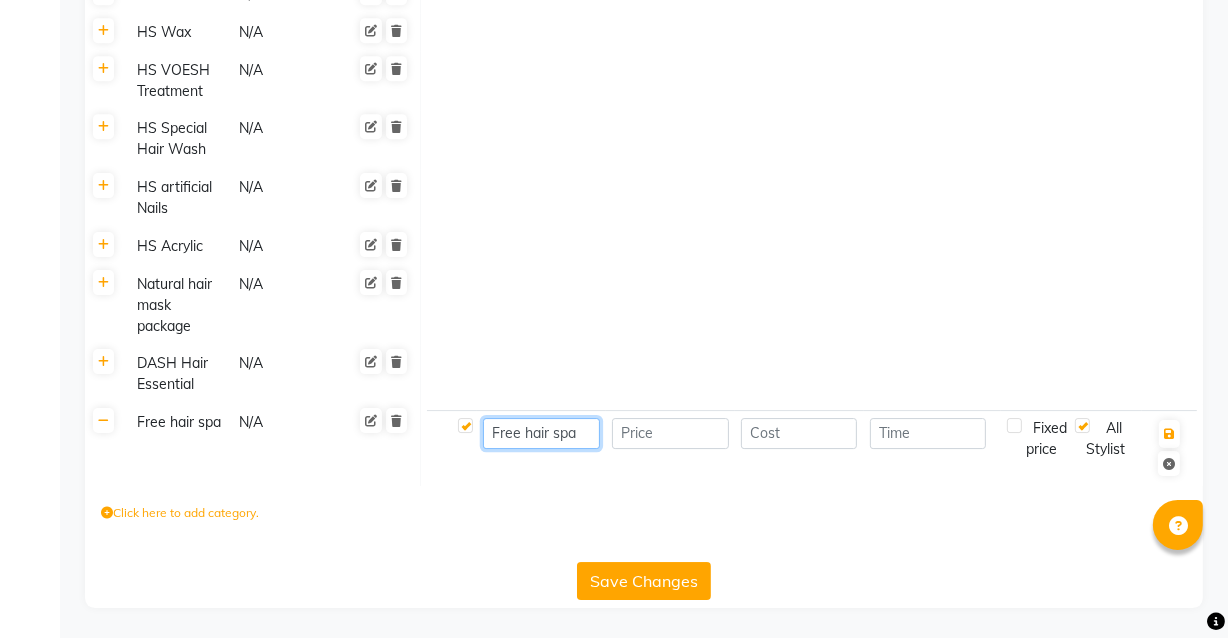 scroll, scrollTop: 5800, scrollLeft: 0, axis: vertical 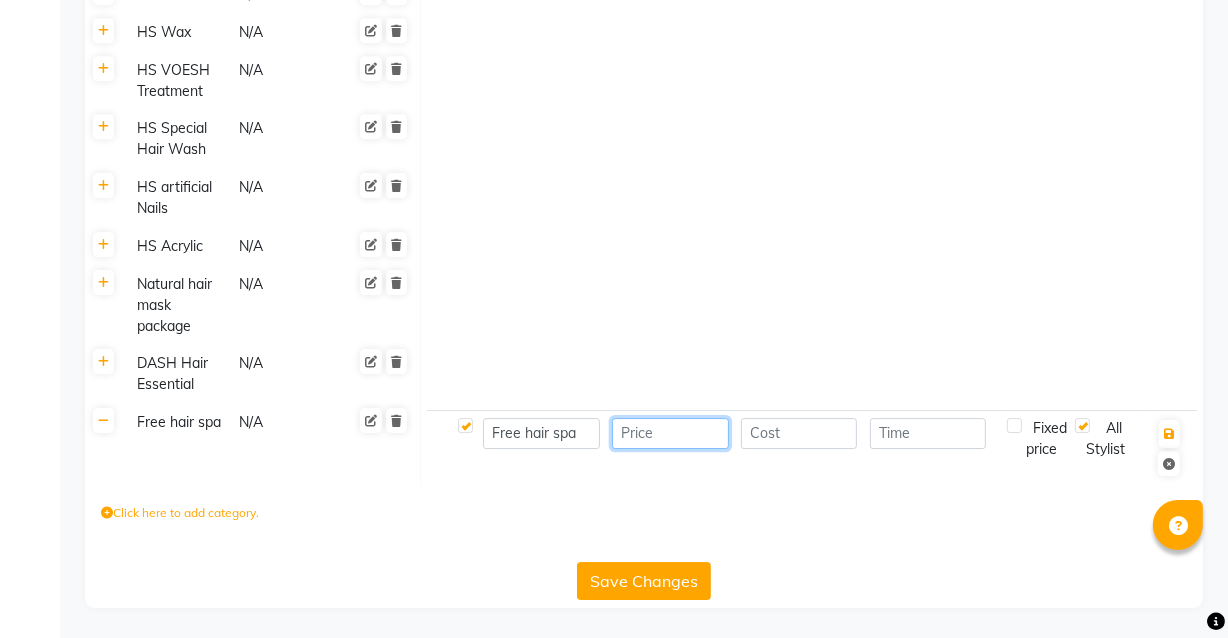 click 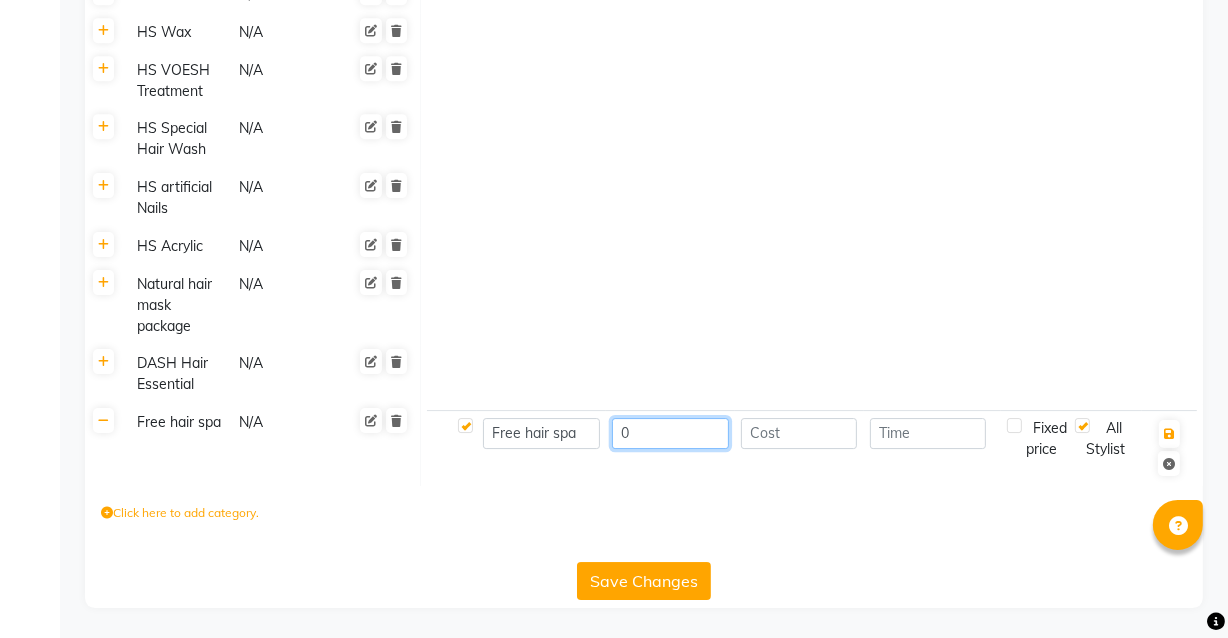 type on "0" 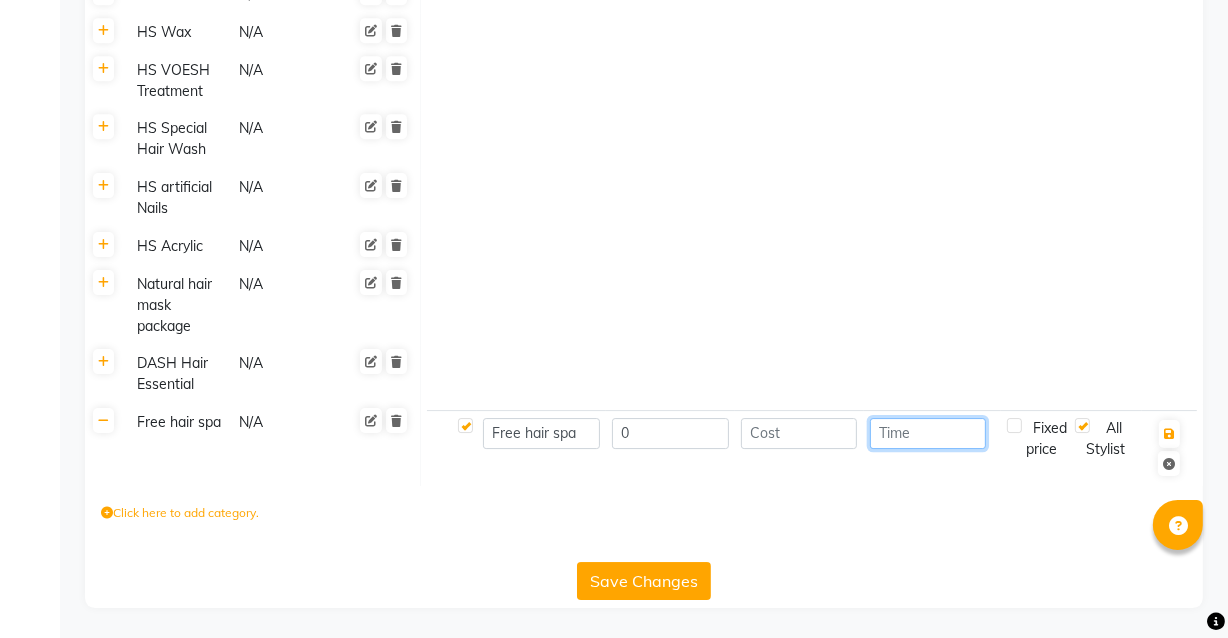 click 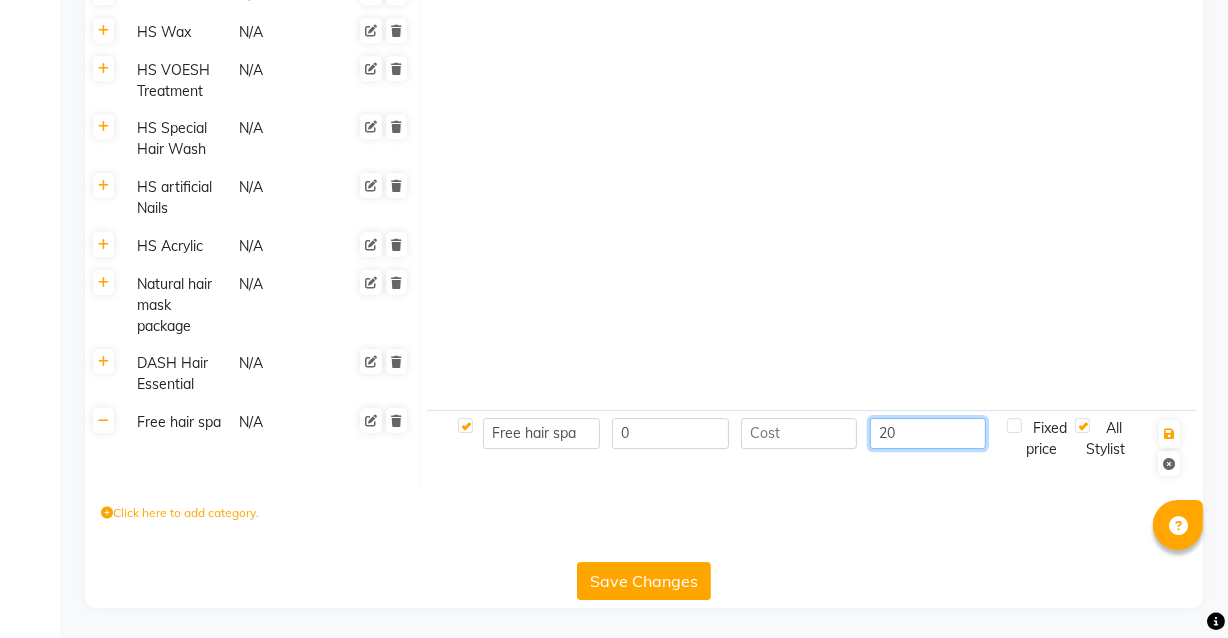 scroll, scrollTop: 5817, scrollLeft: 0, axis: vertical 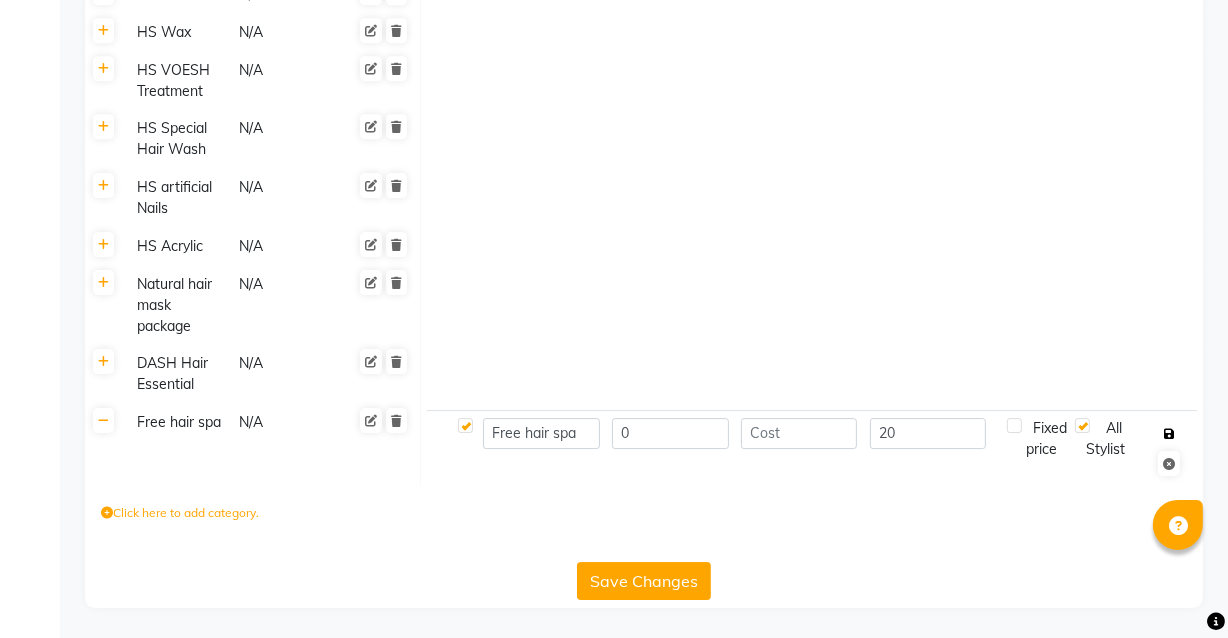 click at bounding box center (1169, 434) 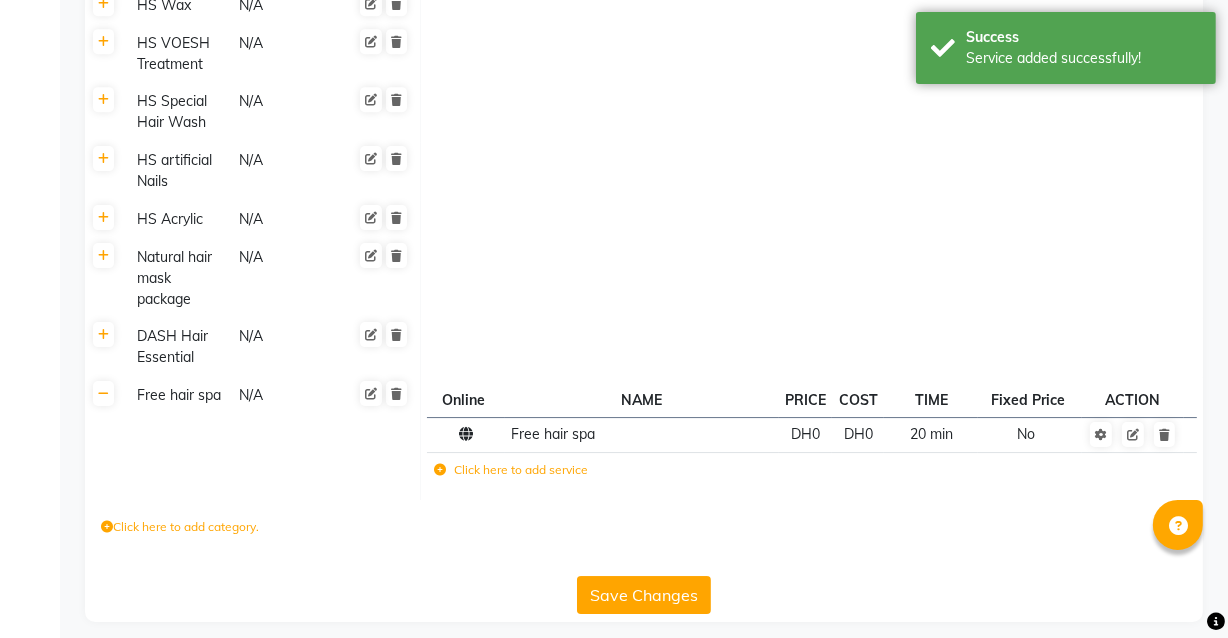 scroll, scrollTop: 5858, scrollLeft: 0, axis: vertical 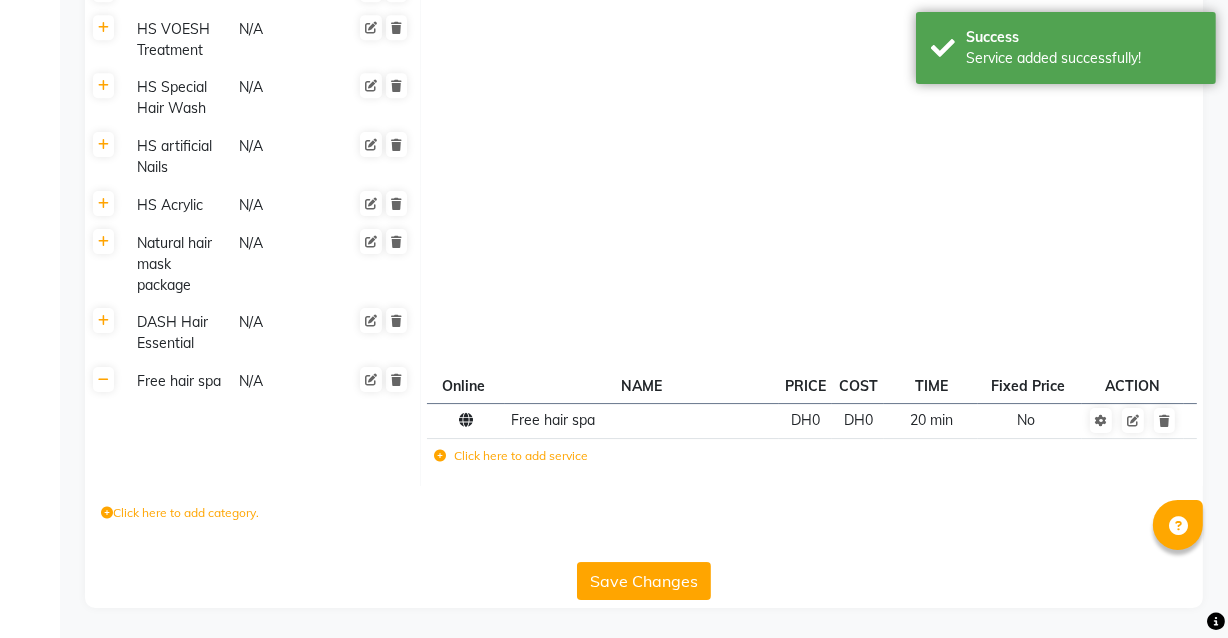 click on "Save Changes" 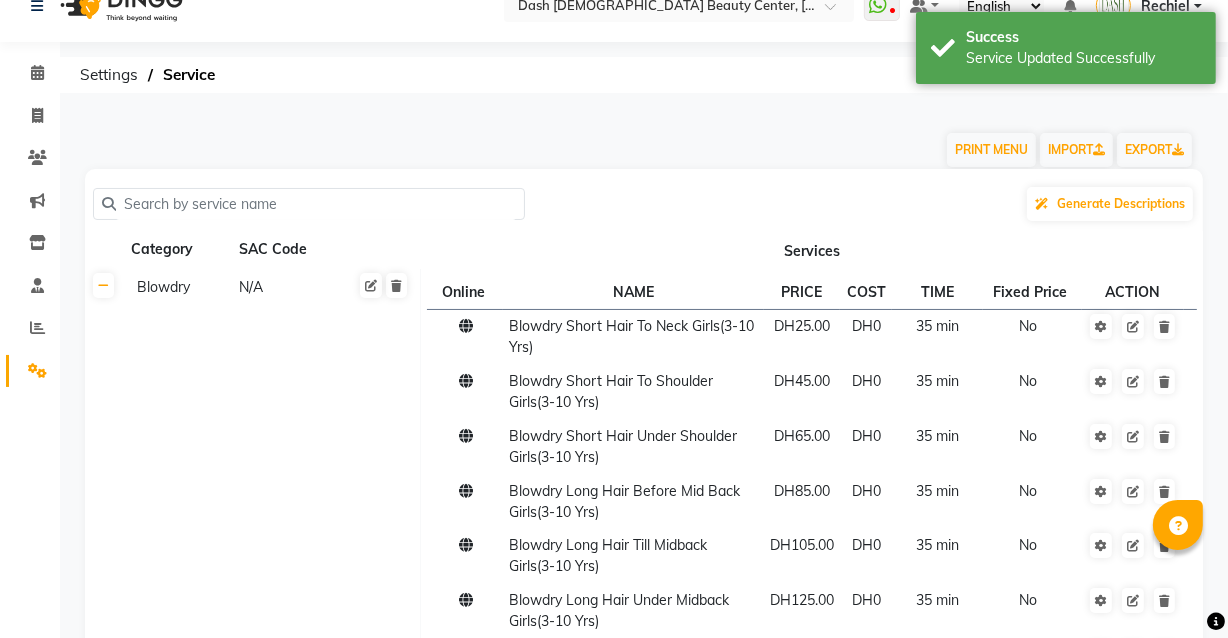 scroll, scrollTop: 0, scrollLeft: 0, axis: both 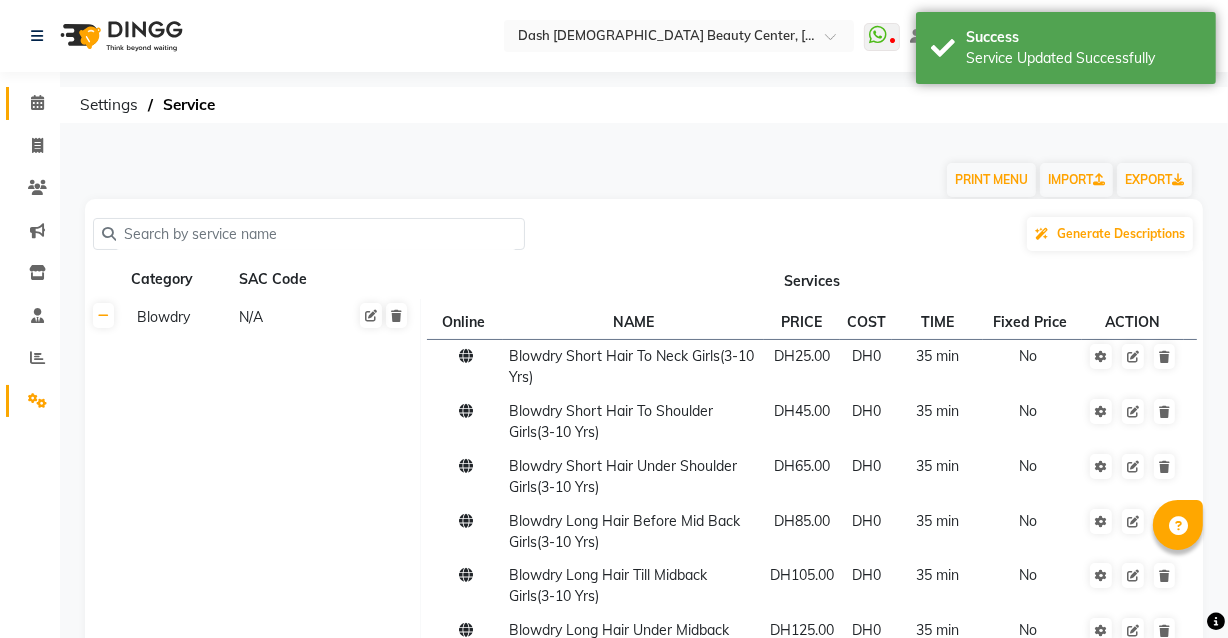 click 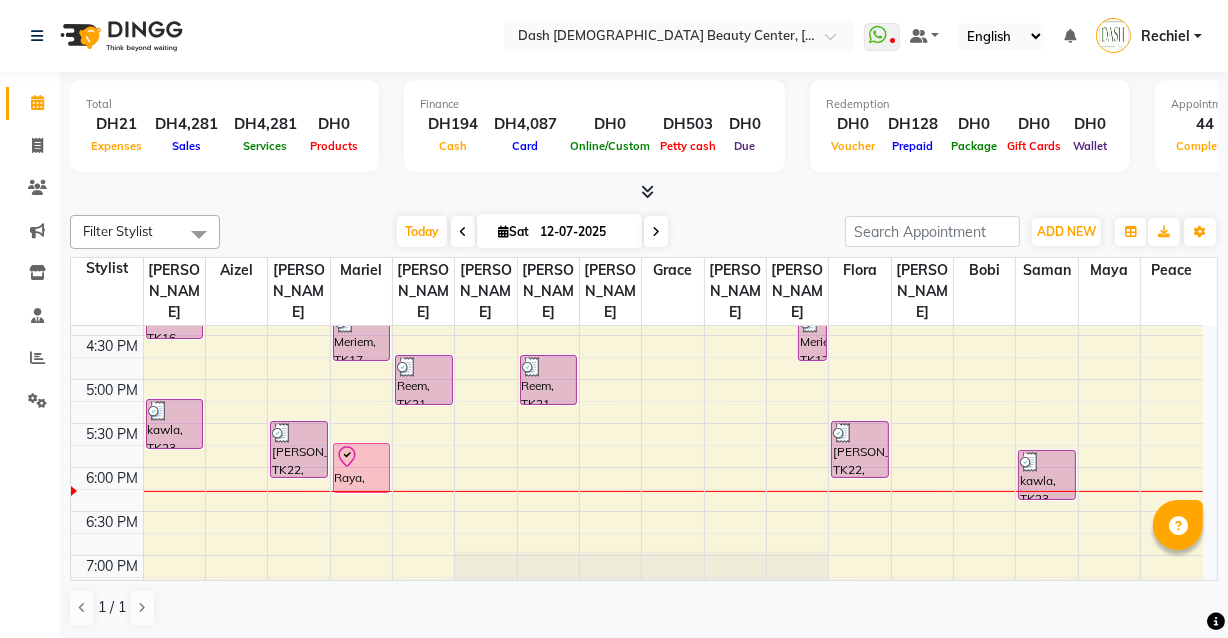 scroll, scrollTop: 652, scrollLeft: 0, axis: vertical 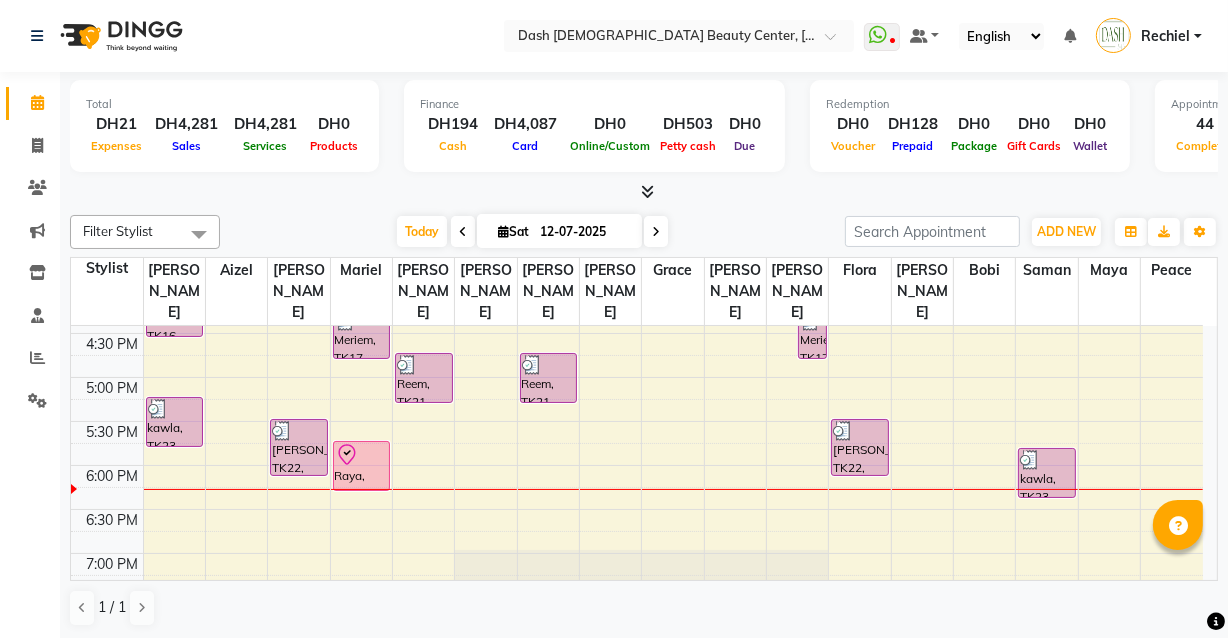 click at bounding box center (107, 542) 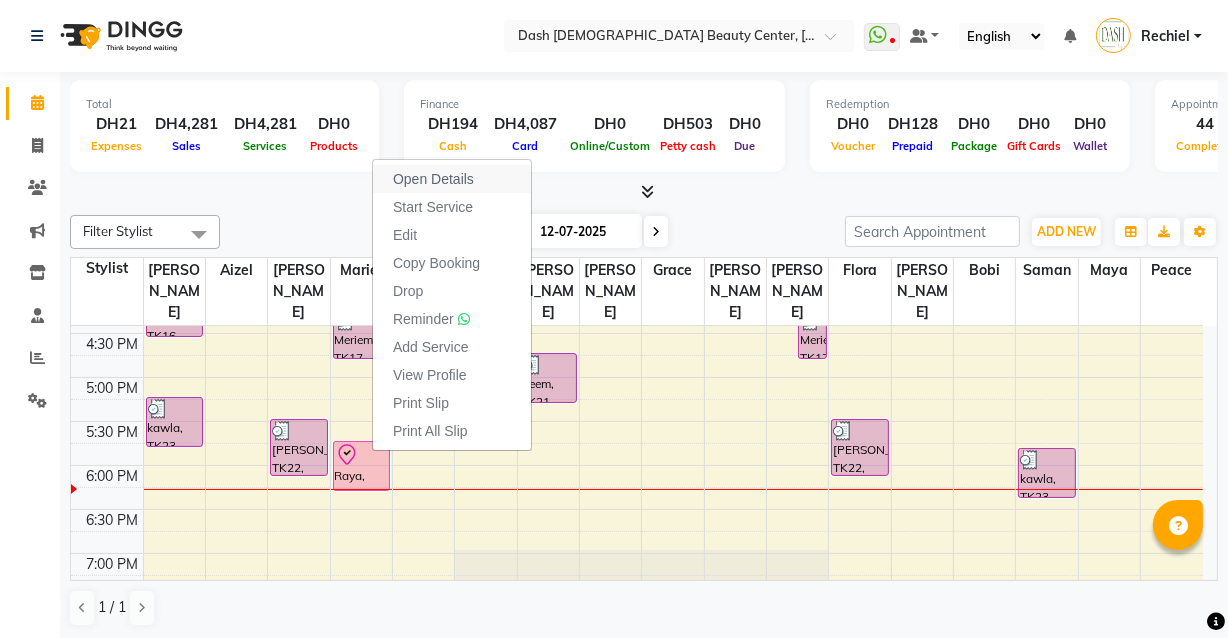 click on "Open Details" at bounding box center [452, 179] 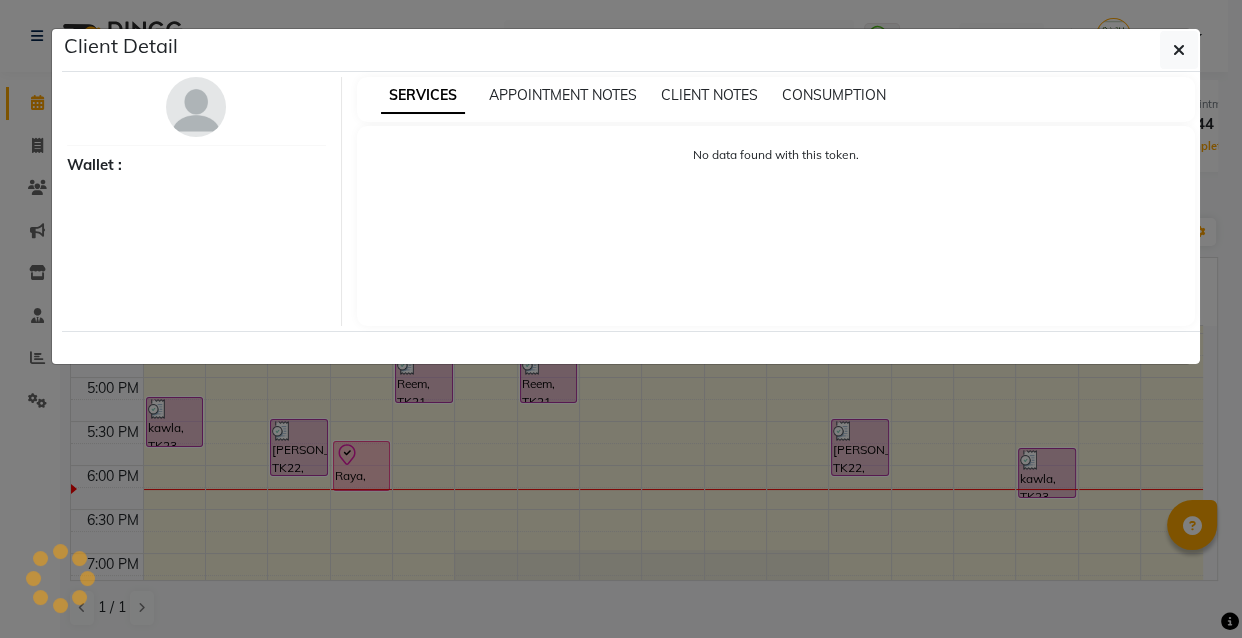 select on "8" 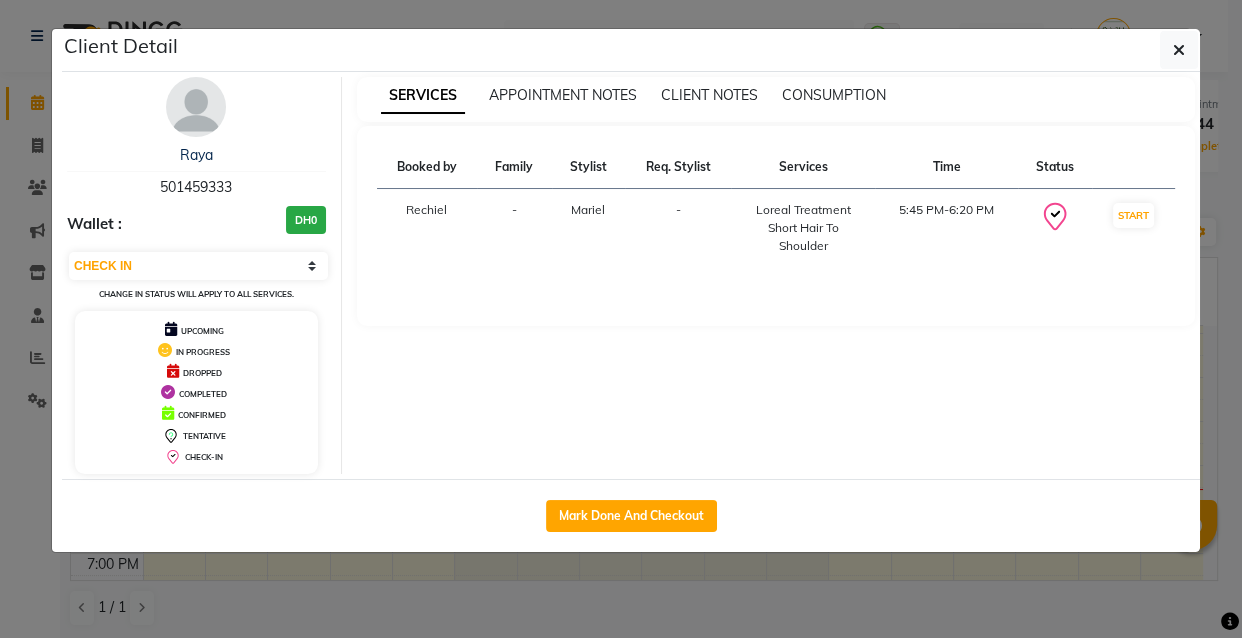 click on "Client Detail  Raya    501459333 Wallet : DH0 Select IN SERVICE CONFIRMED TENTATIVE CHECK IN MARK DONE DROPPED UPCOMING Change in status will apply to all services. UPCOMING IN PROGRESS DROPPED COMPLETED CONFIRMED TENTATIVE CHECK-IN SERVICES APPOINTMENT NOTES CLIENT NOTES CONSUMPTION Booked by Family Stylist Req. Stylist Services Time Status  Rechiel  - Mariel -  Loreal Treatment Short Hair To Shoulder   5:45 PM-6:20 PM   START   Mark Done And Checkout" 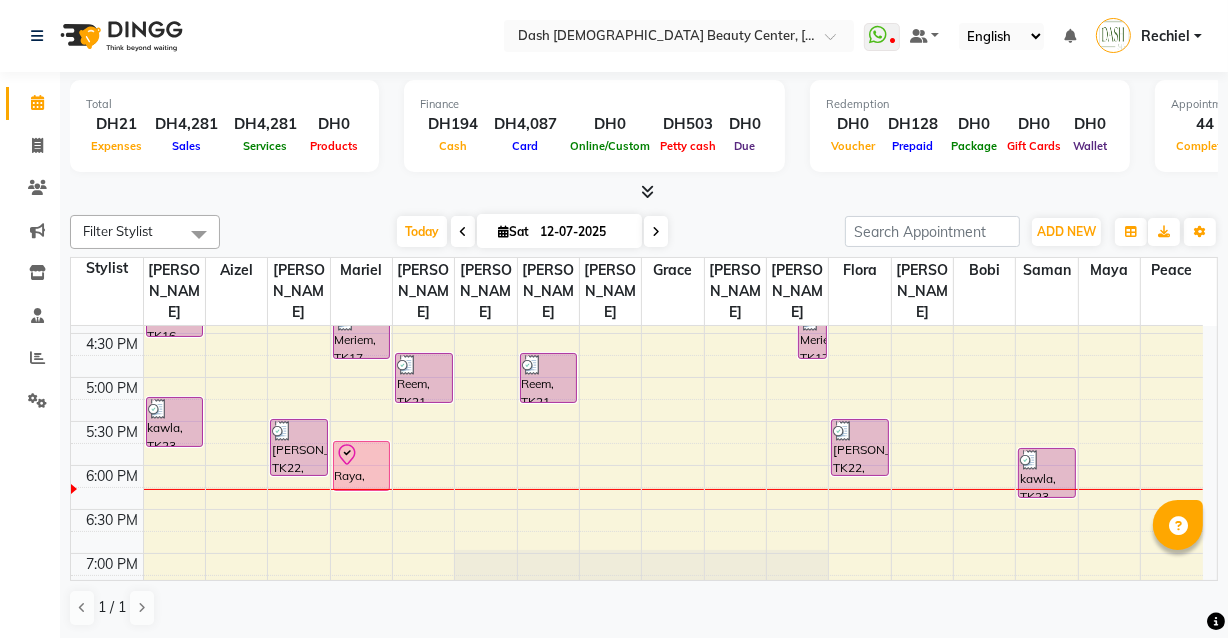click at bounding box center (362, 455) 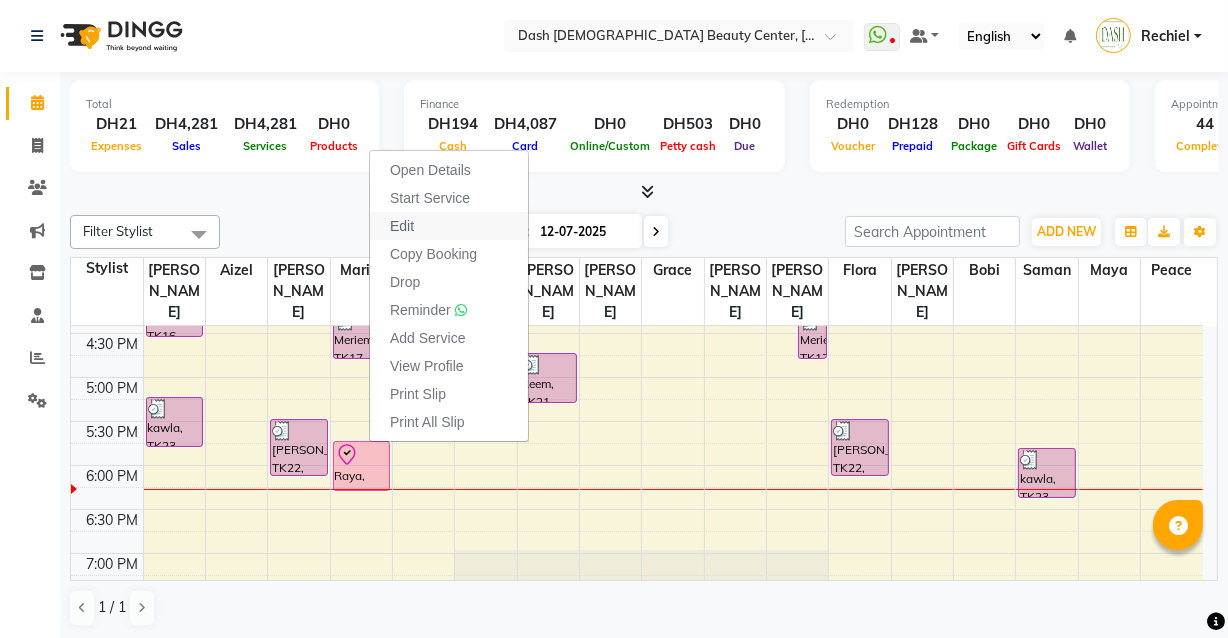 click on "Edit" at bounding box center (449, 226) 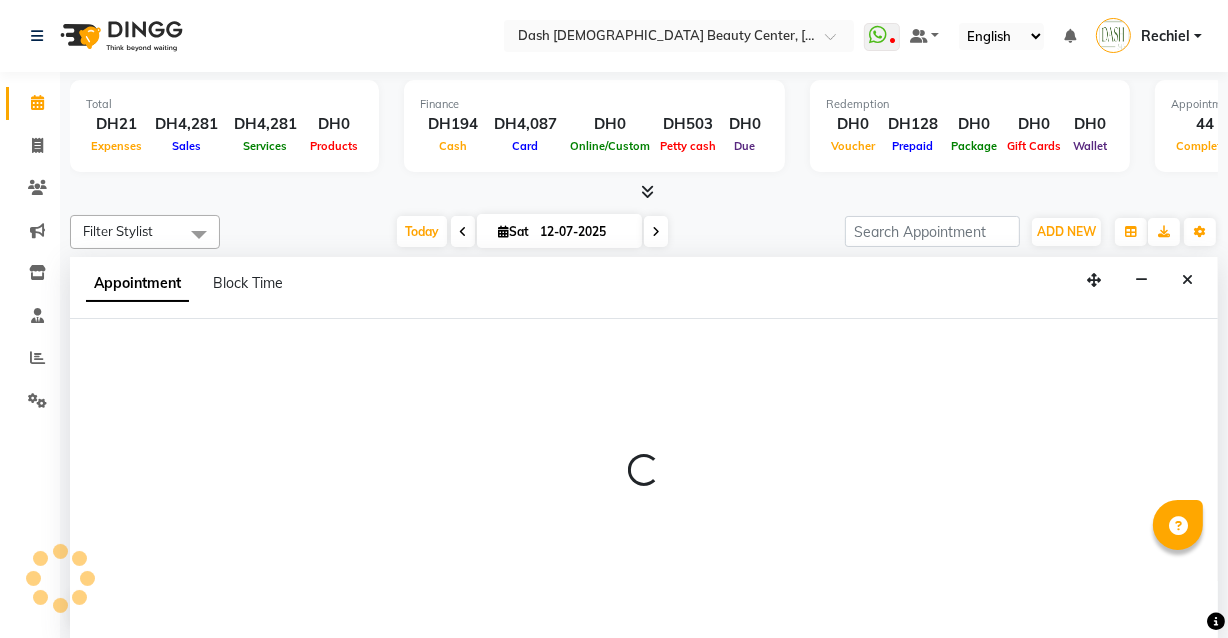scroll, scrollTop: 0, scrollLeft: 0, axis: both 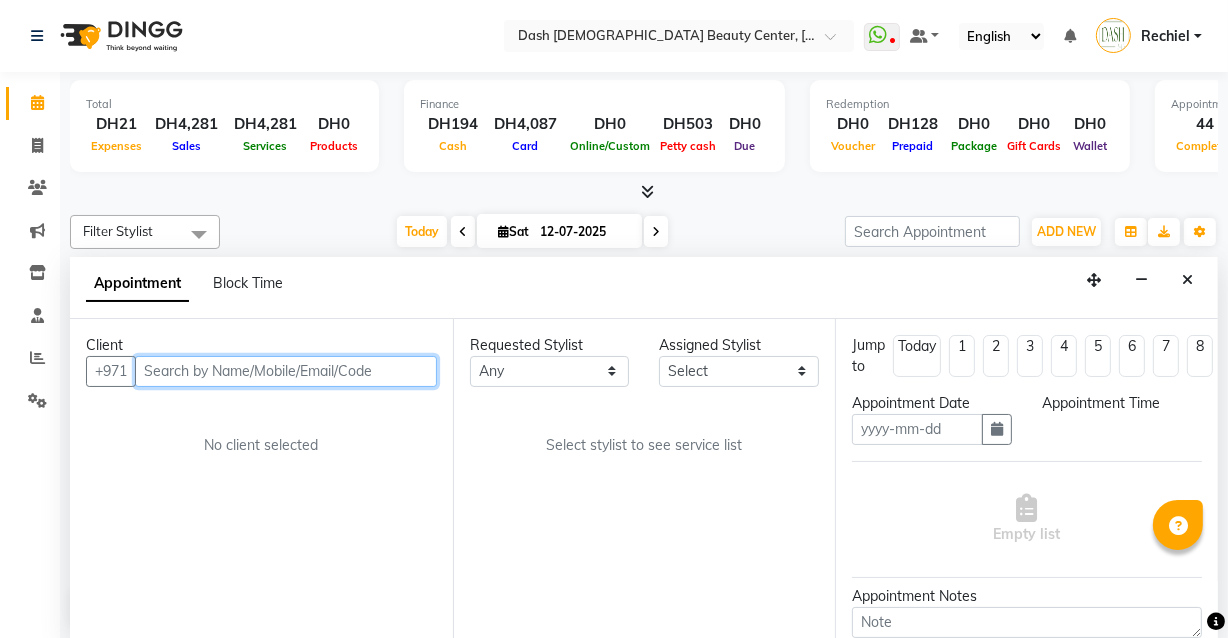 type on "12-07-2025" 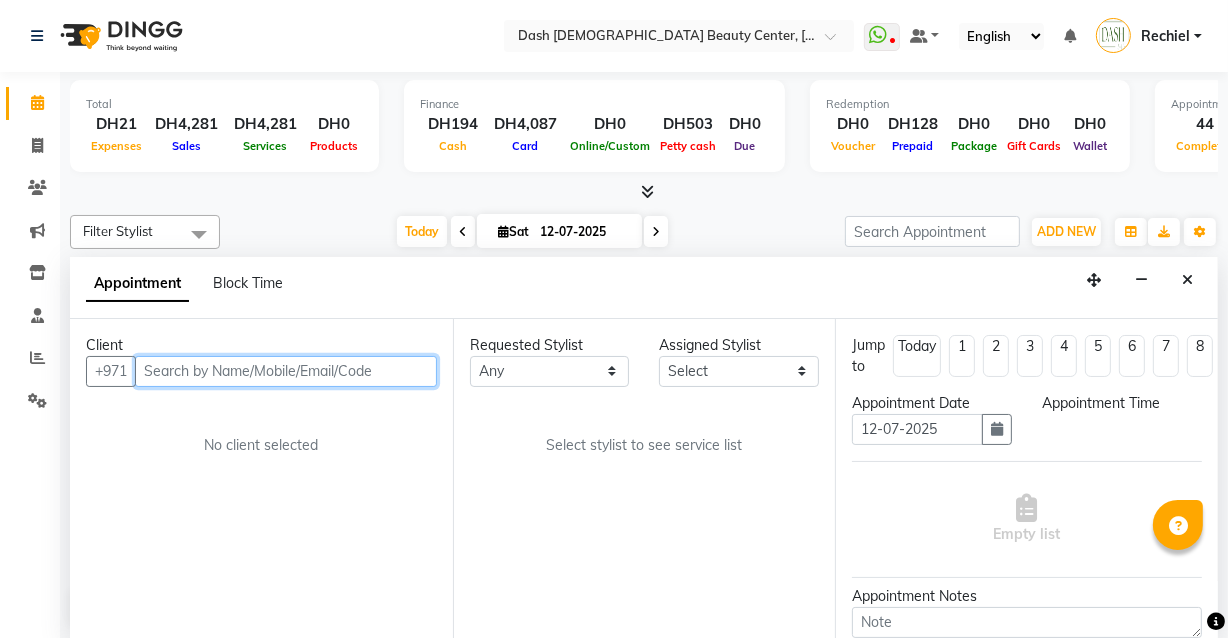 select on "check-in" 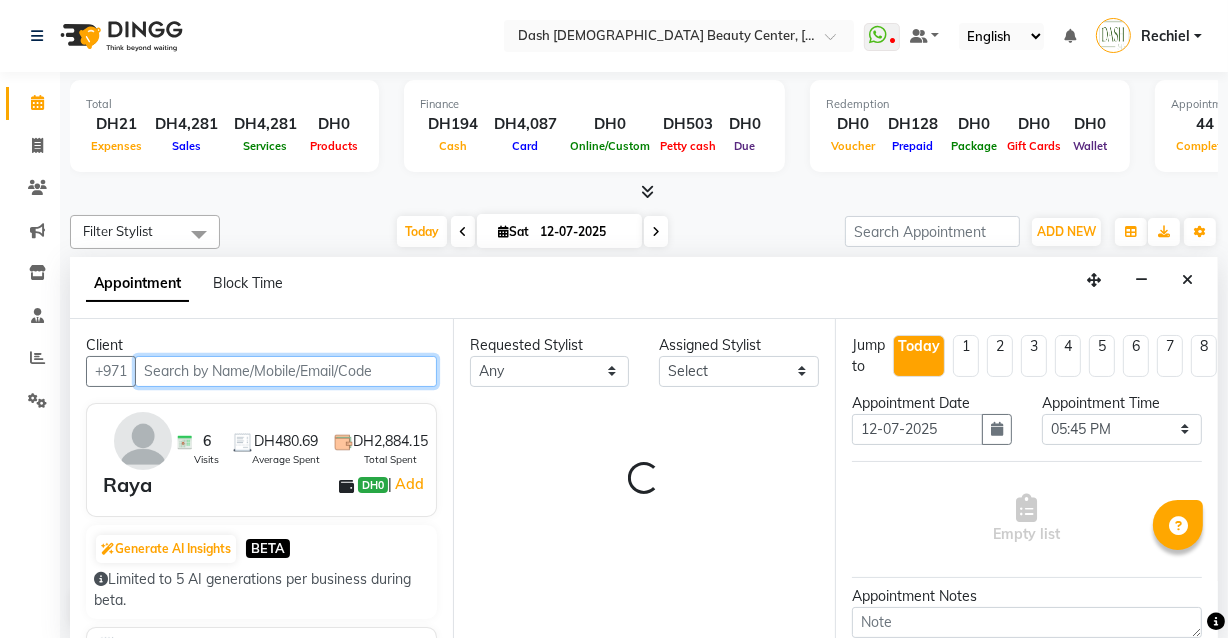 select on "81108" 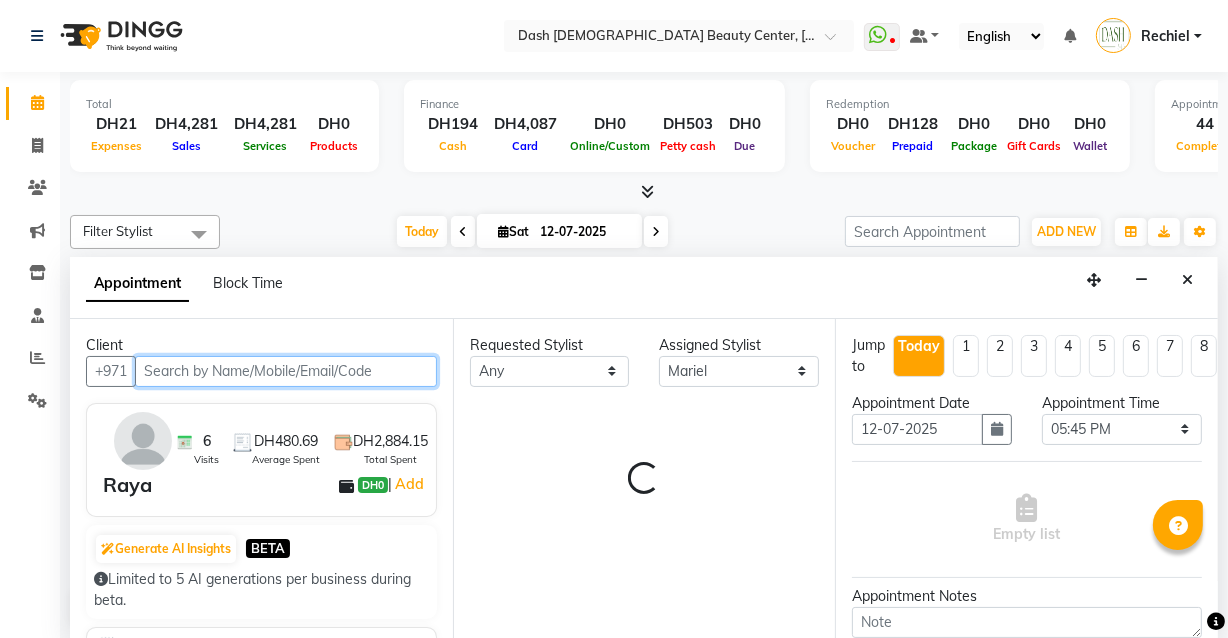 scroll, scrollTop: 790, scrollLeft: 0, axis: vertical 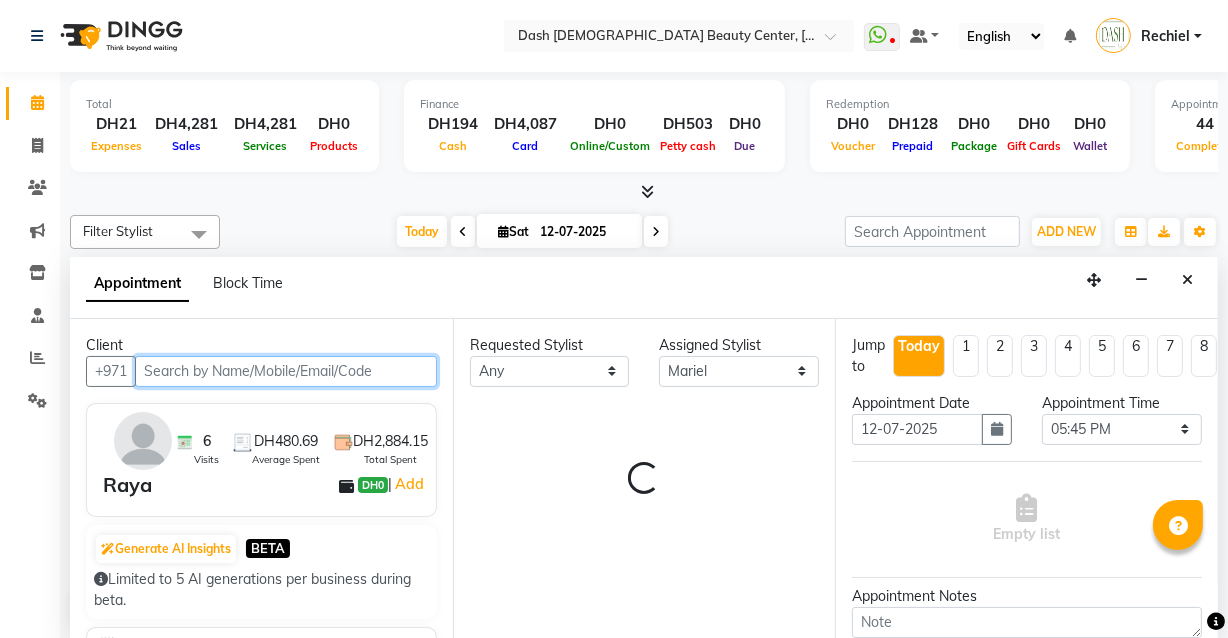 select on "4202" 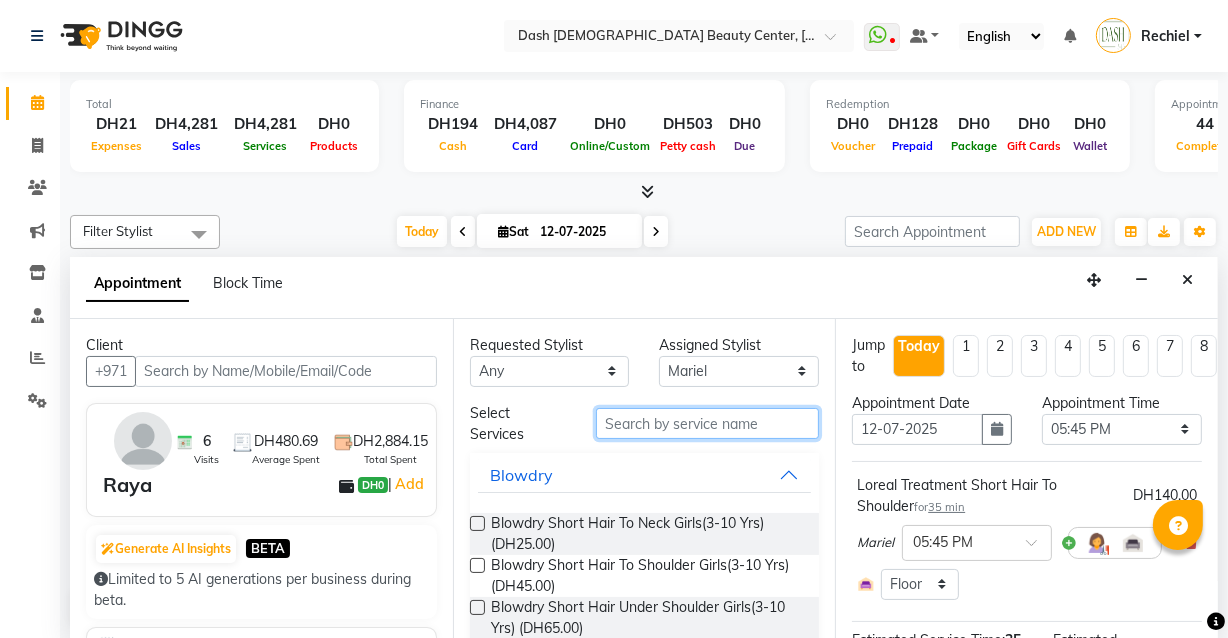 click at bounding box center (707, 423) 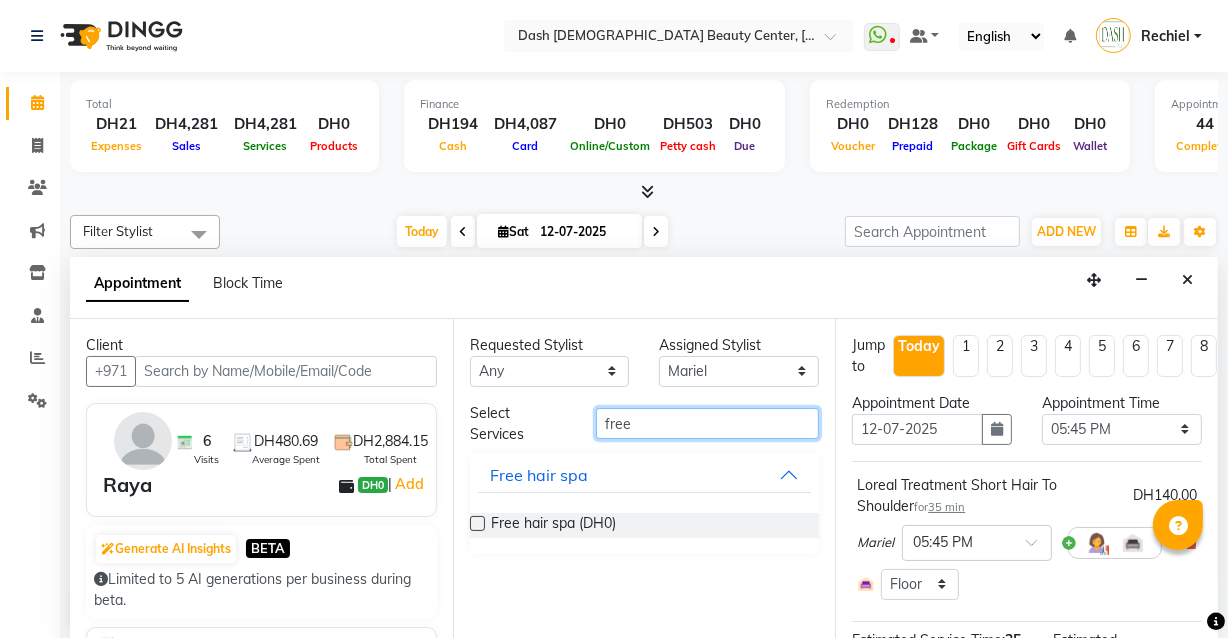type on "free" 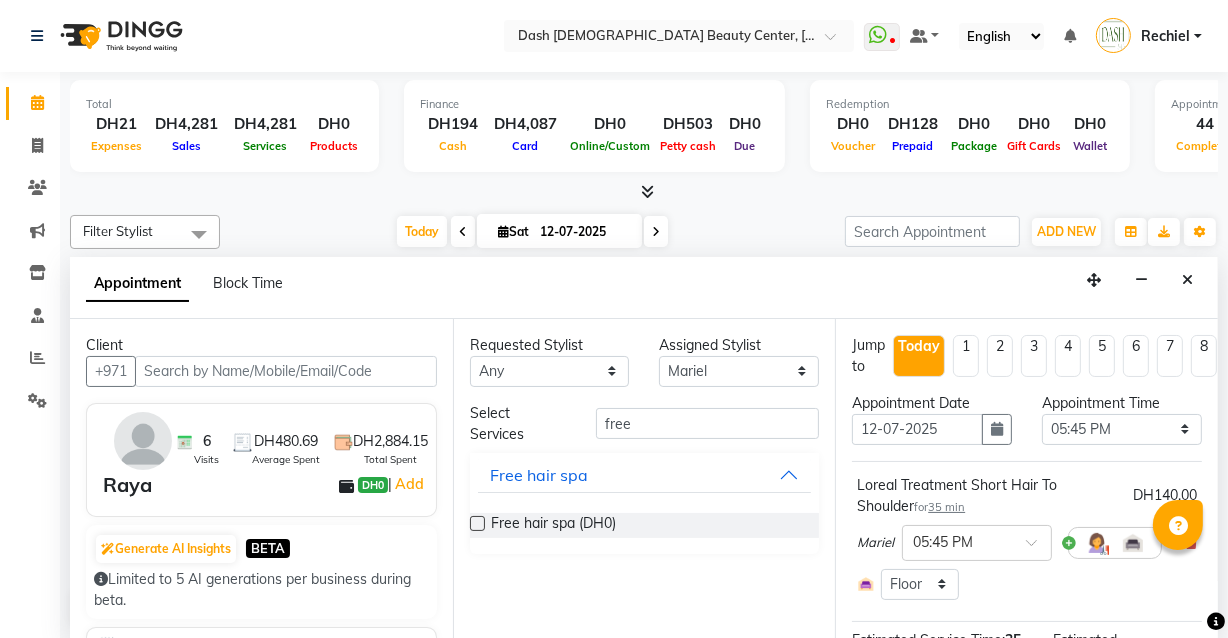 click at bounding box center (477, 523) 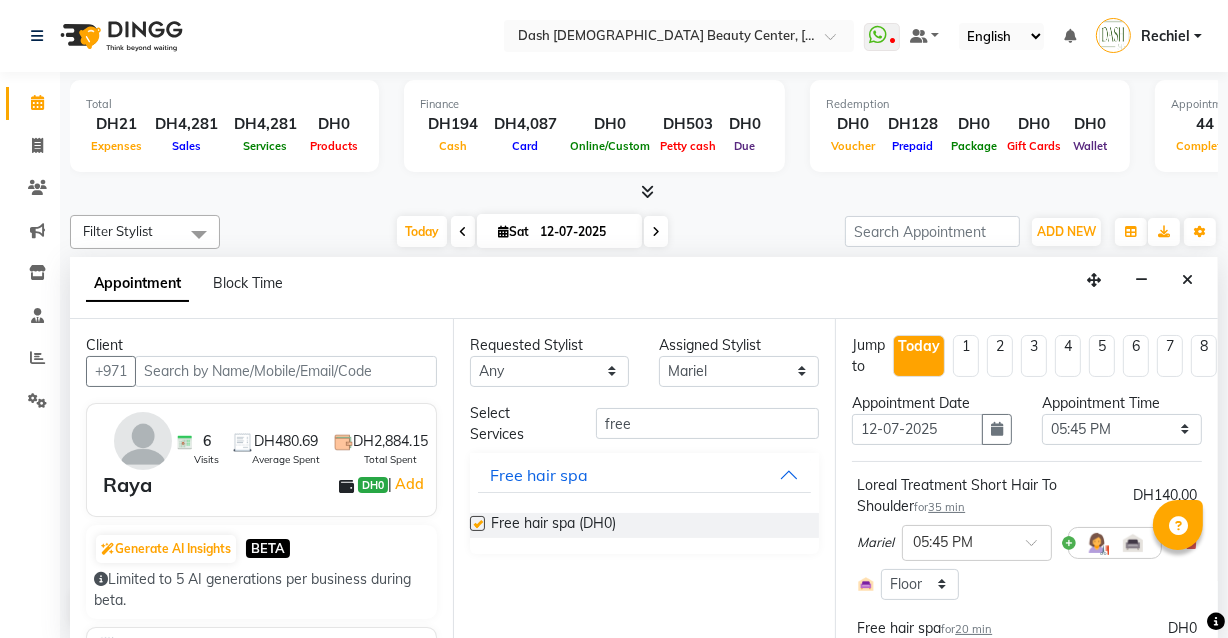 checkbox on "false" 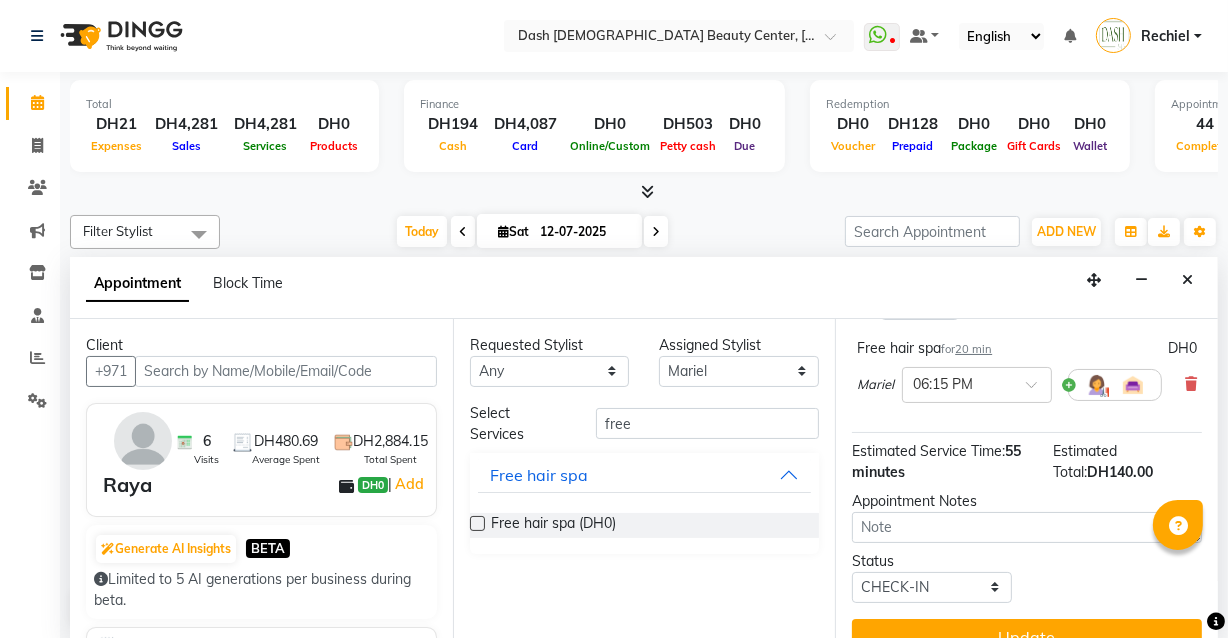 scroll, scrollTop: 324, scrollLeft: 0, axis: vertical 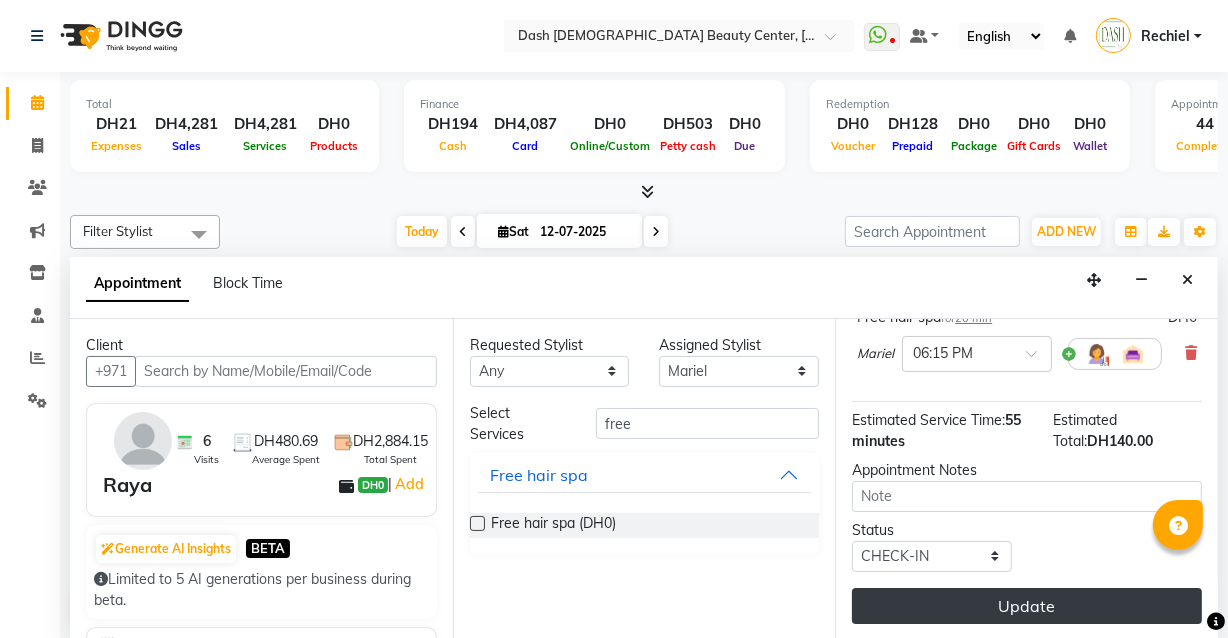 click on "Update" at bounding box center (1027, 606) 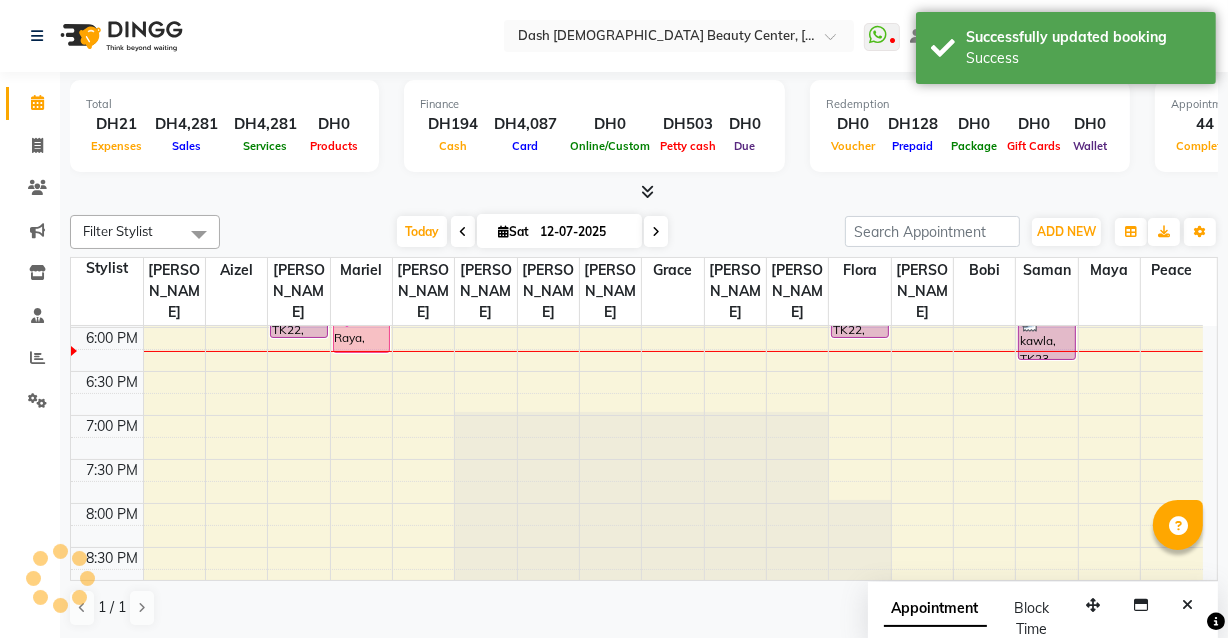 scroll, scrollTop: 0, scrollLeft: 0, axis: both 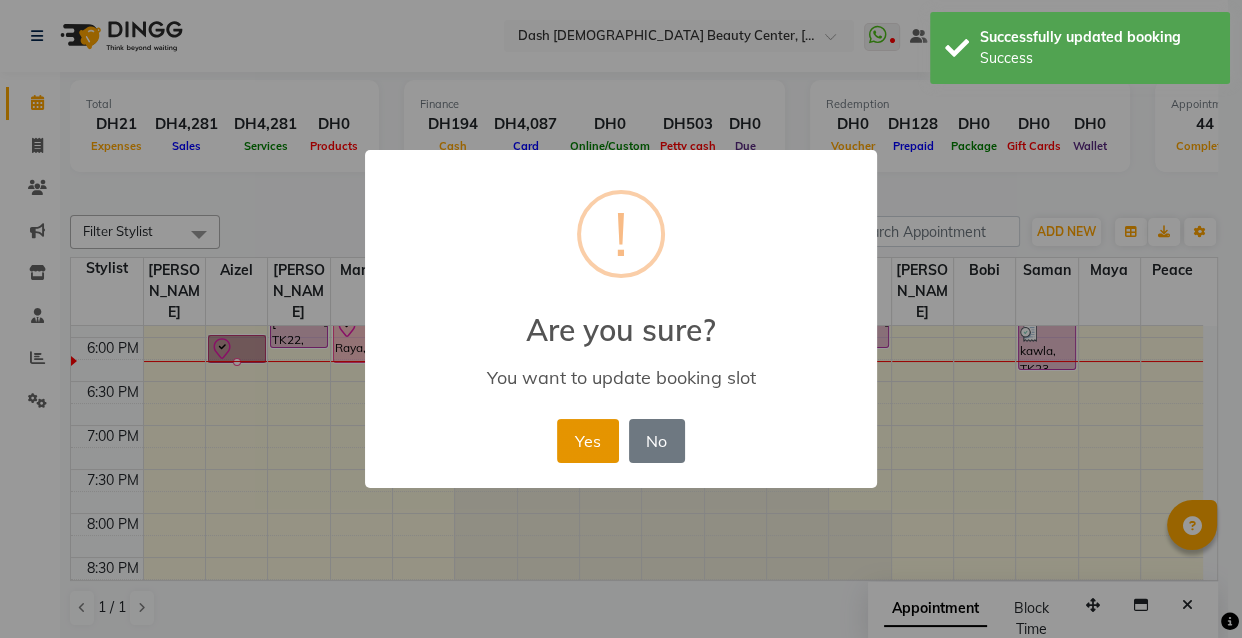click on "Yes" at bounding box center (587, 441) 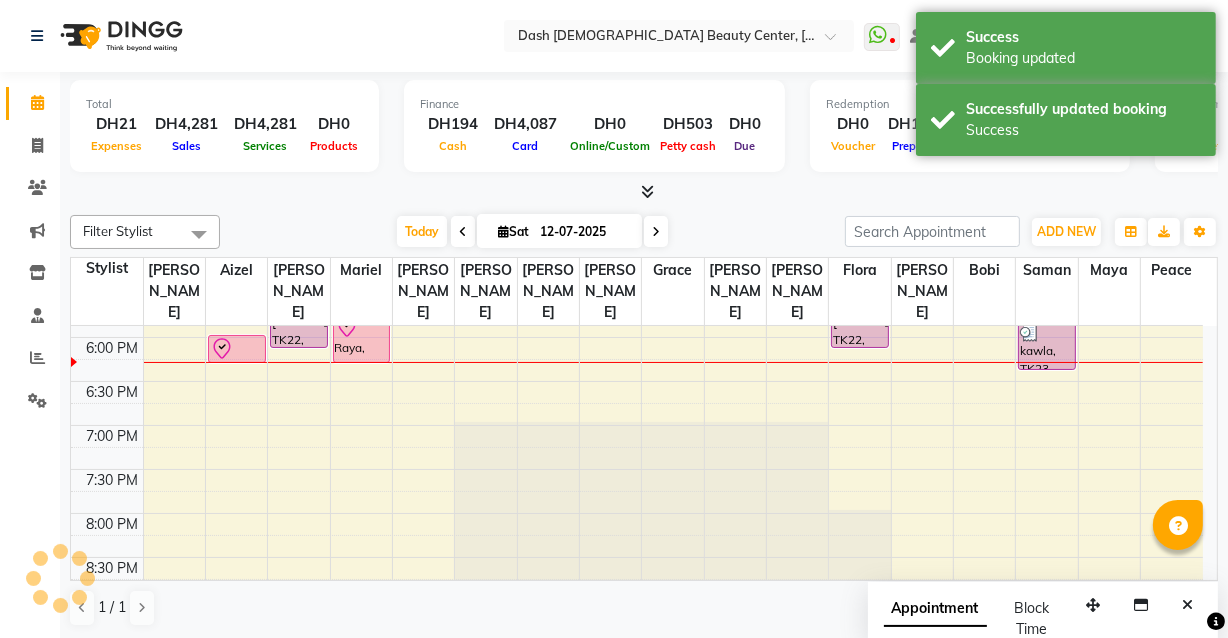 scroll, scrollTop: 766, scrollLeft: 0, axis: vertical 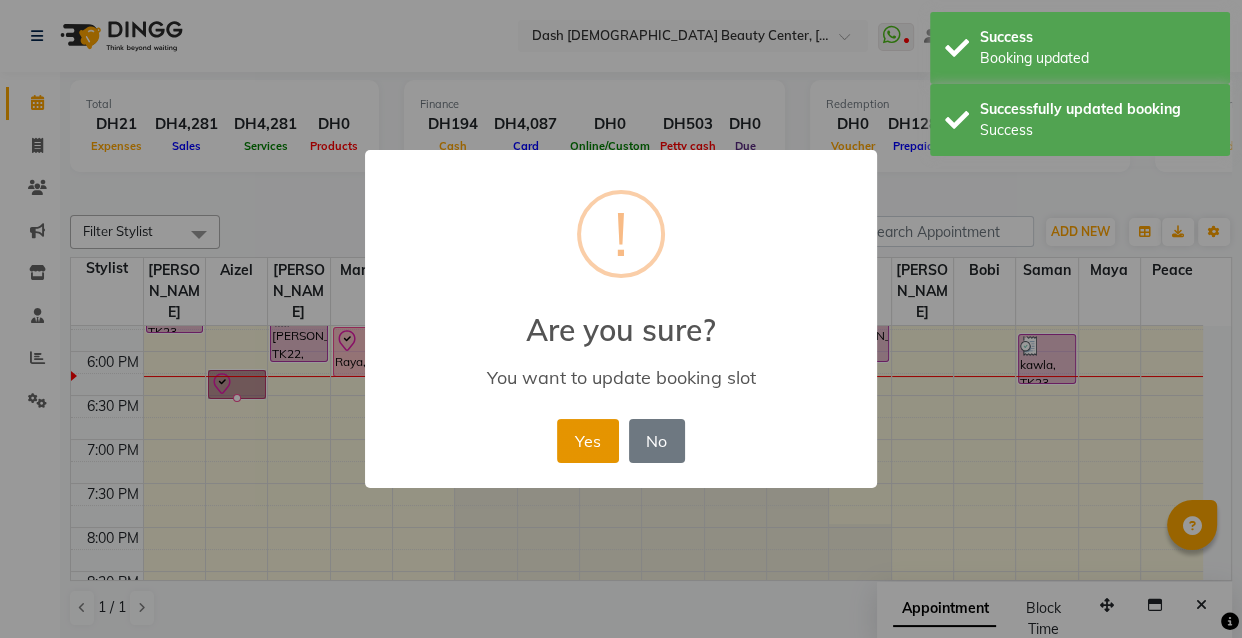 click on "Yes" at bounding box center [587, 441] 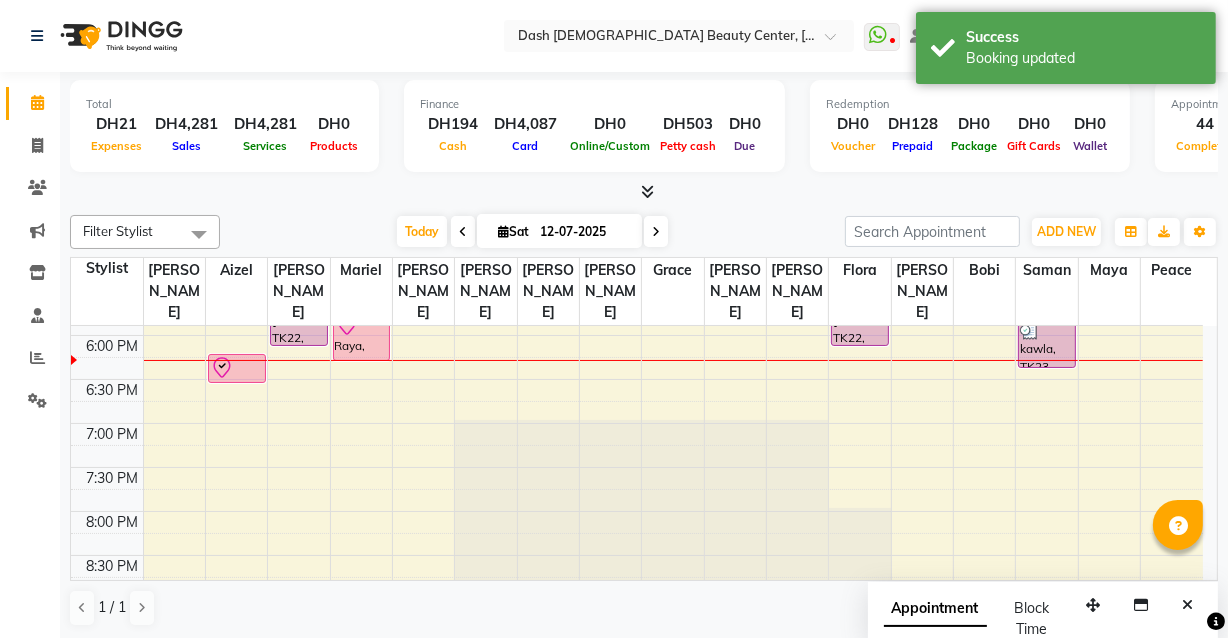 scroll, scrollTop: 781, scrollLeft: 0, axis: vertical 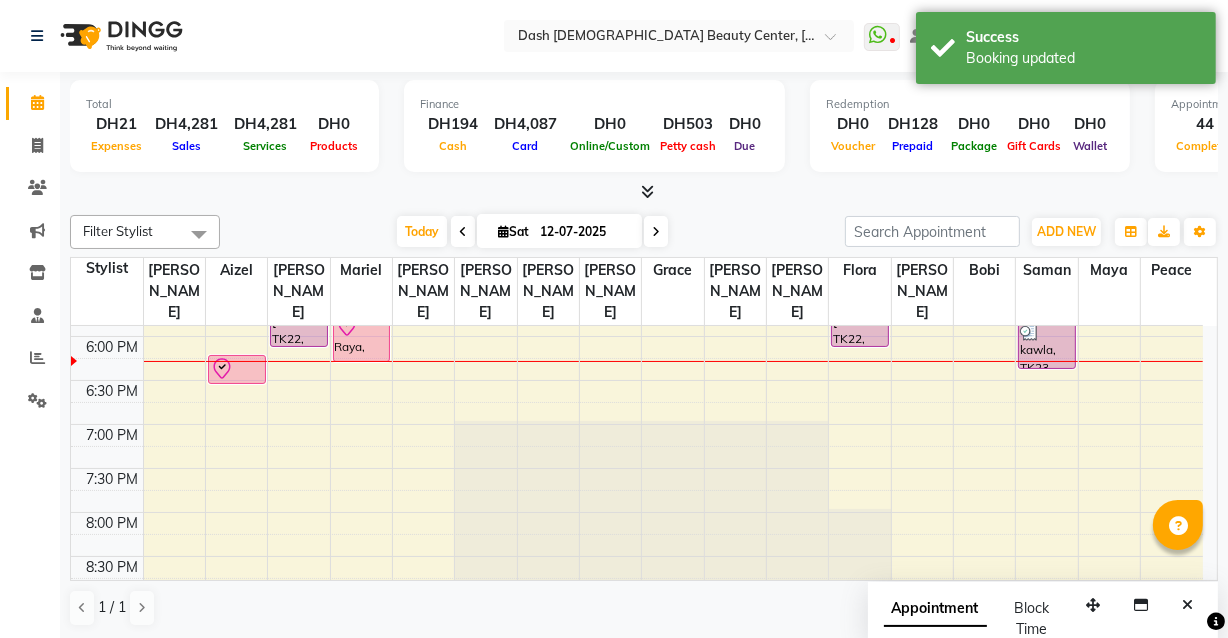 click on "Raya, TK26, 05:45 PM-06:20 PM, Loreal Treatment Short Hair To Shoulder" at bounding box center (362, 337) 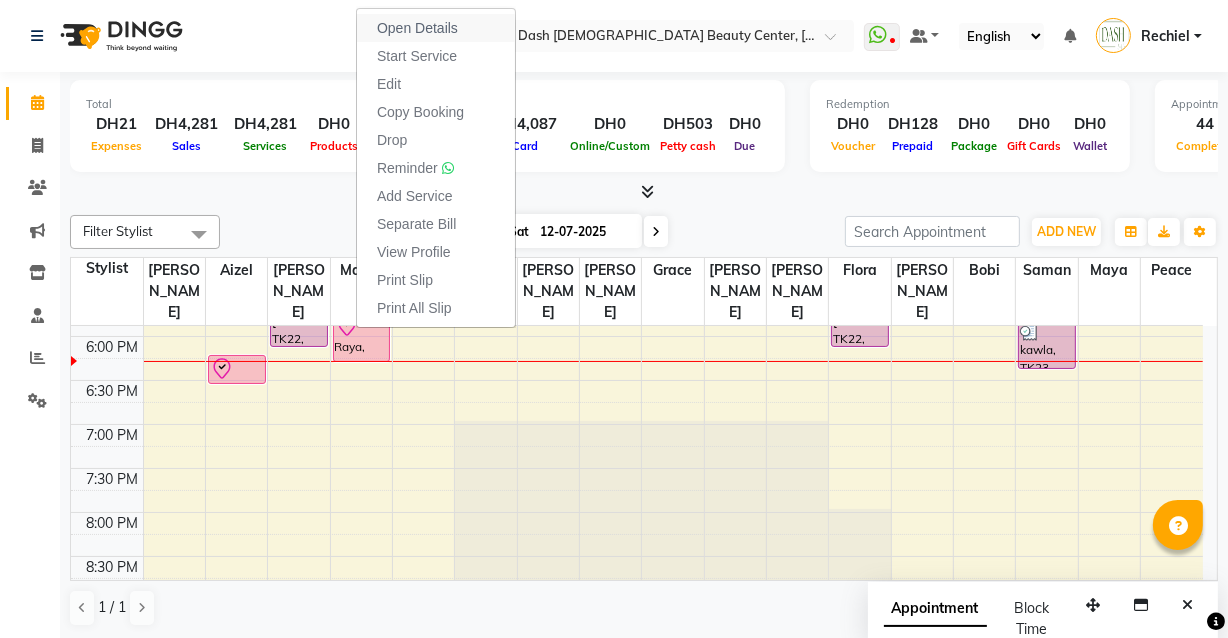 click on "Open Details" at bounding box center (436, 28) 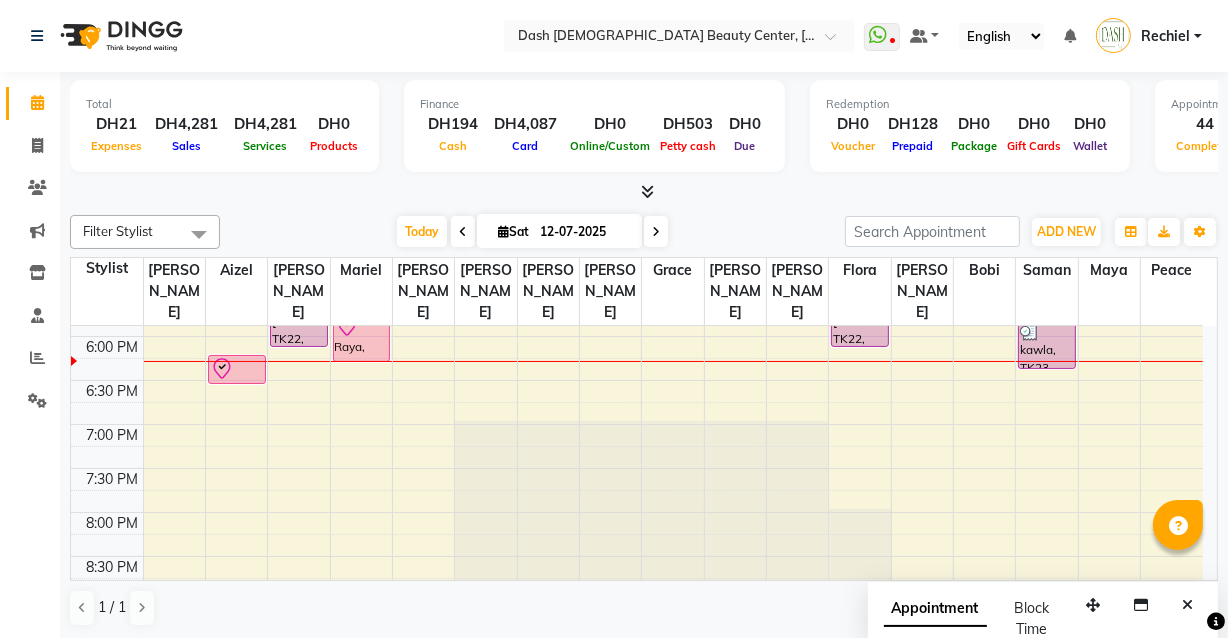 click at bounding box center (237, 369) 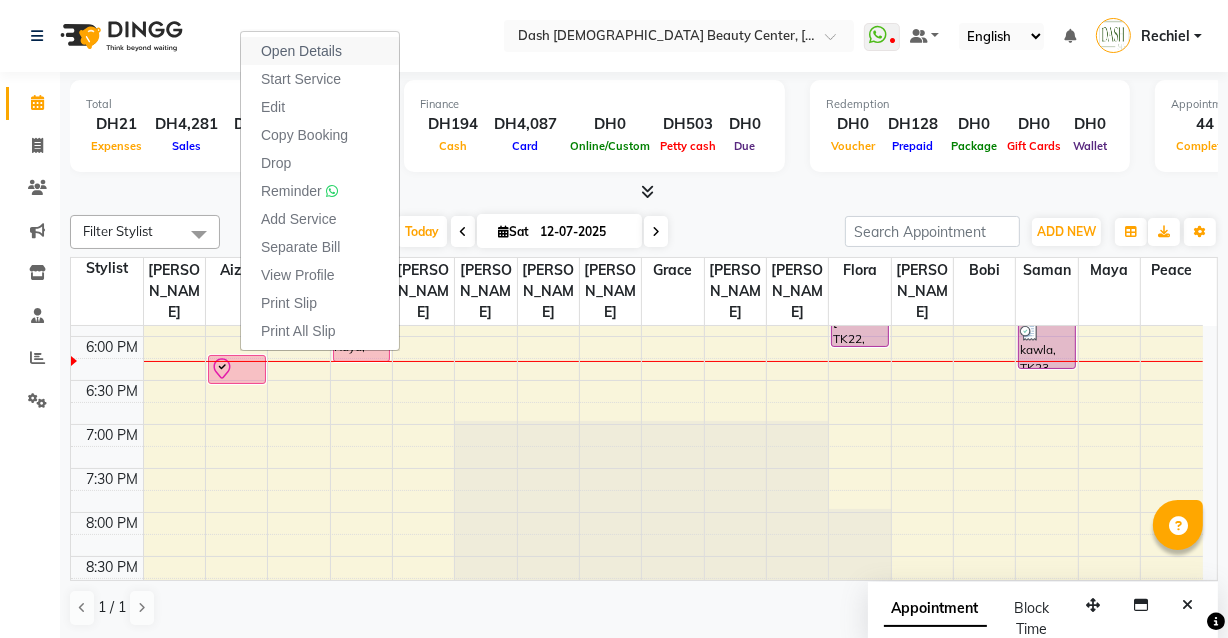 click on "Open Details" at bounding box center [320, 51] 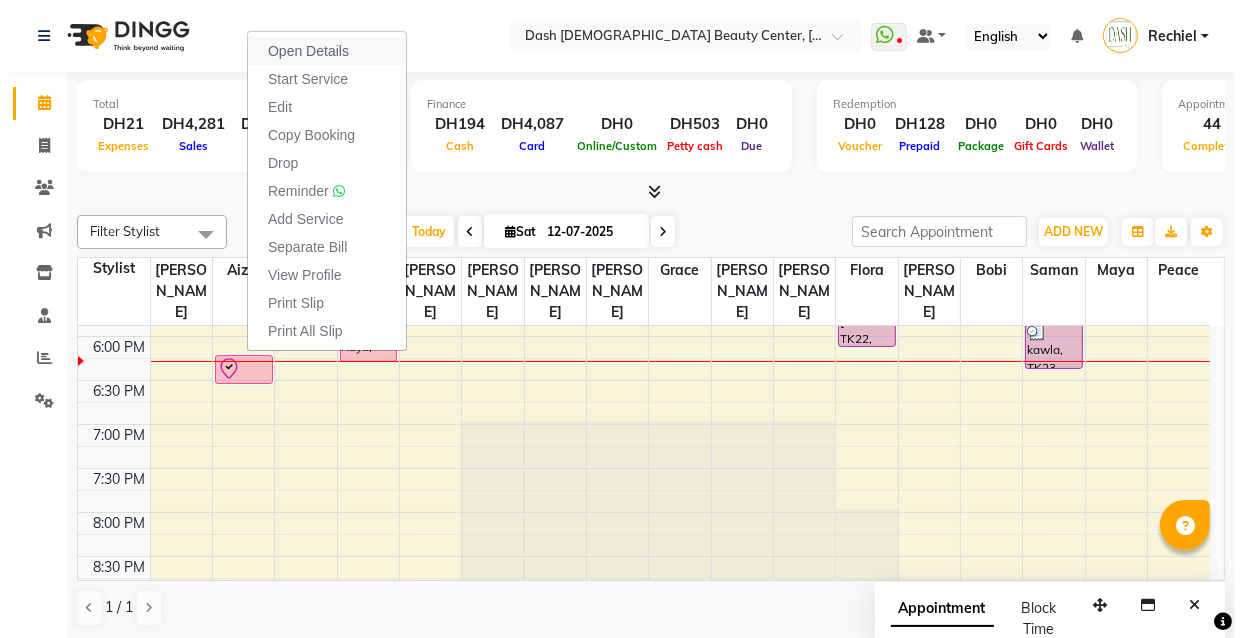 select on "8" 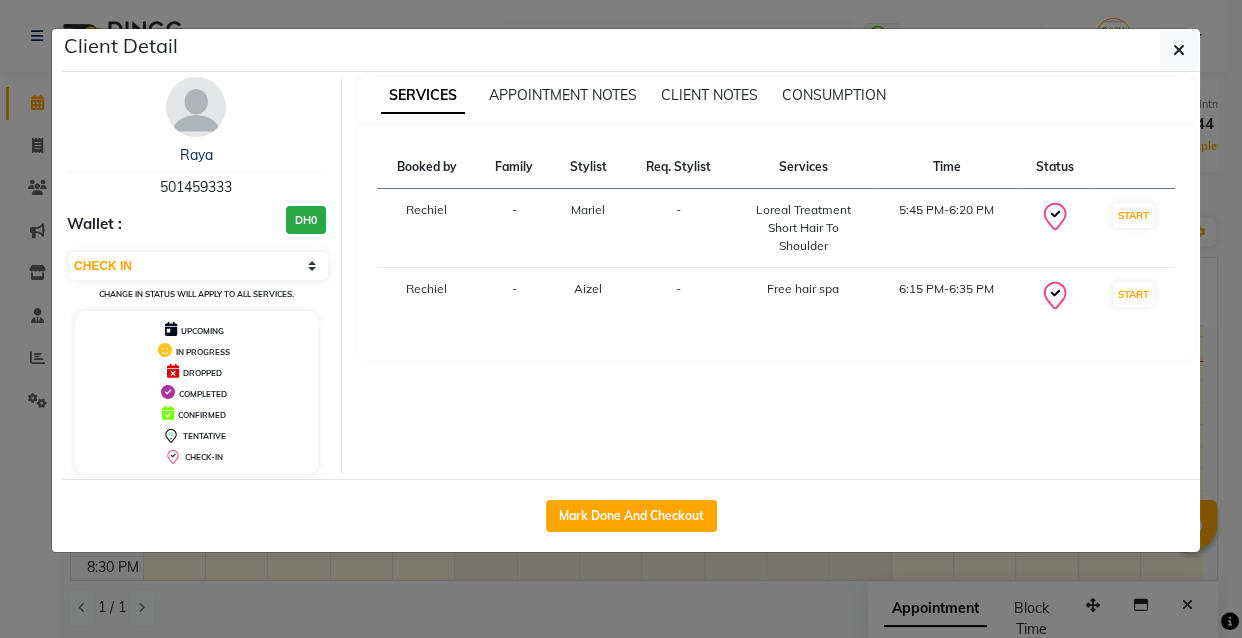 click on "Client Detail  Raya    501459333 Wallet : DH0 Select IN SERVICE CONFIRMED TENTATIVE CHECK IN MARK DONE DROPPED UPCOMING Change in status will apply to all services. UPCOMING IN PROGRESS DROPPED COMPLETED CONFIRMED TENTATIVE CHECK-IN SERVICES APPOINTMENT NOTES CLIENT NOTES CONSUMPTION Booked by Family Stylist Req. Stylist Services Time Status  Rechiel  - Mariel -  Loreal Treatment Short Hair To Shoulder   5:45 PM-6:20 PM   START   Rechiel  - Aizel -  Free hair spa   6:15 PM-6:35 PM   START   Mark Done And Checkout" 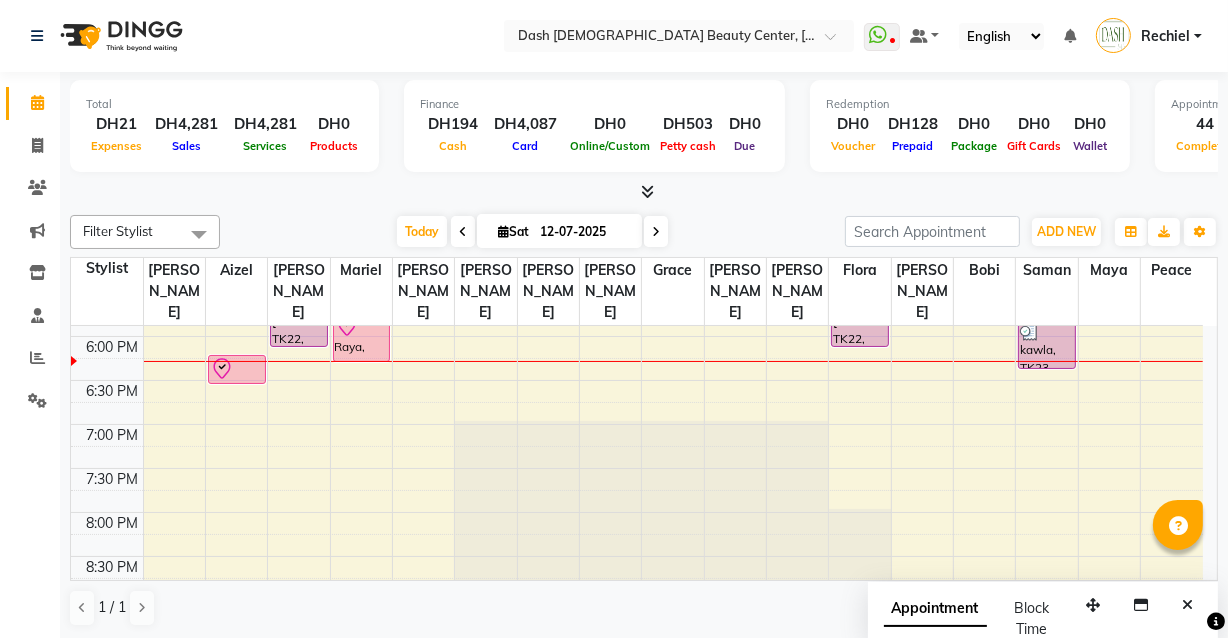 click on "Raya, TK26, 05:45 PM-06:20 PM, Loreal Treatment Short Hair To Shoulder" at bounding box center (362, 337) 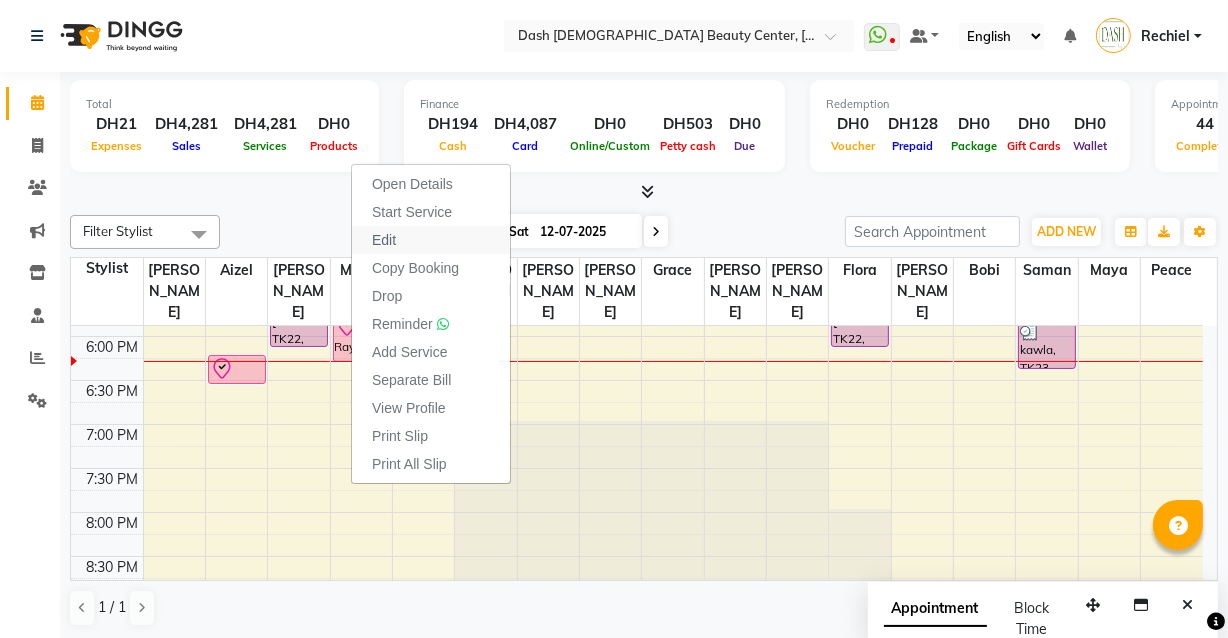 click on "Edit" at bounding box center [431, 240] 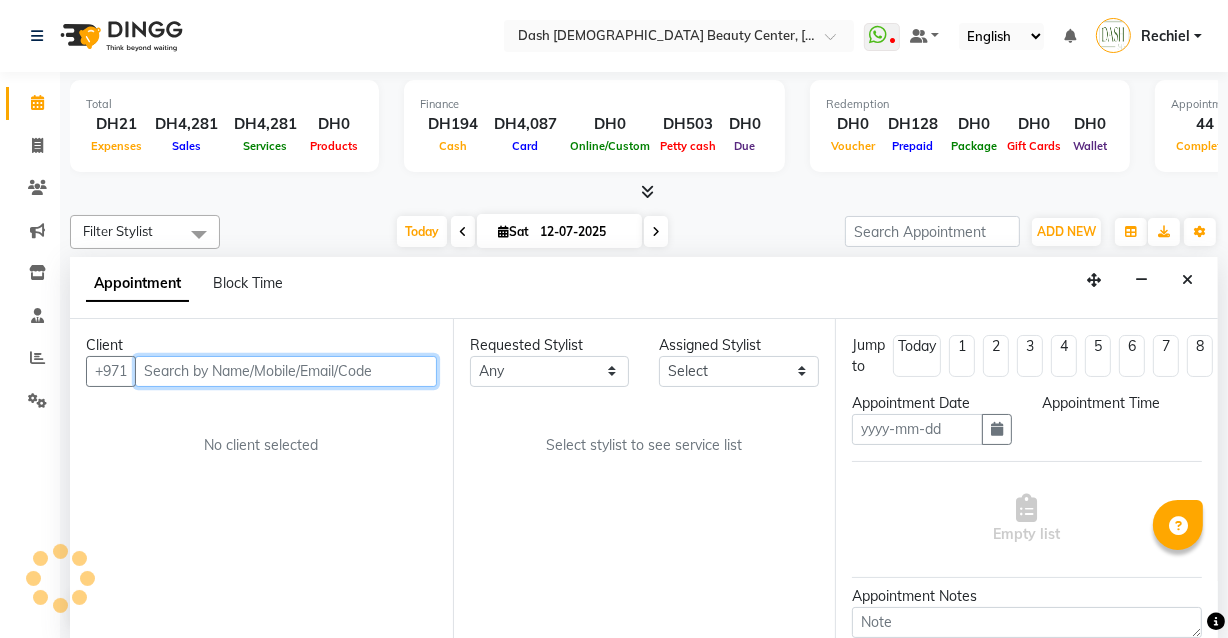 type on "12-07-2025" 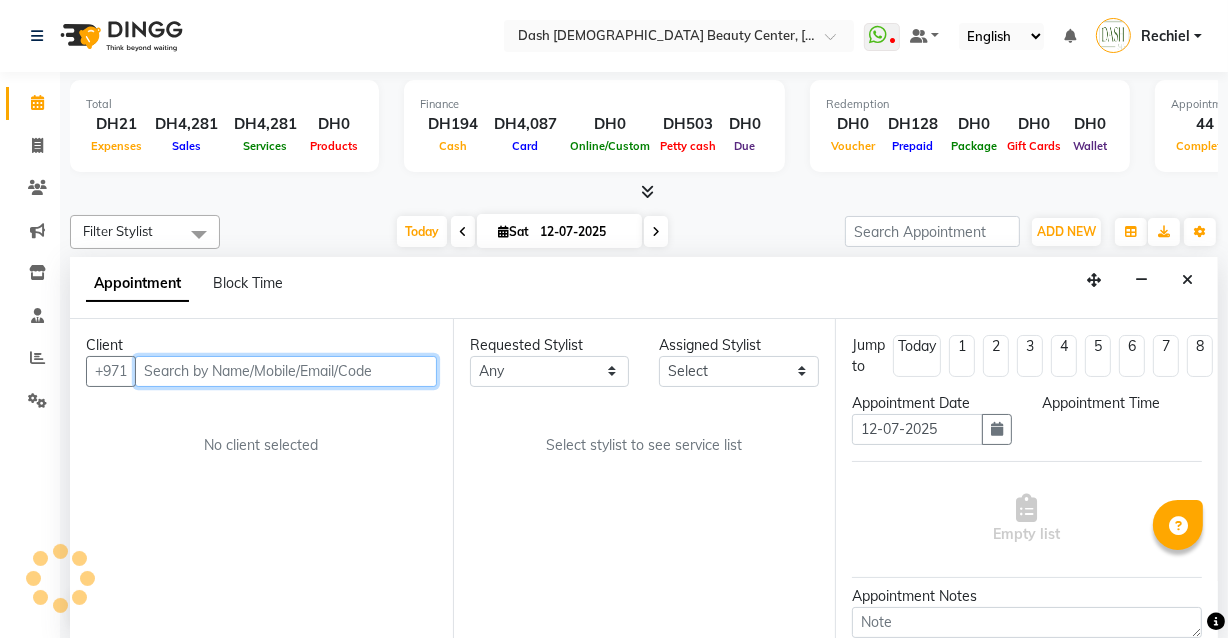 scroll, scrollTop: 0, scrollLeft: 0, axis: both 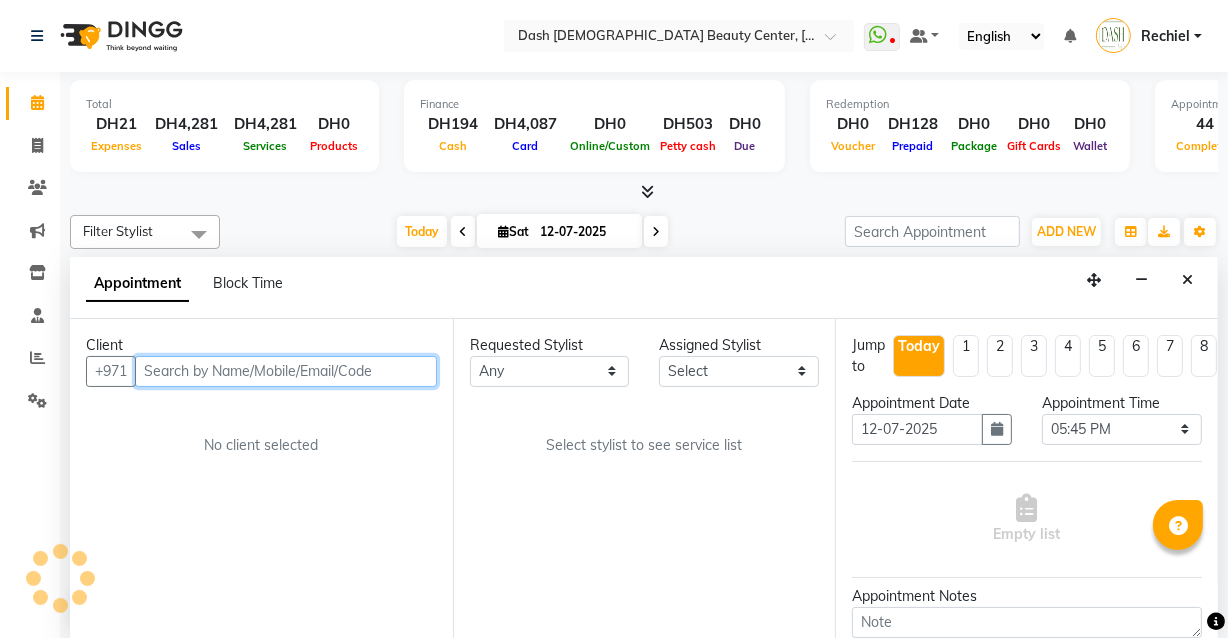 select on "81106" 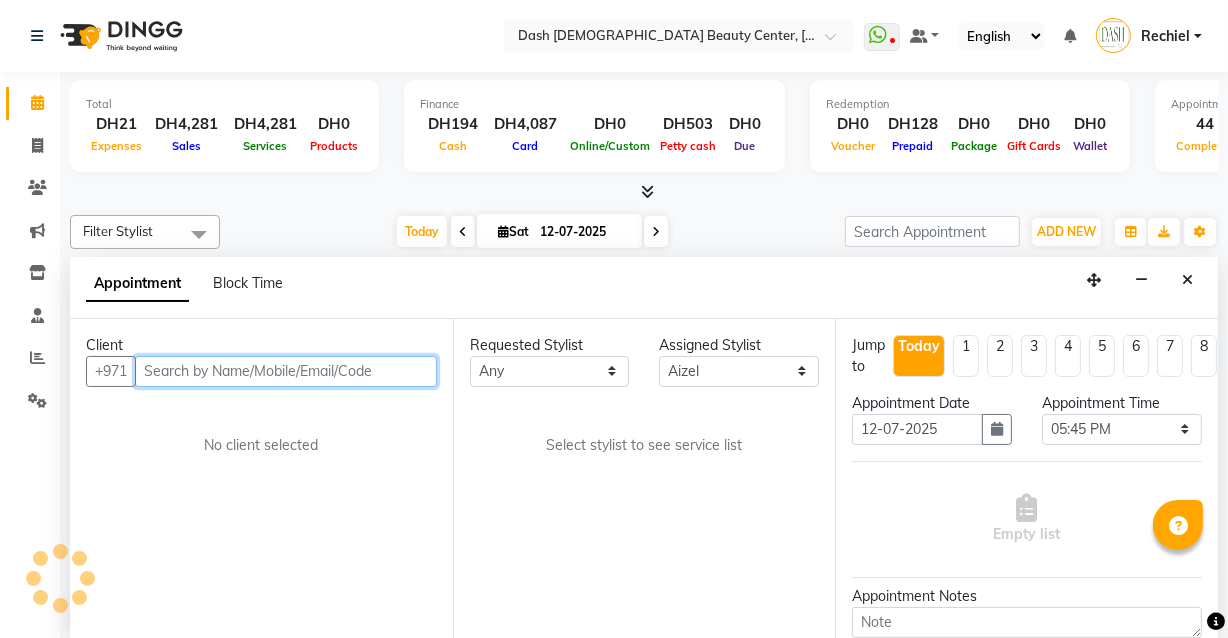 select on "4202" 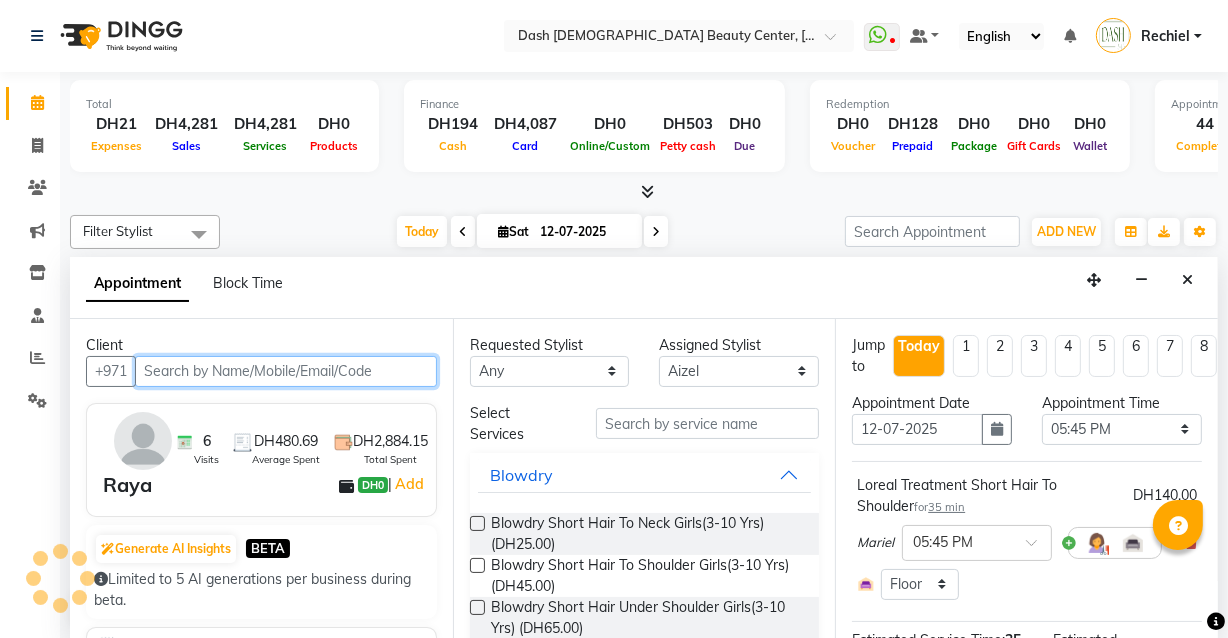 select on "4202" 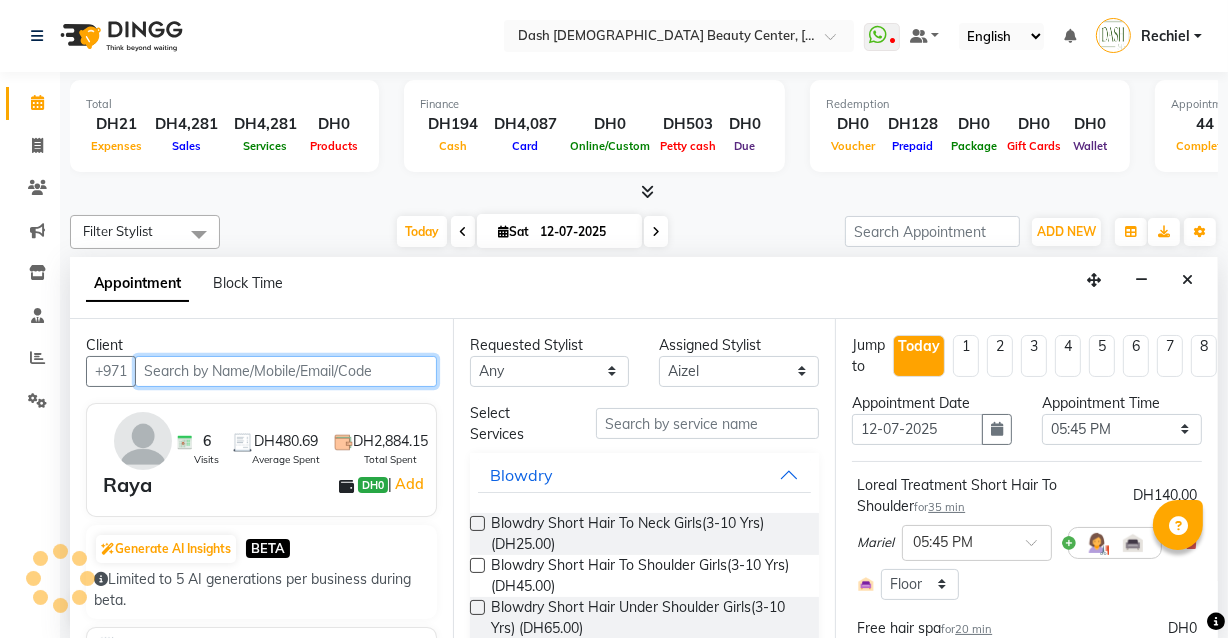 scroll, scrollTop: 790, scrollLeft: 0, axis: vertical 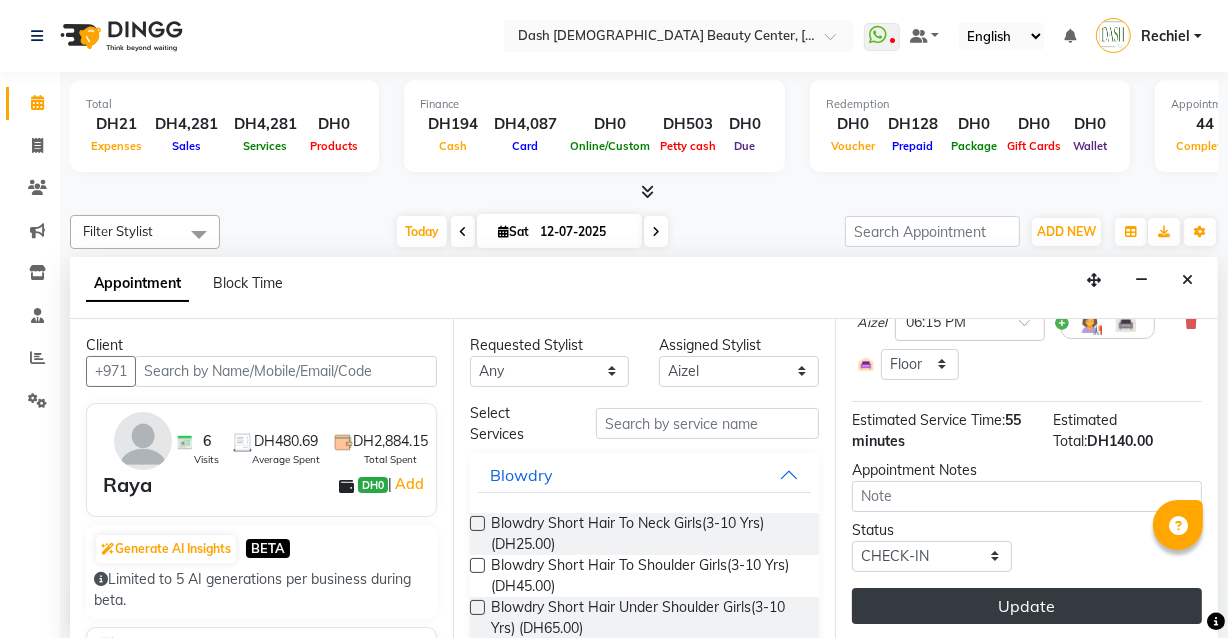click on "Update" at bounding box center (1027, 606) 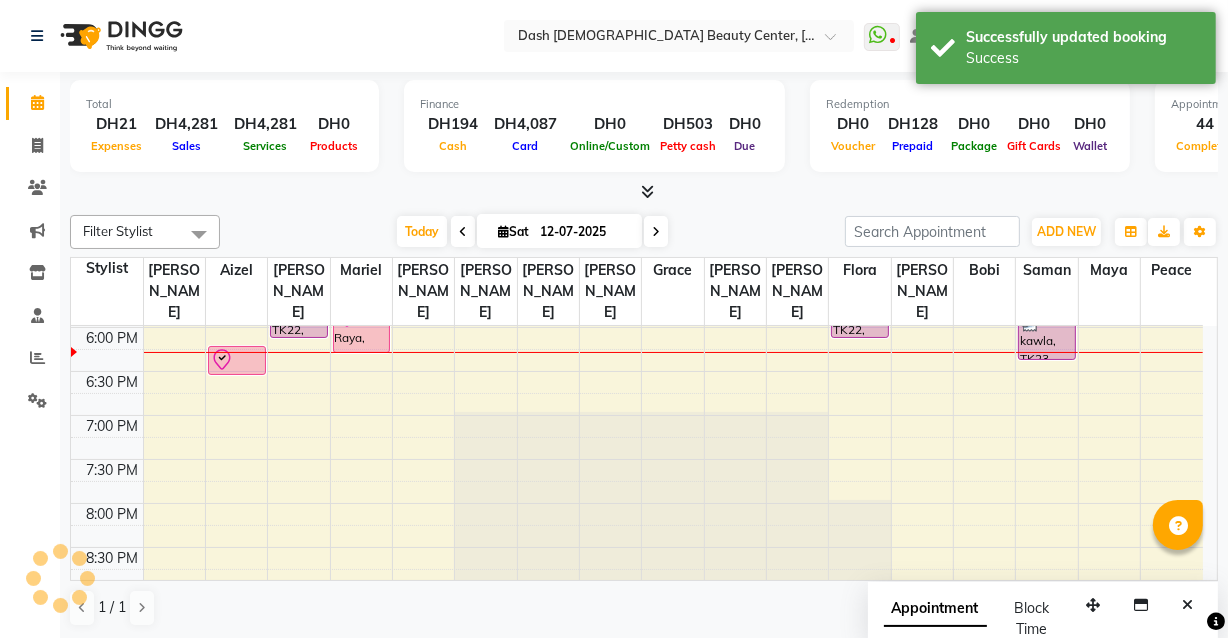 scroll, scrollTop: 0, scrollLeft: 0, axis: both 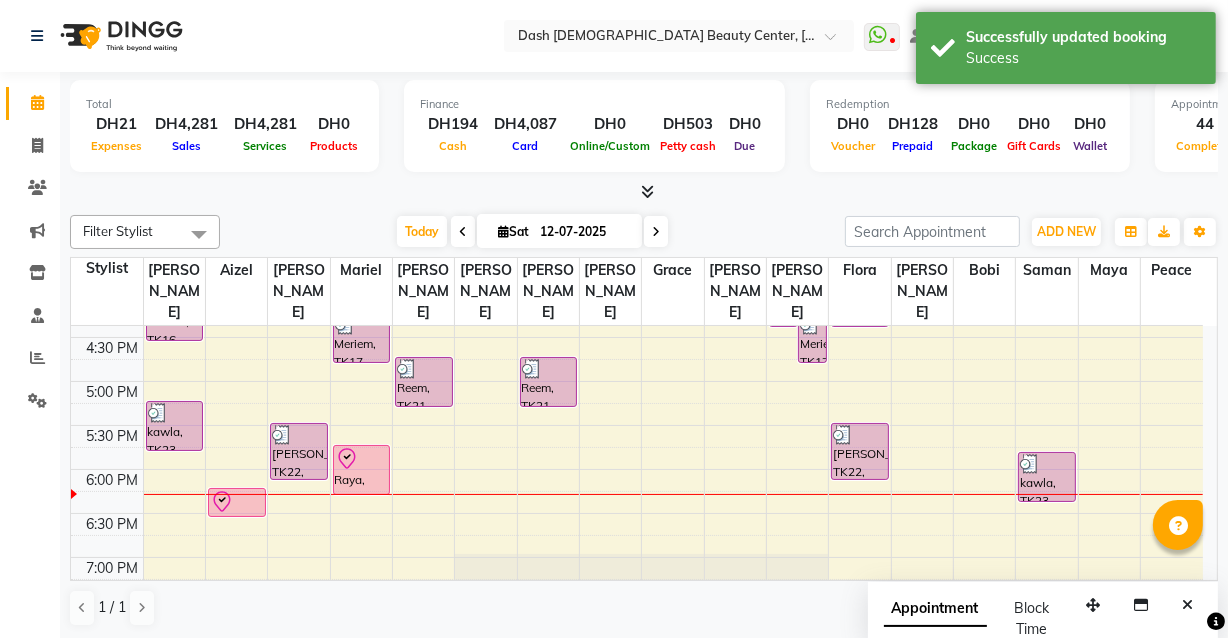 click on "Calendar  Invoice  Clients  Marketing  Inventory  Staff  Reports  Settings Completed InProgress Upcoming Dropped Tentative Check-In Confirm Bookings Segments Page Builder" 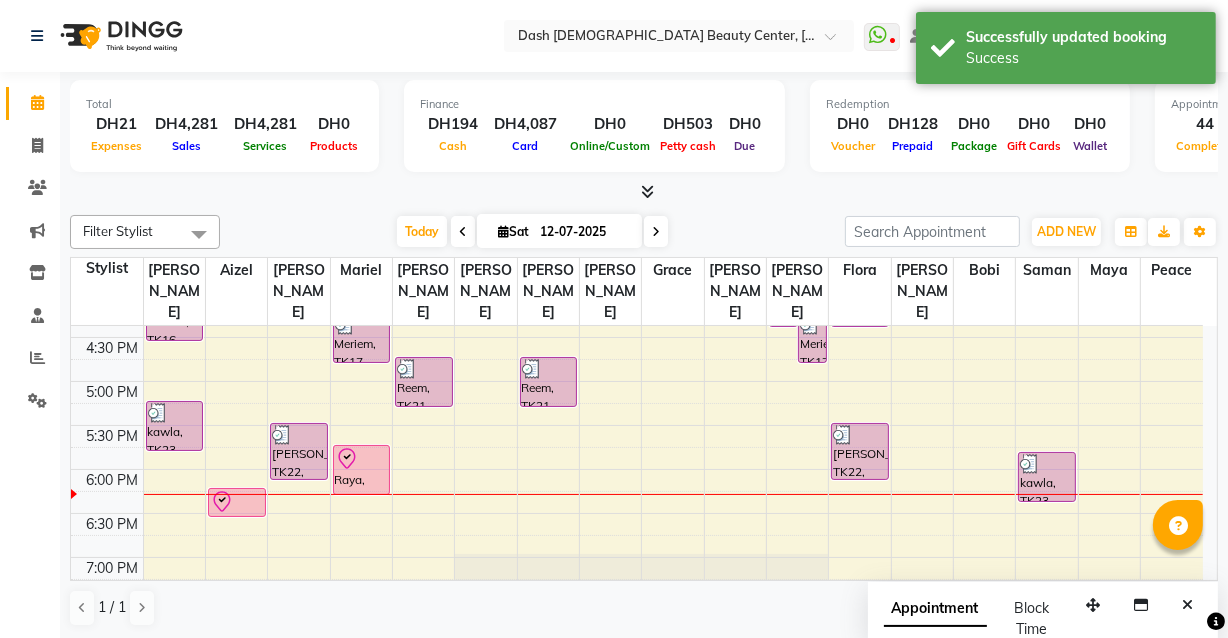 select on "81106" 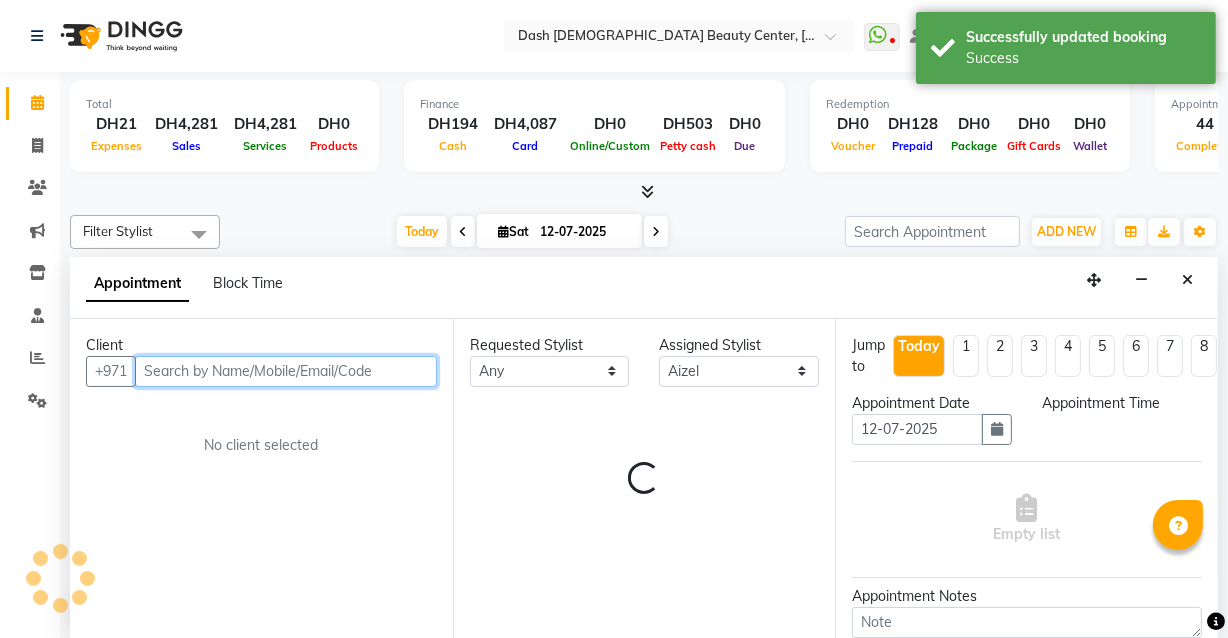 select on "1110" 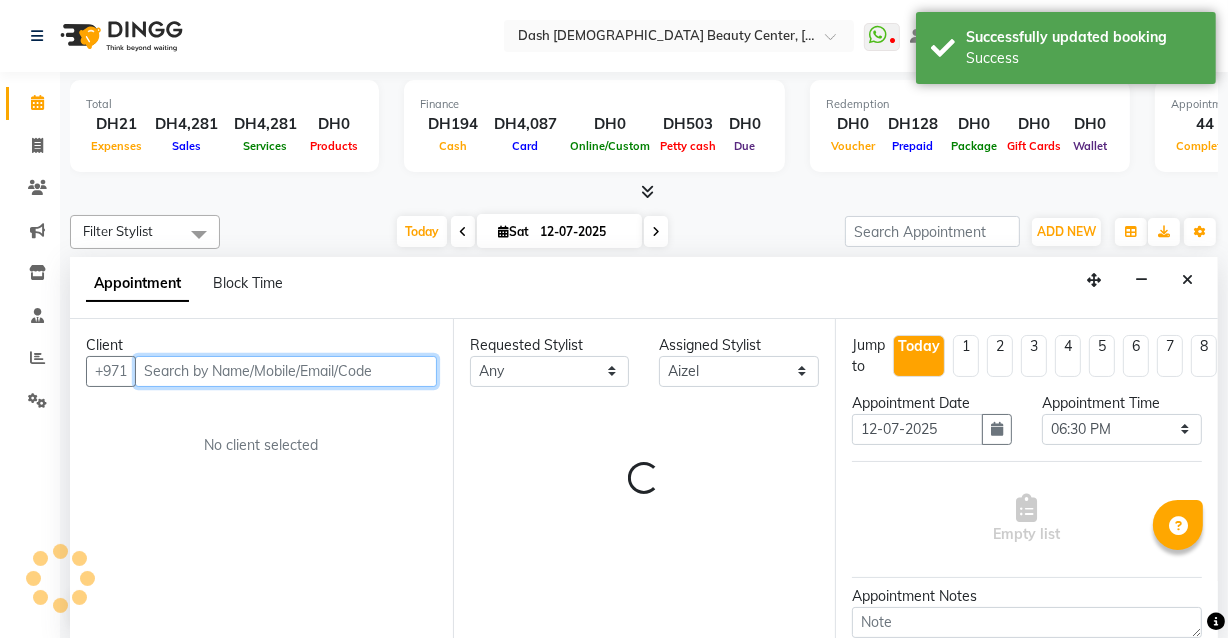 scroll, scrollTop: 0, scrollLeft: 0, axis: both 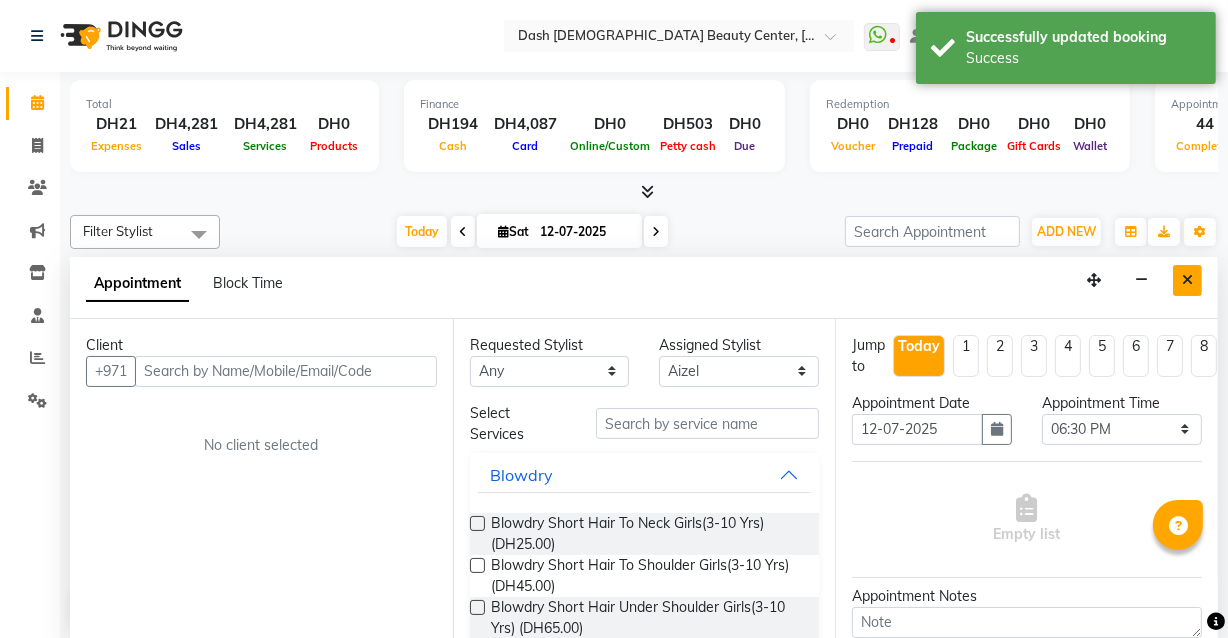 click at bounding box center (1187, 280) 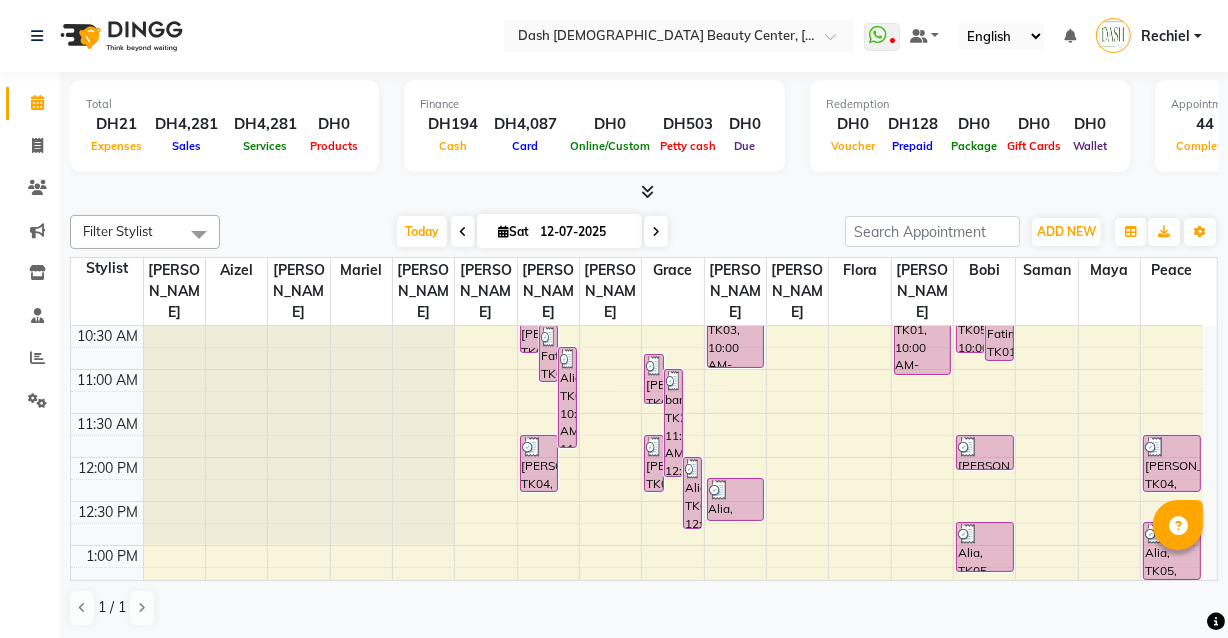 scroll, scrollTop: 0, scrollLeft: 0, axis: both 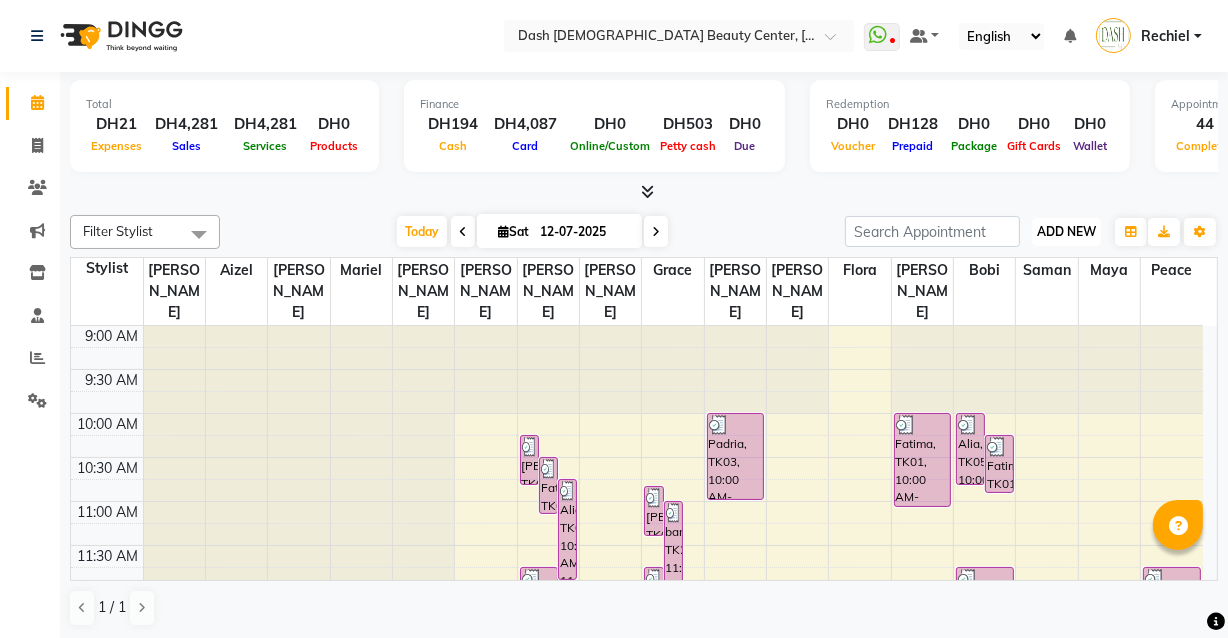 click on "ADD NEW" at bounding box center (1066, 231) 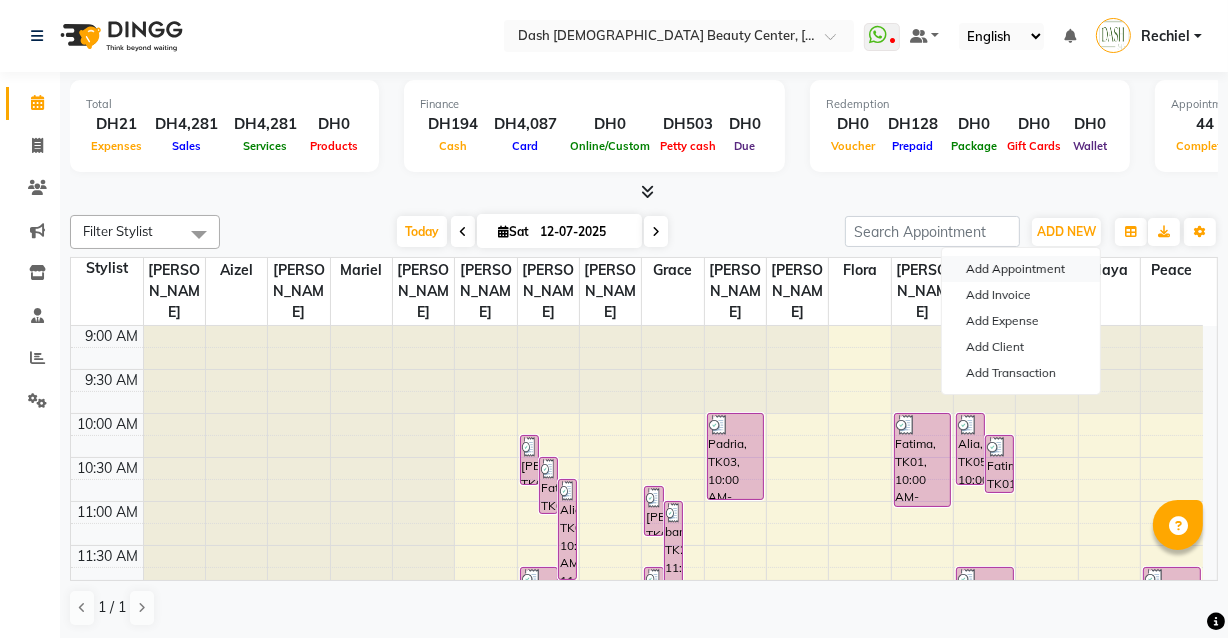 click on "Add Appointment" at bounding box center [1021, 269] 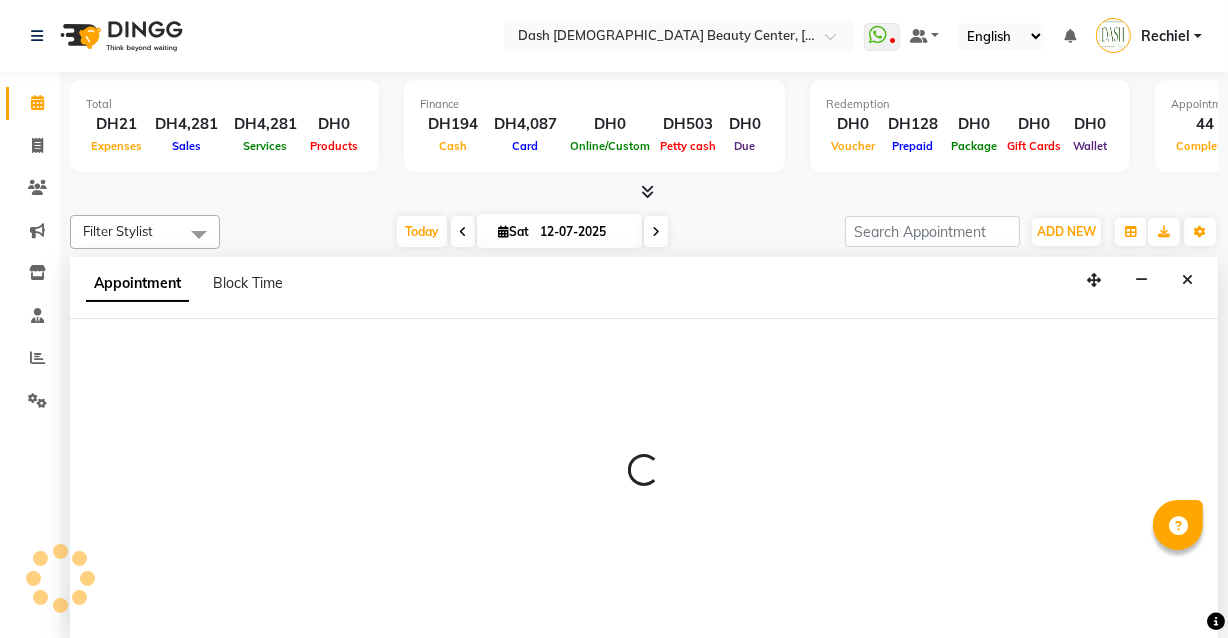 select on "600" 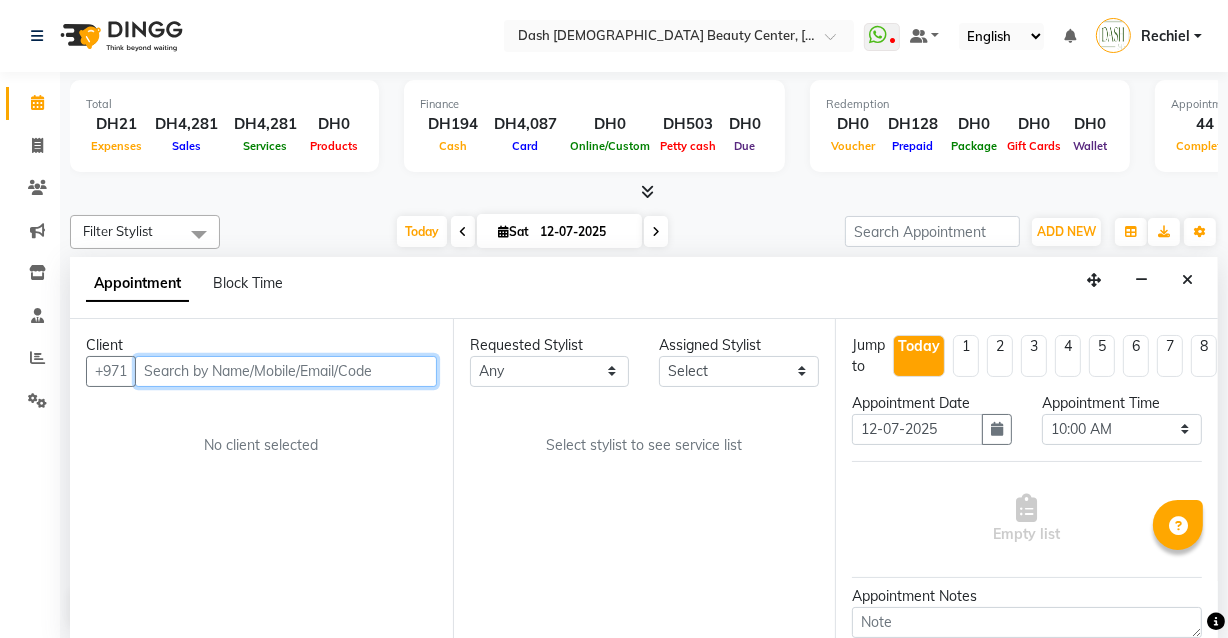 click at bounding box center [286, 371] 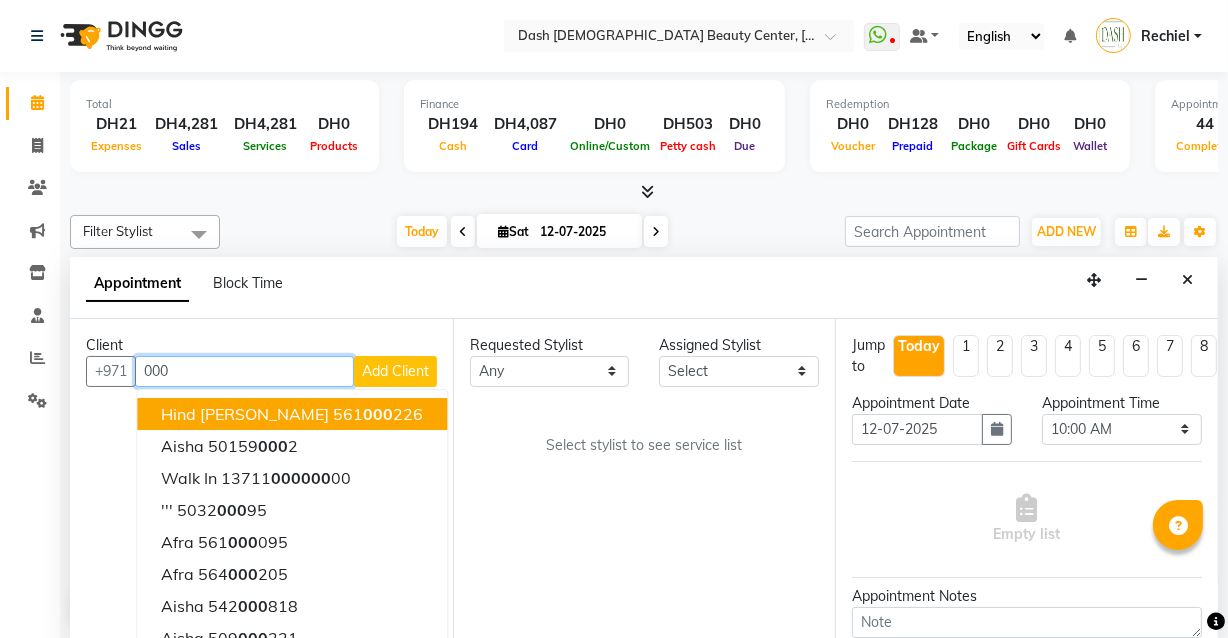 click on "Hind [PERSON_NAME]  561 000 226" at bounding box center [292, 414] 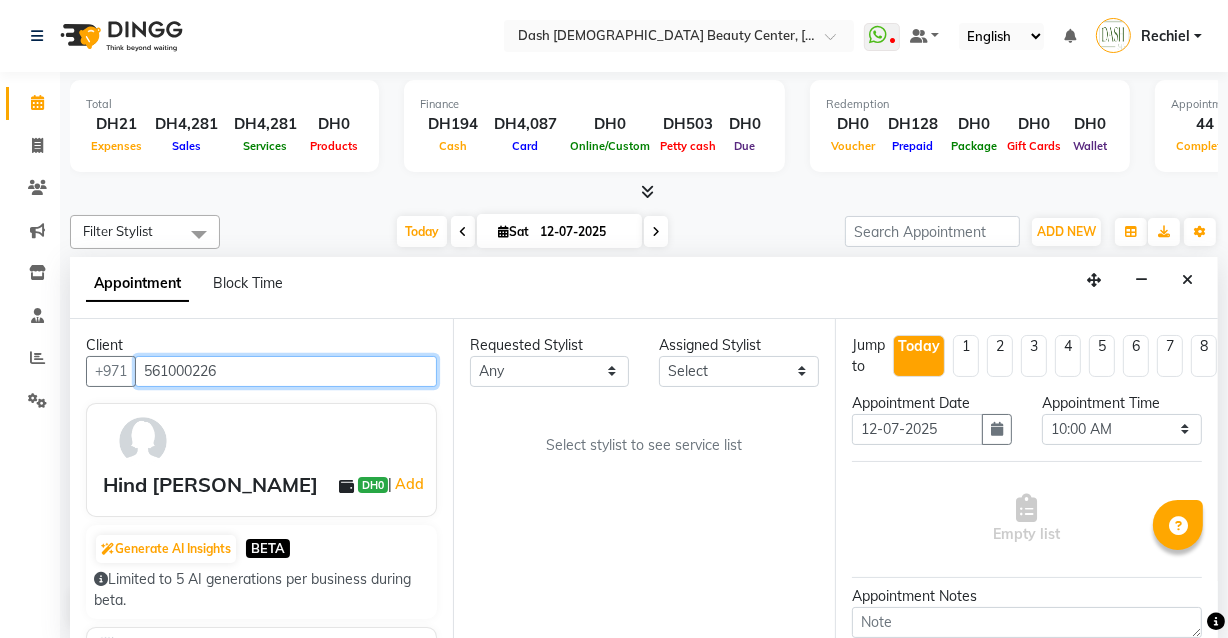 type on "561000226" 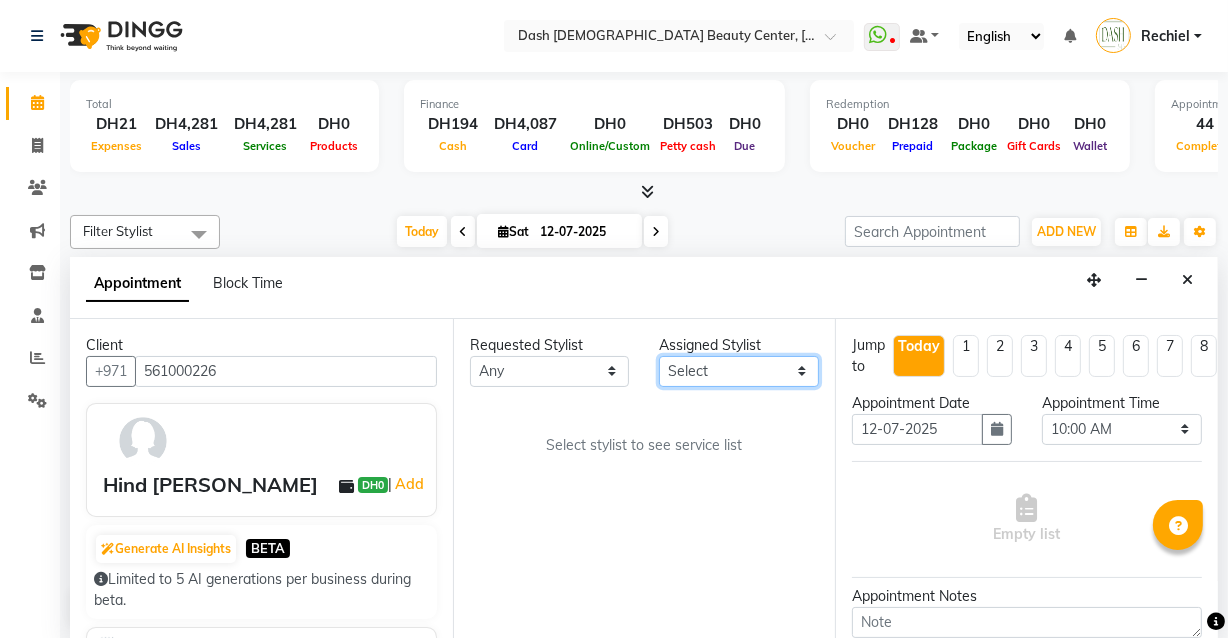 click on "Select [PERSON_NAME] [PERSON_NAME] [PERSON_NAME] [PERSON_NAME] [PERSON_NAME] [PERSON_NAME] [PERSON_NAME] [PERSON_NAME] [PERSON_NAME] Peace [PERSON_NAME] [PERSON_NAME]" at bounding box center [739, 371] 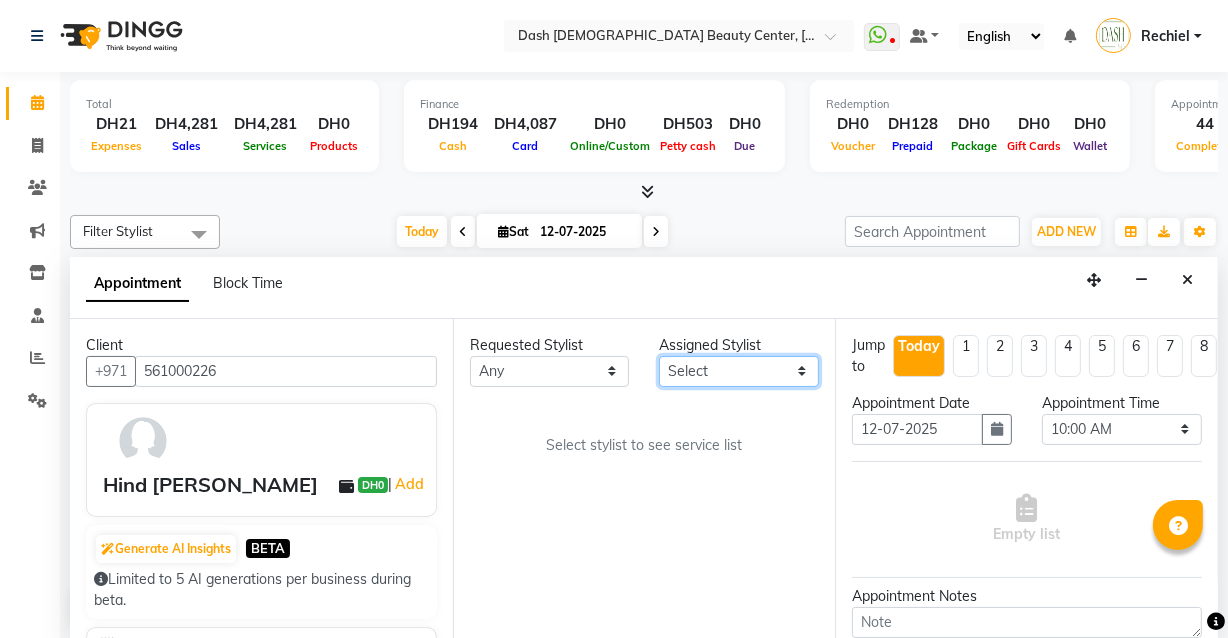 select on "81107" 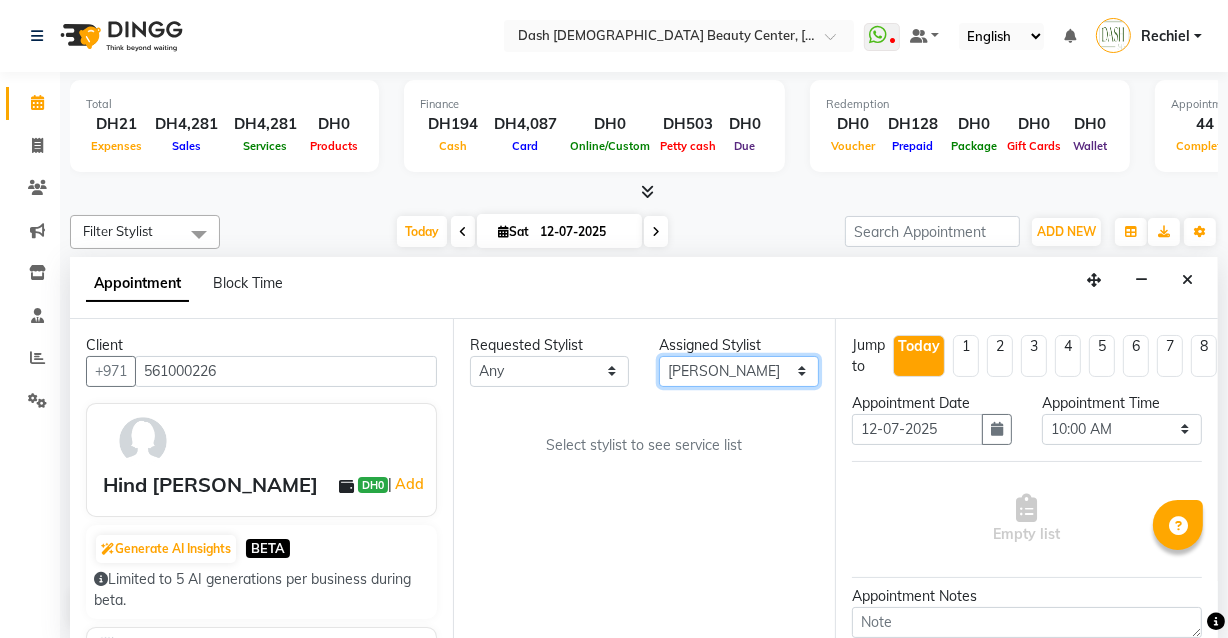click on "Select [PERSON_NAME] [PERSON_NAME] [PERSON_NAME] [PERSON_NAME] [PERSON_NAME] [PERSON_NAME] [PERSON_NAME] [PERSON_NAME] [PERSON_NAME] Peace [PERSON_NAME] [PERSON_NAME]" at bounding box center (739, 371) 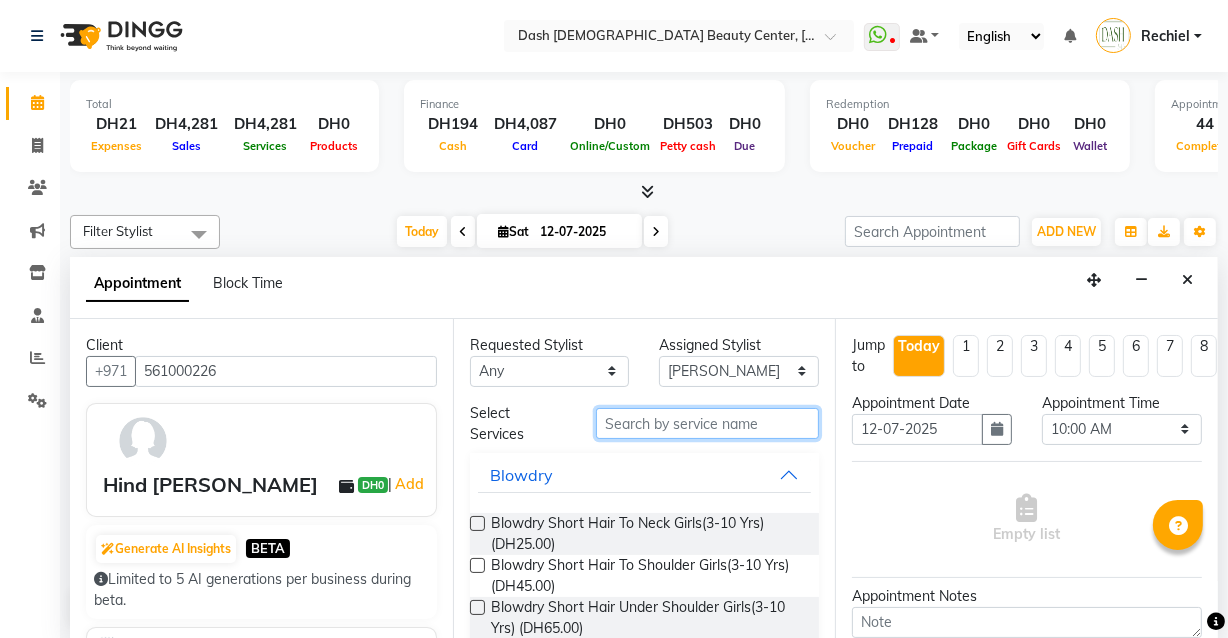 click at bounding box center (707, 423) 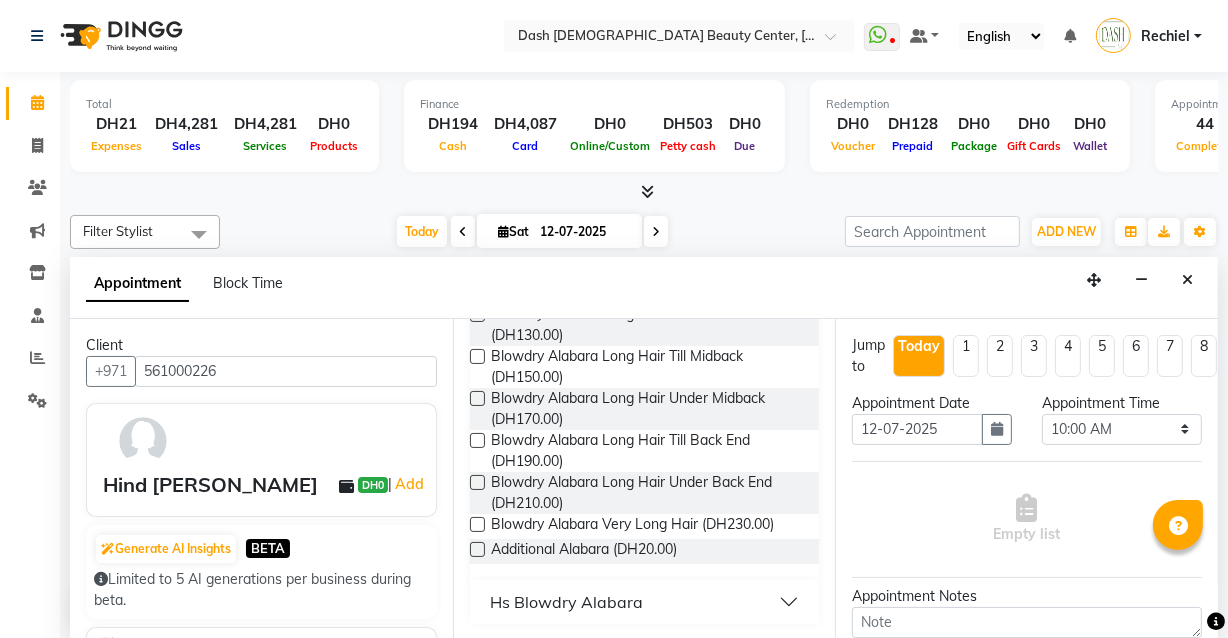 scroll, scrollTop: 705, scrollLeft: 0, axis: vertical 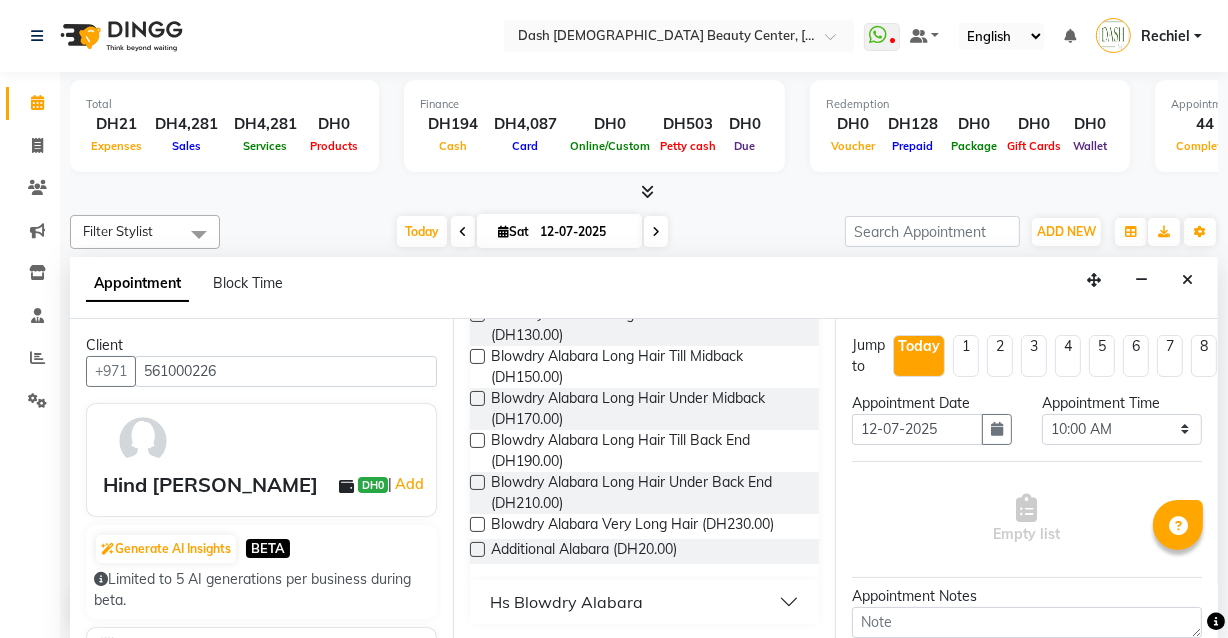 click at bounding box center (477, 440) 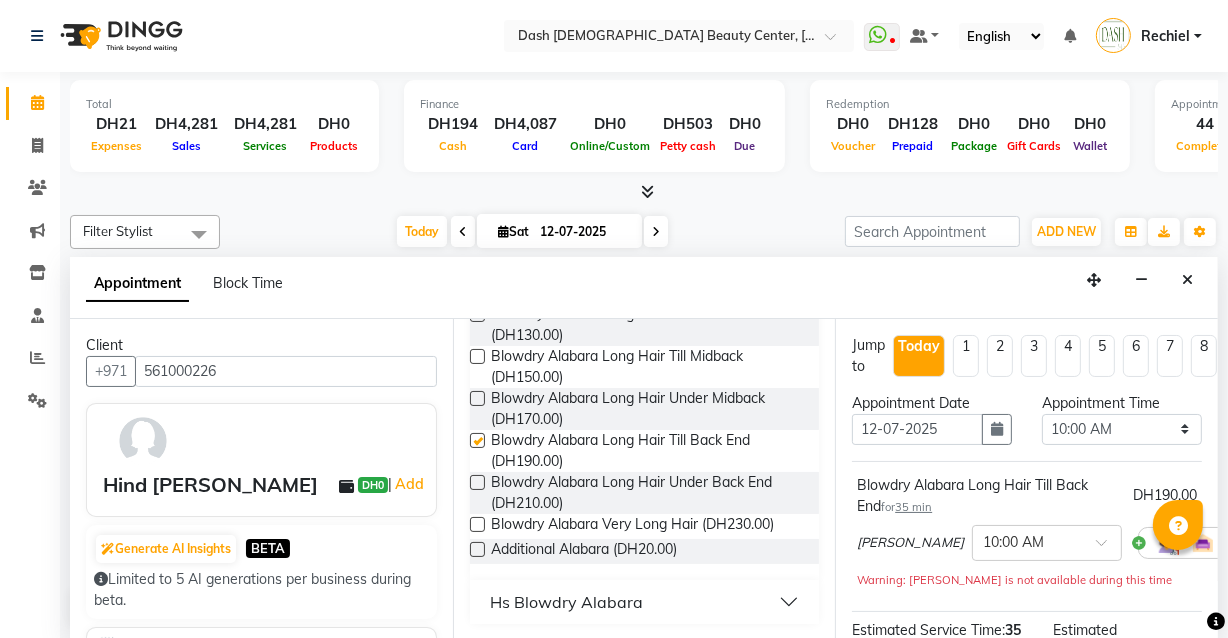 checkbox on "false" 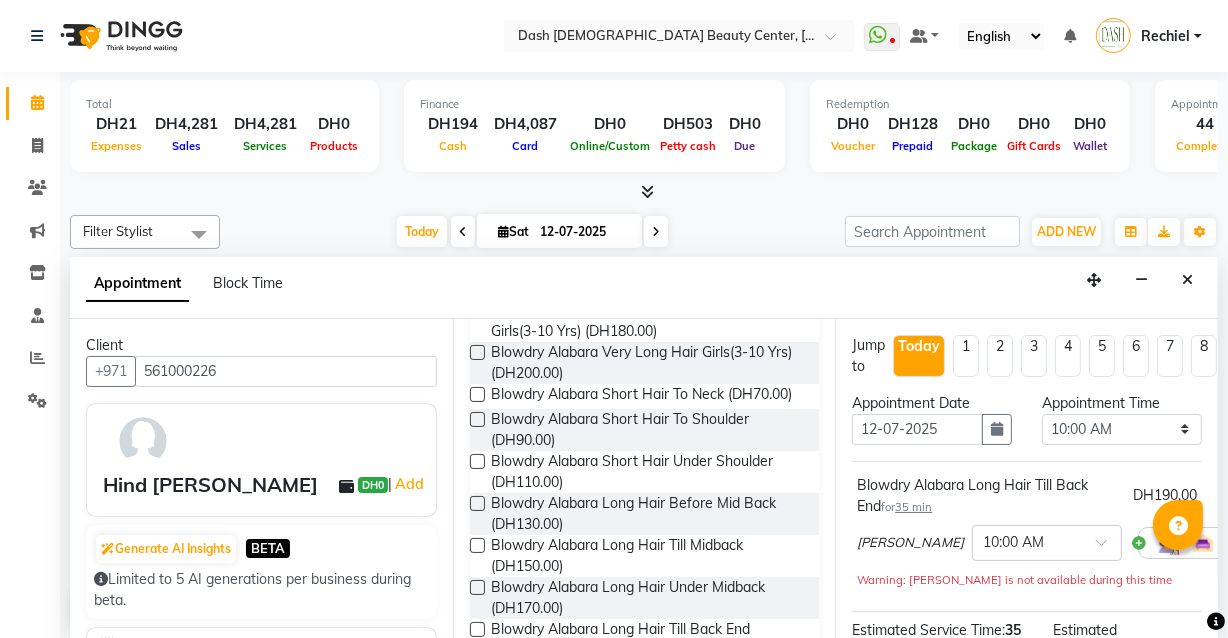 scroll, scrollTop: 489, scrollLeft: 0, axis: vertical 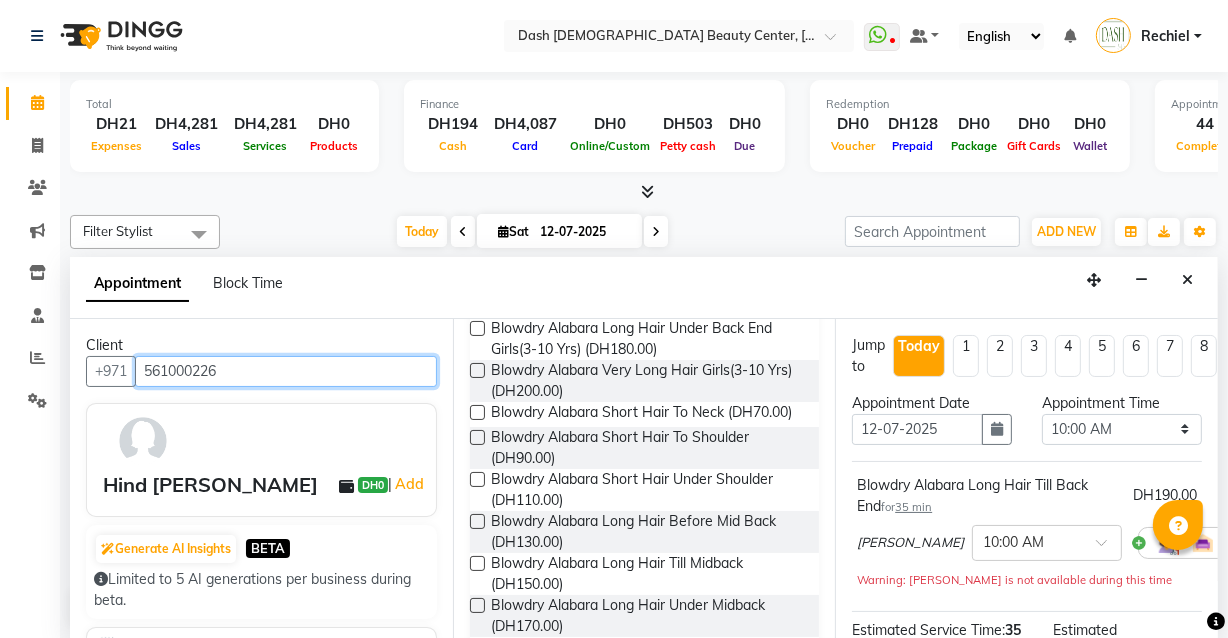 click on "561000226" at bounding box center [286, 371] 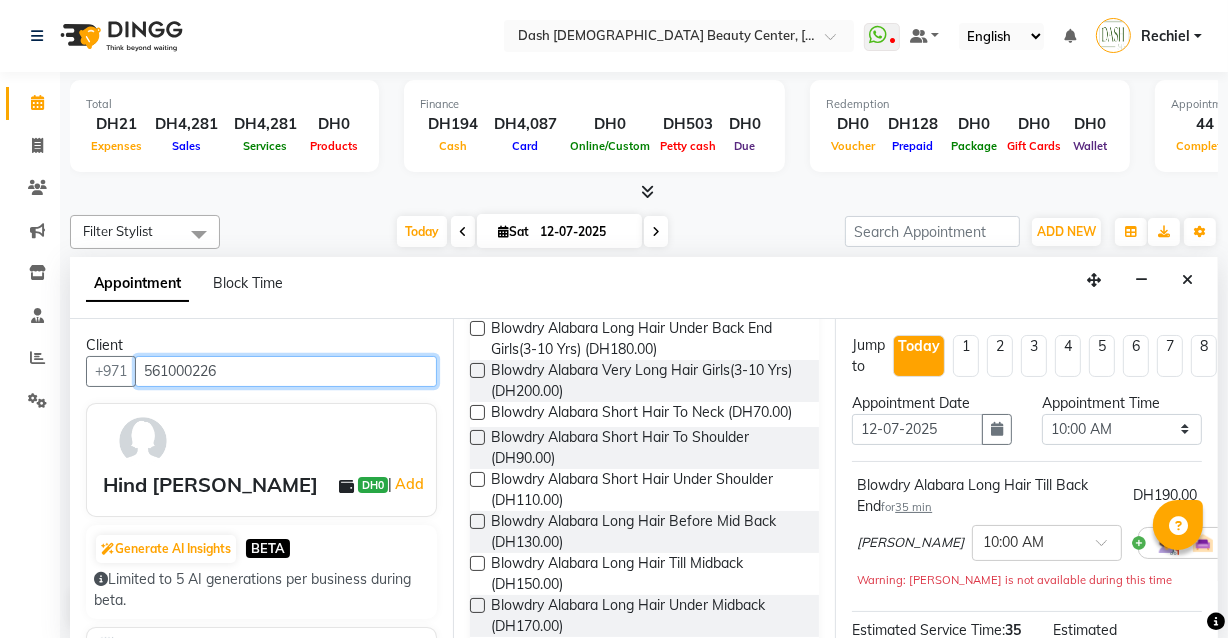 scroll, scrollTop: 0, scrollLeft: 0, axis: both 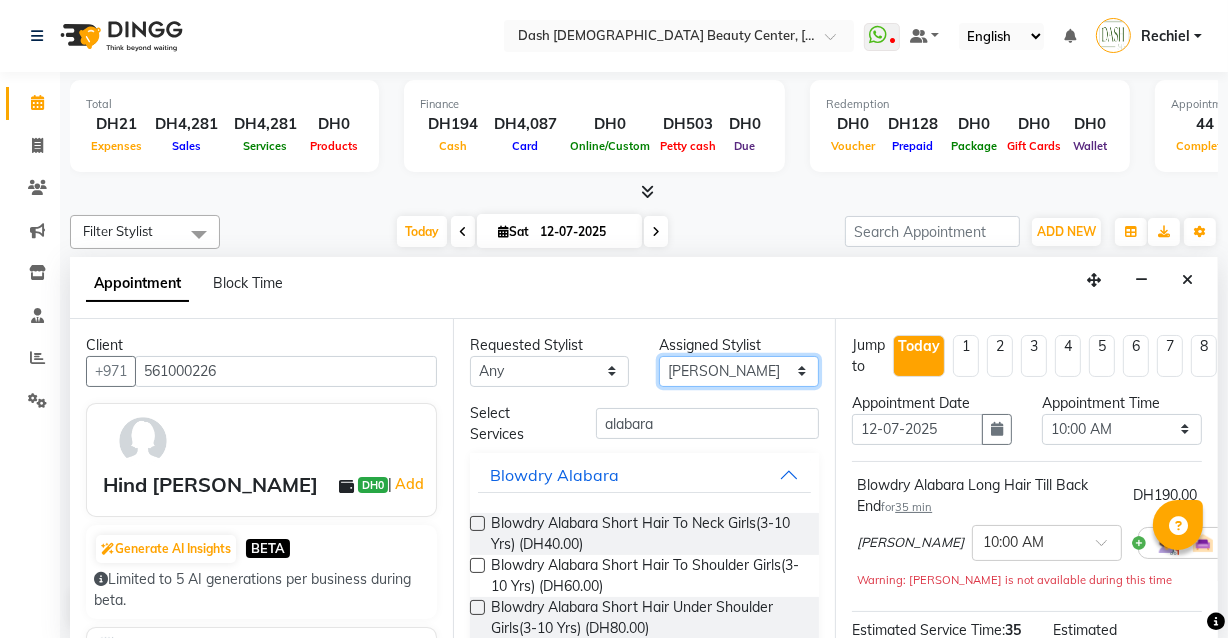 click on "Select [PERSON_NAME] [PERSON_NAME] [PERSON_NAME] [PERSON_NAME] [PERSON_NAME] [PERSON_NAME] [PERSON_NAME] [PERSON_NAME] [PERSON_NAME] Peace [PERSON_NAME] [PERSON_NAME]" at bounding box center (739, 371) 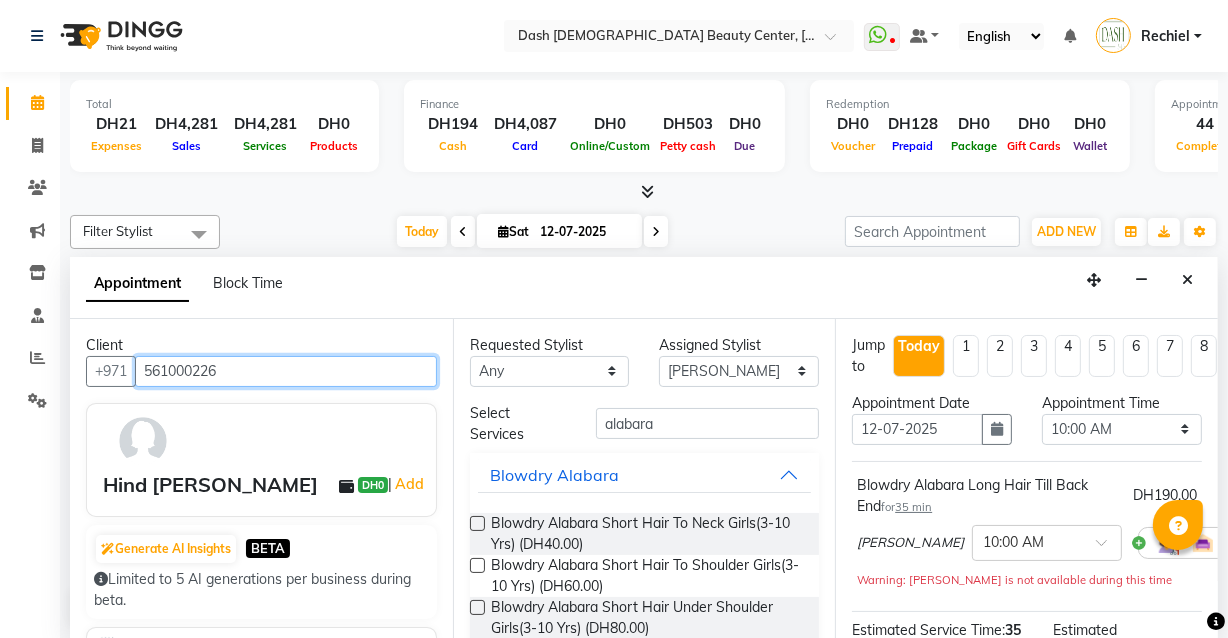 click on "561000226" at bounding box center (286, 371) 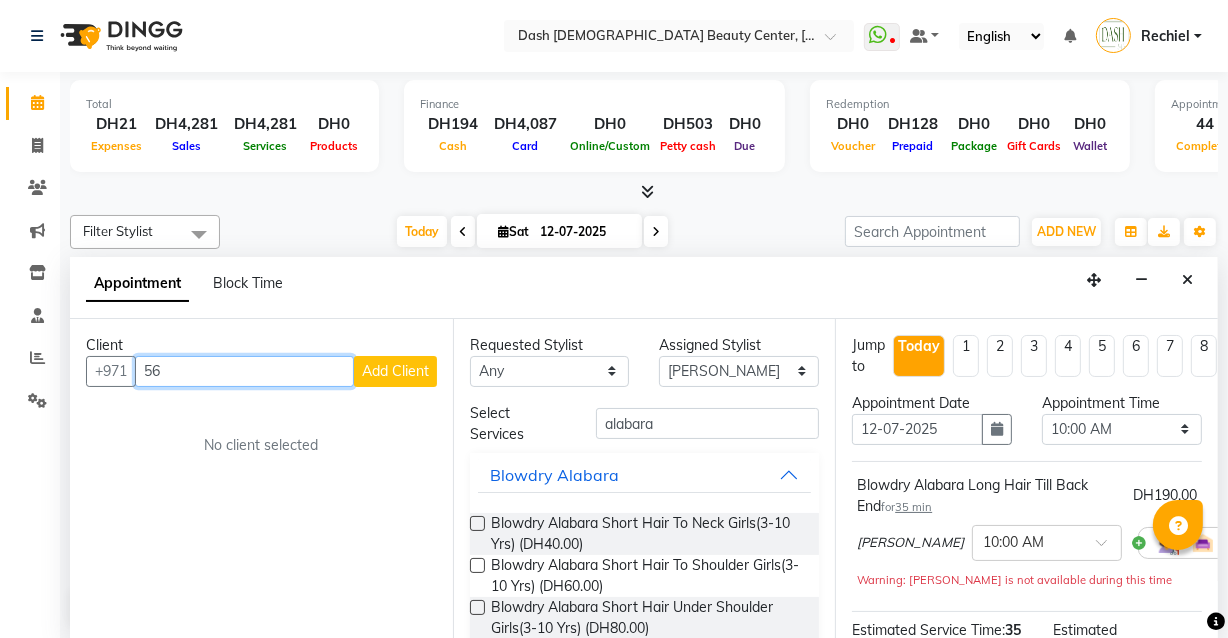 type on "5" 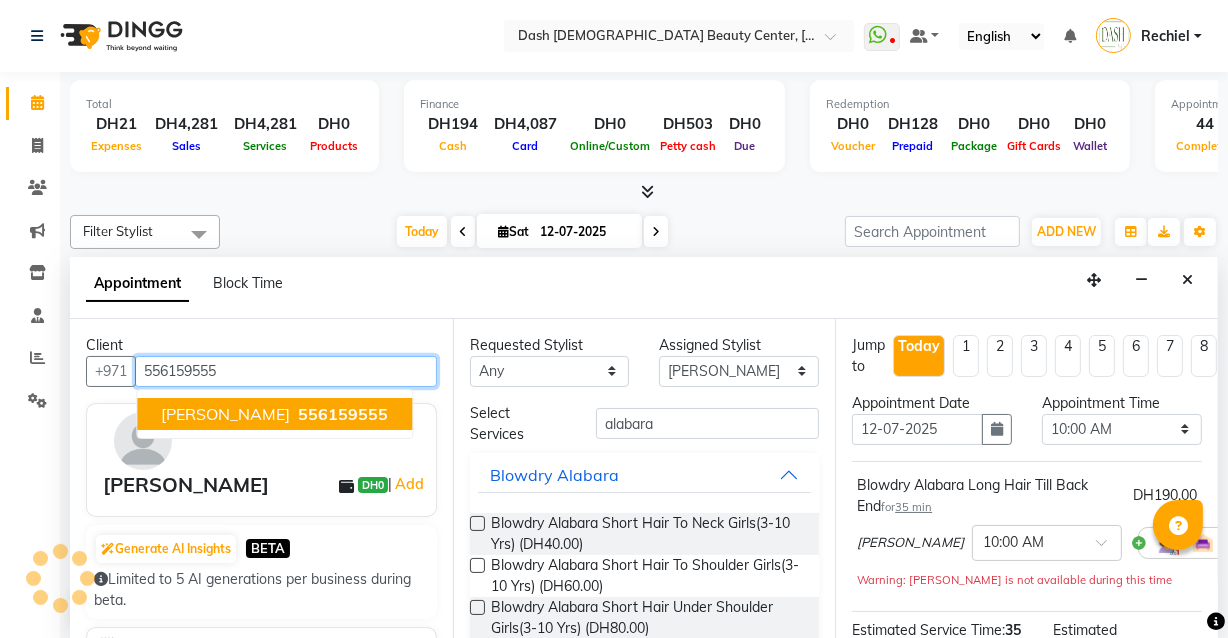 click on "556159555" at bounding box center (343, 414) 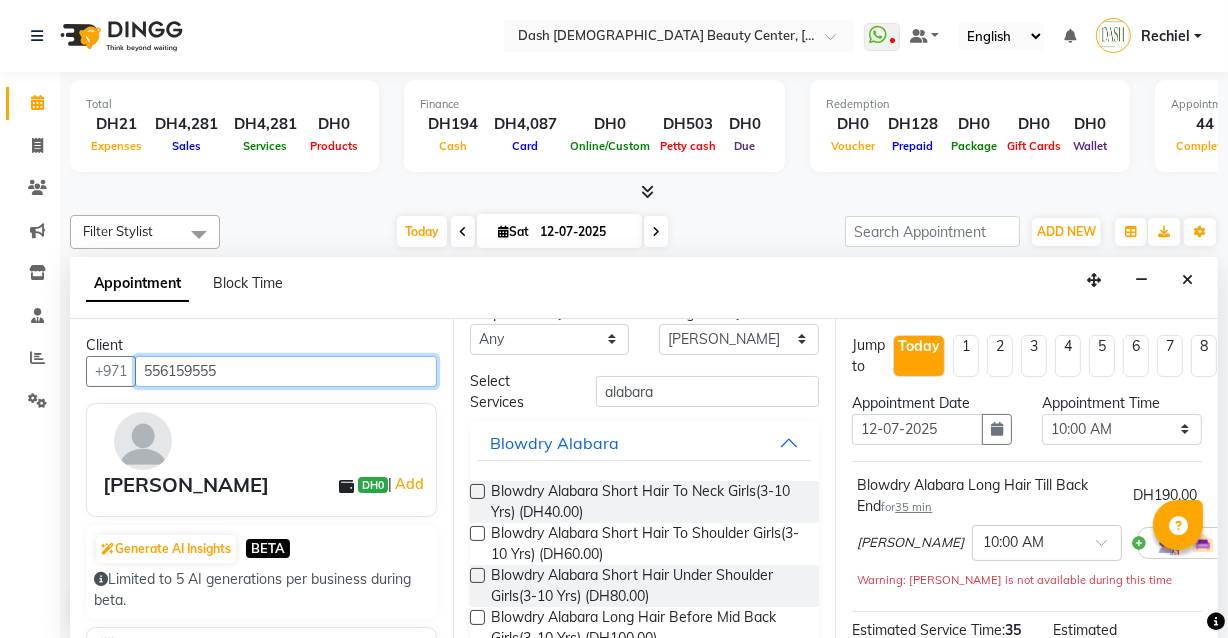 scroll, scrollTop: 8, scrollLeft: 0, axis: vertical 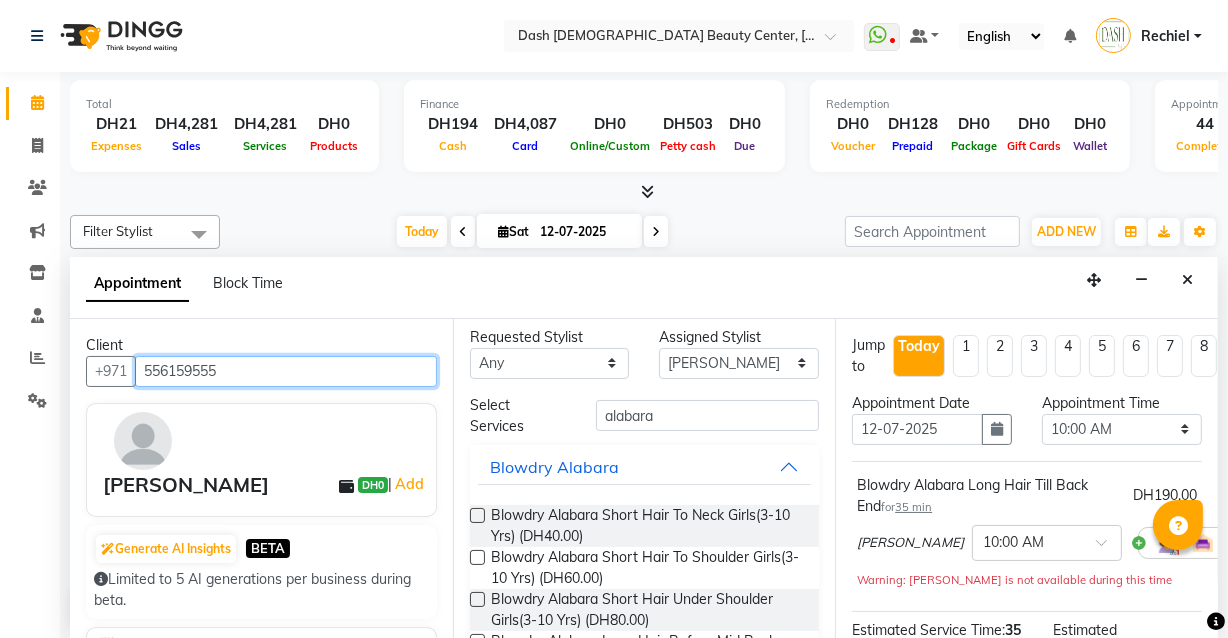 type on "556159555" 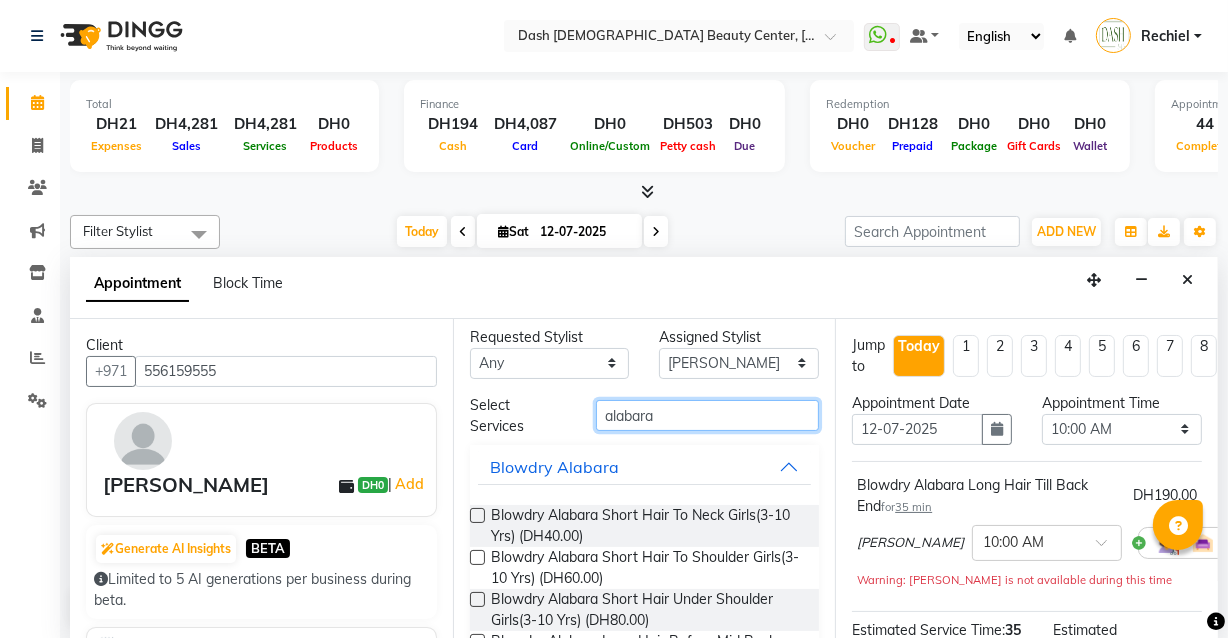 click on "alabara" at bounding box center [707, 415] 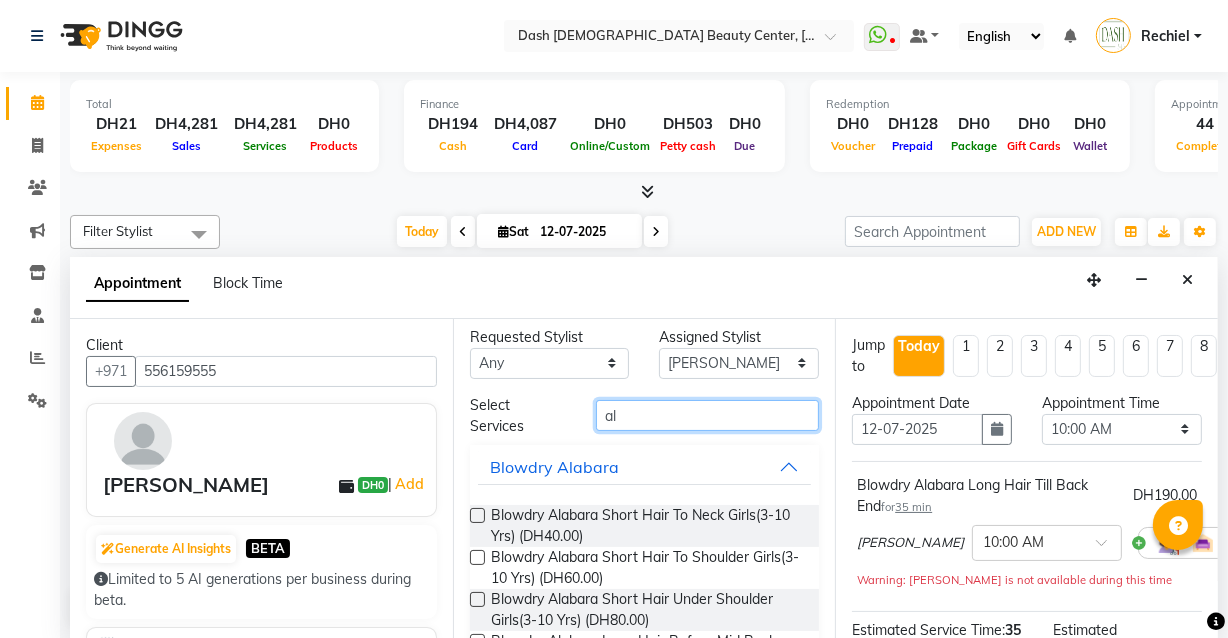 type on "a" 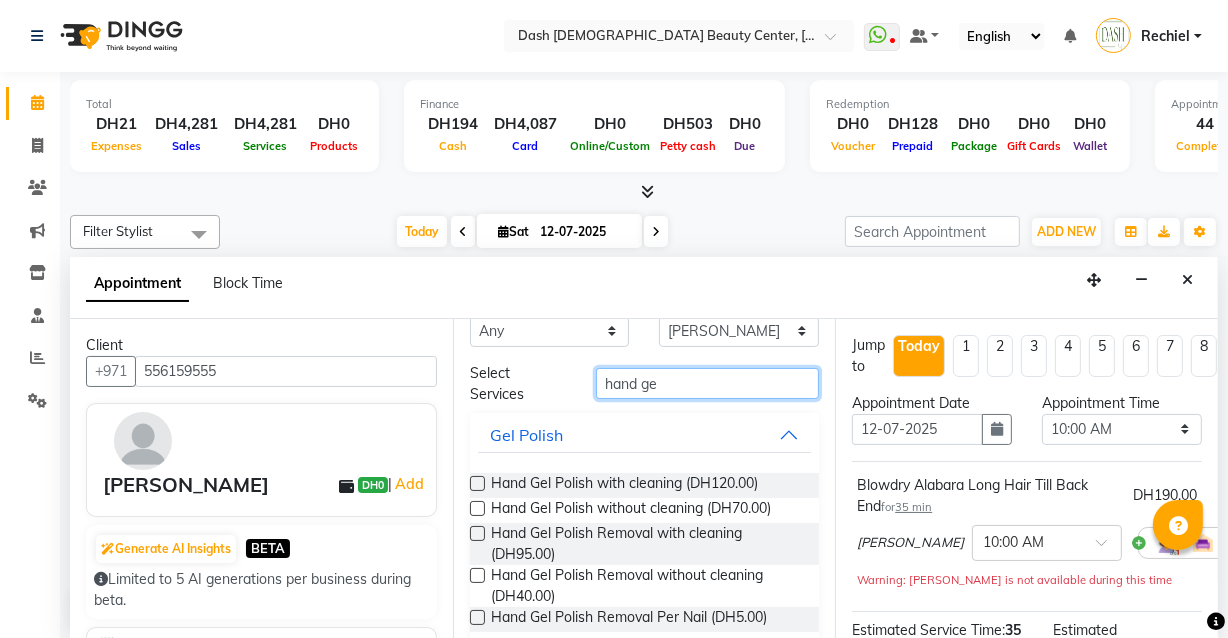 scroll, scrollTop: 41, scrollLeft: 0, axis: vertical 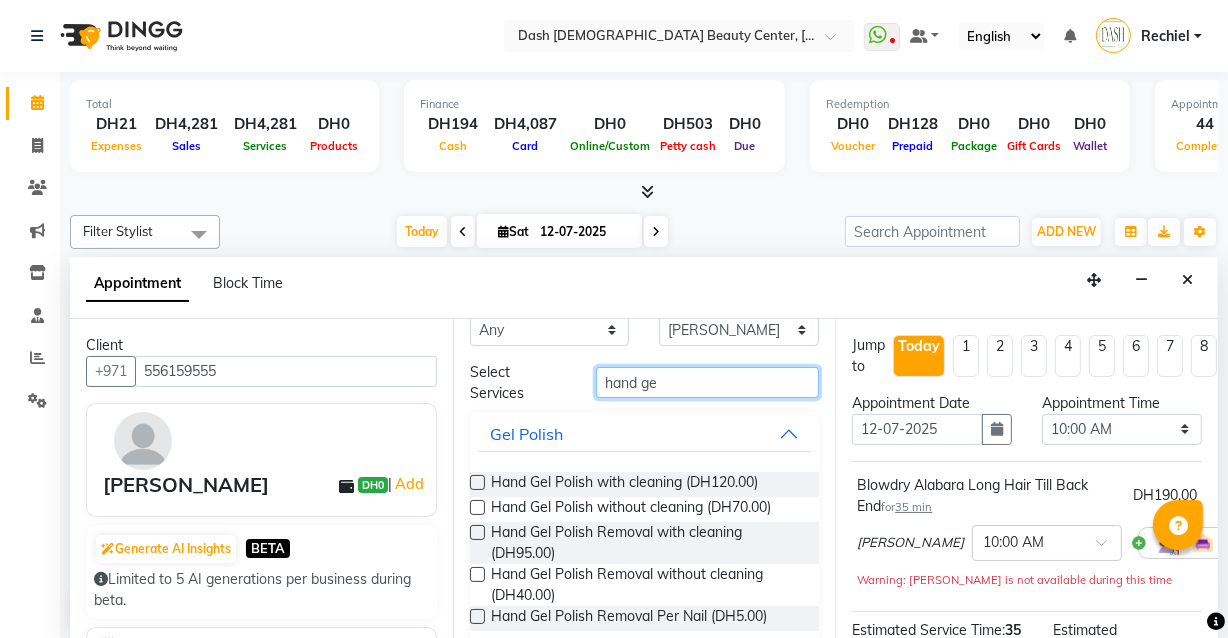 type on "hand ge" 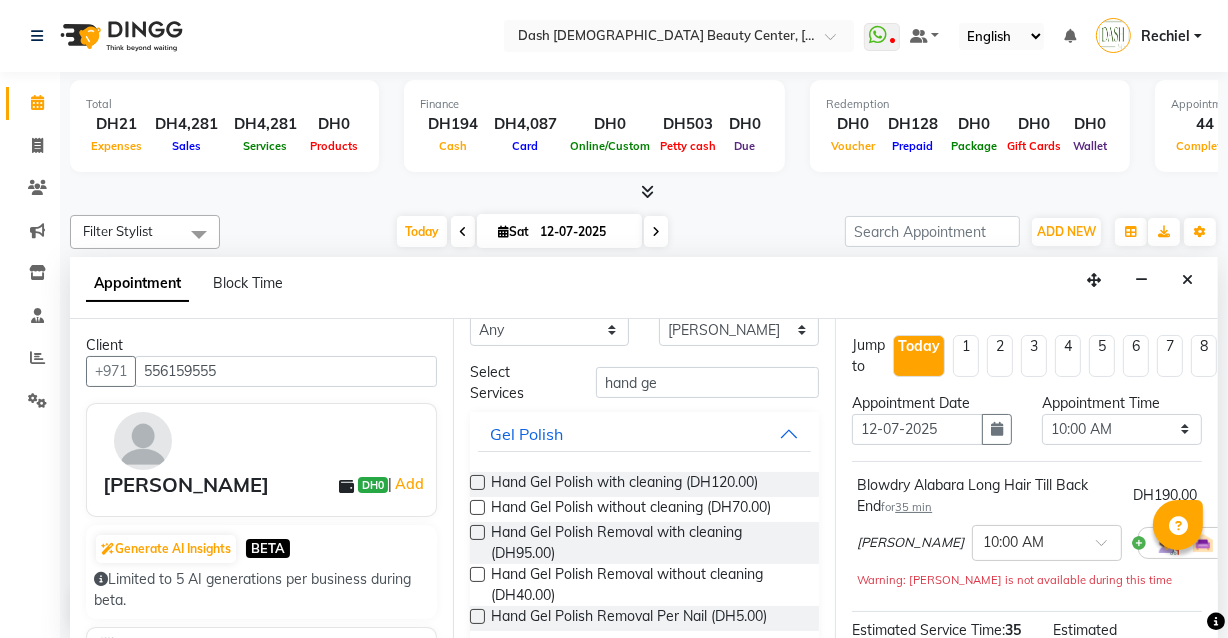 click at bounding box center [477, 574] 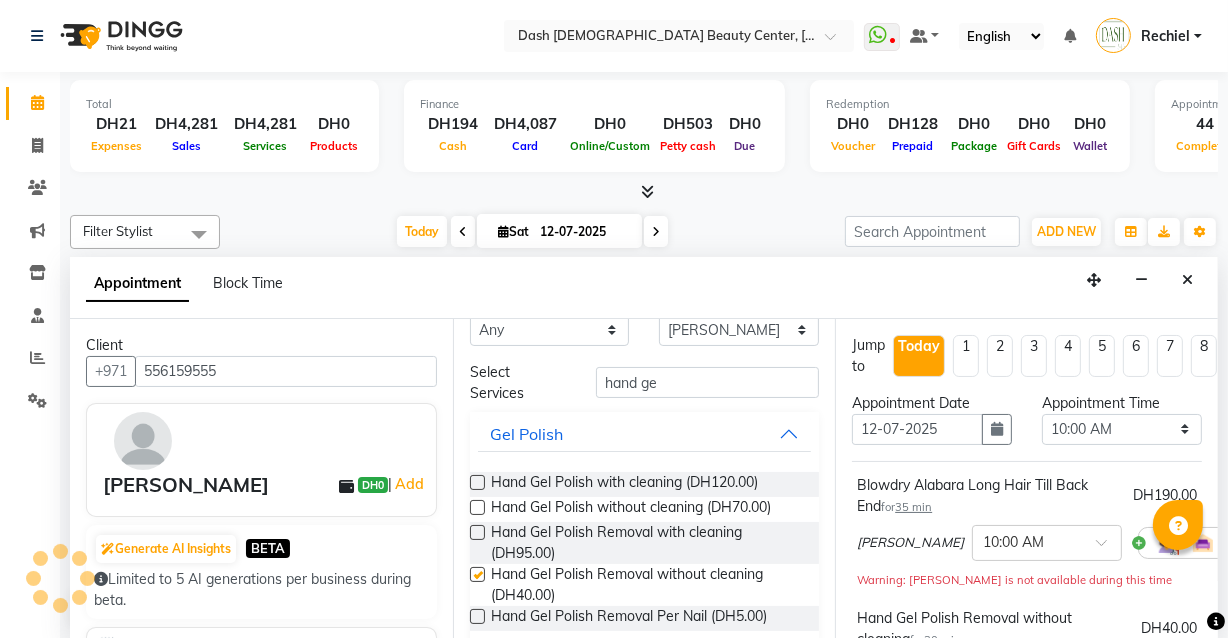 checkbox on "false" 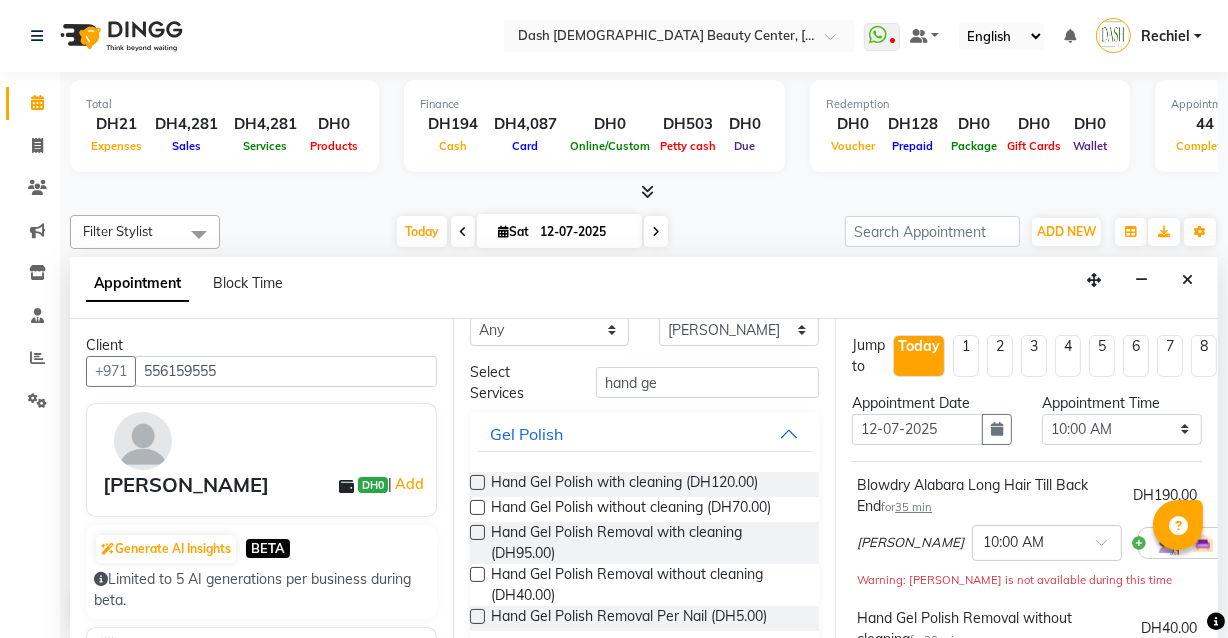 click at bounding box center (477, 507) 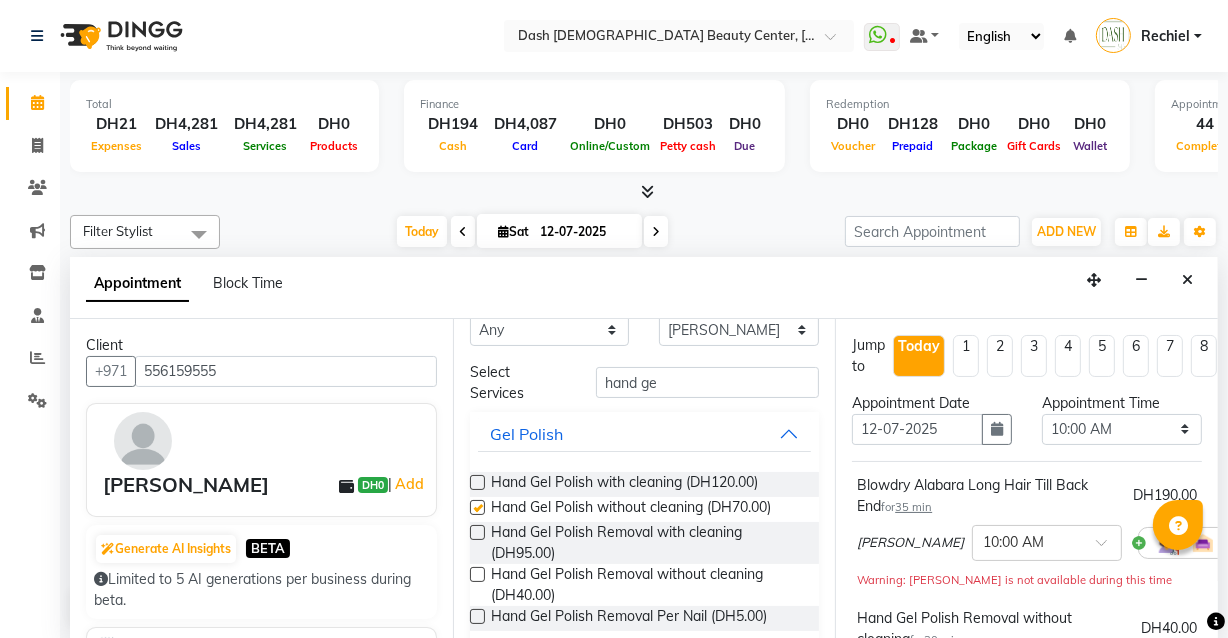 checkbox on "false" 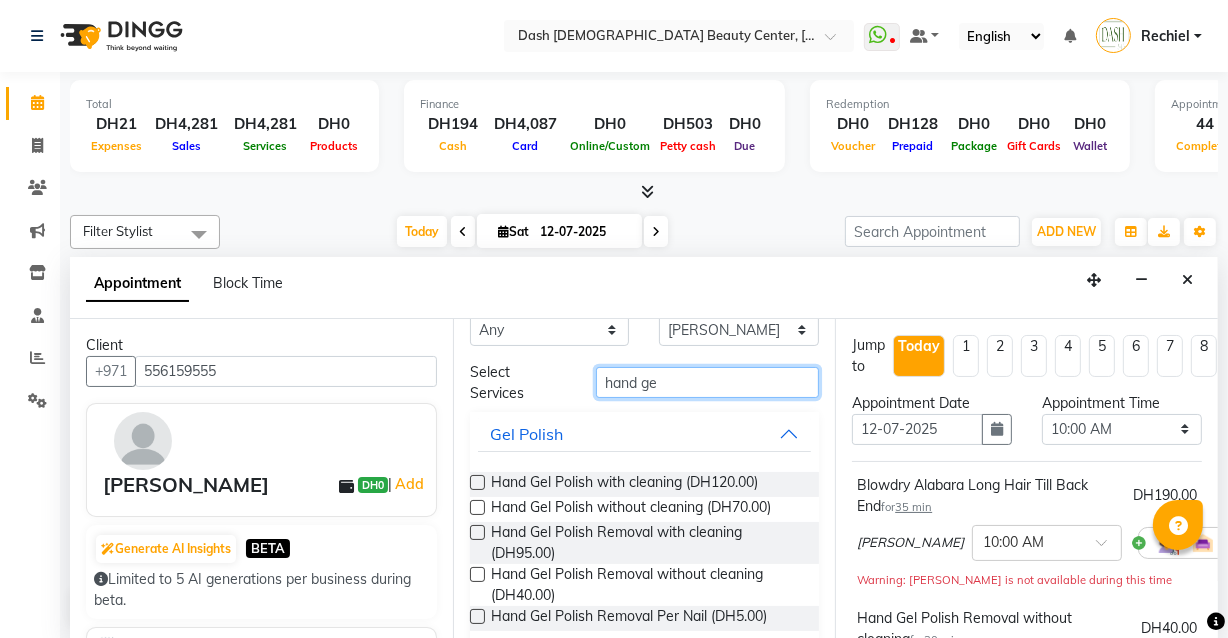 click on "hand ge" at bounding box center (707, 382) 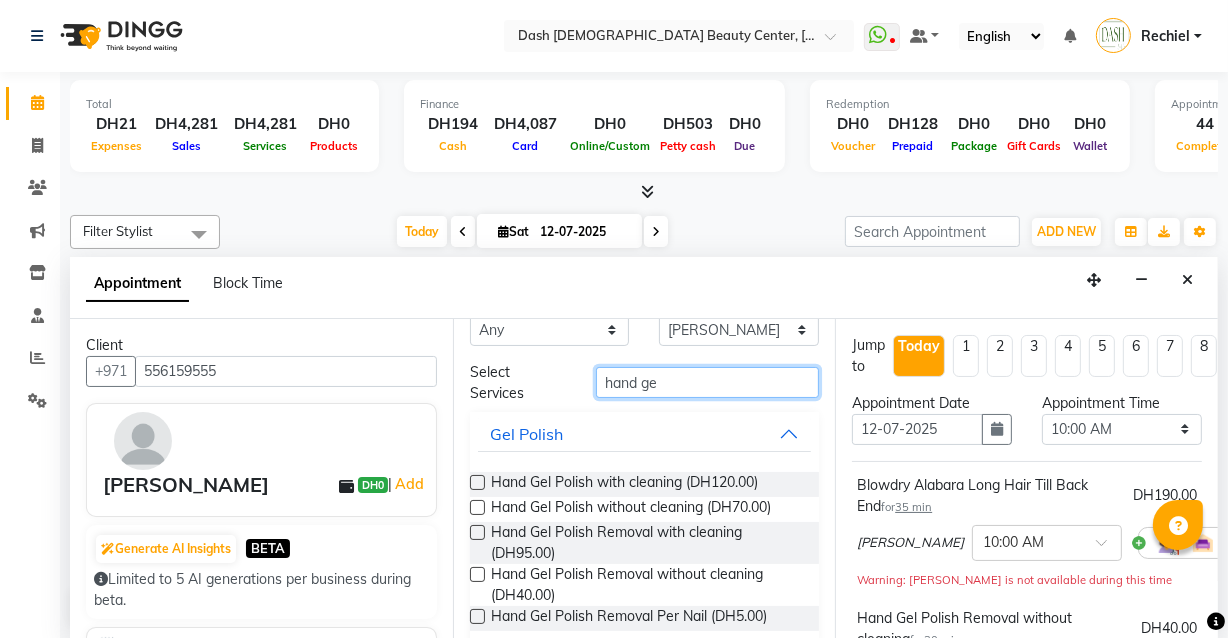scroll, scrollTop: 0, scrollLeft: 0, axis: both 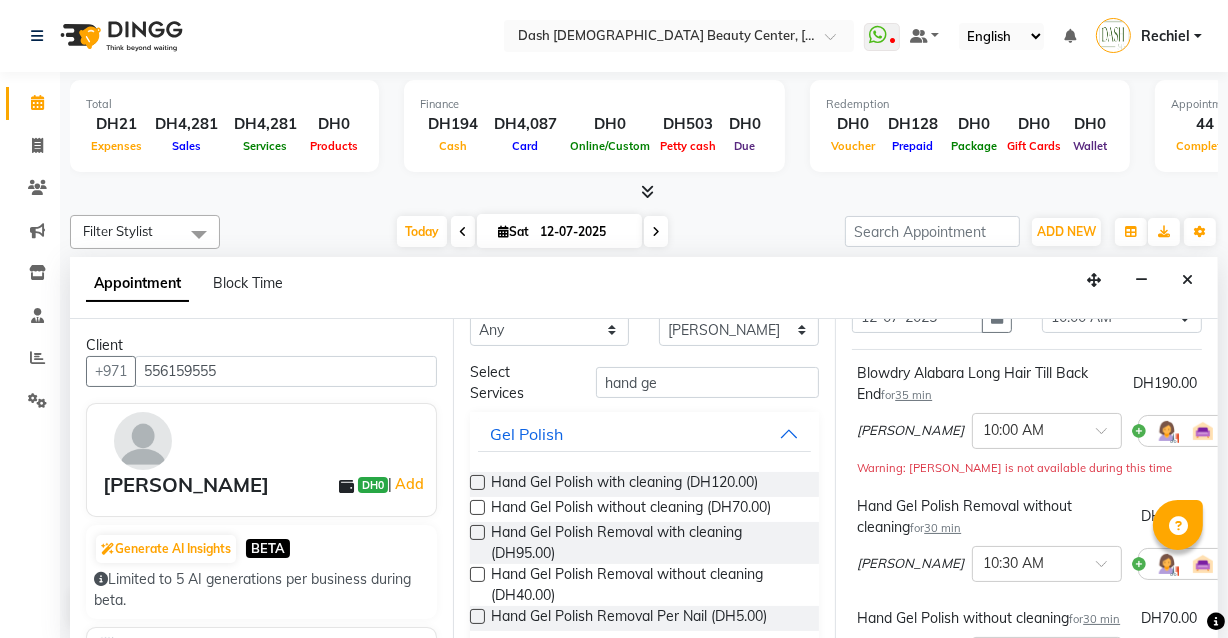 click at bounding box center [1246, 430] 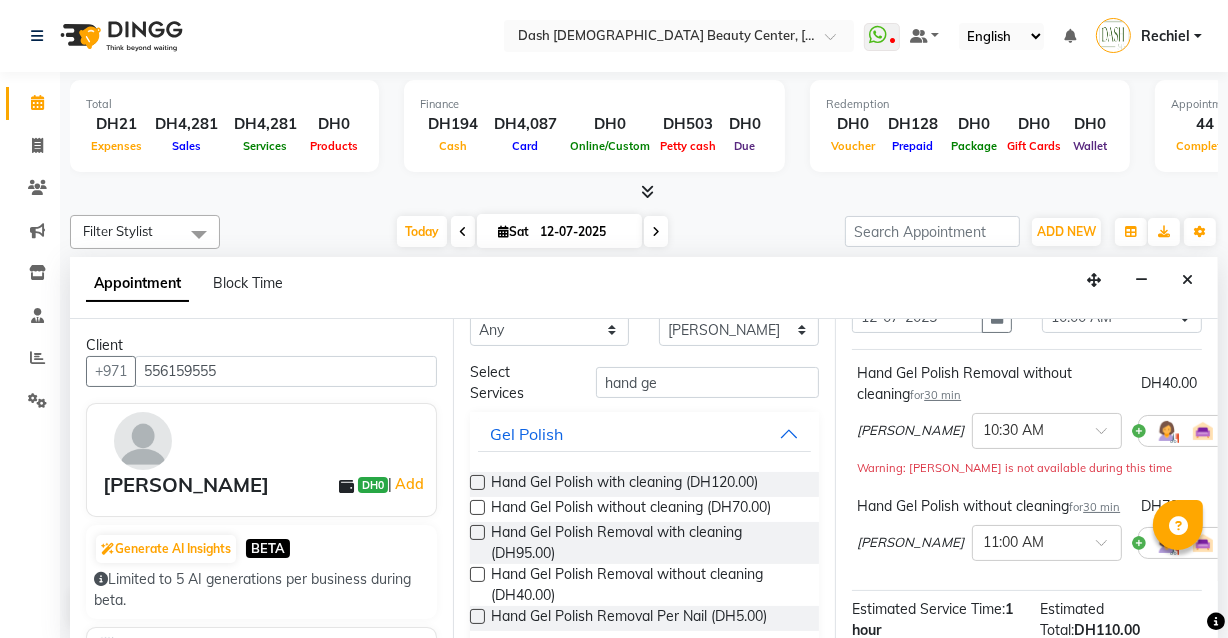 click at bounding box center [1246, 430] 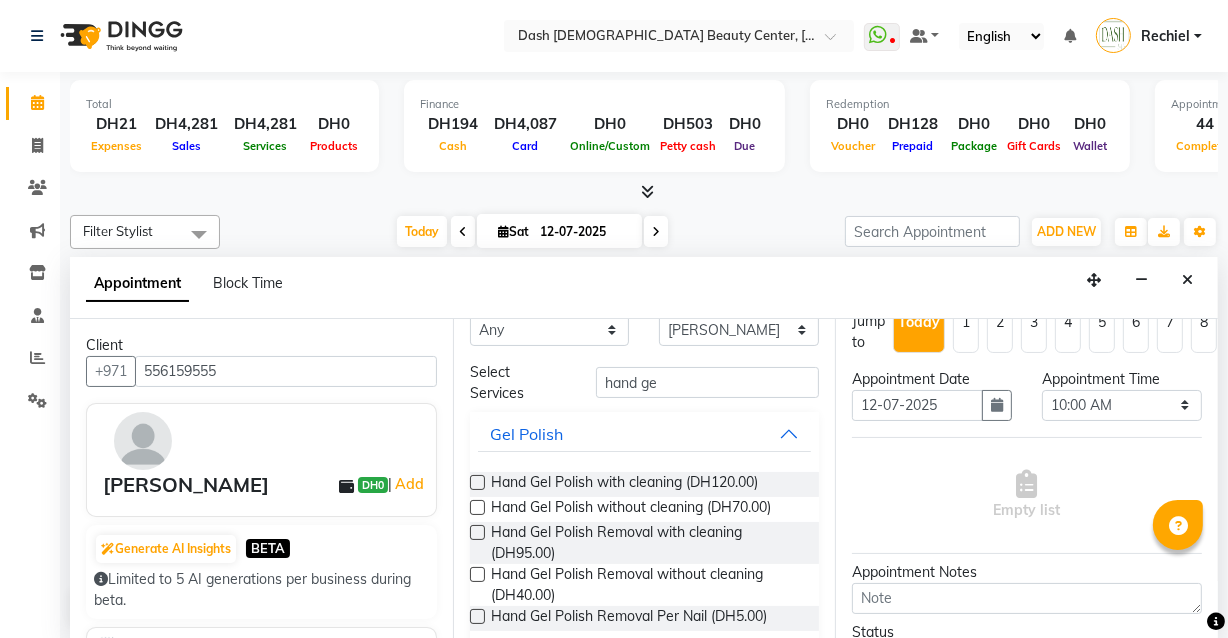 scroll, scrollTop: 25, scrollLeft: 0, axis: vertical 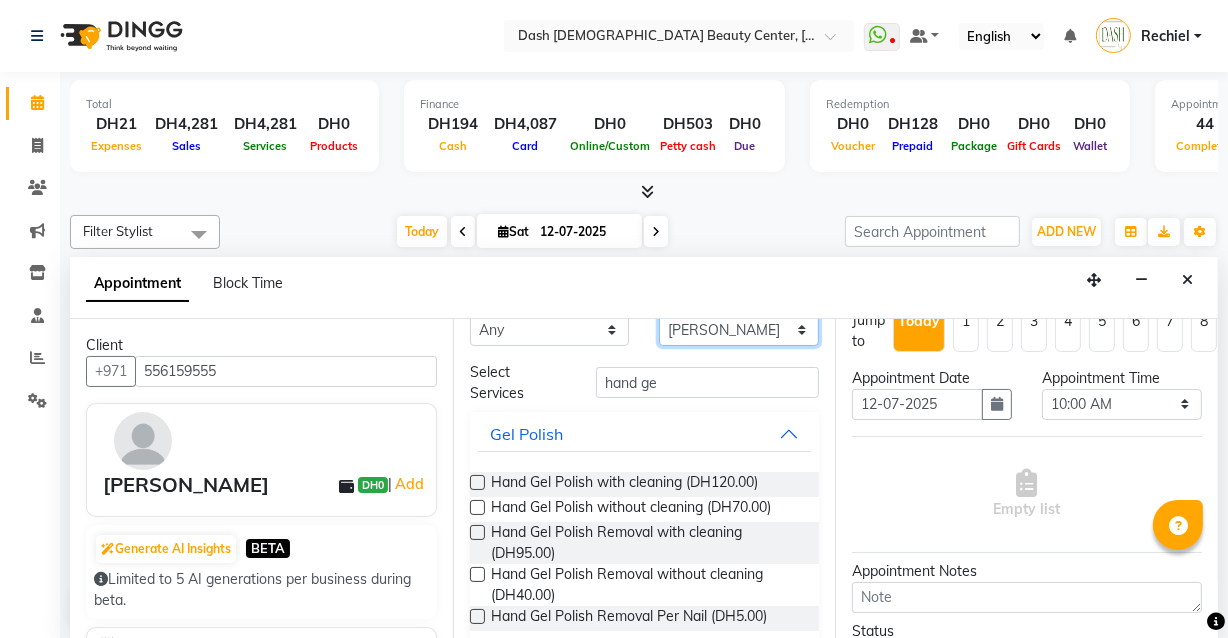 click on "Select [PERSON_NAME] [PERSON_NAME] [PERSON_NAME] [PERSON_NAME] [PERSON_NAME] [PERSON_NAME] [PERSON_NAME] [PERSON_NAME] [PERSON_NAME] Peace [PERSON_NAME] [PERSON_NAME]" at bounding box center [739, 330] 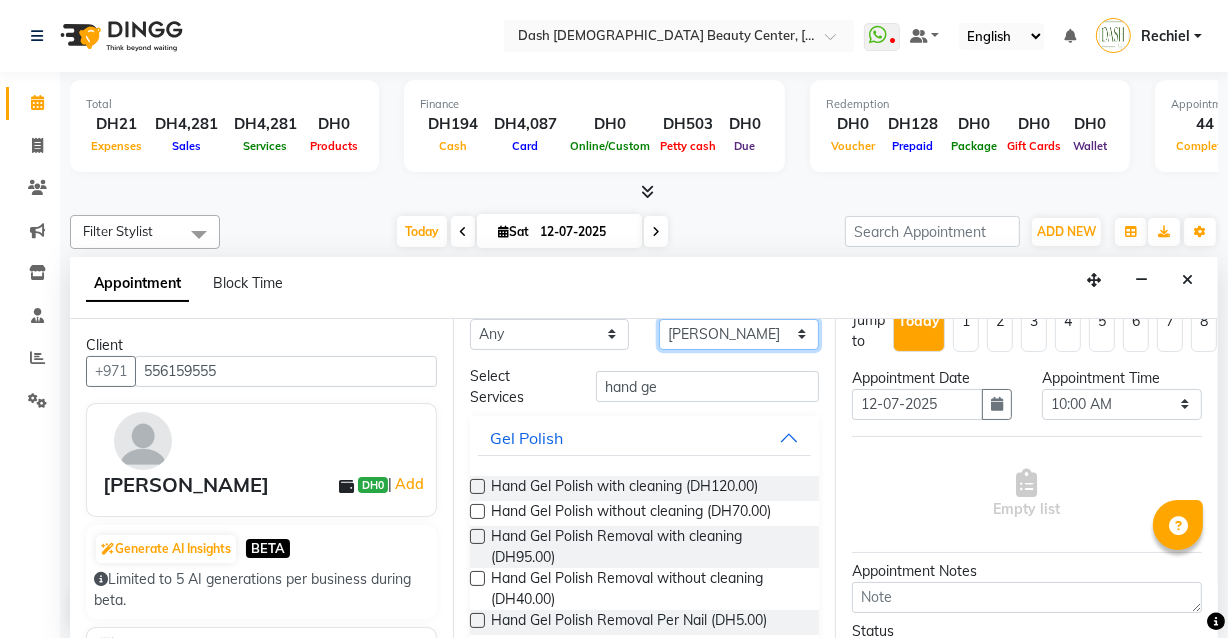 select on "81109" 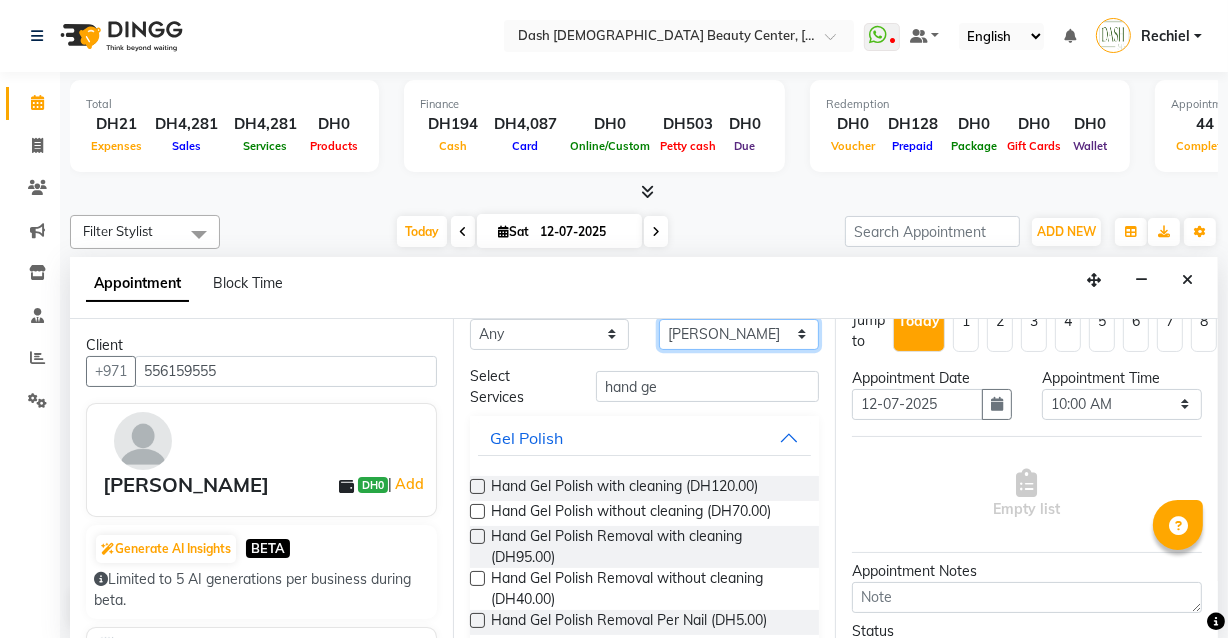 click on "Select [PERSON_NAME] [PERSON_NAME] [PERSON_NAME] [PERSON_NAME] [PERSON_NAME] [PERSON_NAME] [PERSON_NAME] [PERSON_NAME] [PERSON_NAME] Peace [PERSON_NAME] [PERSON_NAME]" at bounding box center [739, 334] 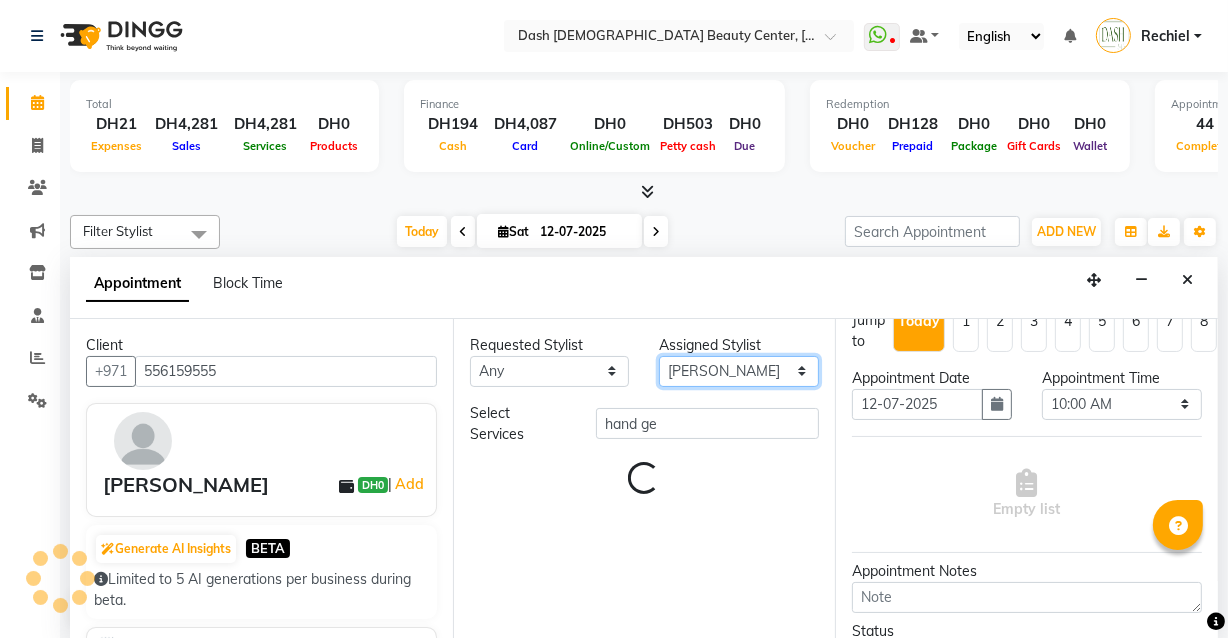 scroll, scrollTop: 0, scrollLeft: 0, axis: both 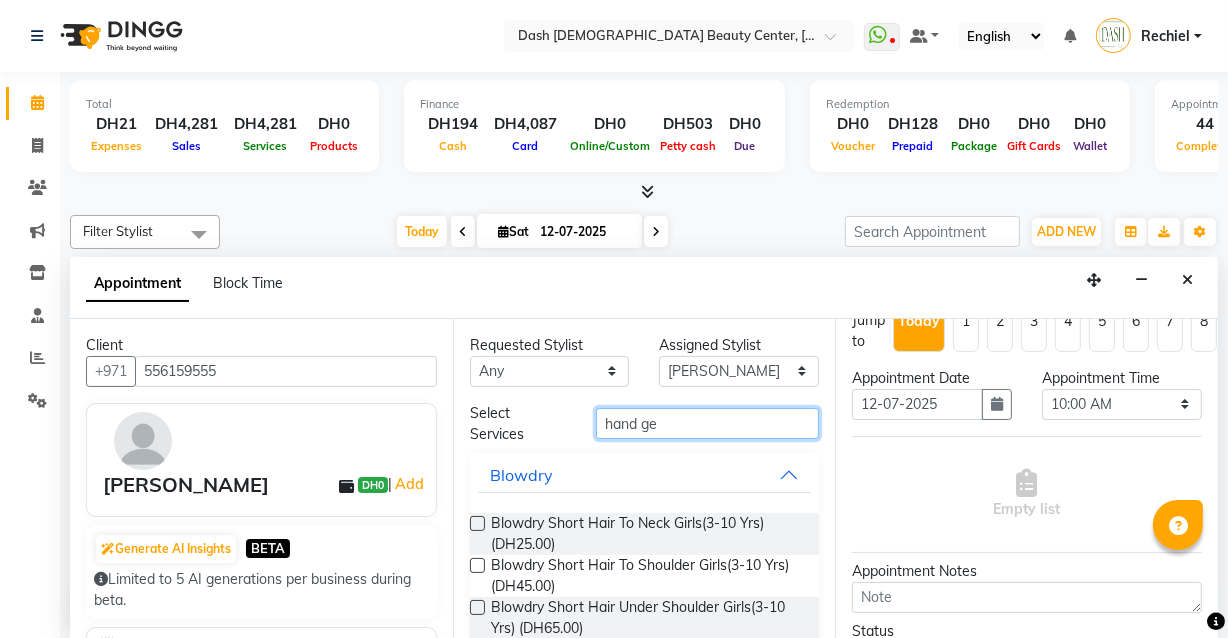 click on "hand ge" at bounding box center [707, 423] 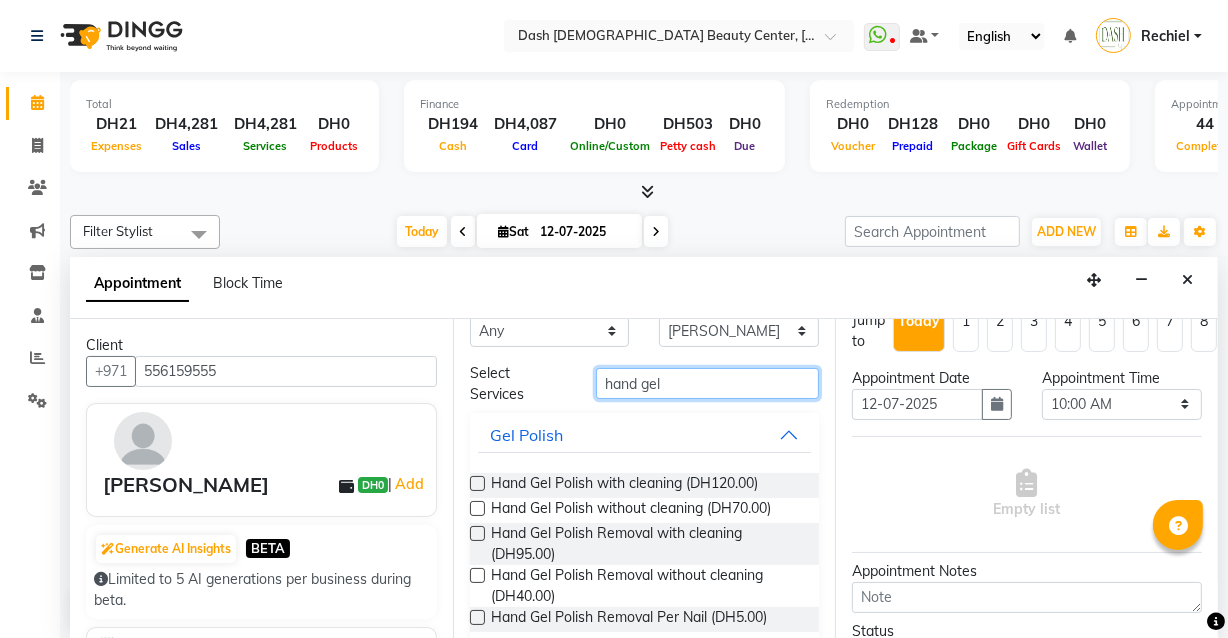scroll, scrollTop: 41, scrollLeft: 0, axis: vertical 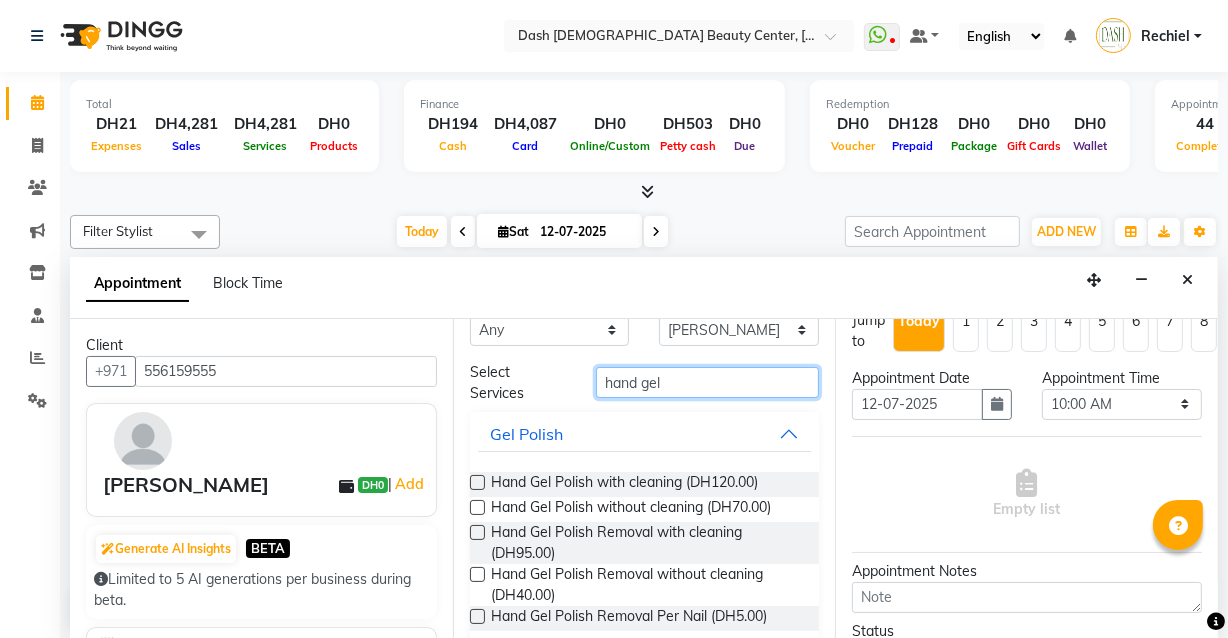 type on "hand gel" 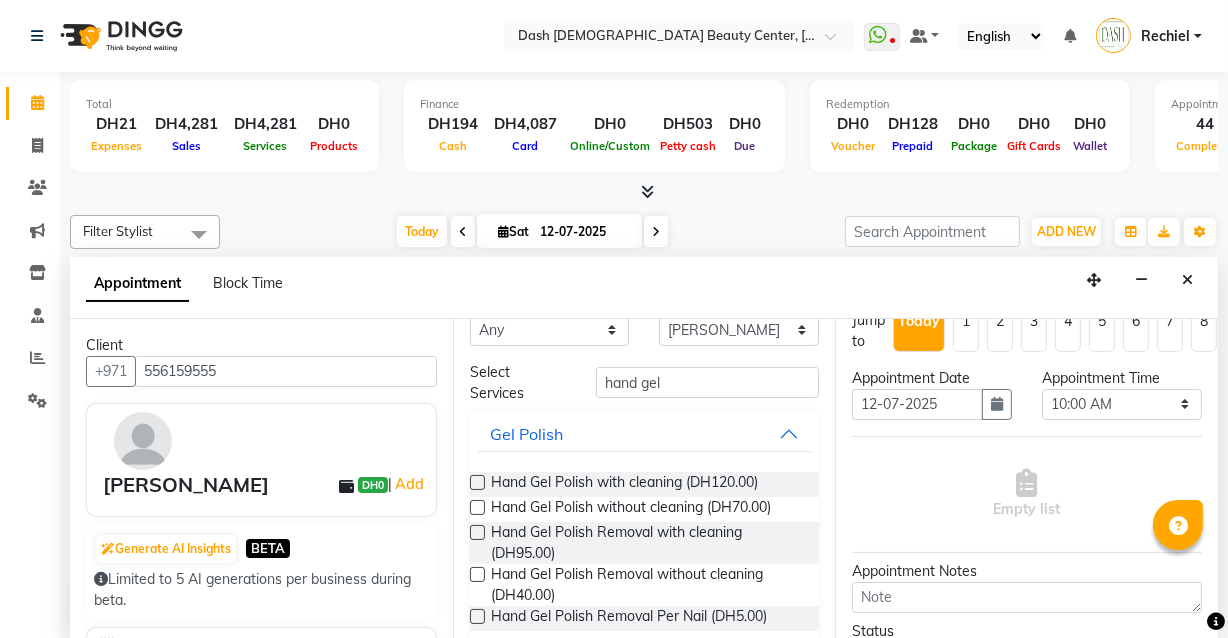 click at bounding box center [477, 507] 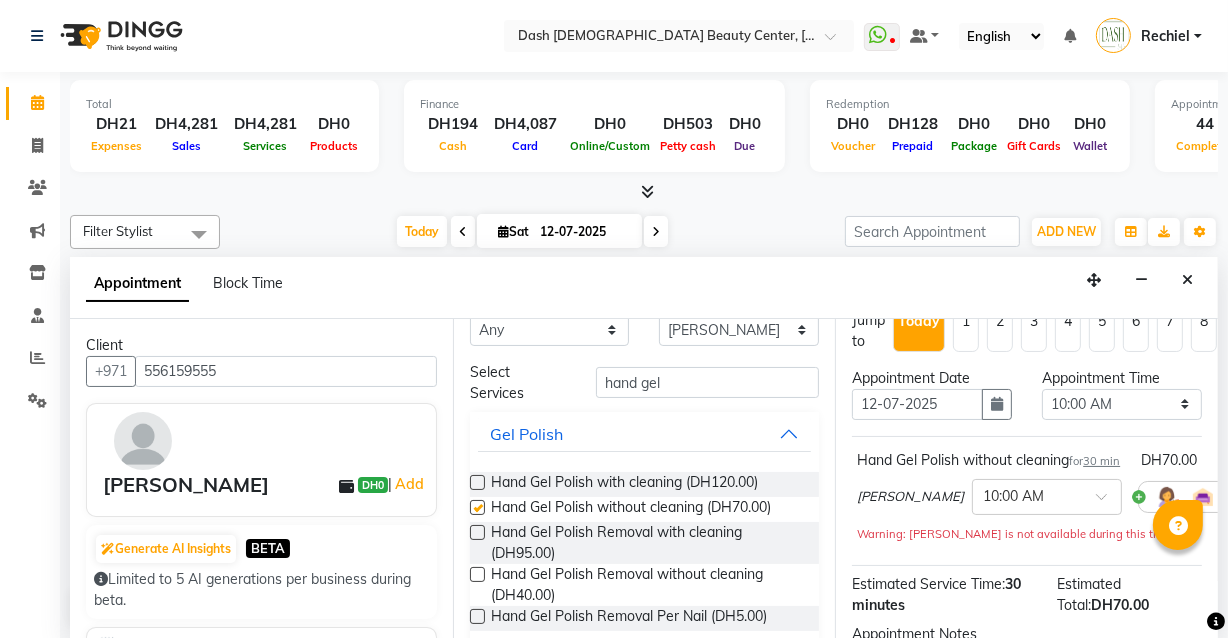 checkbox on "false" 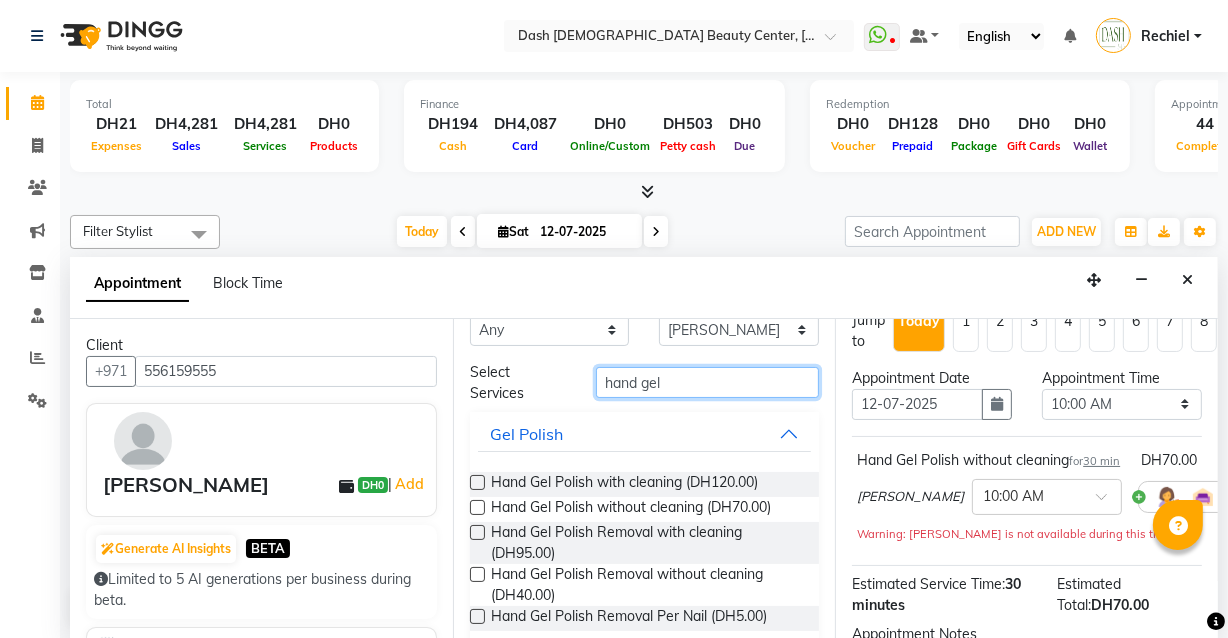 click on "hand gel" at bounding box center [707, 382] 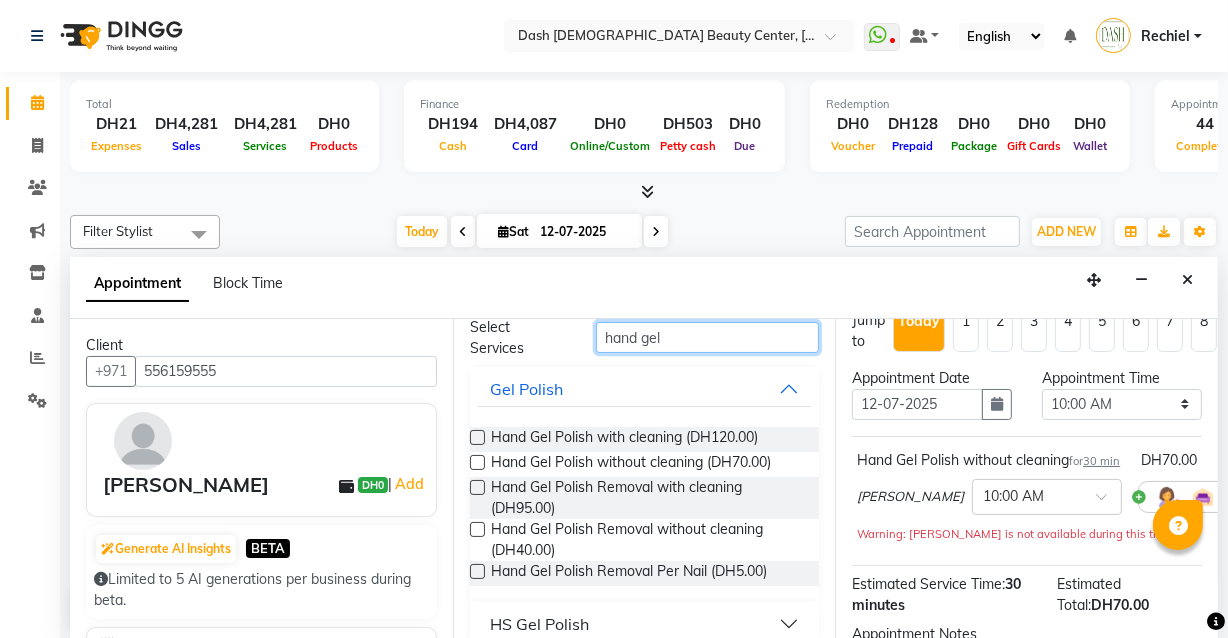 scroll, scrollTop: 108, scrollLeft: 0, axis: vertical 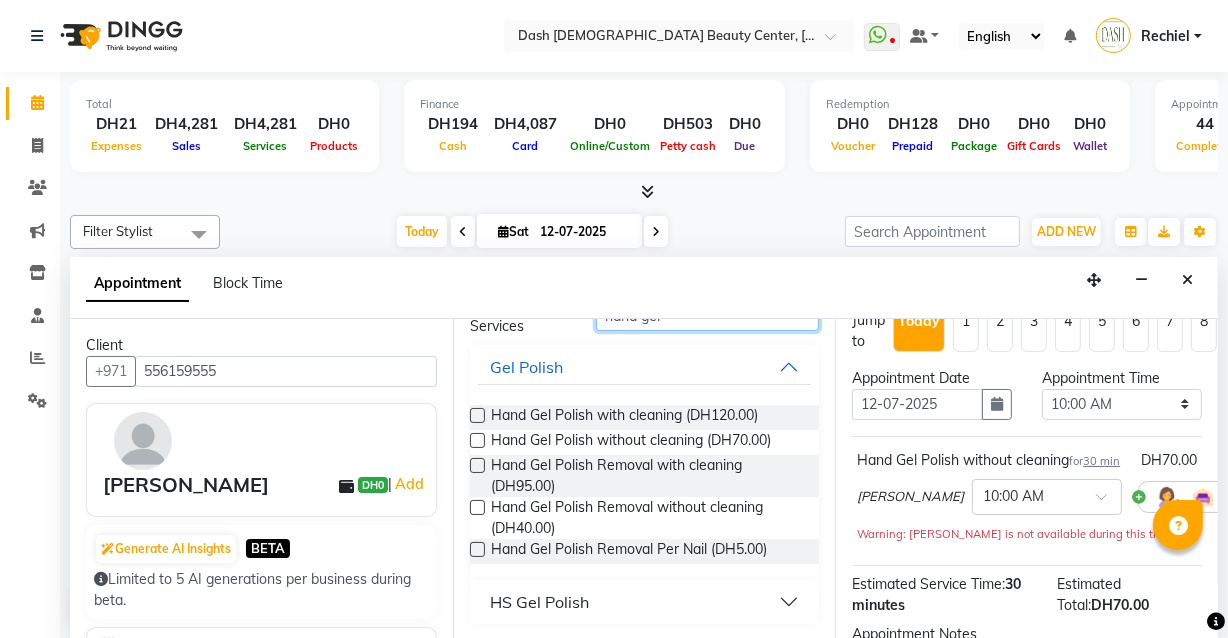 type on "hand gel" 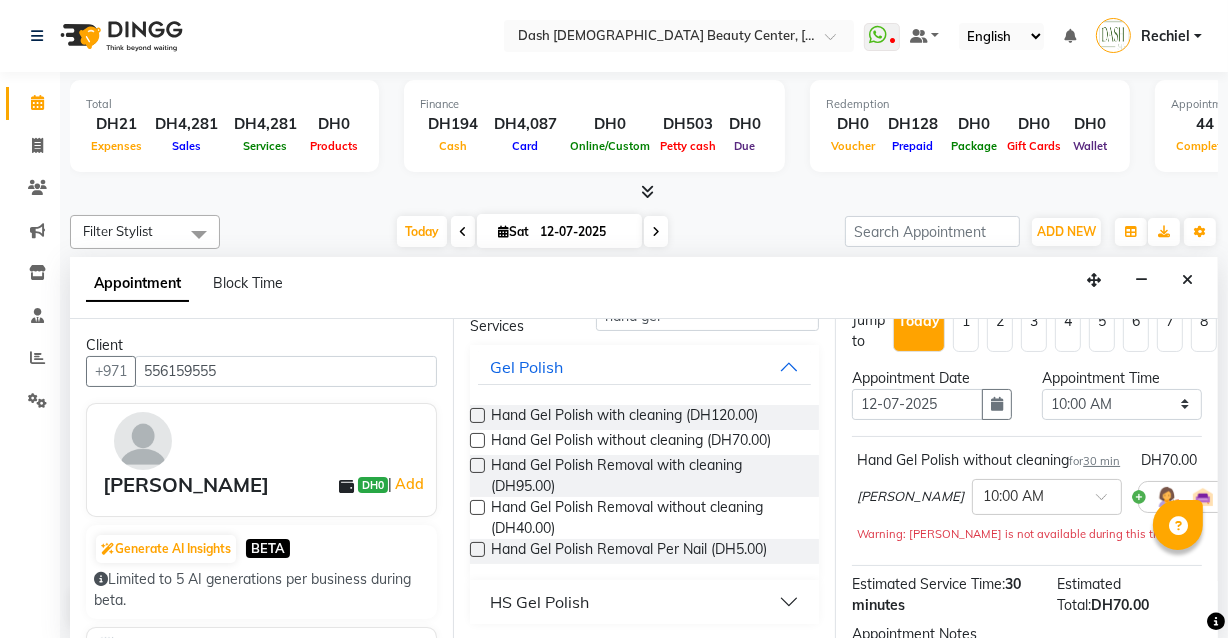 click at bounding box center (477, 507) 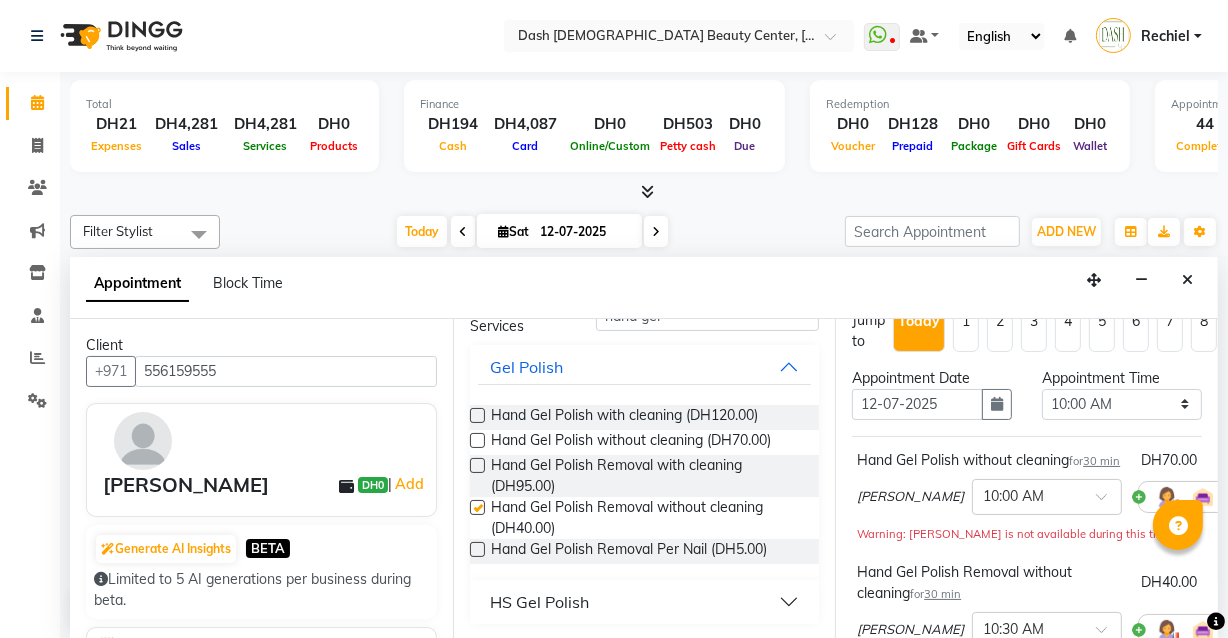 checkbox on "false" 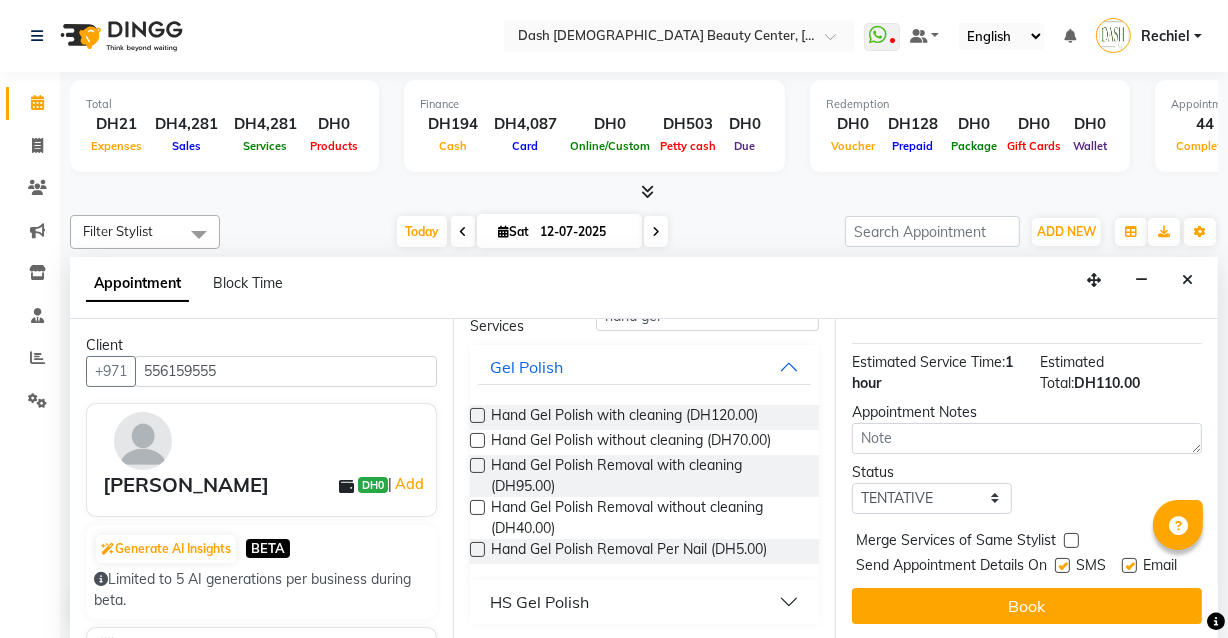 scroll, scrollTop: 410, scrollLeft: 0, axis: vertical 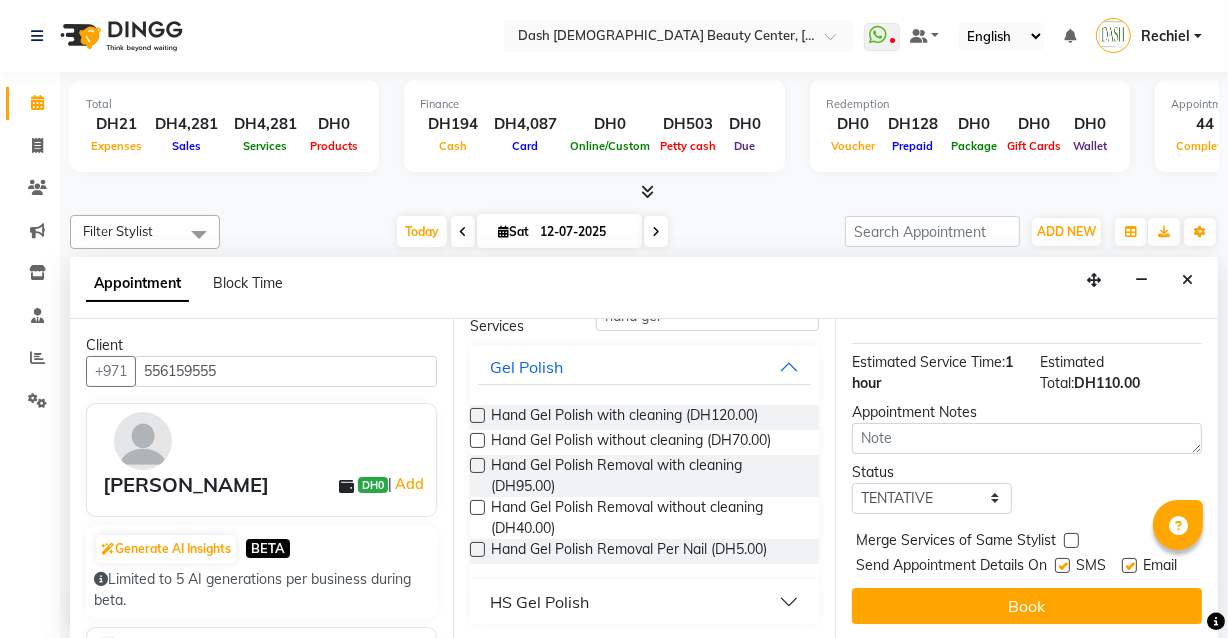 click at bounding box center [1071, 540] 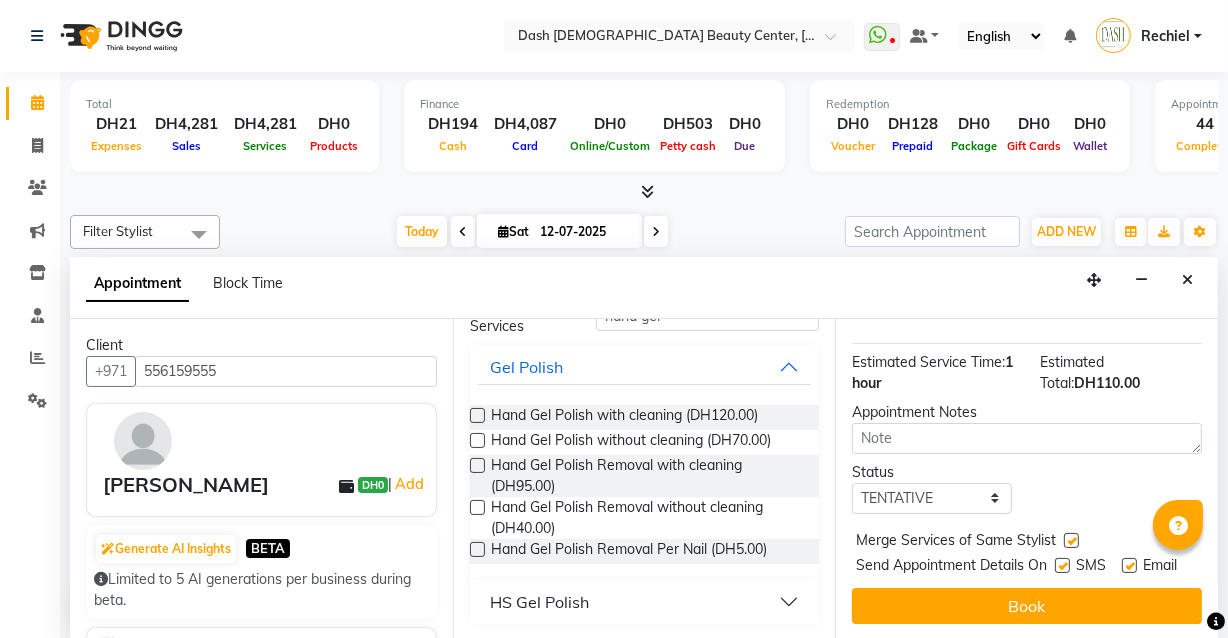 click at bounding box center (1062, 565) 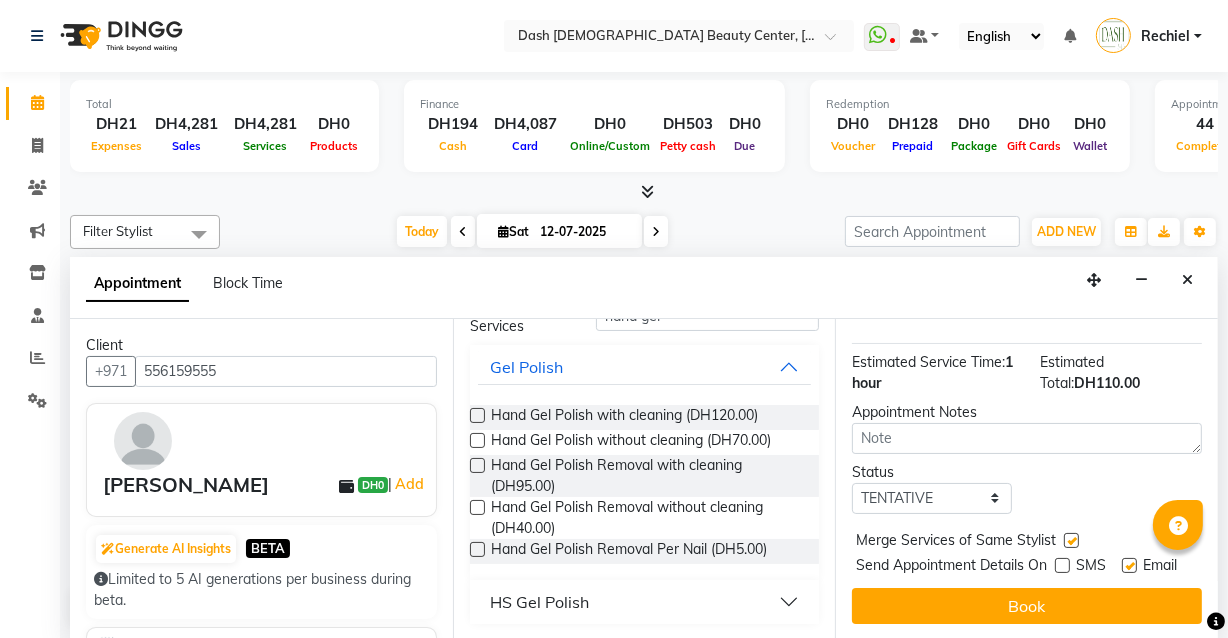 click at bounding box center [1129, 565] 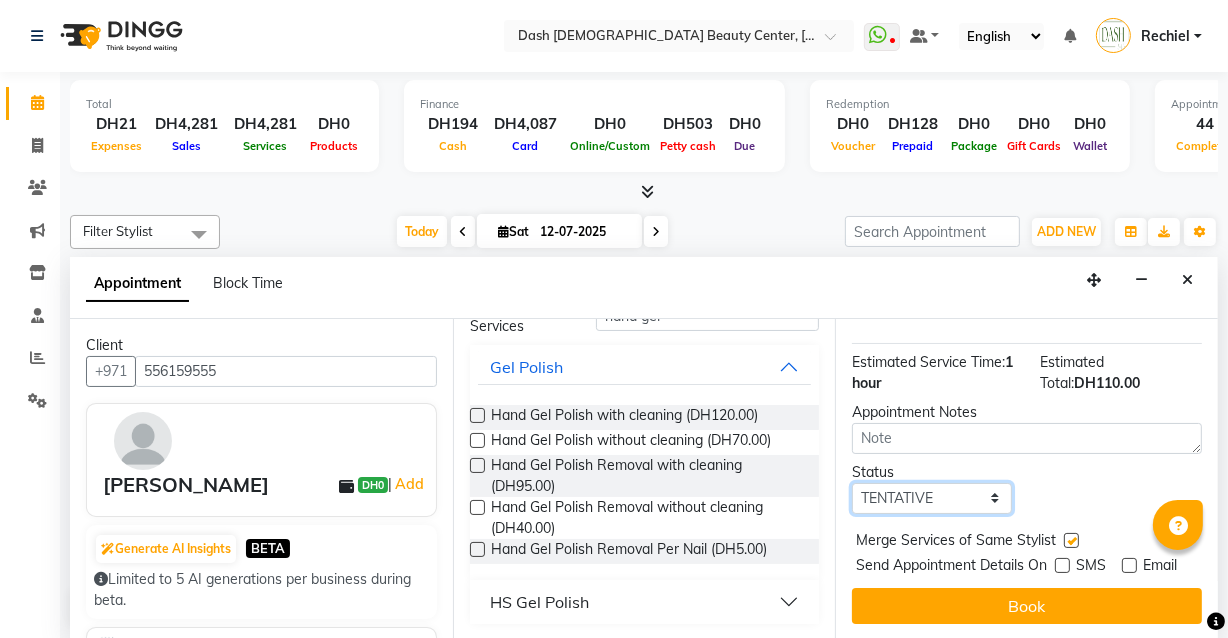 click on "Select TENTATIVE CONFIRM CHECK-IN UPCOMING" at bounding box center (932, 498) 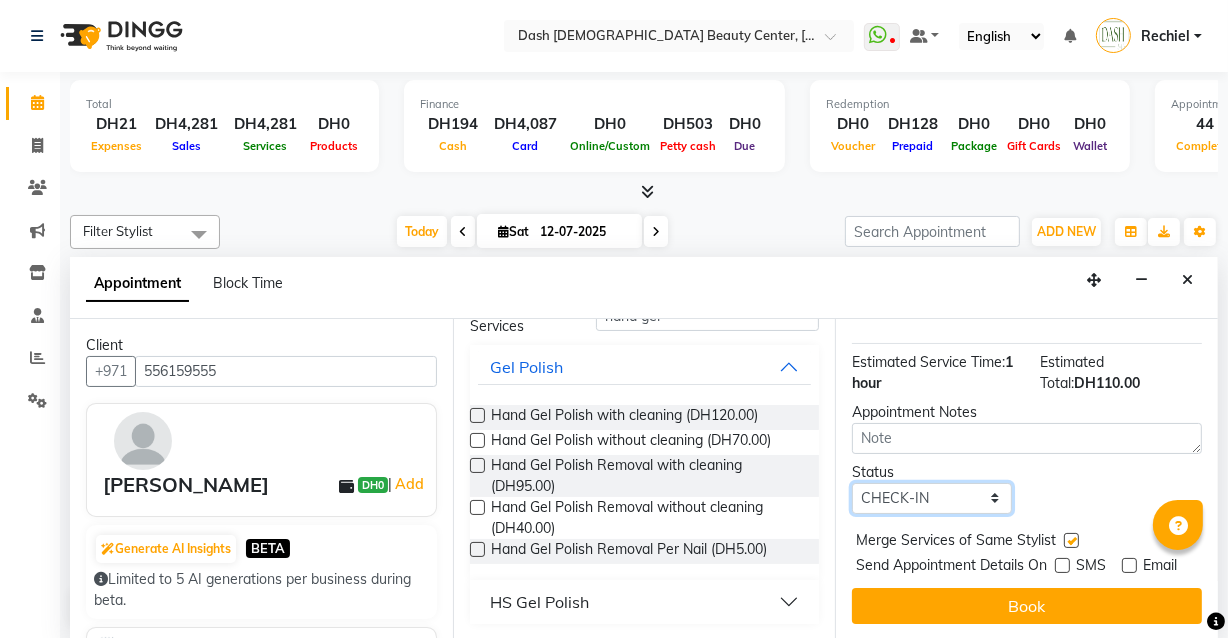 click on "Select TENTATIVE CONFIRM CHECK-IN UPCOMING" at bounding box center (932, 498) 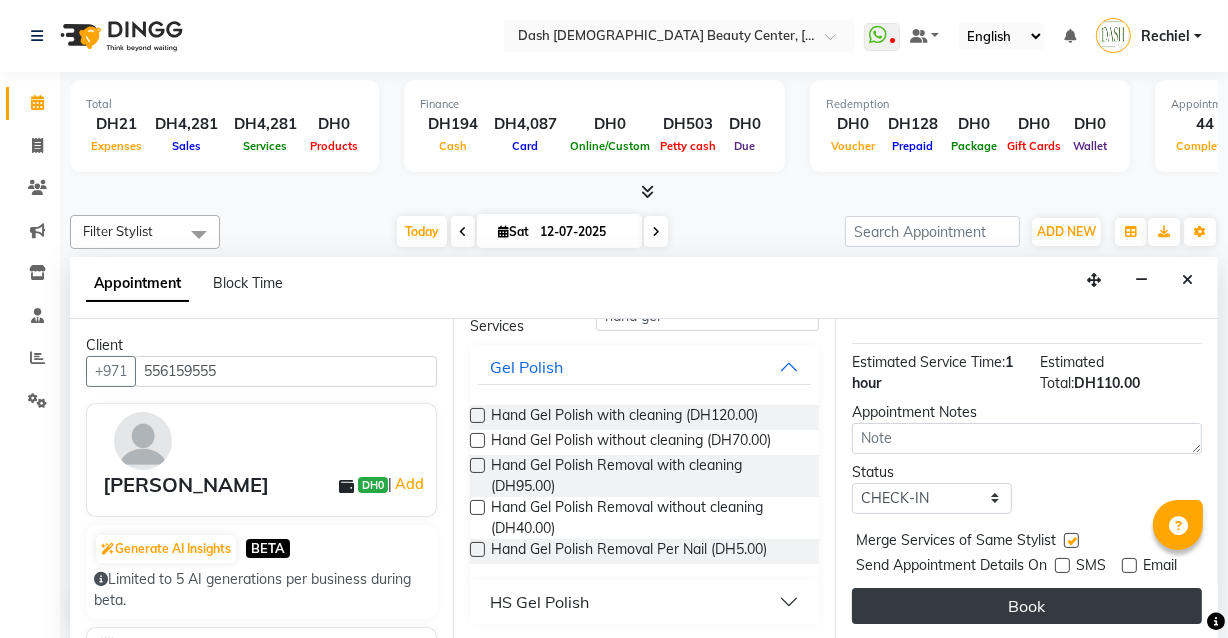 click on "Book" at bounding box center (1027, 606) 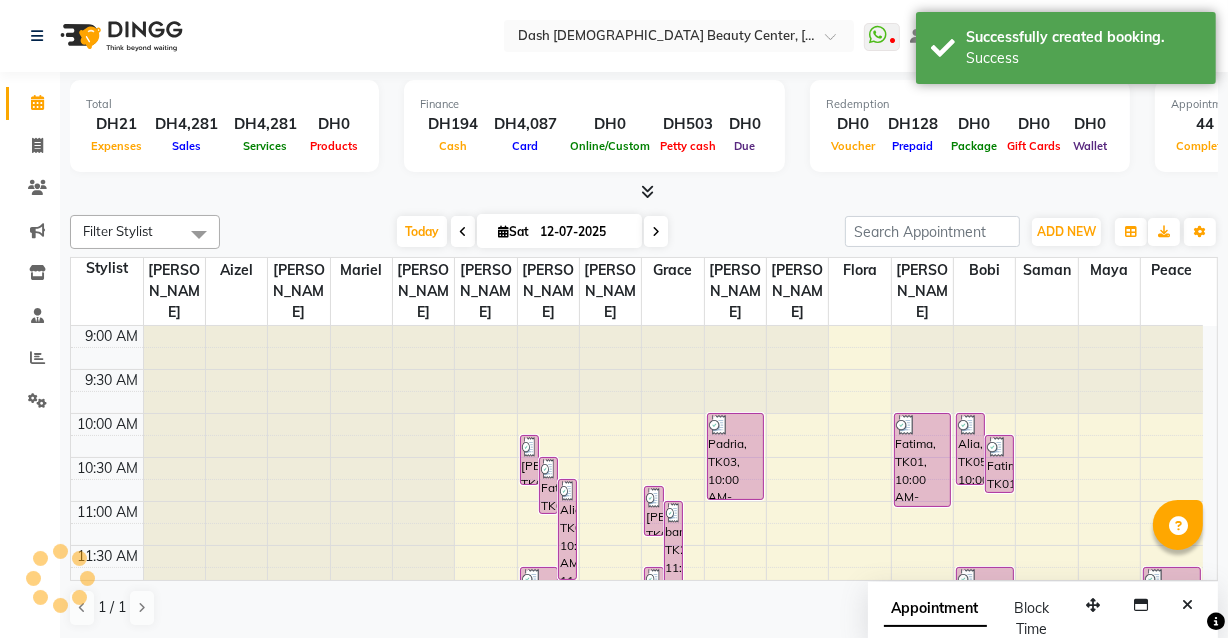 scroll, scrollTop: 0, scrollLeft: 0, axis: both 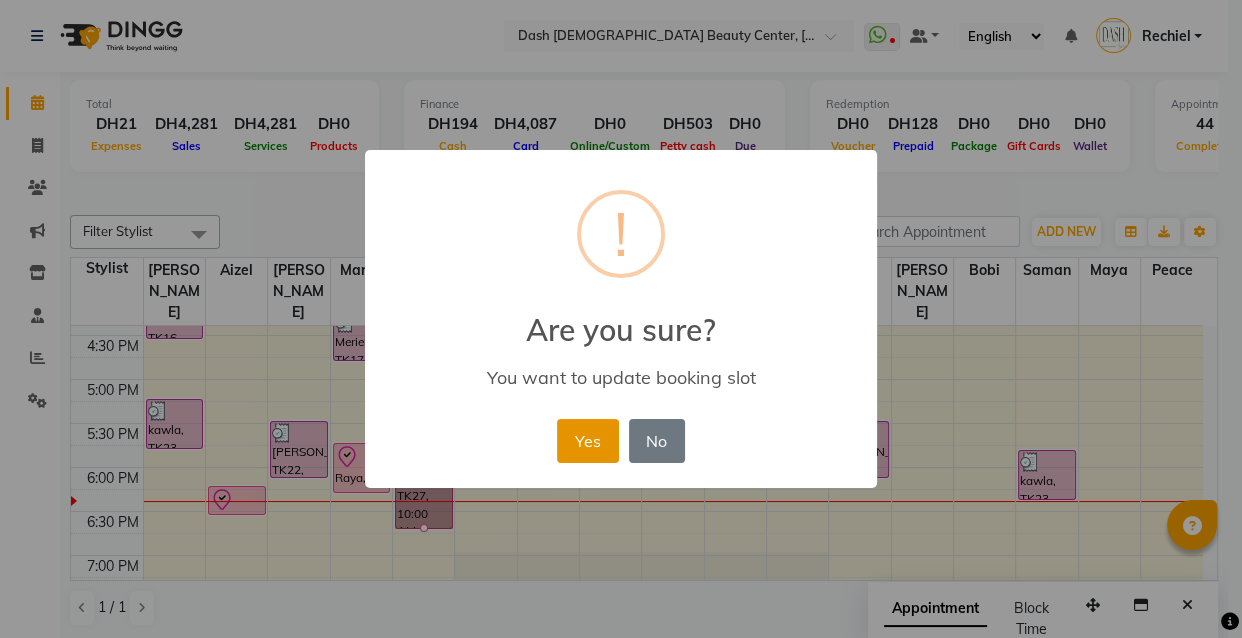 click on "Yes" at bounding box center (587, 441) 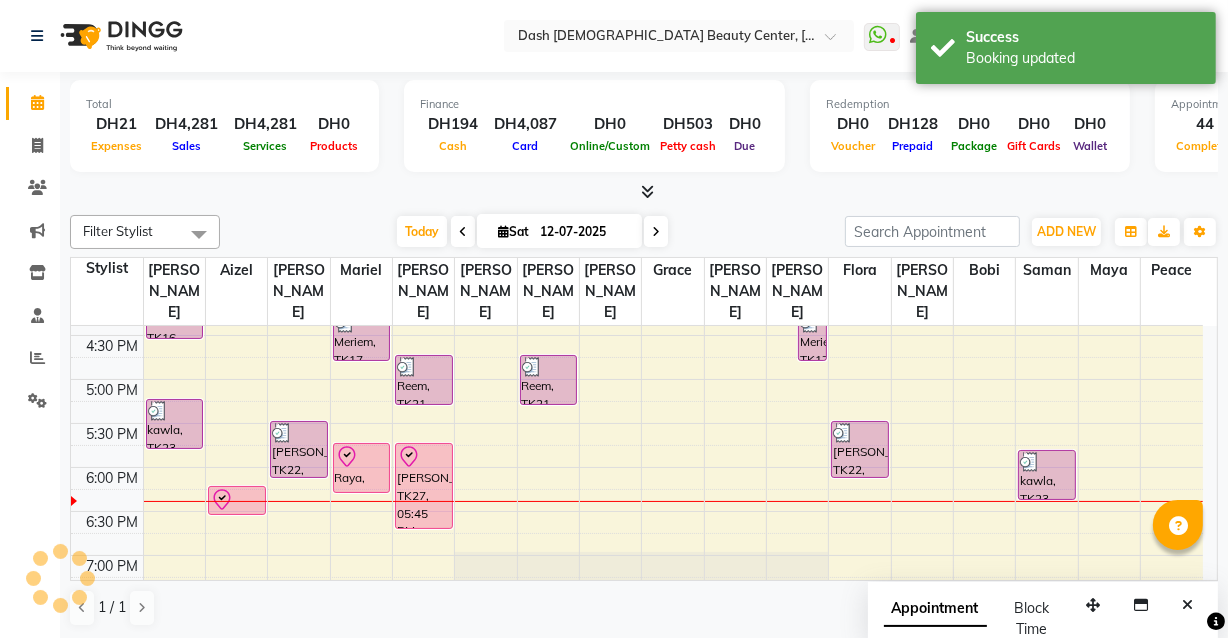 click on "[PERSON_NAME], TK27, 05:45 PM-06:45 PM, Hand Gel Polish without cleaning,Hand Gel Polish Removal without cleaning" at bounding box center [424, 486] 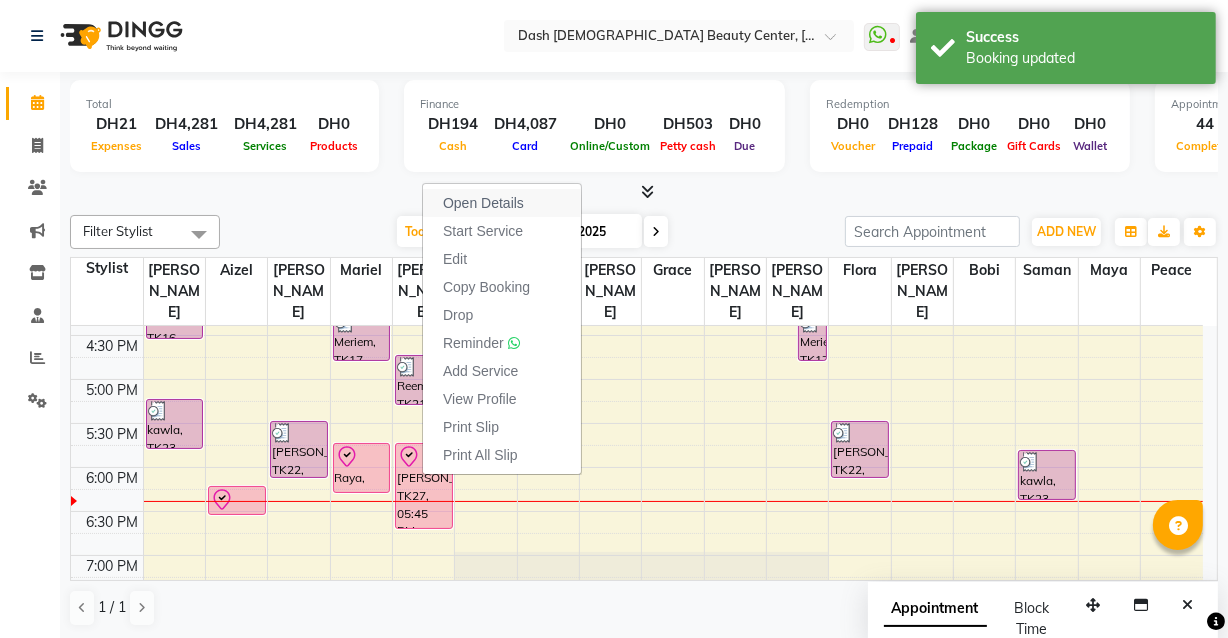 click on "Open Details" at bounding box center [502, 203] 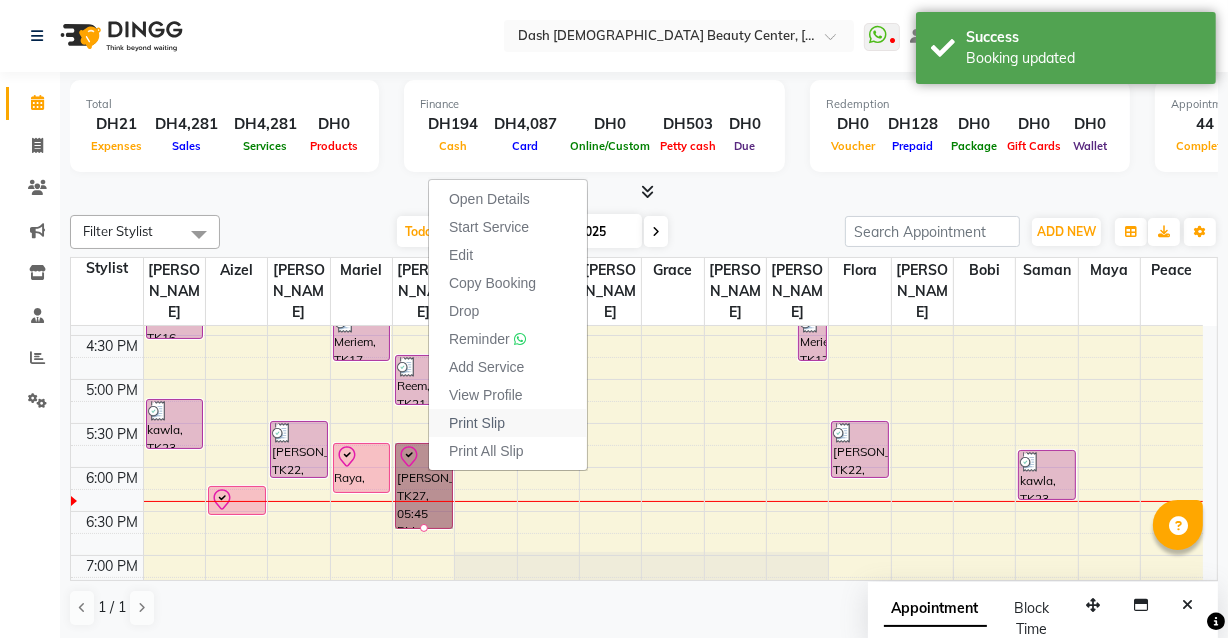 click on "Print Slip" at bounding box center [477, 423] 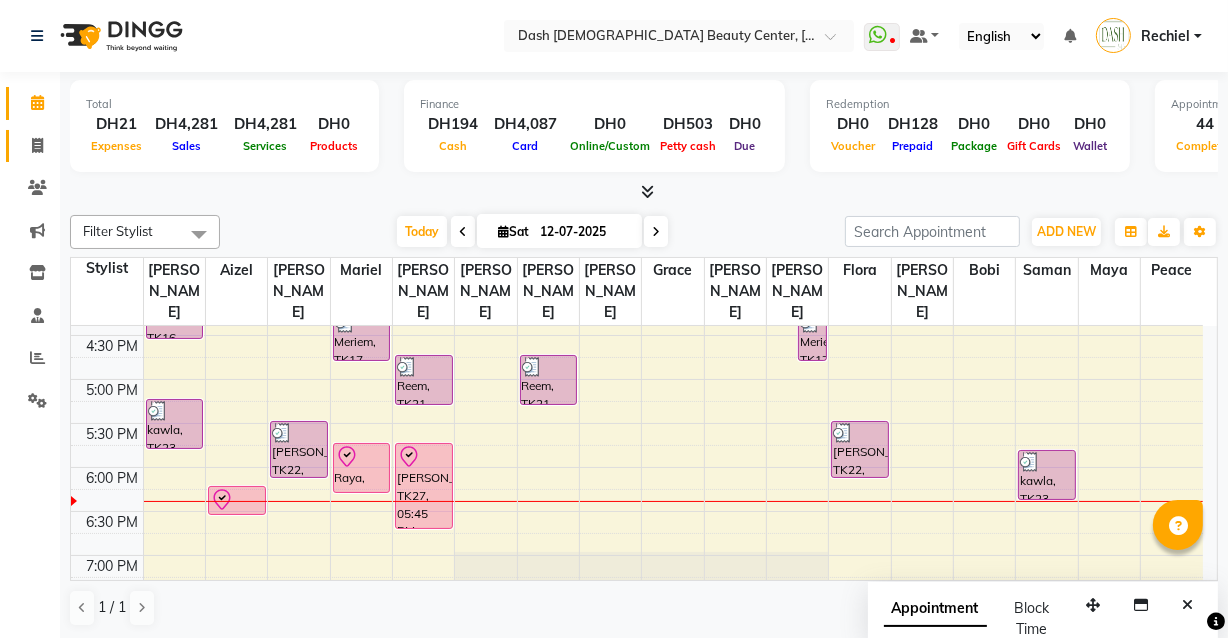 click 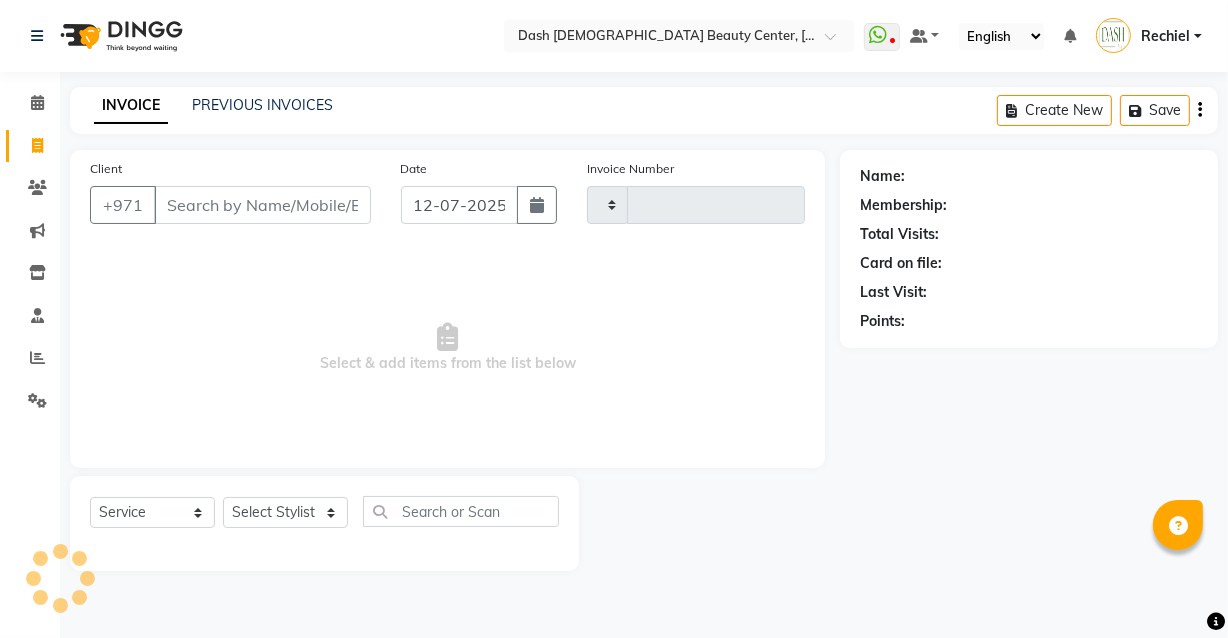 type on "1844" 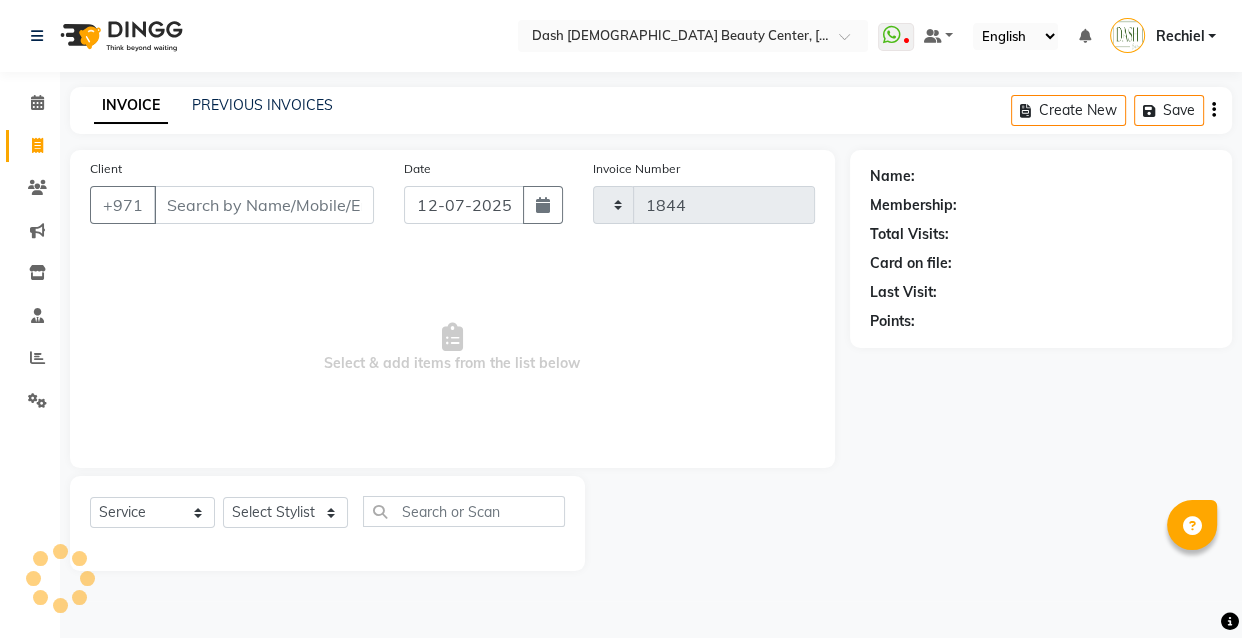 select on "8372" 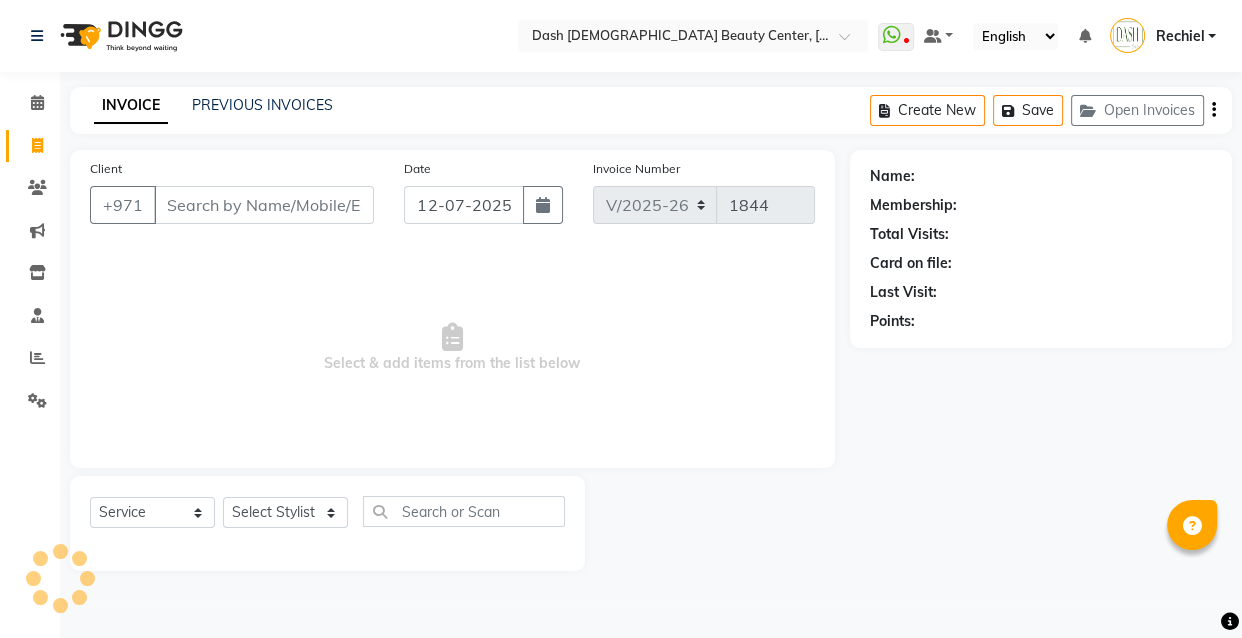 click on "Client" at bounding box center [264, 205] 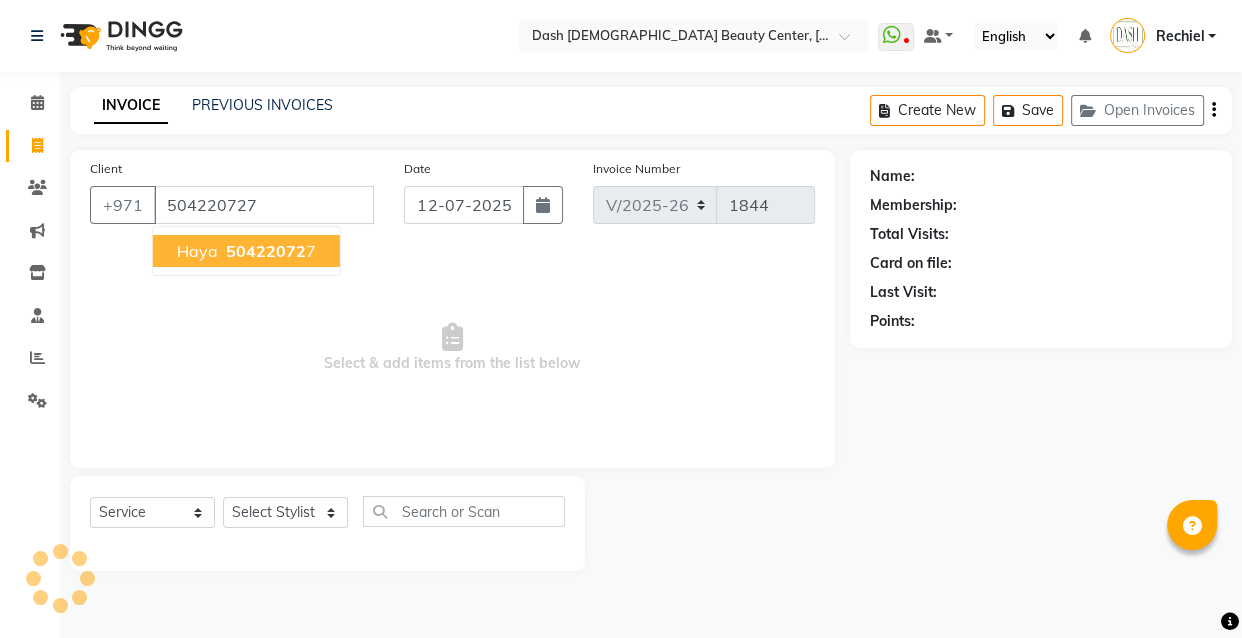 type on "504220727" 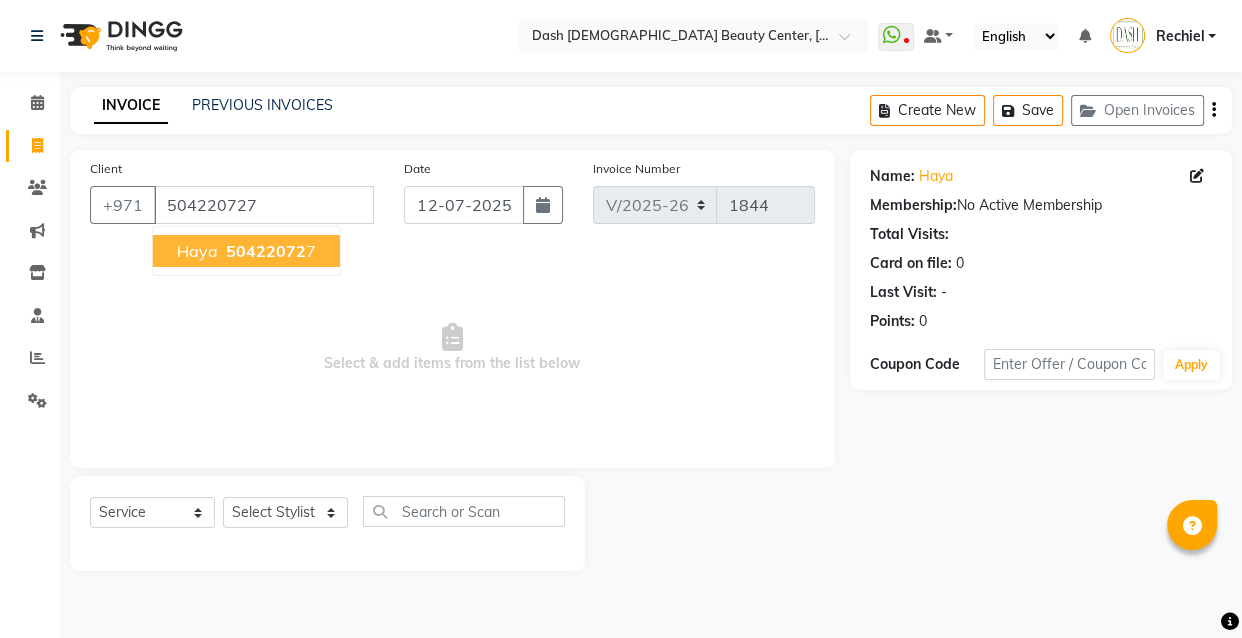 click on "50422072" at bounding box center [266, 251] 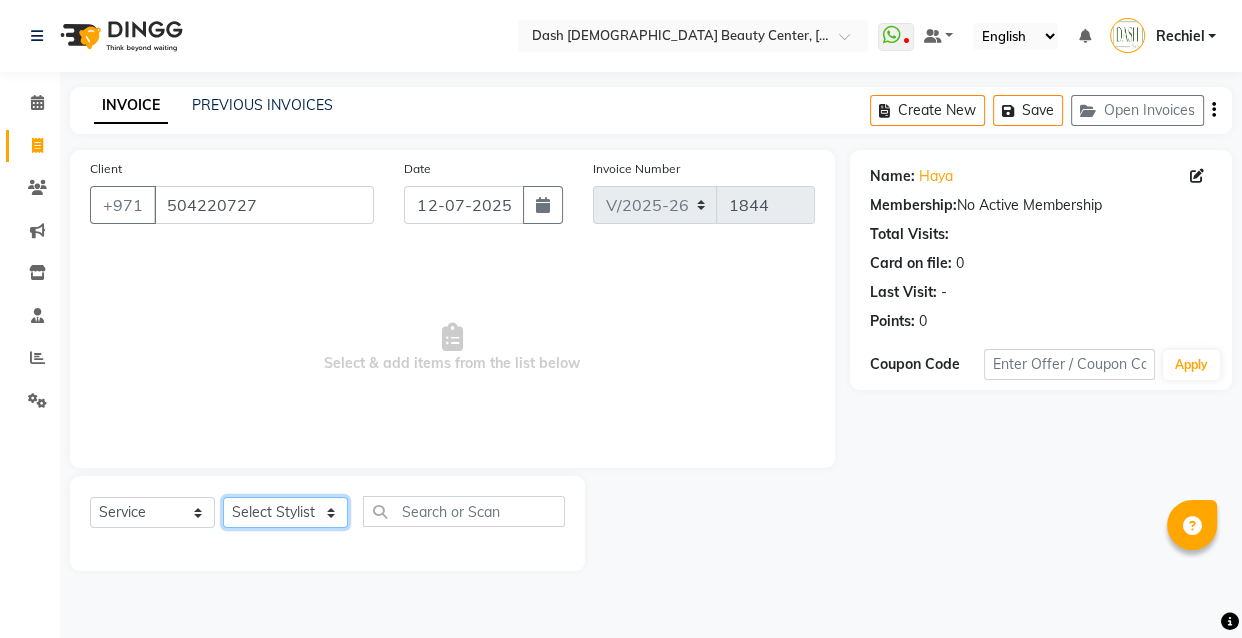 click on "Select Stylist [PERSON_NAME] [PERSON_NAME] [PERSON_NAME] [PERSON_NAME] [PERSON_NAME] [PERSON_NAME] [PERSON_NAME] [PERSON_NAME] May [PERSON_NAME] (Cafe) Nabasirye (Cafe) [PERSON_NAME] [PERSON_NAME] Owner Peace Rechiel [PERSON_NAME] [PERSON_NAME]" 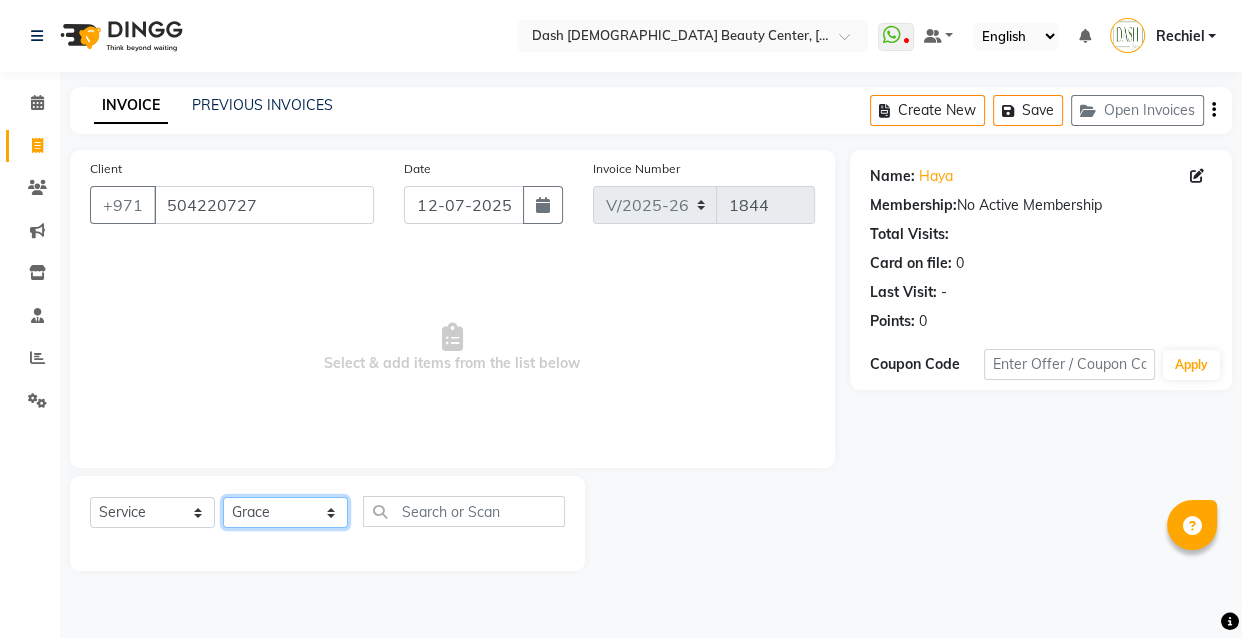 click on "Select Stylist [PERSON_NAME] [PERSON_NAME] [PERSON_NAME] [PERSON_NAME] [PERSON_NAME] [PERSON_NAME] [PERSON_NAME] [PERSON_NAME] May [PERSON_NAME] (Cafe) Nabasirye (Cafe) [PERSON_NAME] [PERSON_NAME] Owner Peace Rechiel [PERSON_NAME] [PERSON_NAME]" 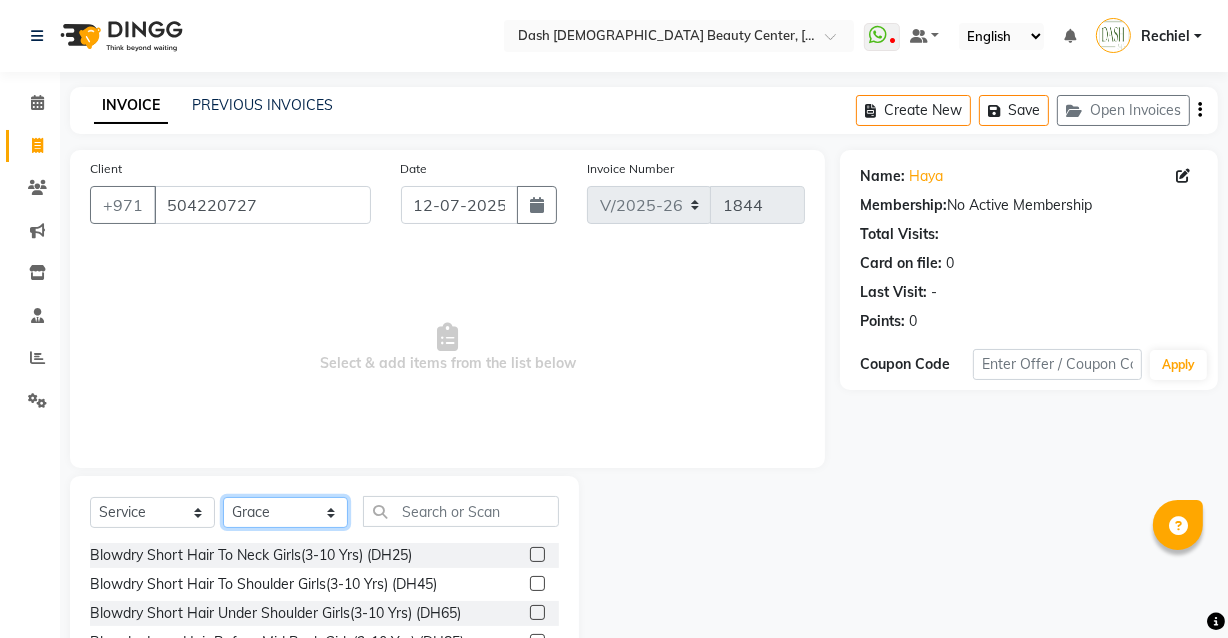 select on "82379" 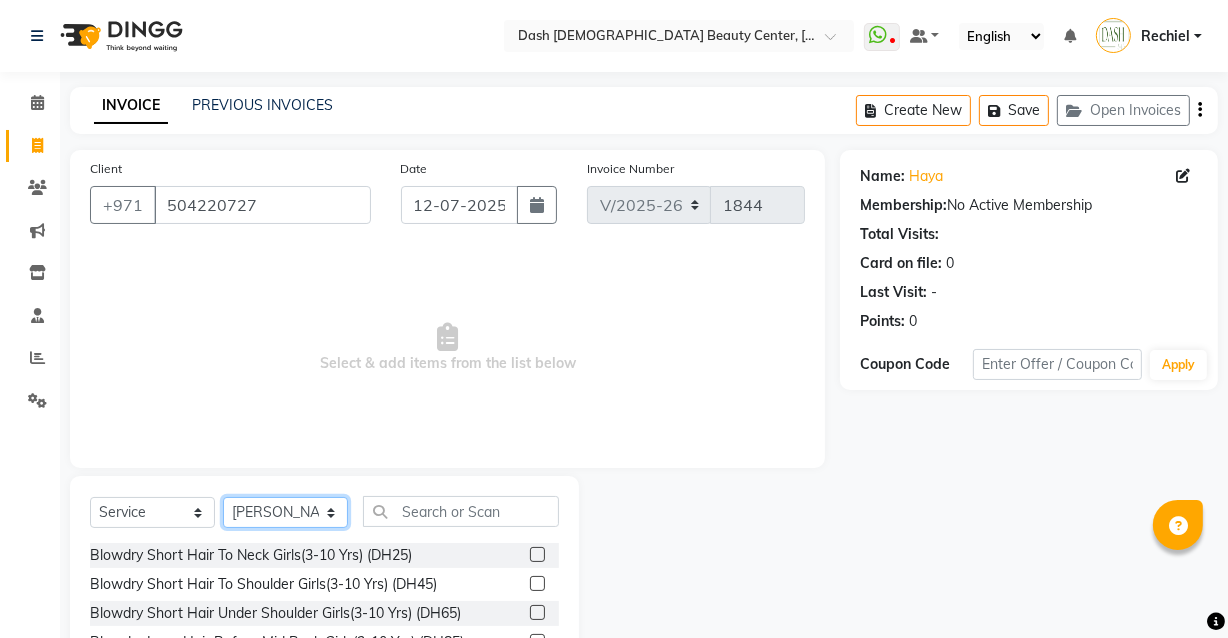 click on "Select Stylist [PERSON_NAME] [PERSON_NAME] [PERSON_NAME] [PERSON_NAME] [PERSON_NAME] [PERSON_NAME] [PERSON_NAME] [PERSON_NAME] May [PERSON_NAME] (Cafe) Nabasirye (Cafe) [PERSON_NAME] [PERSON_NAME] Owner Peace Rechiel [PERSON_NAME] [PERSON_NAME]" 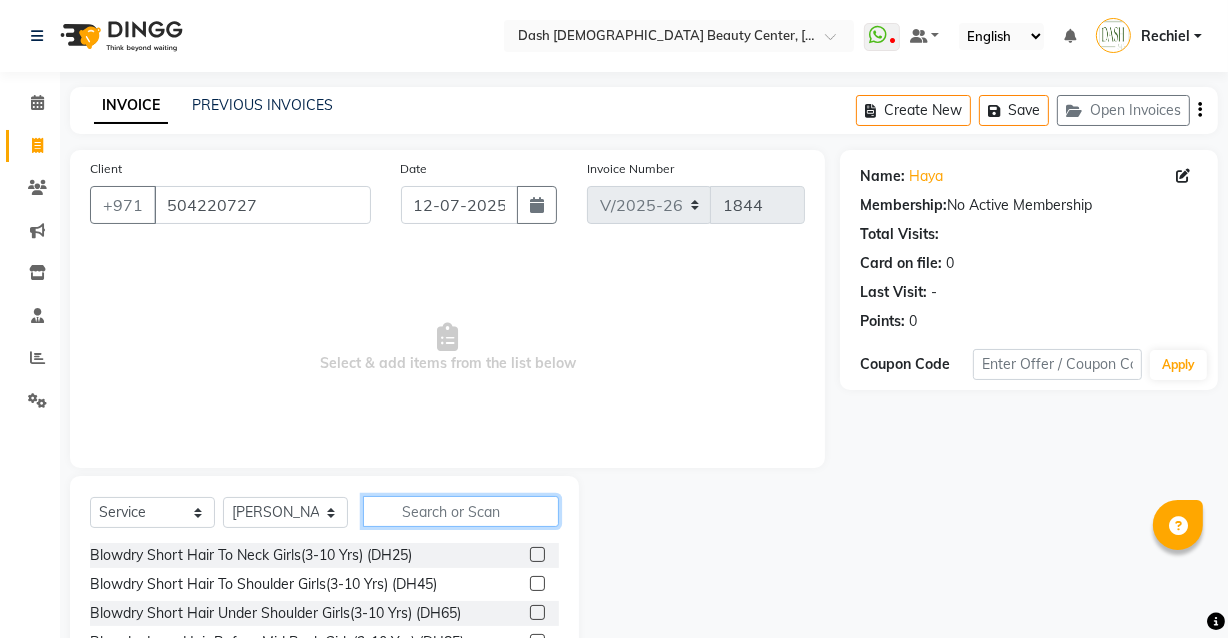 click 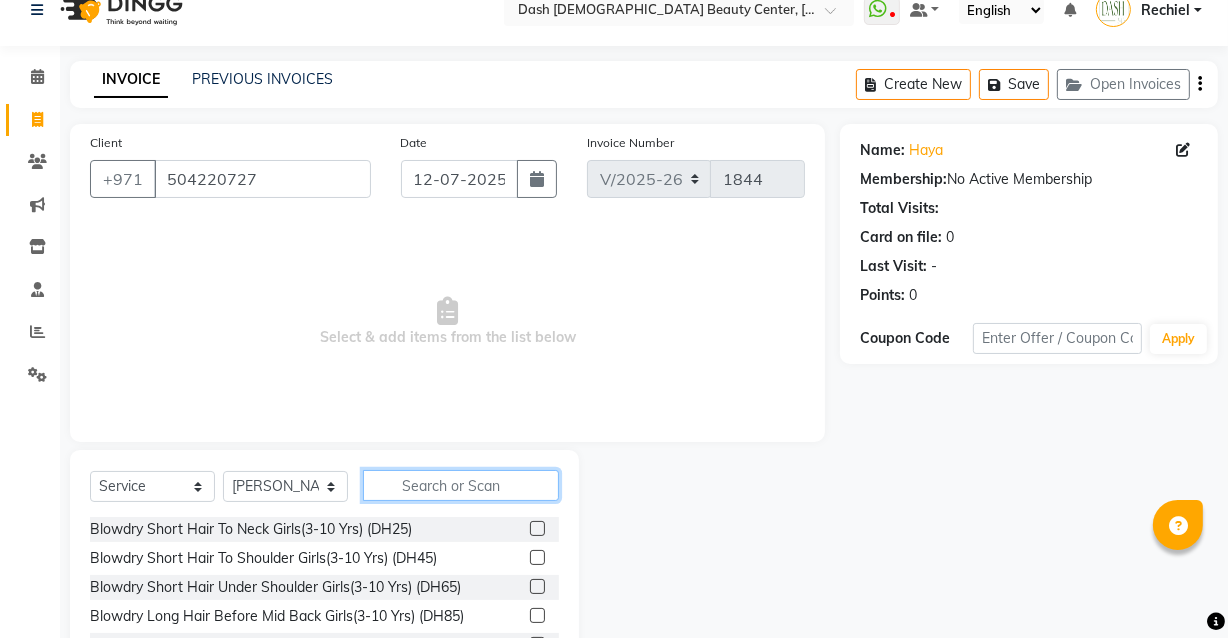scroll, scrollTop: 0, scrollLeft: 0, axis: both 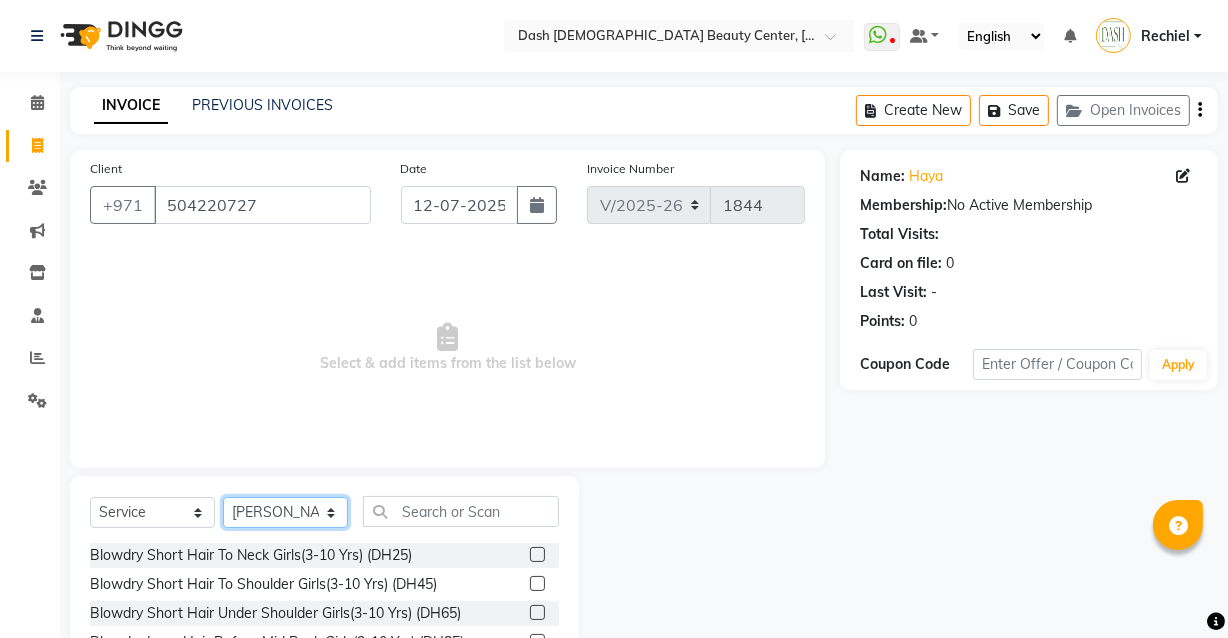 click on "Select Stylist [PERSON_NAME] [PERSON_NAME] [PERSON_NAME] [PERSON_NAME] [PERSON_NAME] [PERSON_NAME] [PERSON_NAME] [PERSON_NAME] May [PERSON_NAME] (Cafe) Nabasirye (Cafe) [PERSON_NAME] [PERSON_NAME] Owner Peace Rechiel [PERSON_NAME] [PERSON_NAME]" 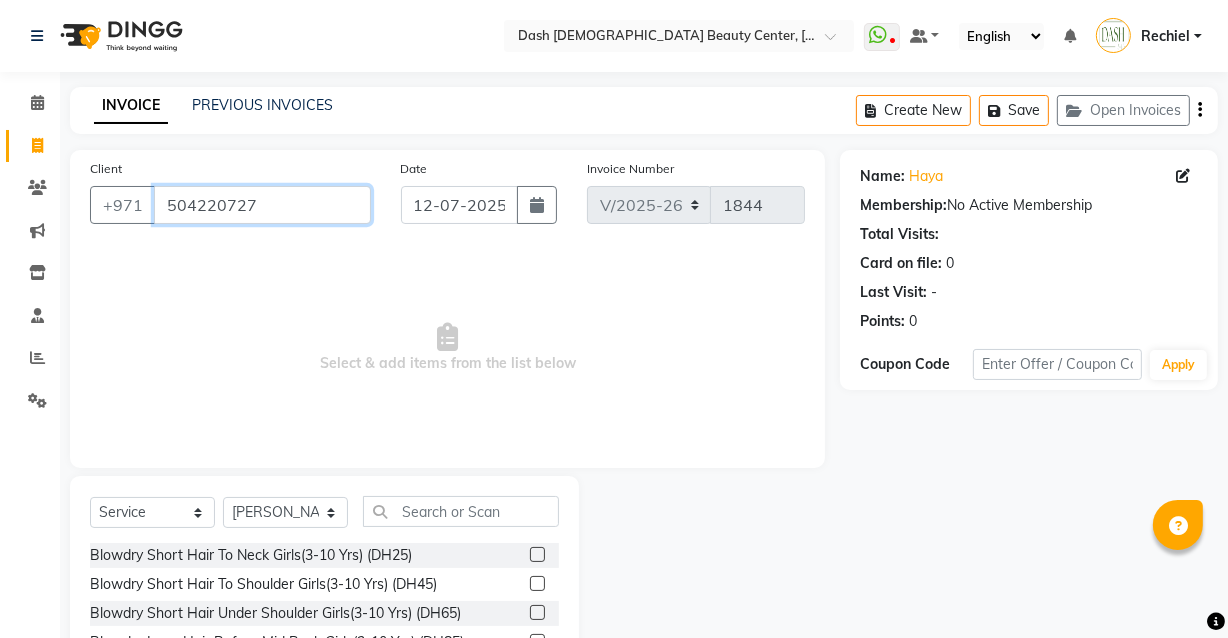 click on "504220727" at bounding box center [262, 205] 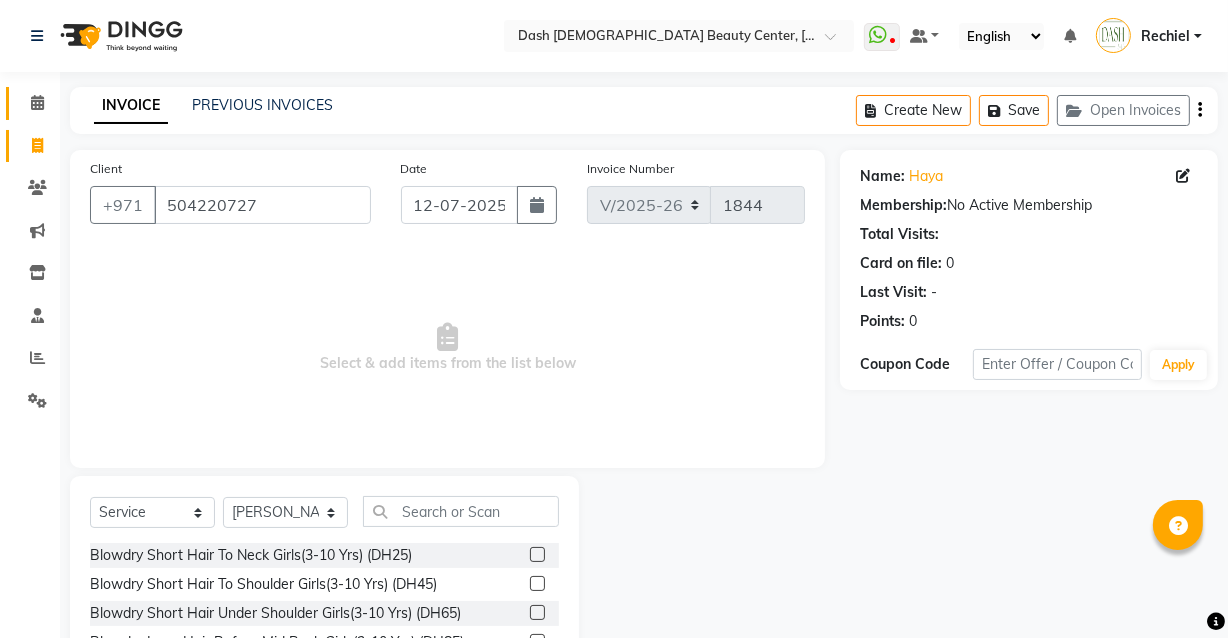 click 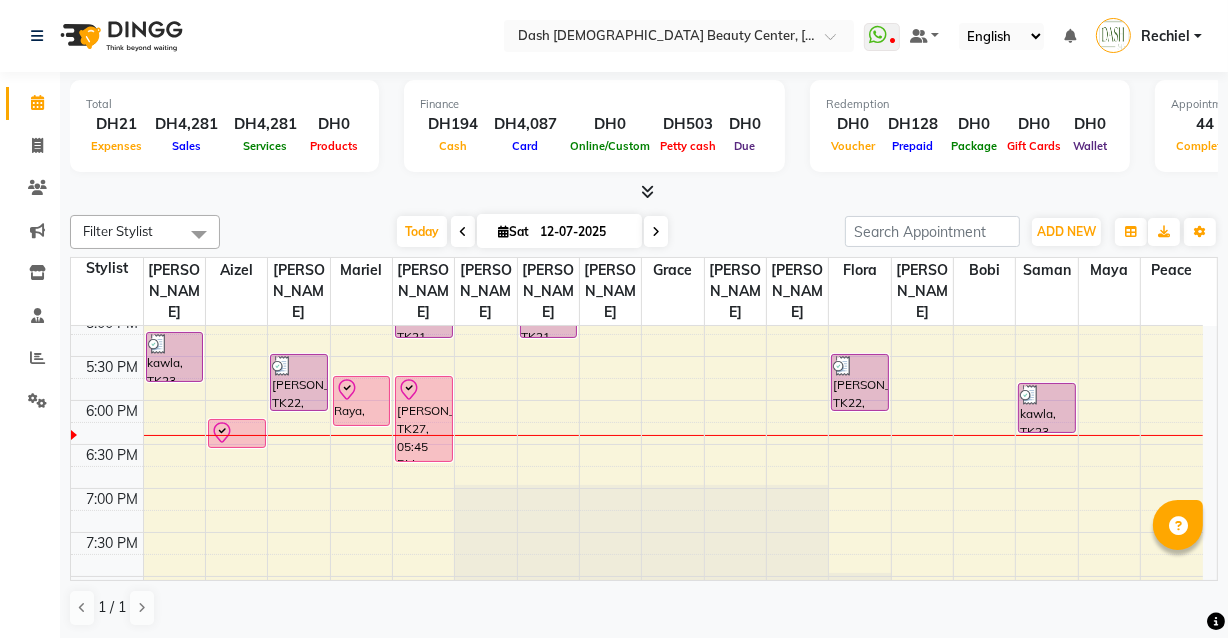 scroll, scrollTop: 701, scrollLeft: 0, axis: vertical 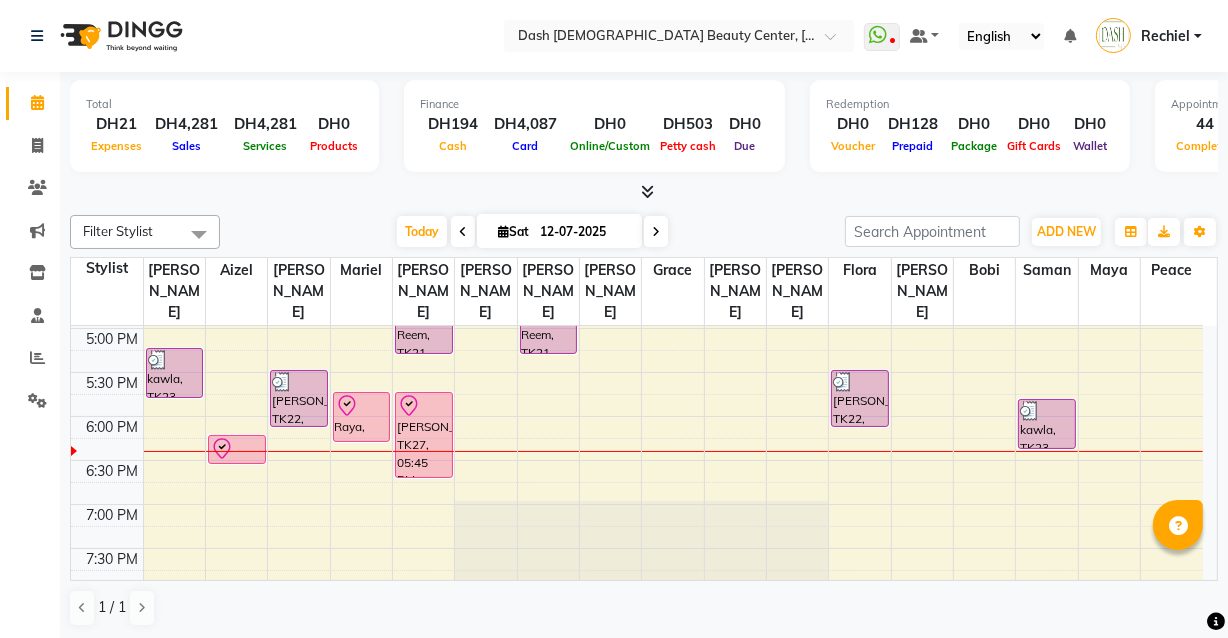 click on "[PERSON_NAME], TK27, 05:45 PM-06:45 PM, Hand Gel Polish without cleaning,Hand Gel Polish Removal without cleaning" at bounding box center [424, 435] 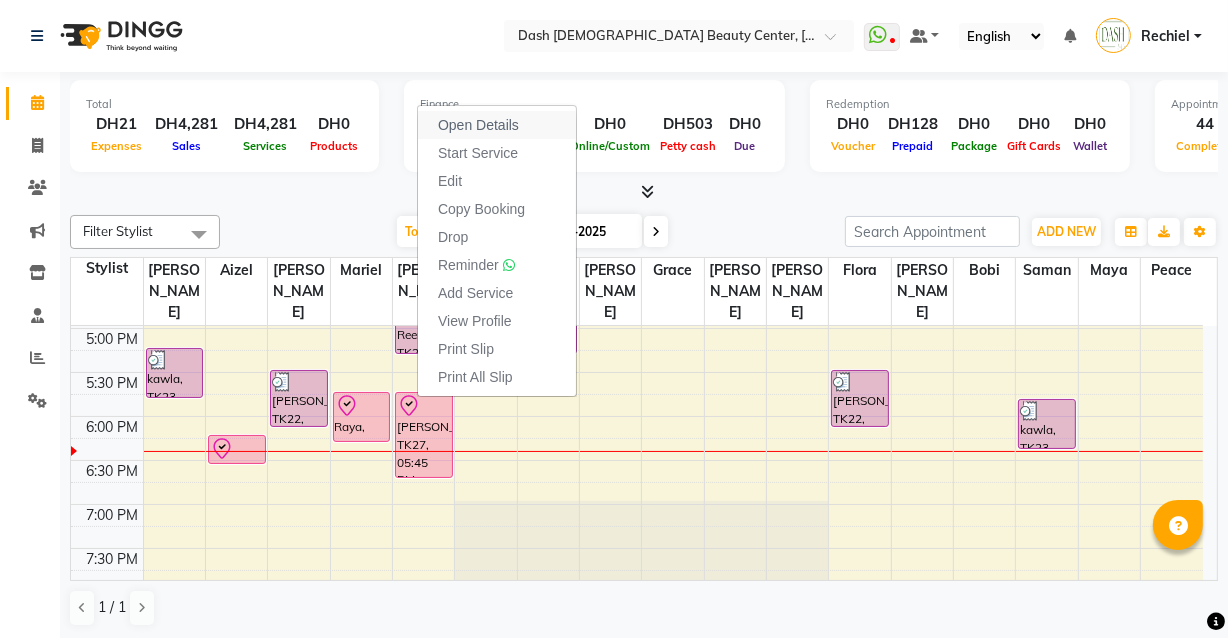 click on "Open Details" at bounding box center (497, 125) 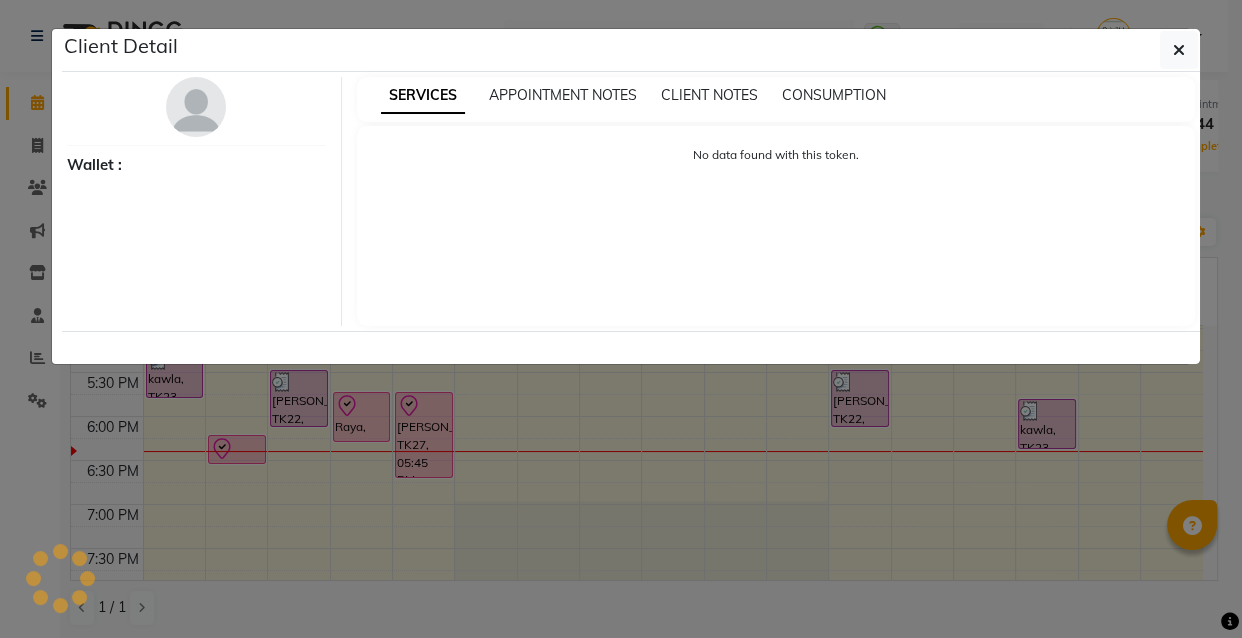 select on "8" 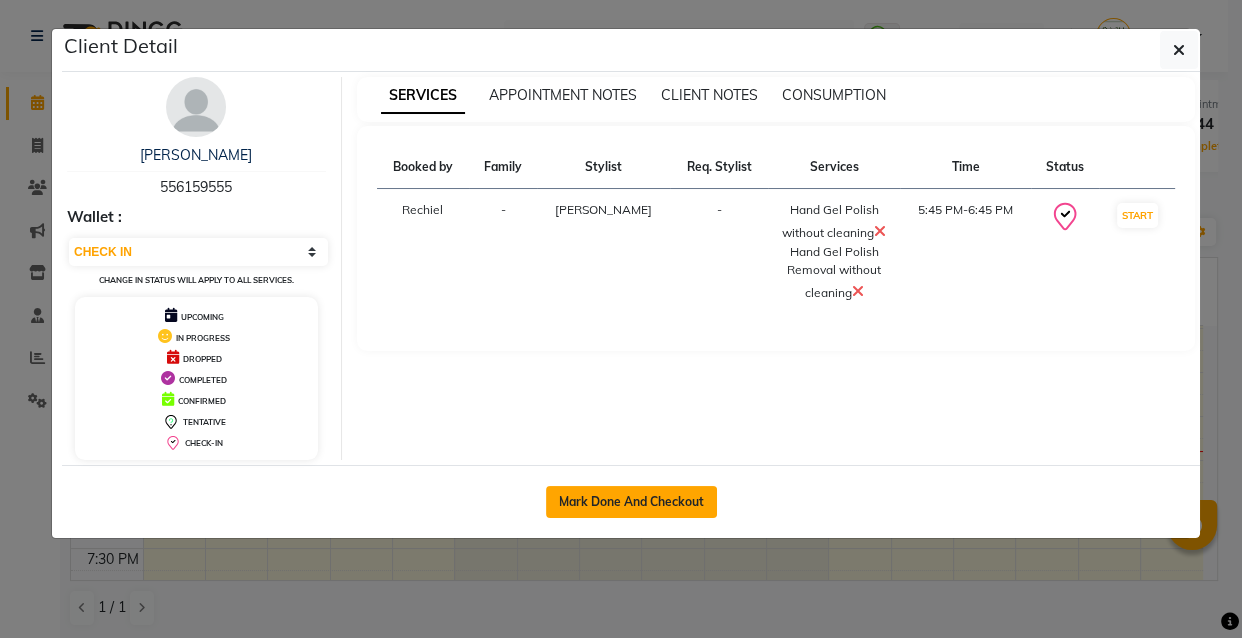 click on "Mark Done And Checkout" 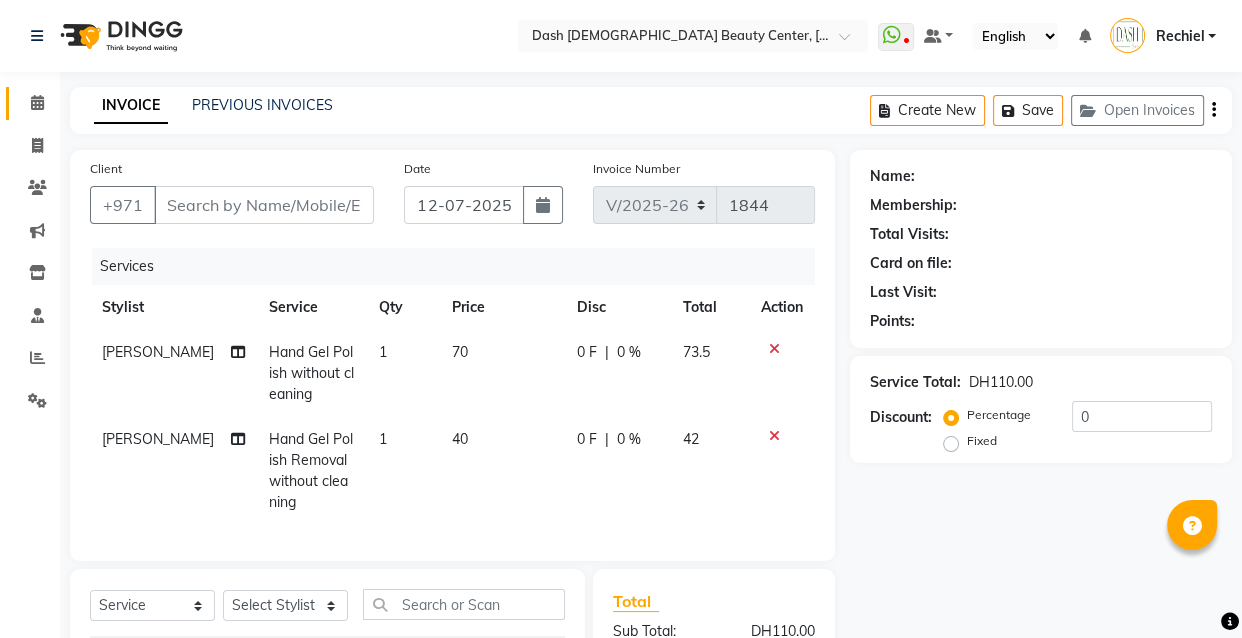 type on "556159555" 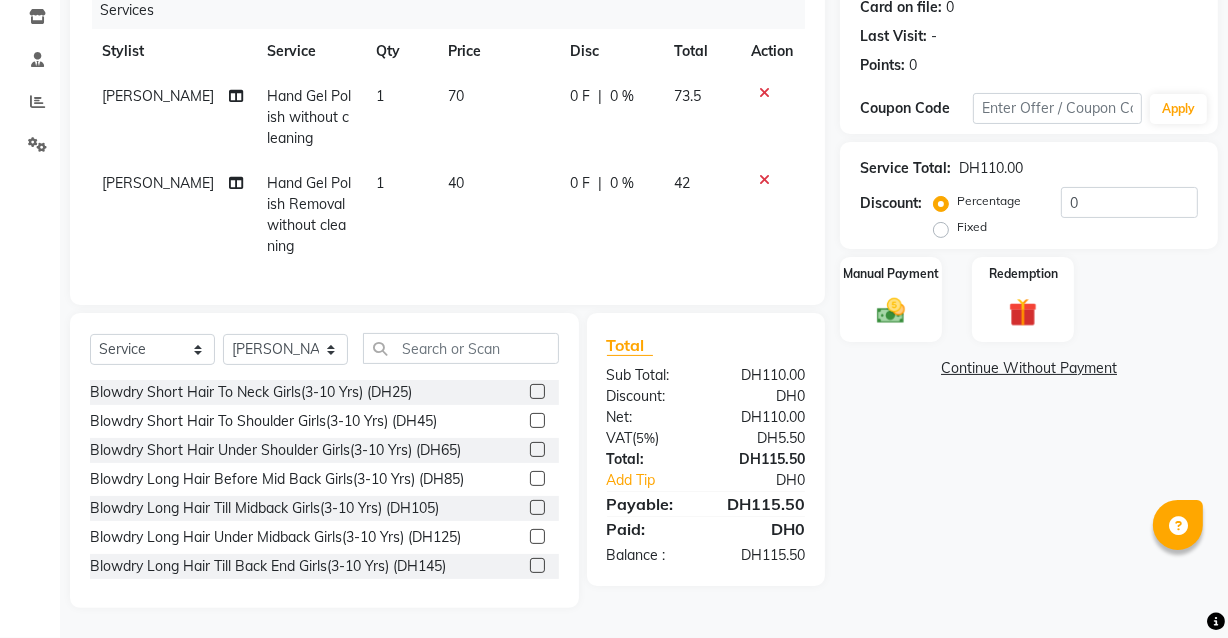 scroll, scrollTop: 270, scrollLeft: 0, axis: vertical 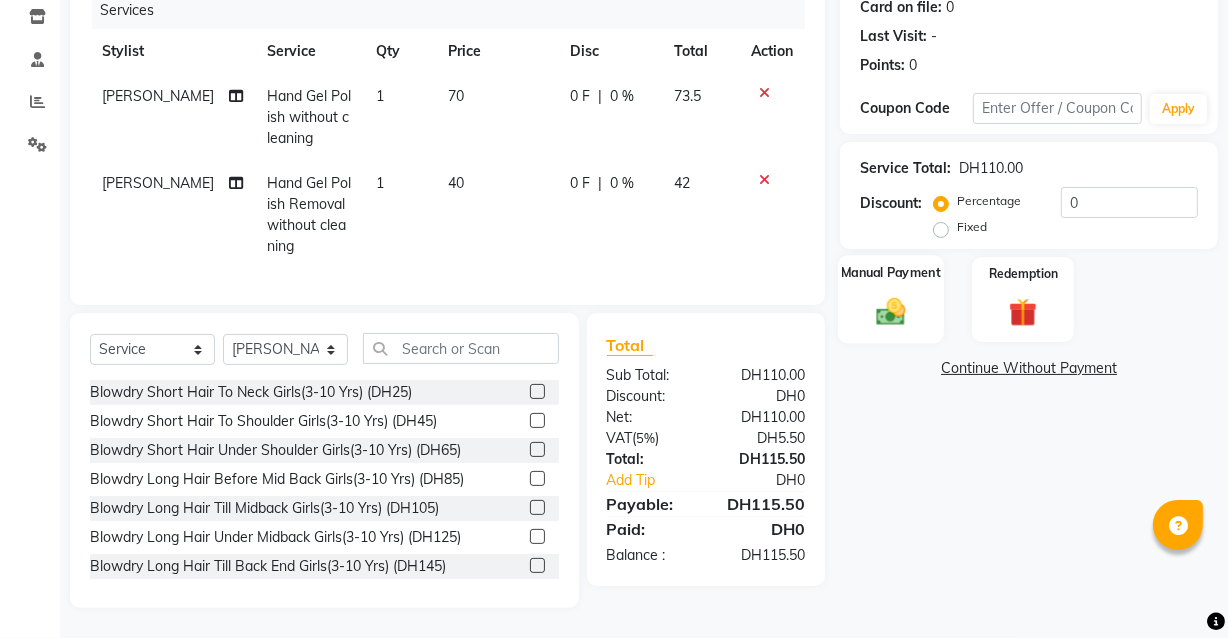 click on "Manual Payment" 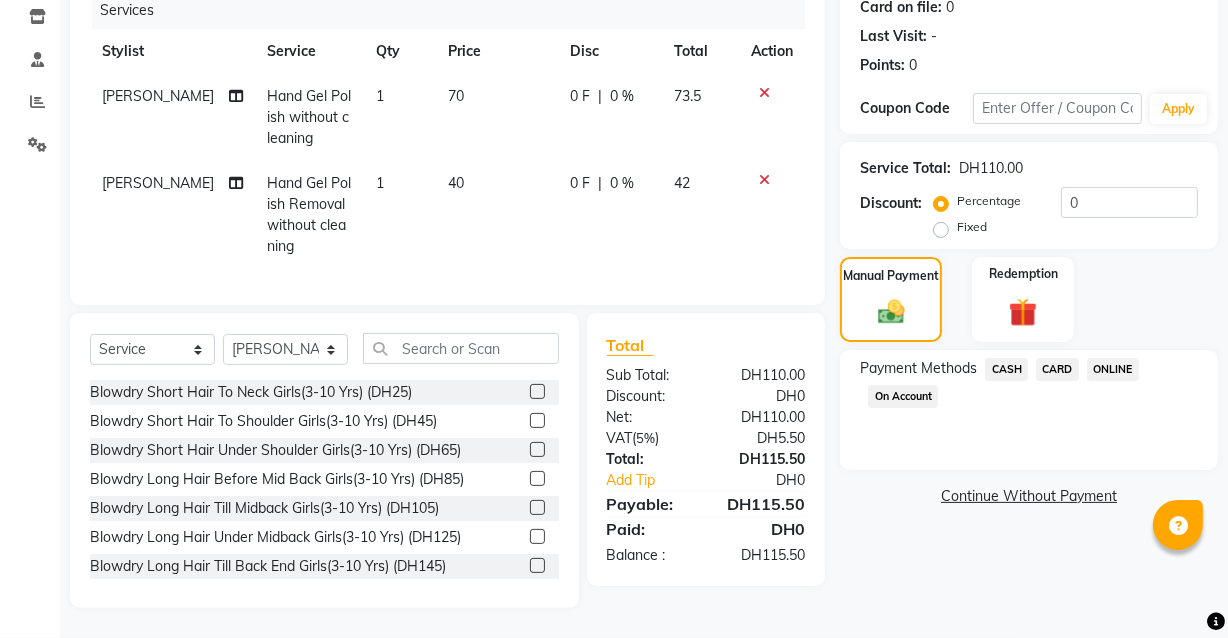 click on "CARD" 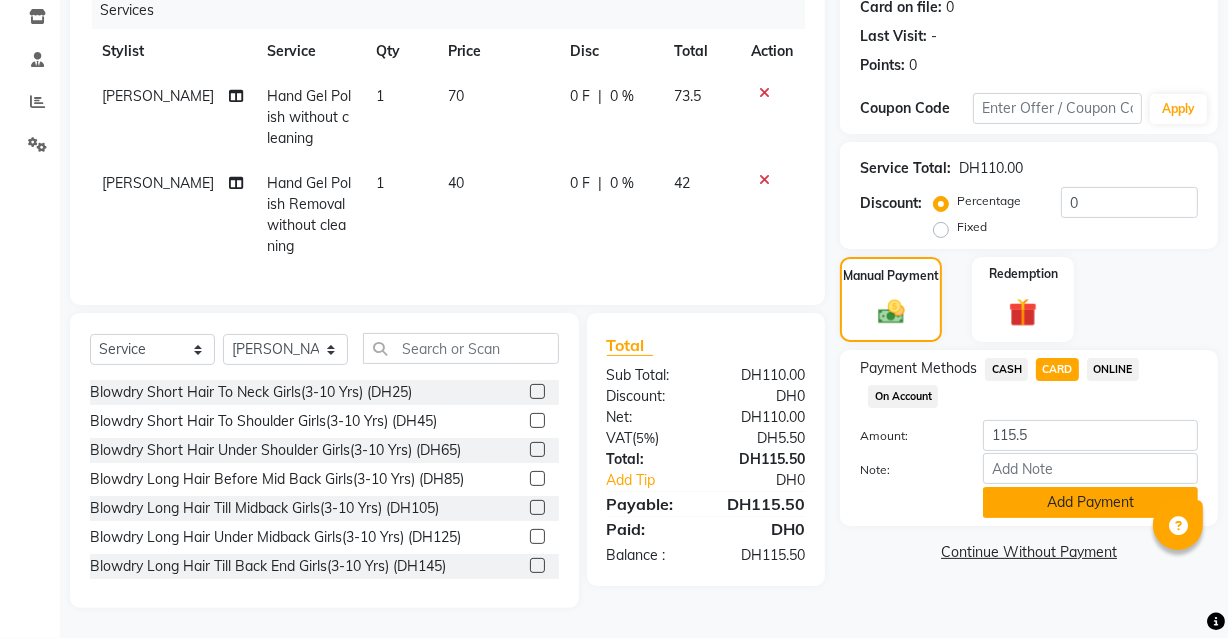 click on "Add Payment" 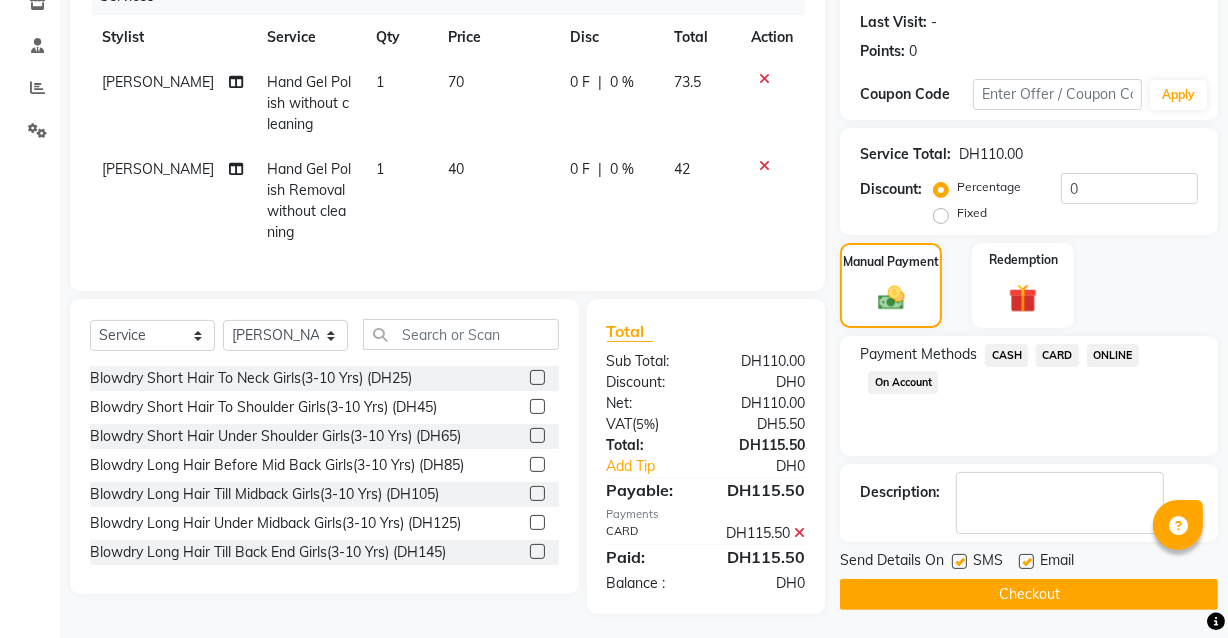 scroll, scrollTop: 310, scrollLeft: 0, axis: vertical 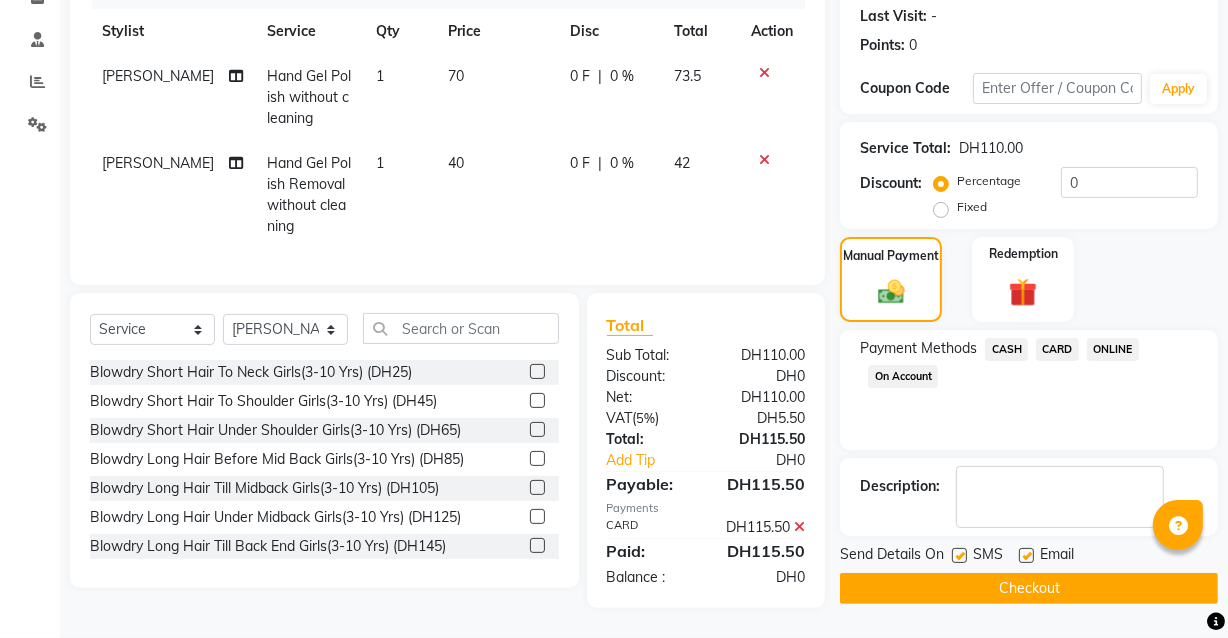 click 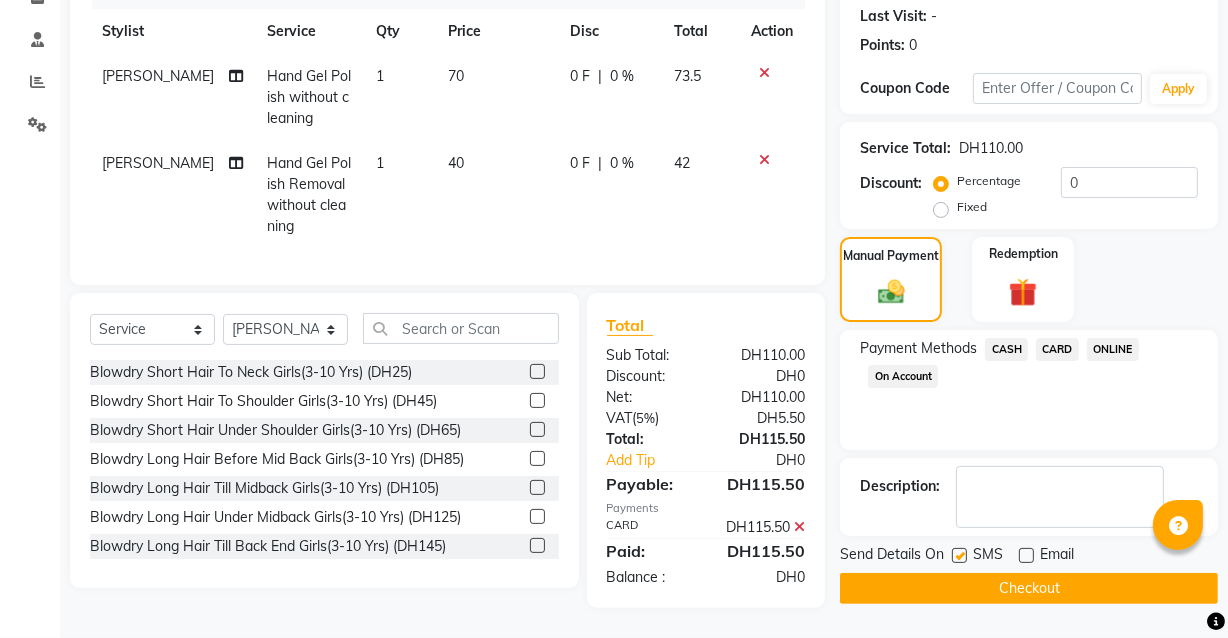 click on "Checkout" 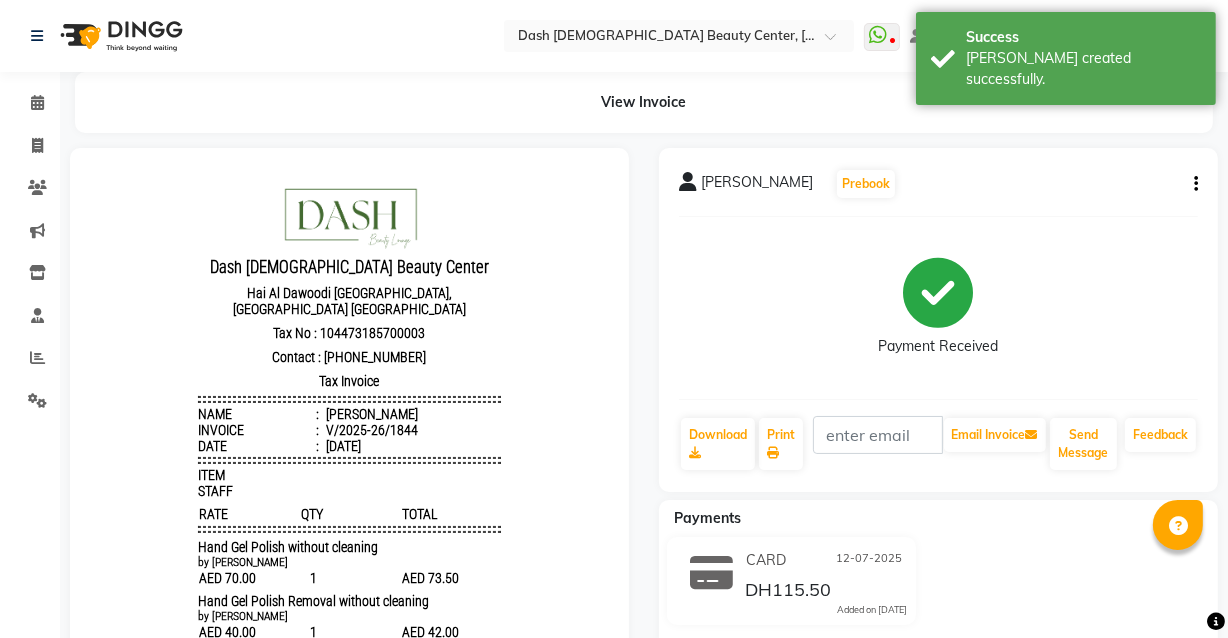 scroll, scrollTop: 0, scrollLeft: 0, axis: both 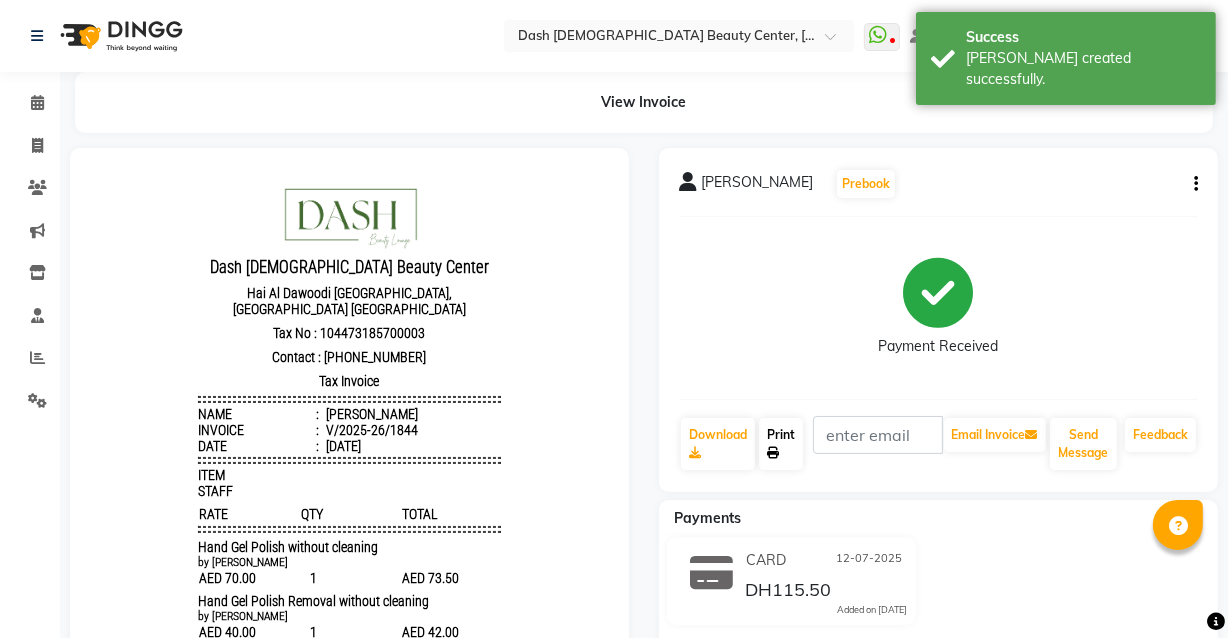 click on "Print" 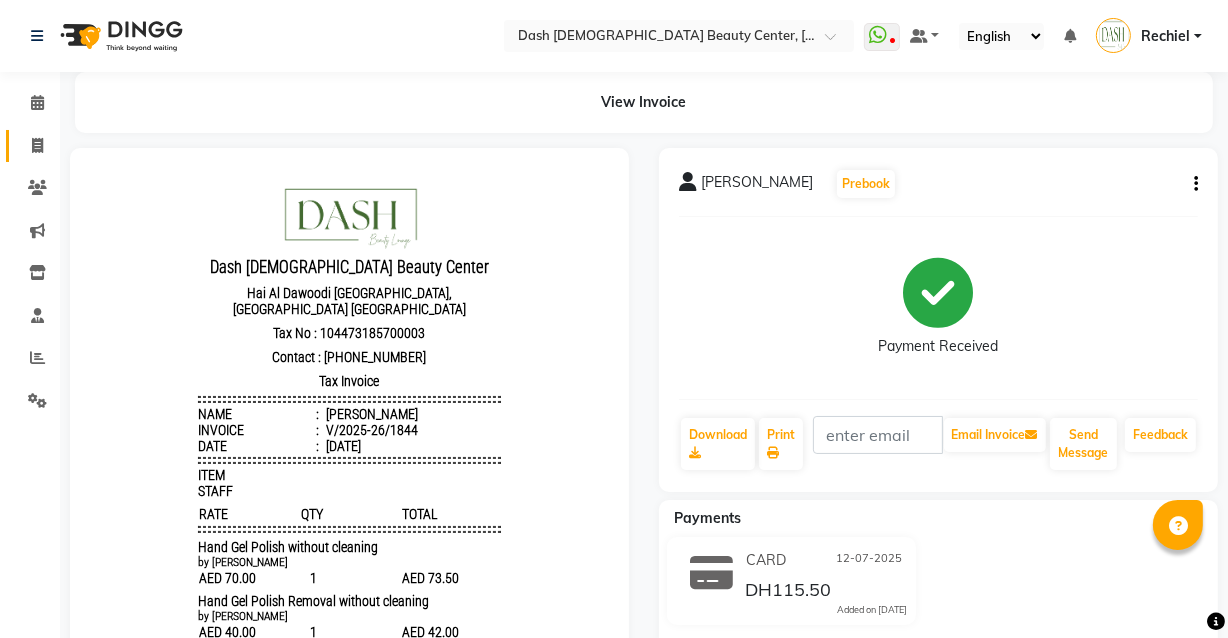 click 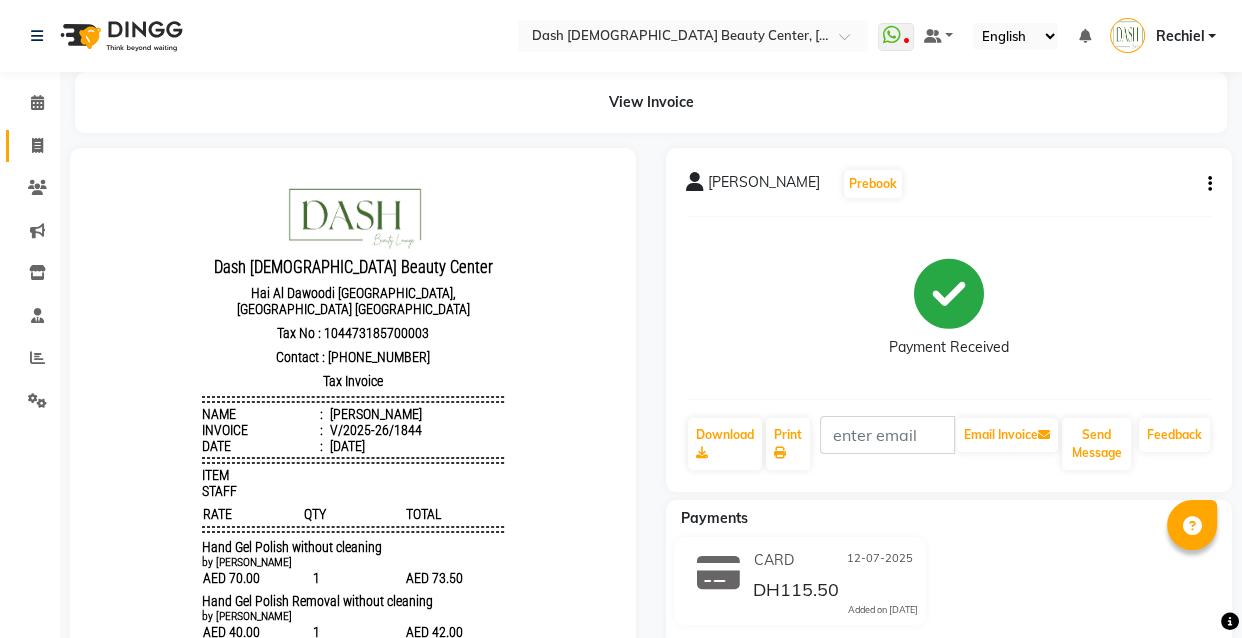 select on "8372" 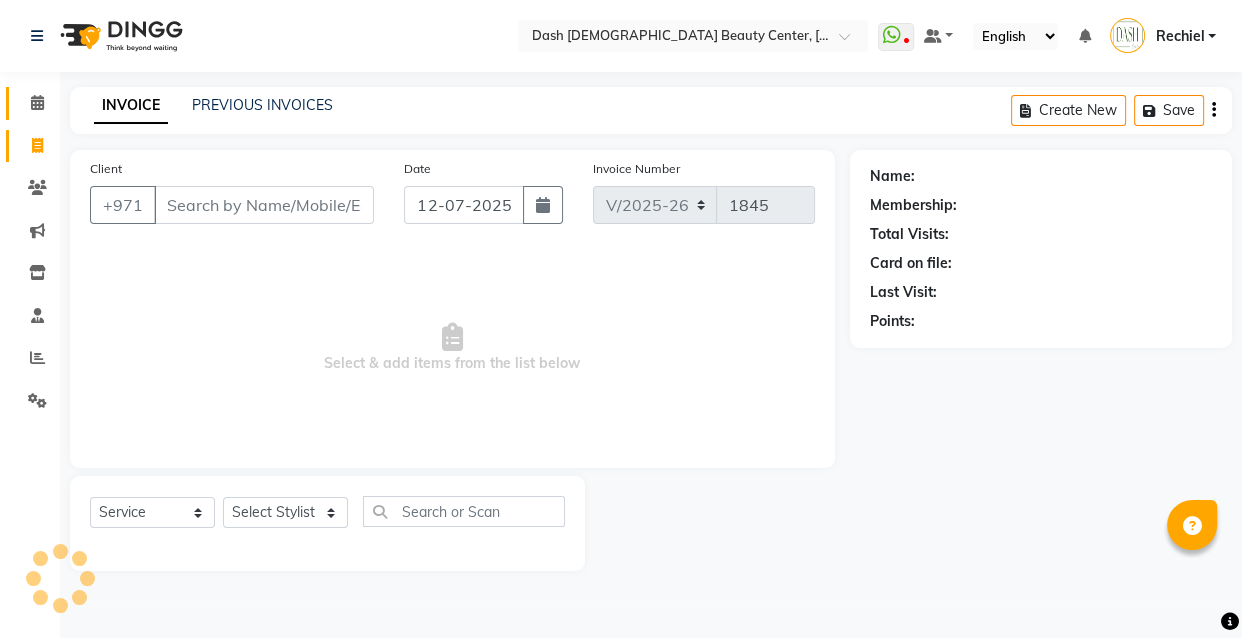click 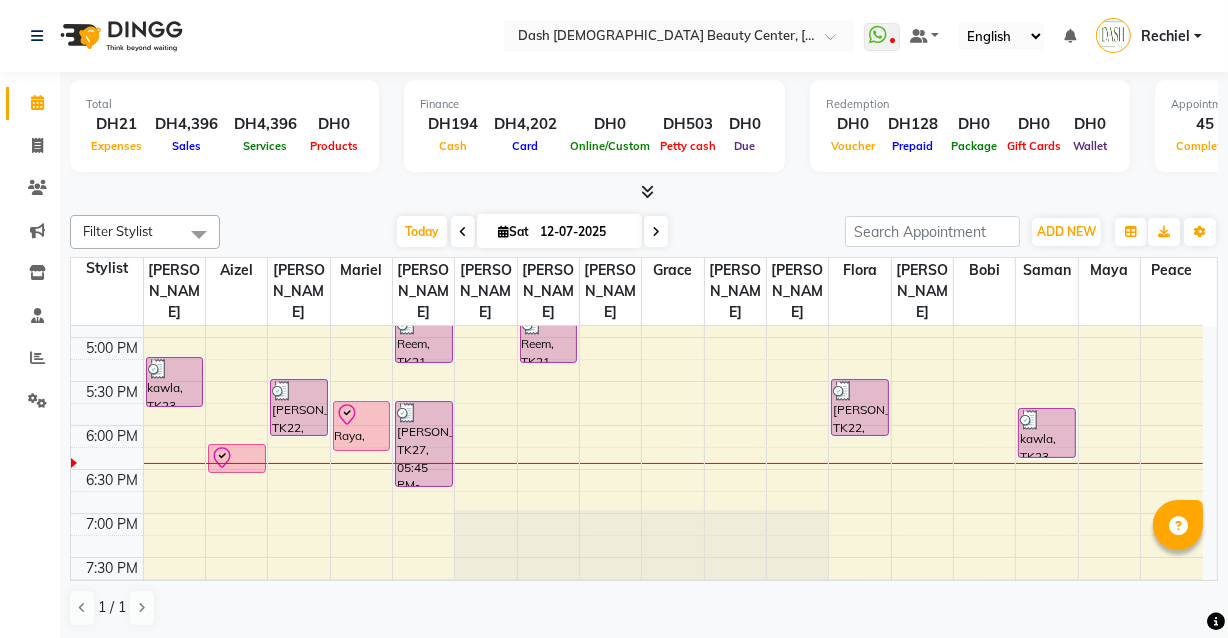 scroll, scrollTop: 739, scrollLeft: 0, axis: vertical 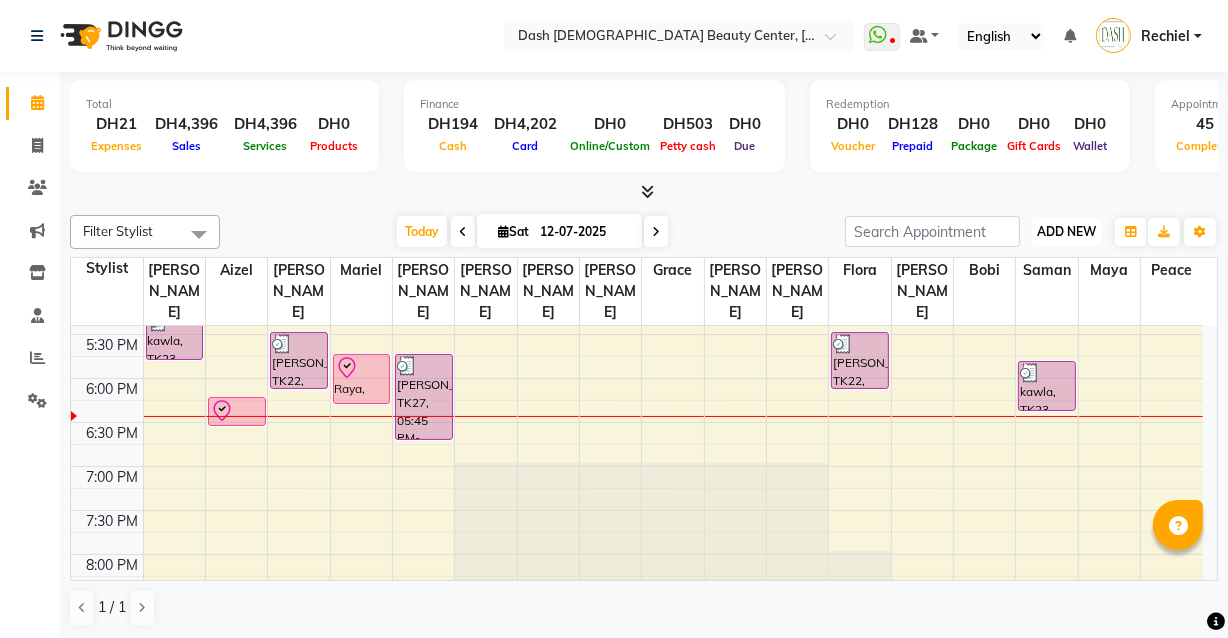 click on "ADD NEW" at bounding box center [1066, 231] 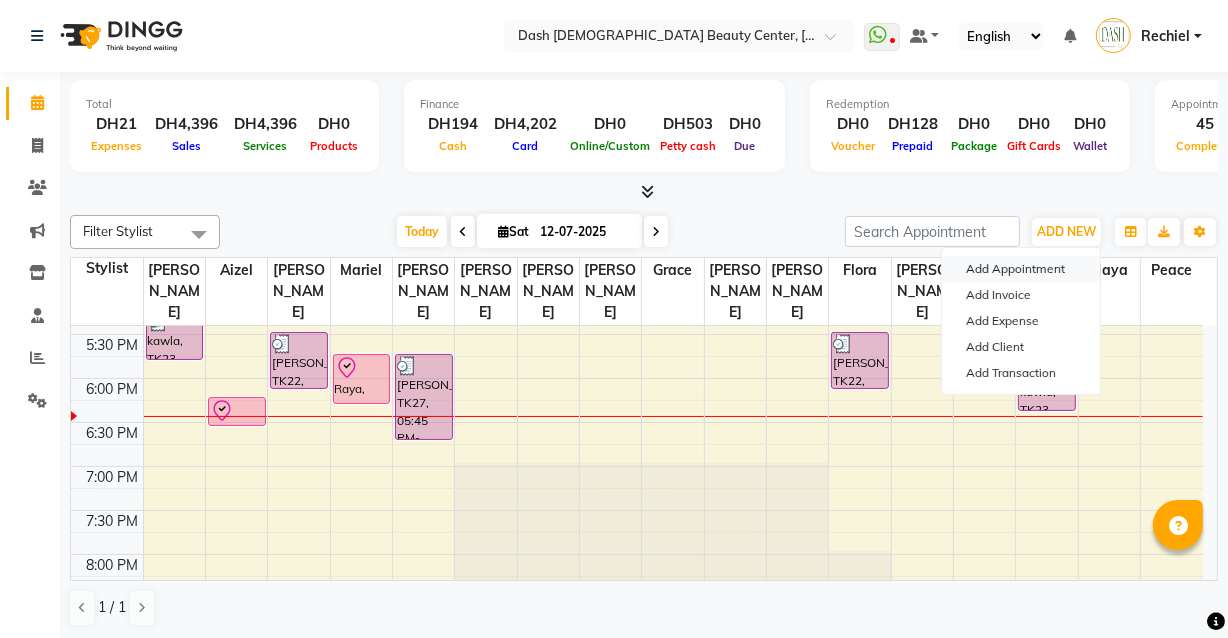 click on "Add Appointment" at bounding box center (1021, 269) 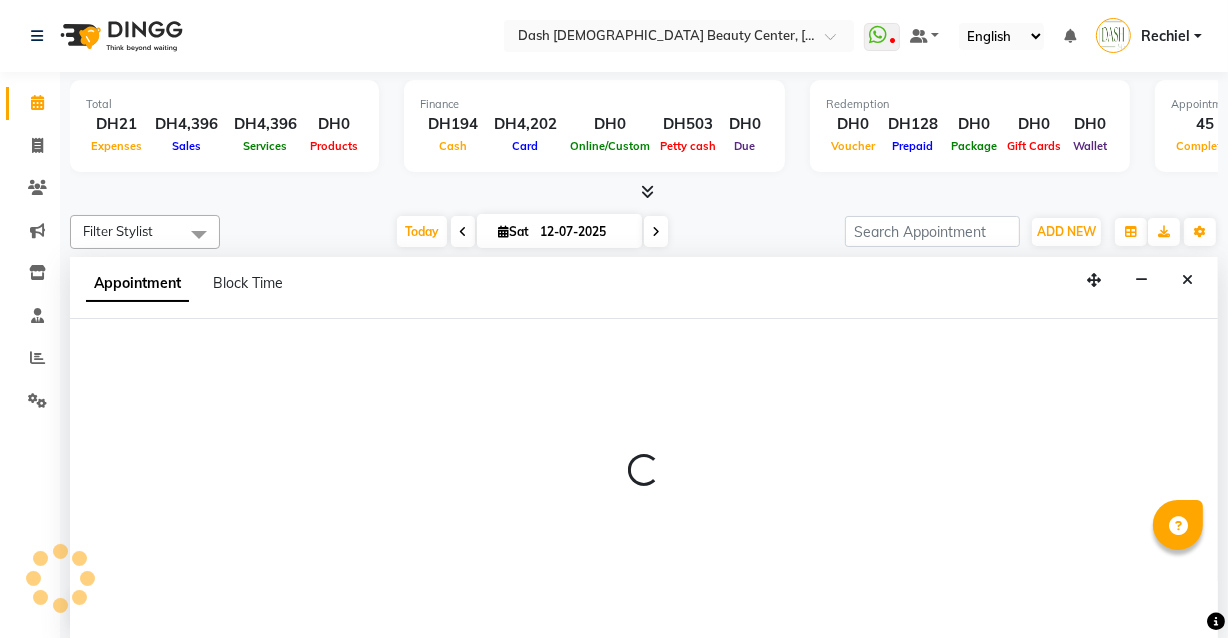 select on "600" 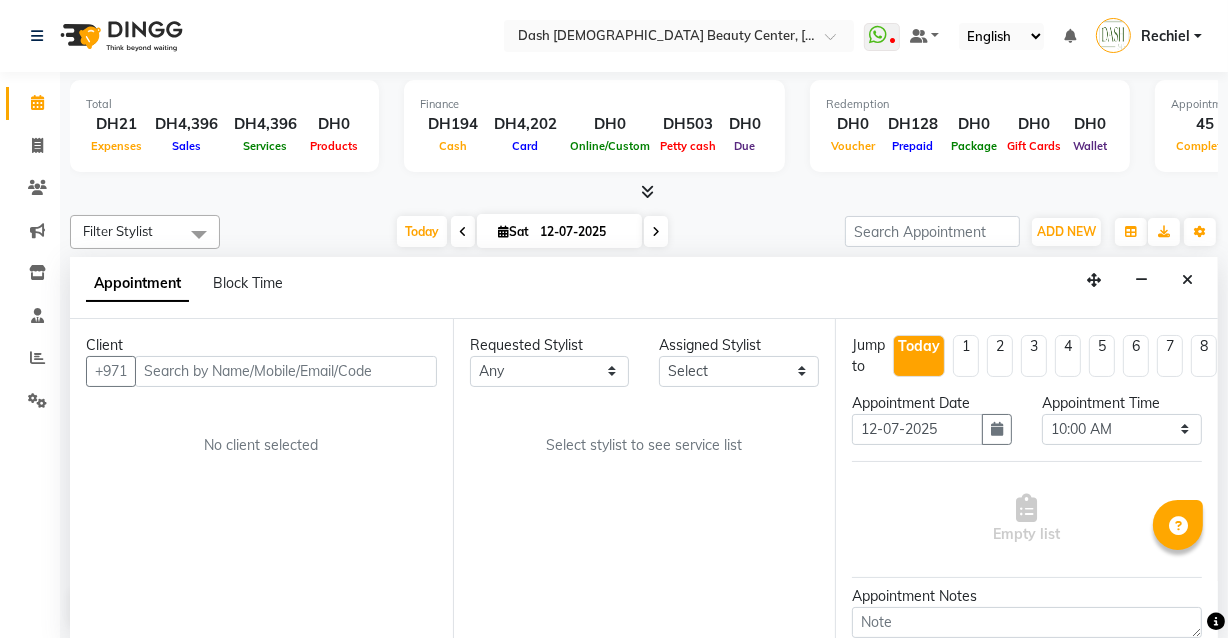 click at bounding box center [286, 371] 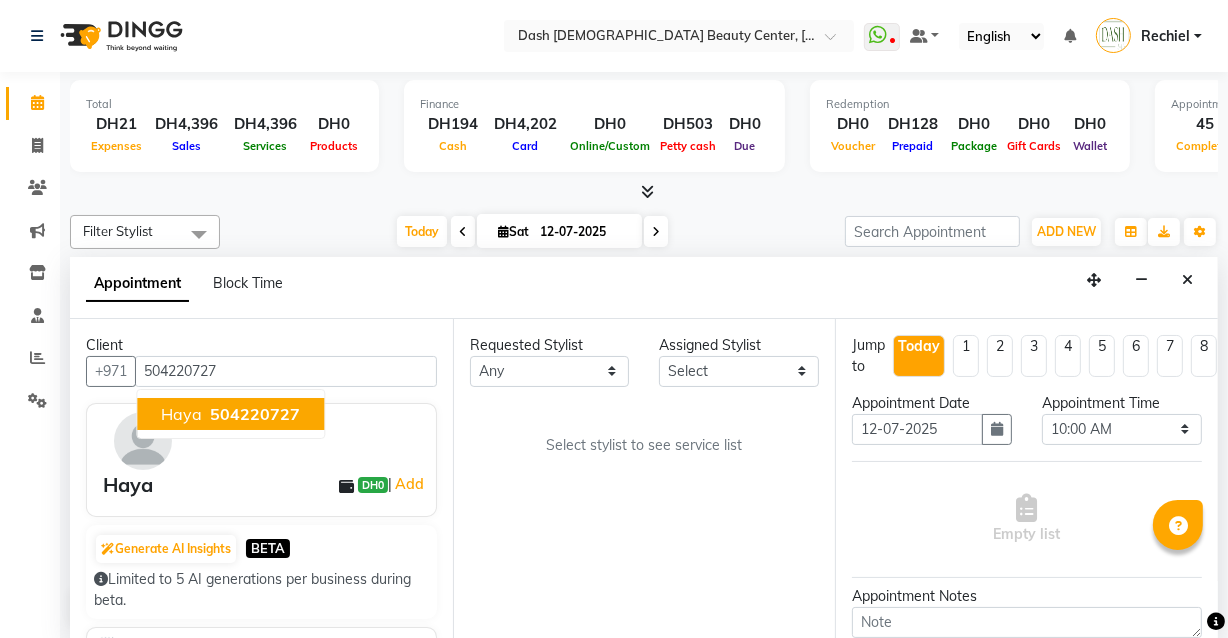 click on "504220727" at bounding box center [255, 414] 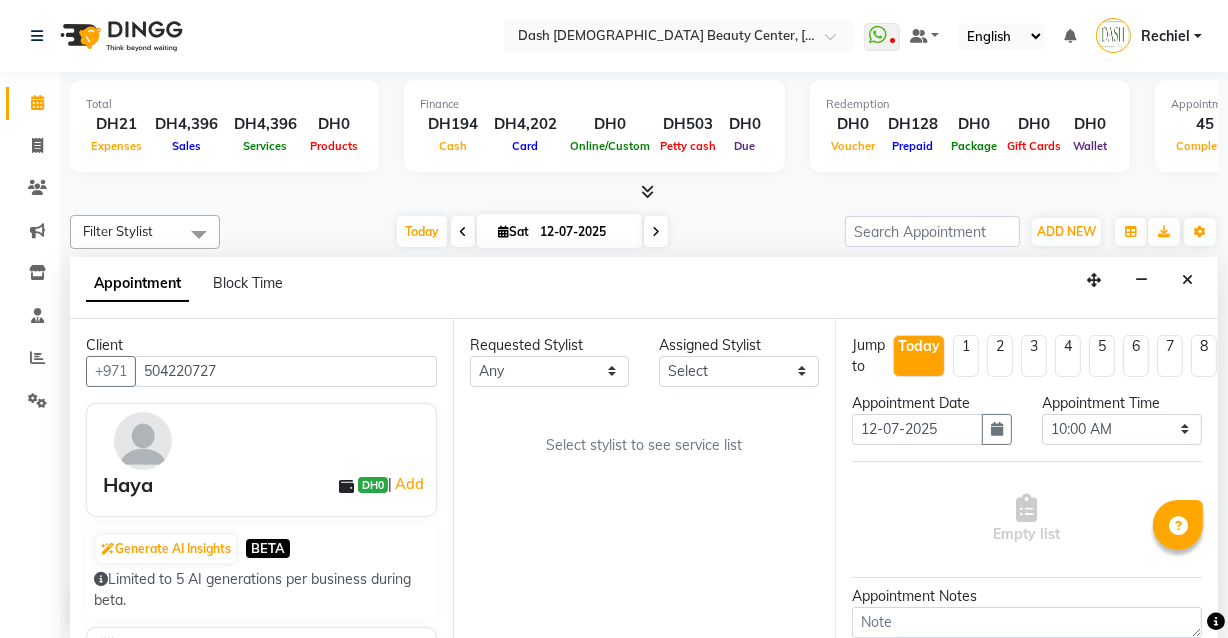 type on "504220727" 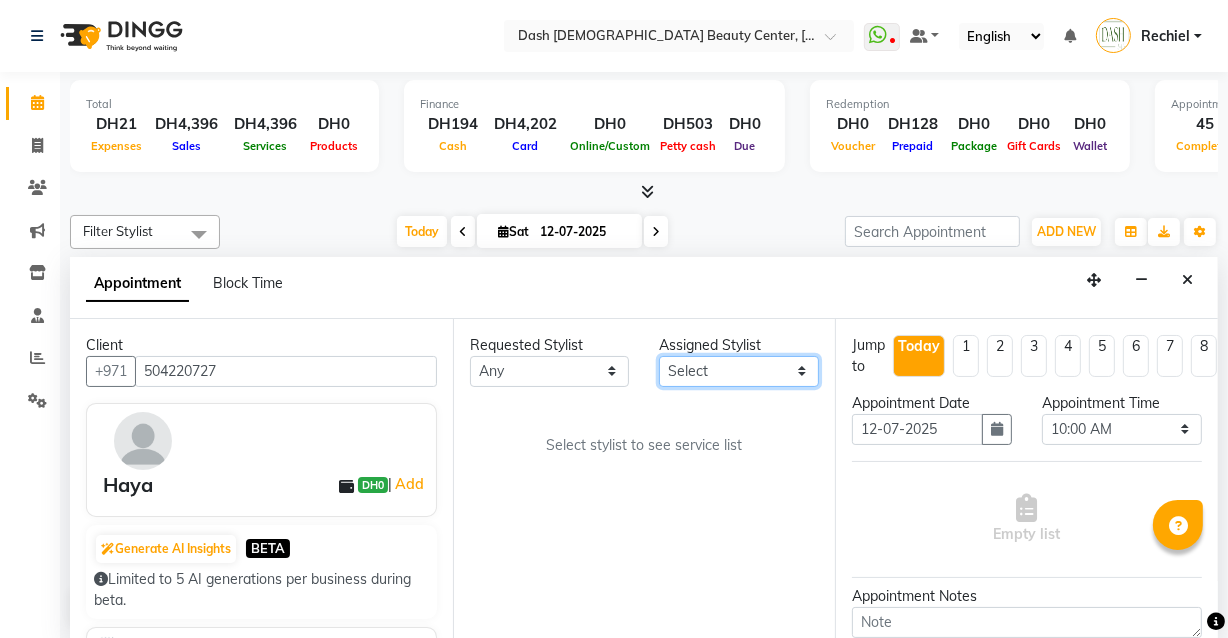click on "Select [PERSON_NAME] [PERSON_NAME] [PERSON_NAME] [PERSON_NAME] [PERSON_NAME] [PERSON_NAME] [PERSON_NAME] [PERSON_NAME] [PERSON_NAME] Peace [PERSON_NAME] [PERSON_NAME]" at bounding box center [739, 371] 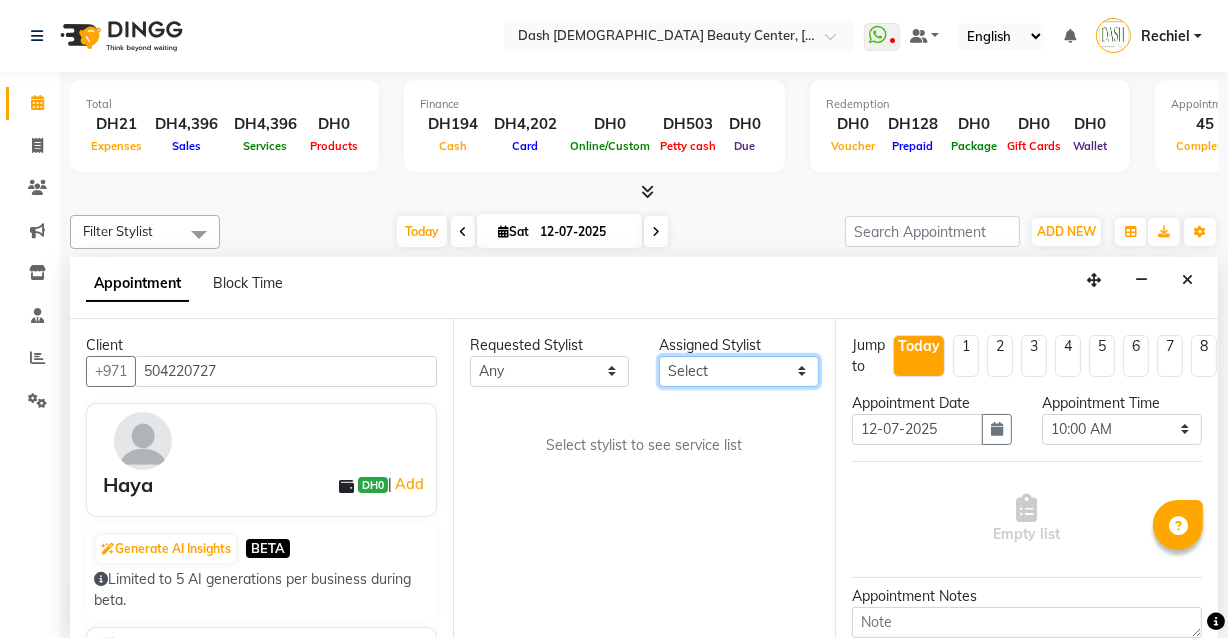 select on "81108" 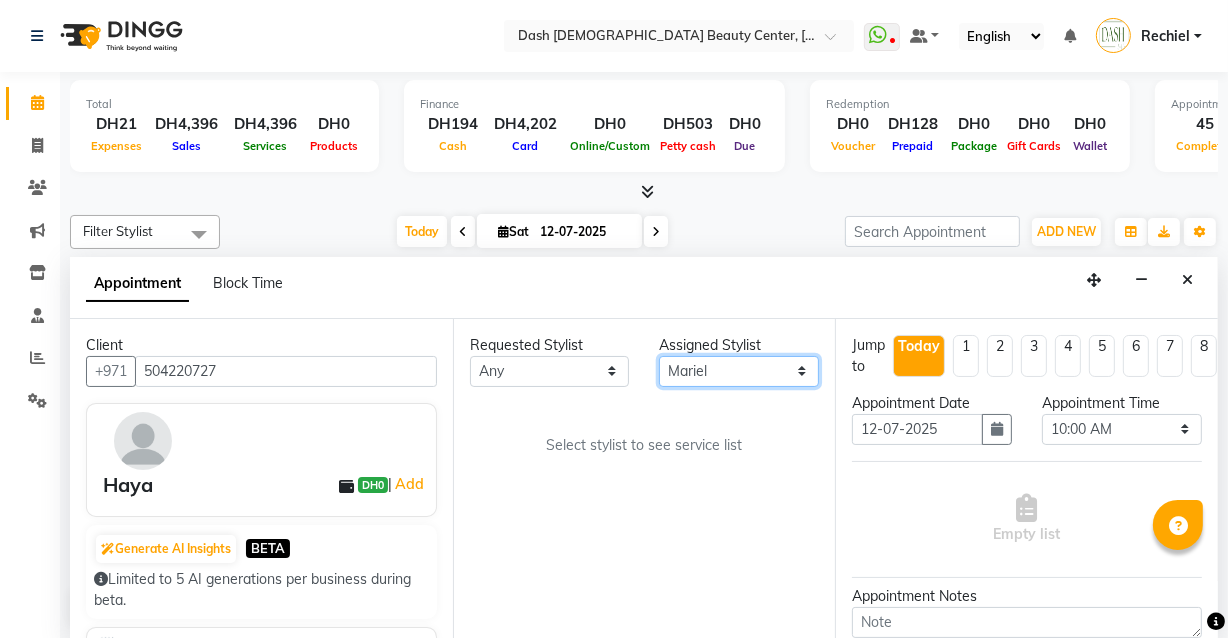 click on "Select [PERSON_NAME] [PERSON_NAME] [PERSON_NAME] [PERSON_NAME] [PERSON_NAME] [PERSON_NAME] [PERSON_NAME] [PERSON_NAME] [PERSON_NAME] Peace [PERSON_NAME] [PERSON_NAME]" at bounding box center (739, 371) 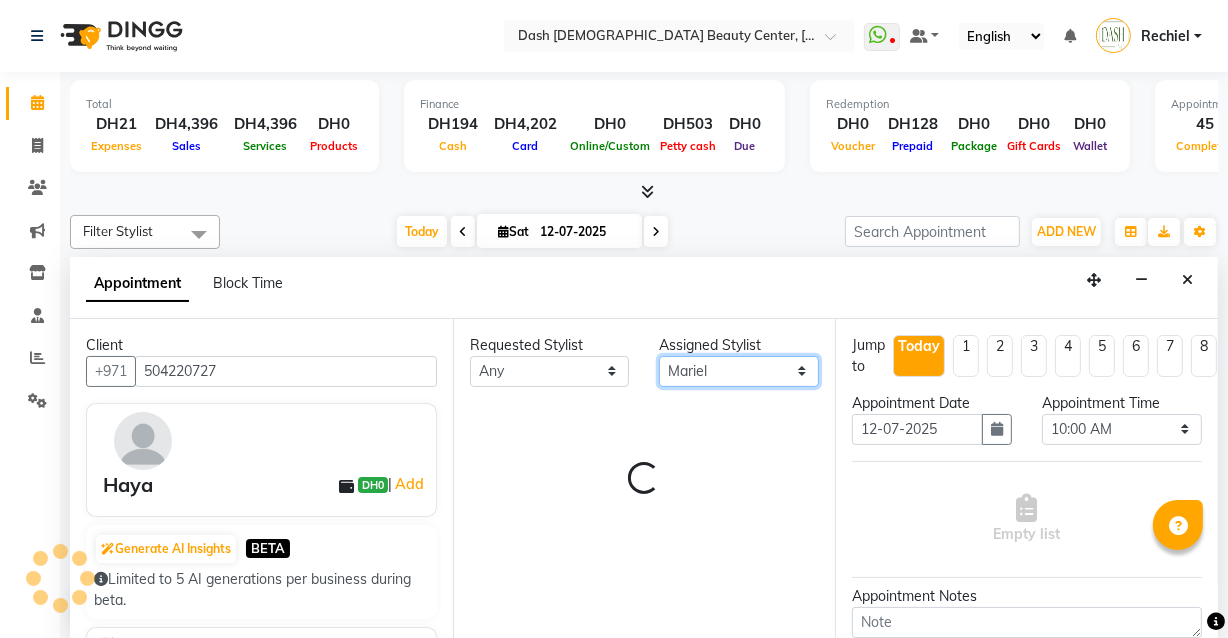 click on "Select [PERSON_NAME] [PERSON_NAME] [PERSON_NAME] [PERSON_NAME] [PERSON_NAME] [PERSON_NAME] [PERSON_NAME] [PERSON_NAME] [PERSON_NAME] Peace [PERSON_NAME] [PERSON_NAME]" at bounding box center (739, 371) 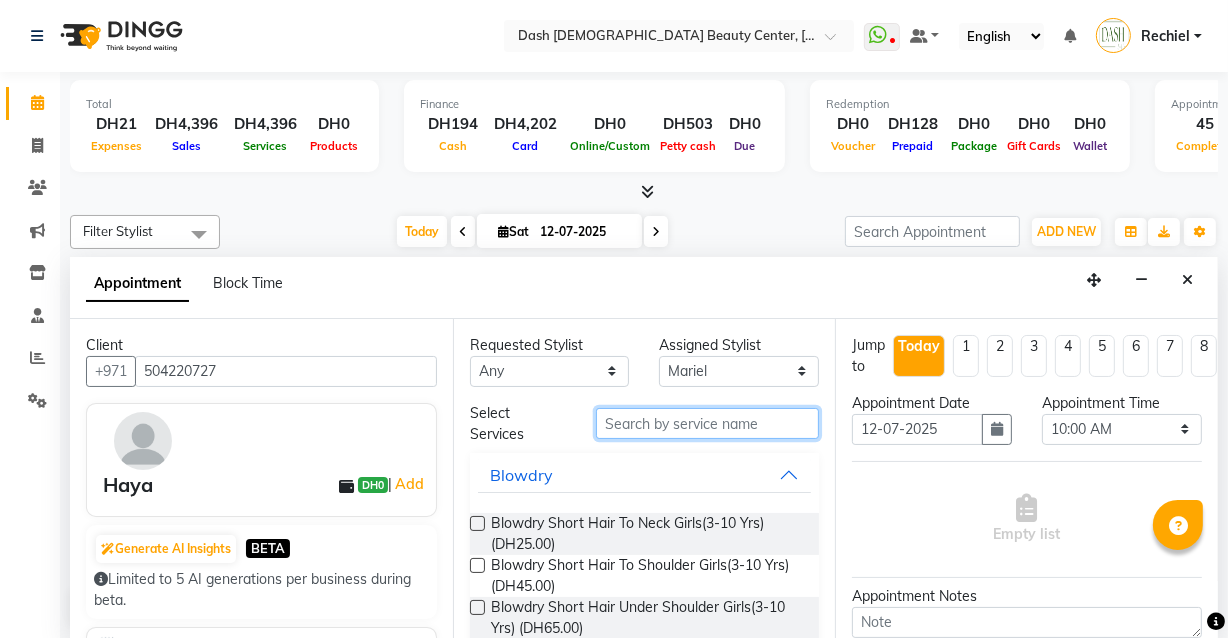 click at bounding box center [707, 423] 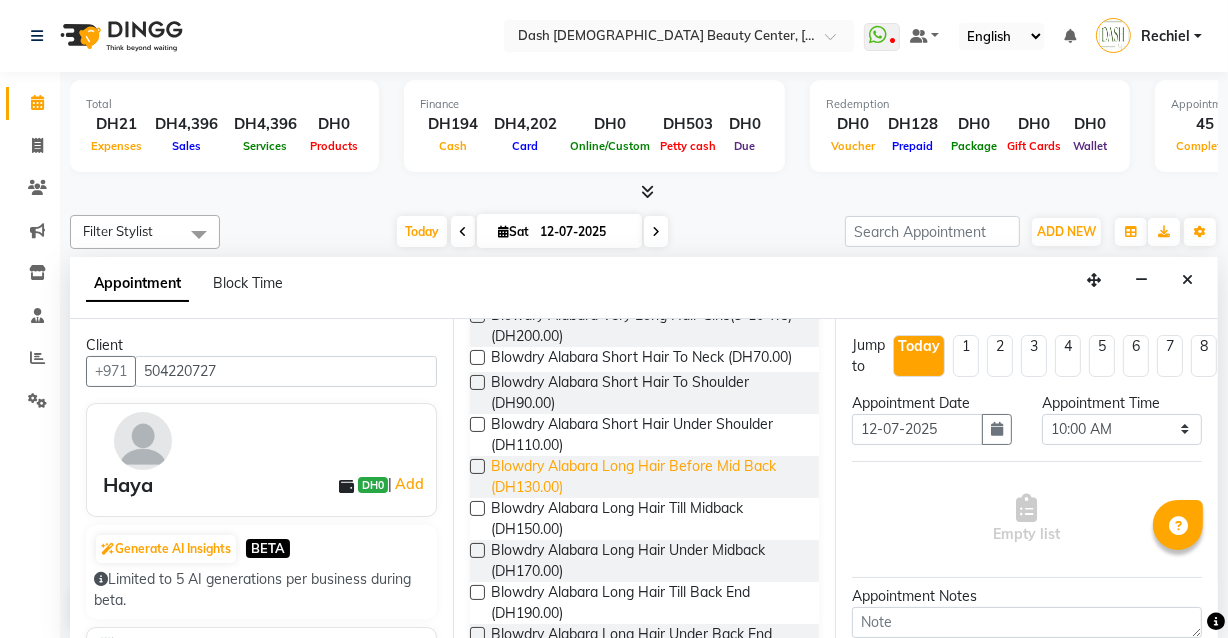 scroll, scrollTop: 595, scrollLeft: 0, axis: vertical 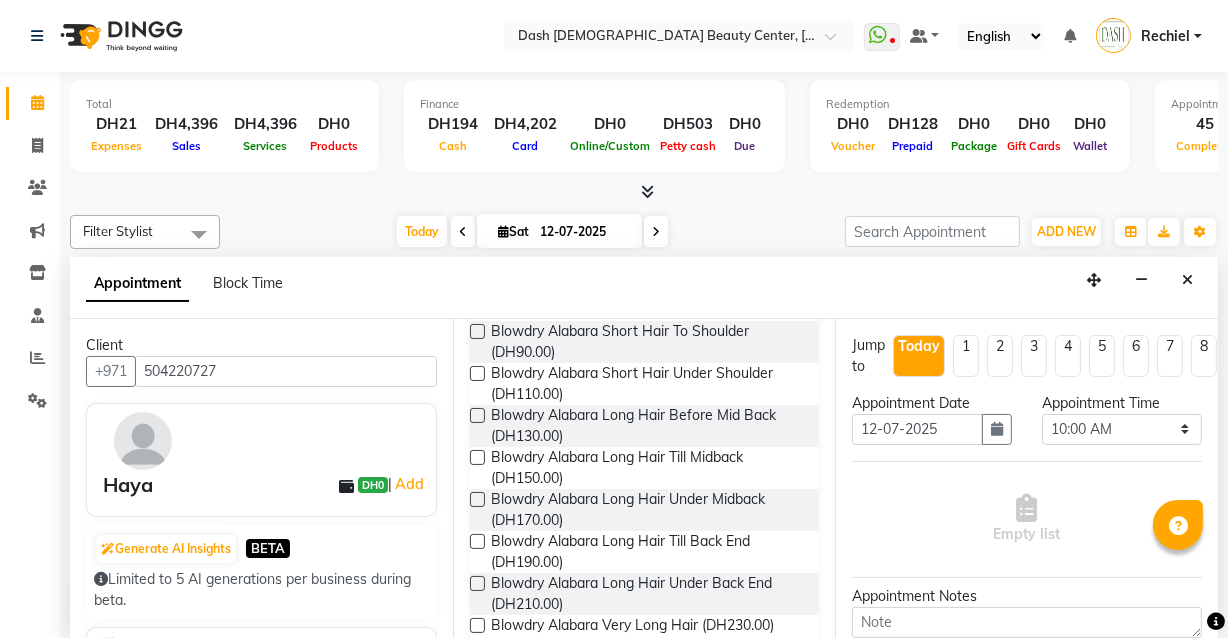 type on "alabara" 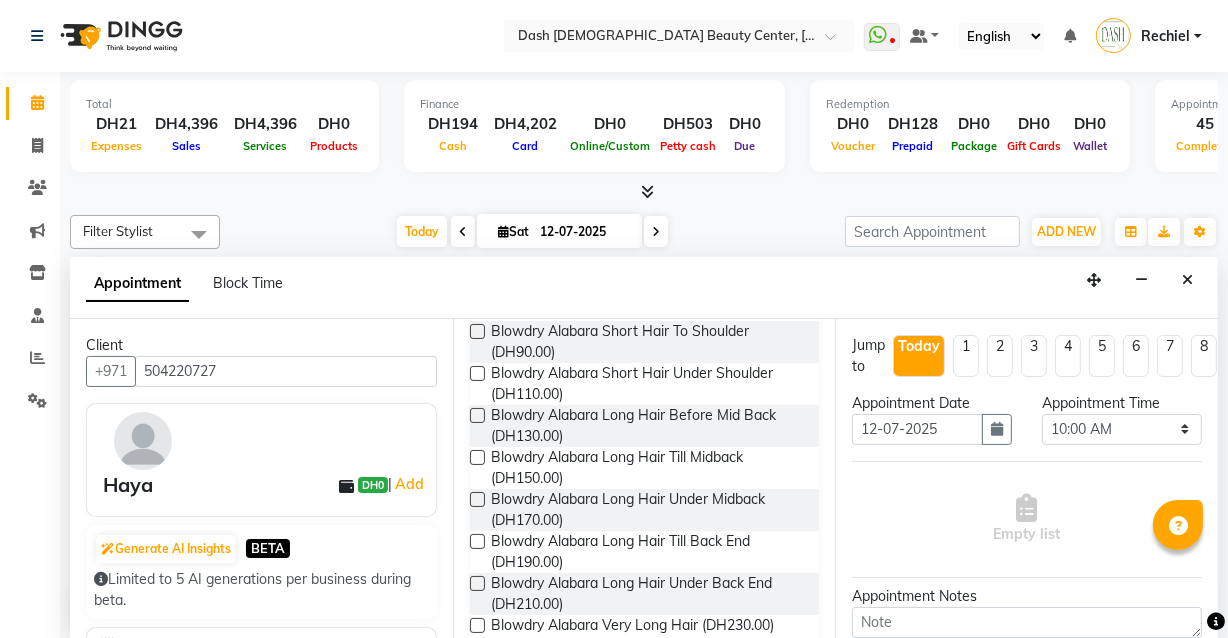 click at bounding box center (477, 541) 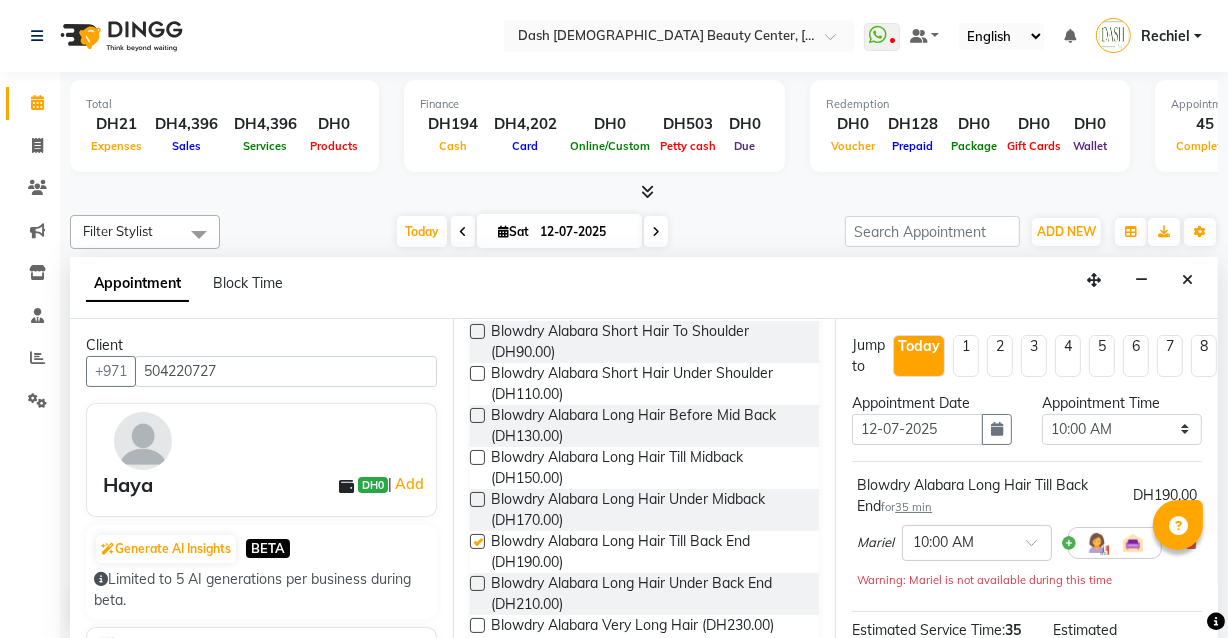 checkbox on "false" 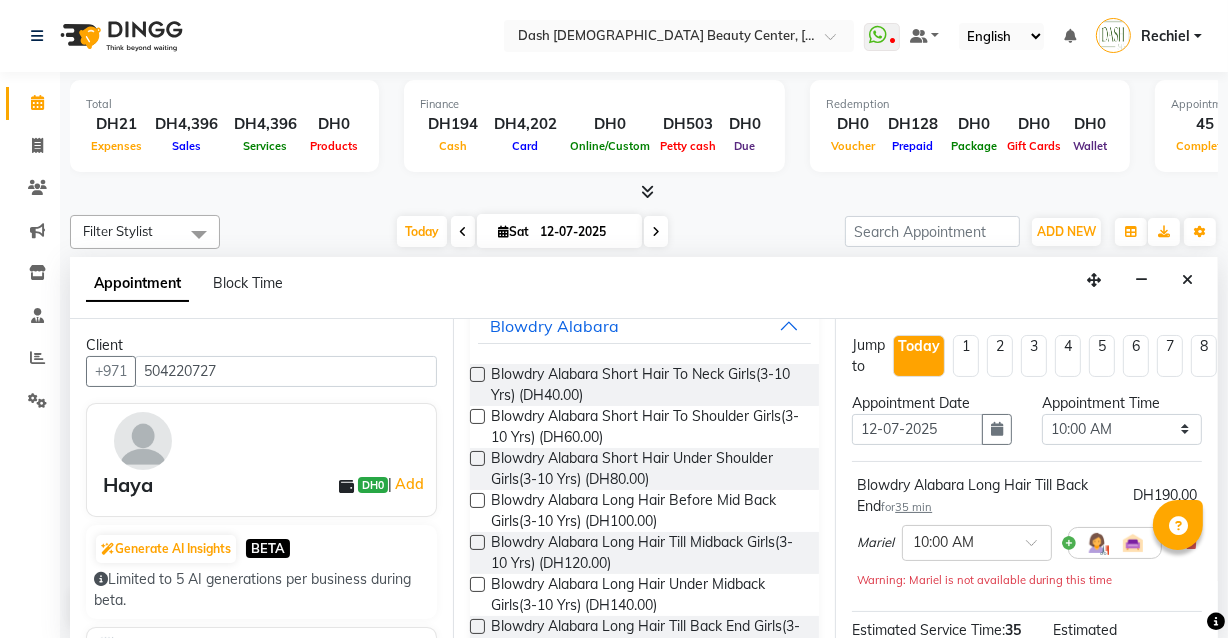 scroll, scrollTop: 0, scrollLeft: 0, axis: both 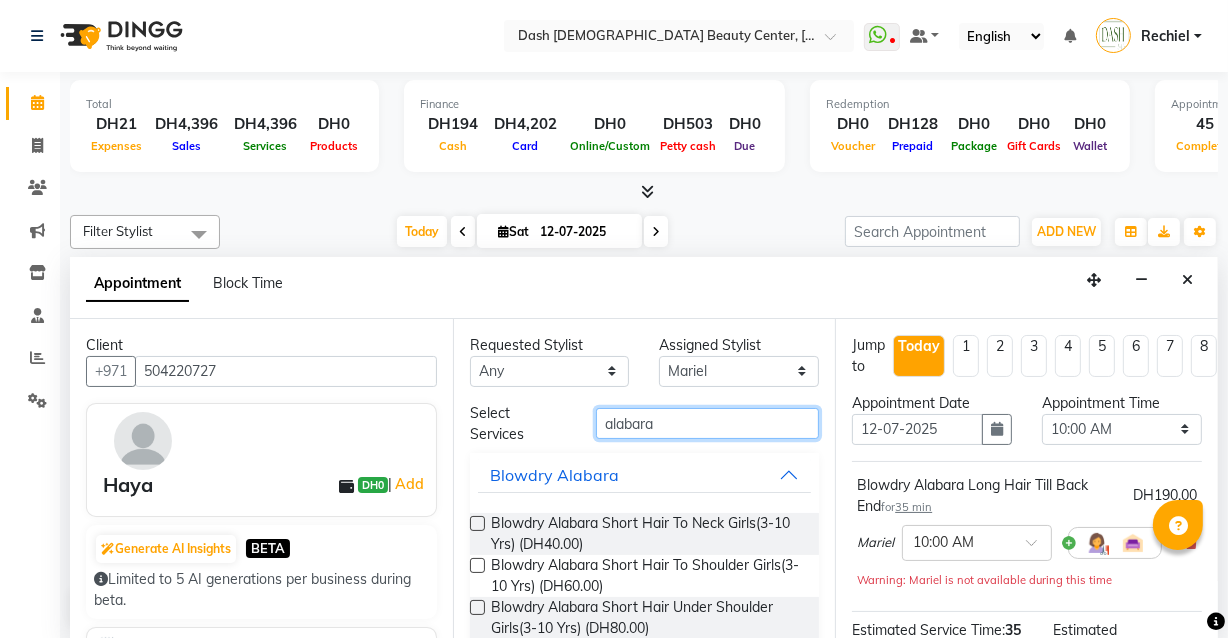 click on "alabara" at bounding box center [707, 423] 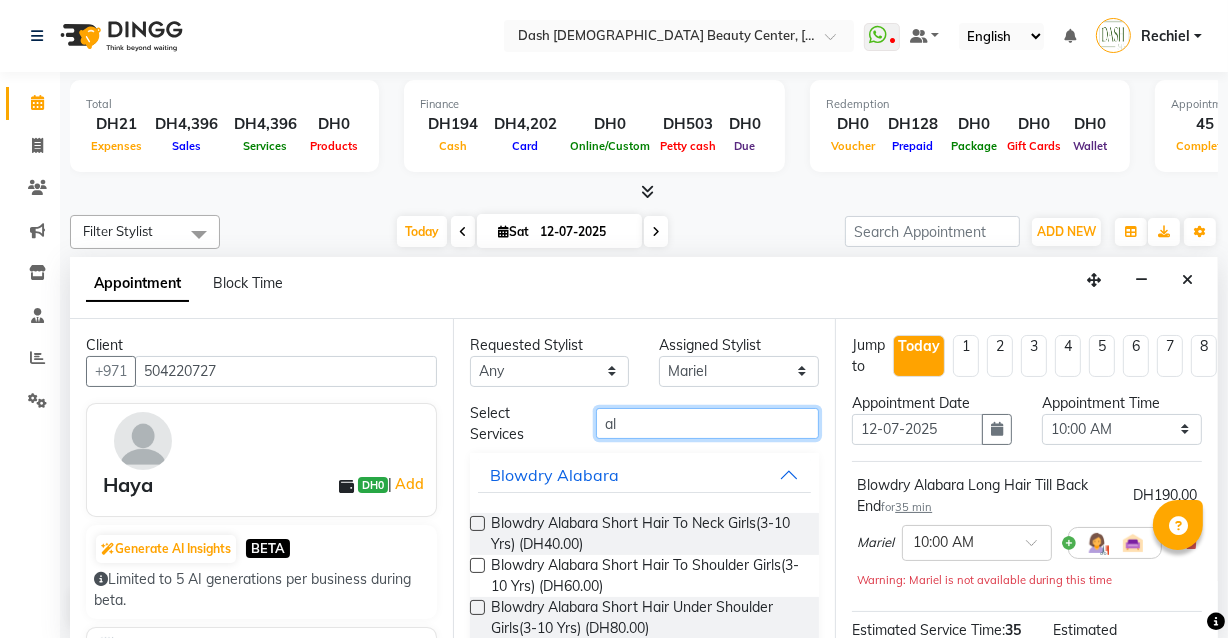 type on "a" 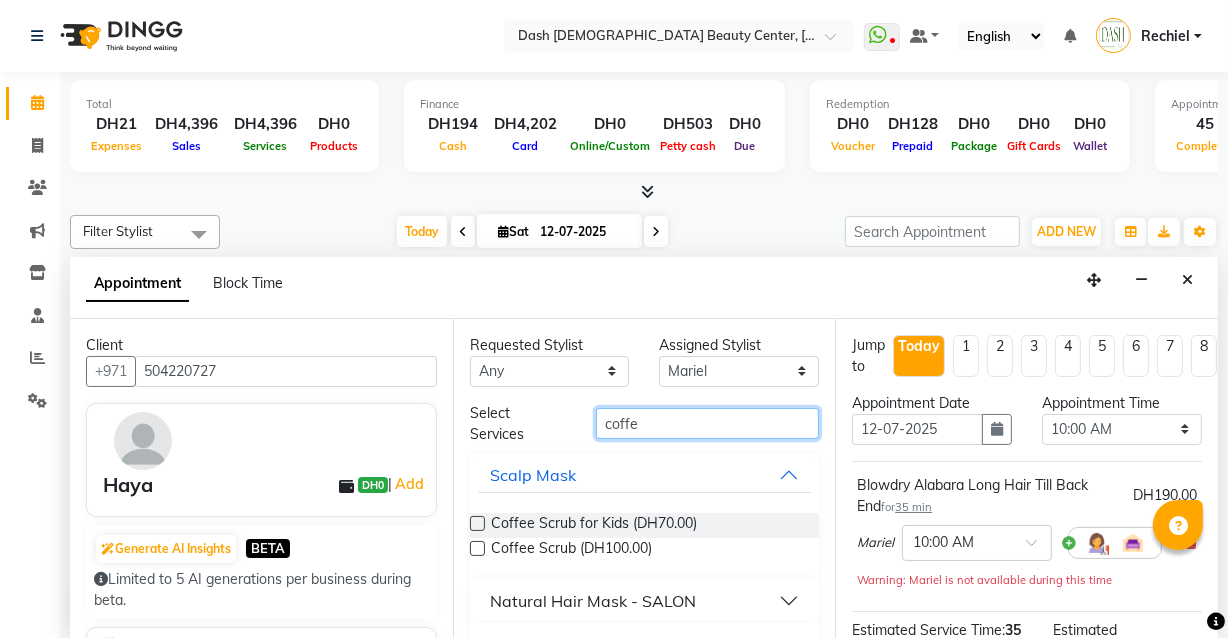 type on "coffe" 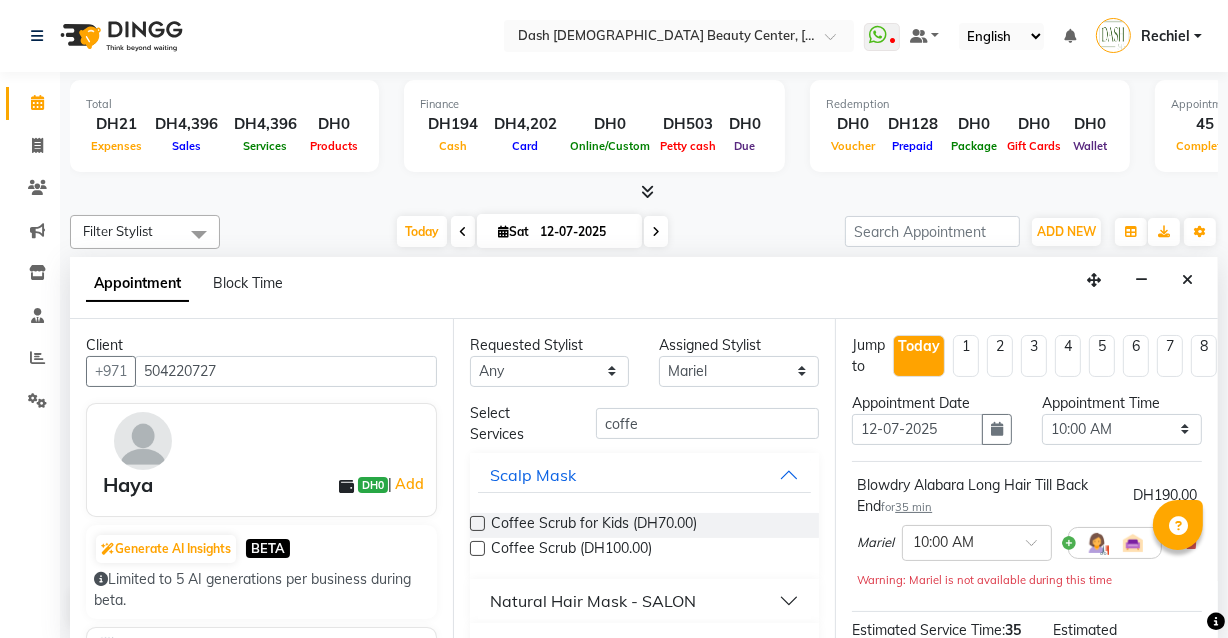 click at bounding box center [477, 548] 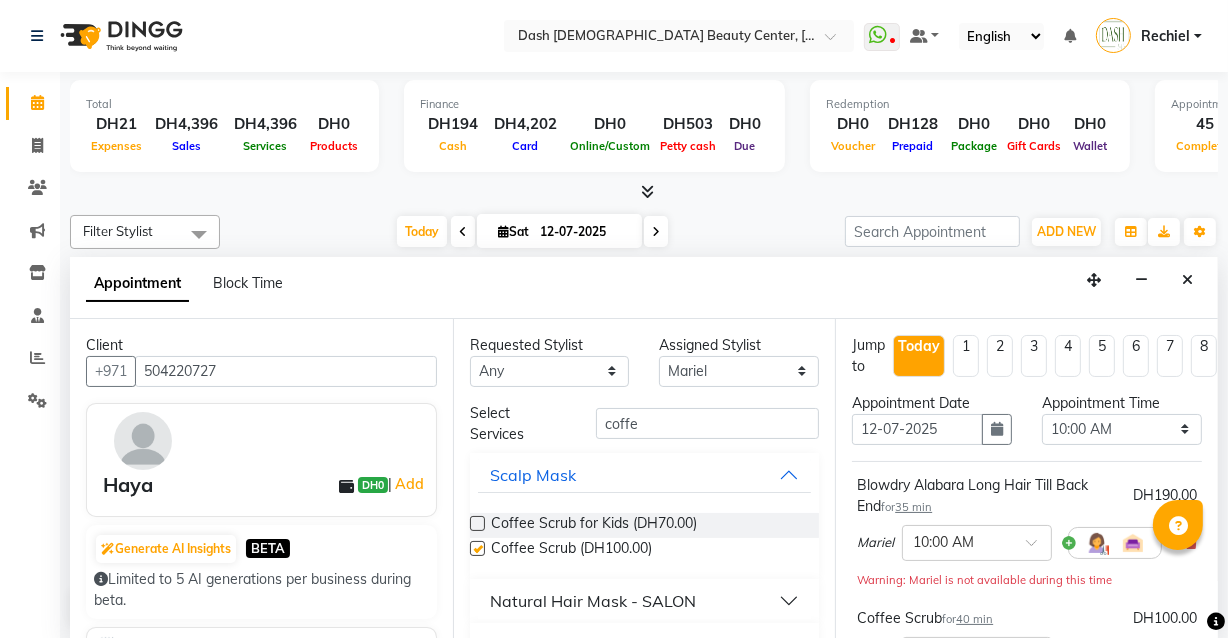 checkbox on "false" 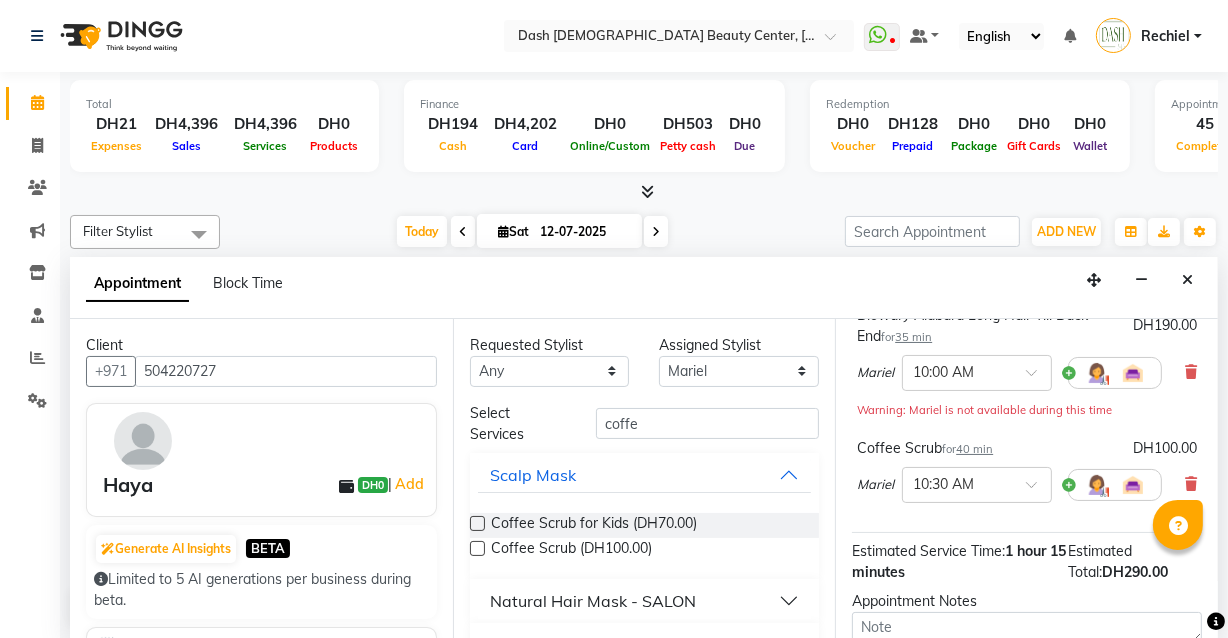 scroll, scrollTop: 389, scrollLeft: 0, axis: vertical 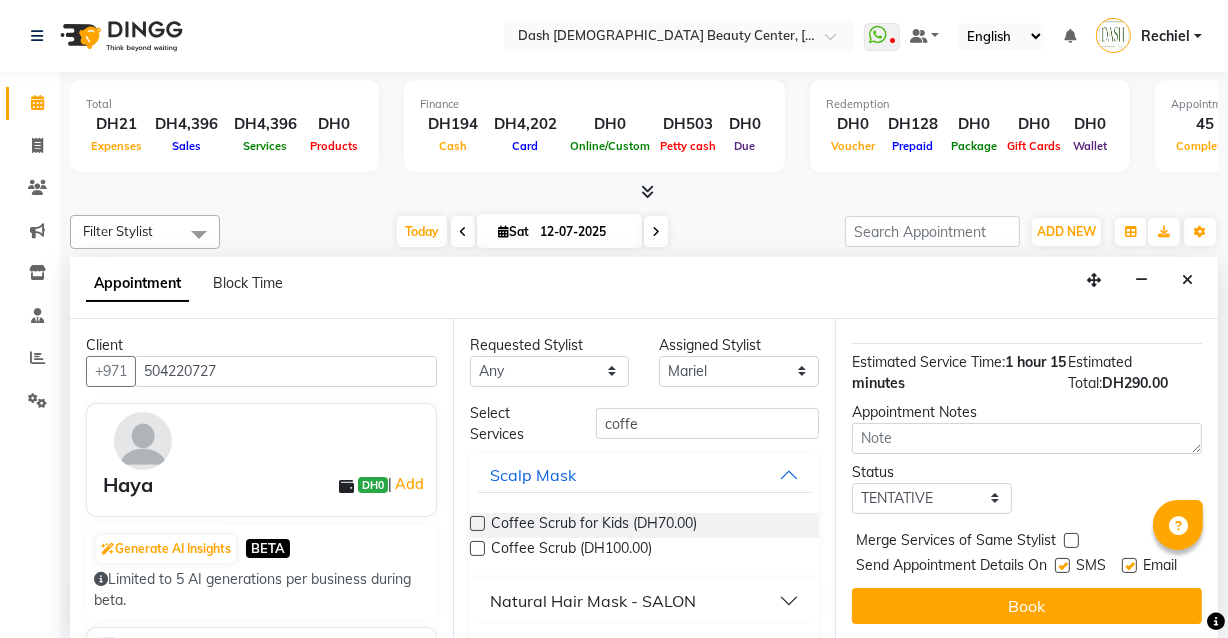 click at bounding box center [1071, 540] 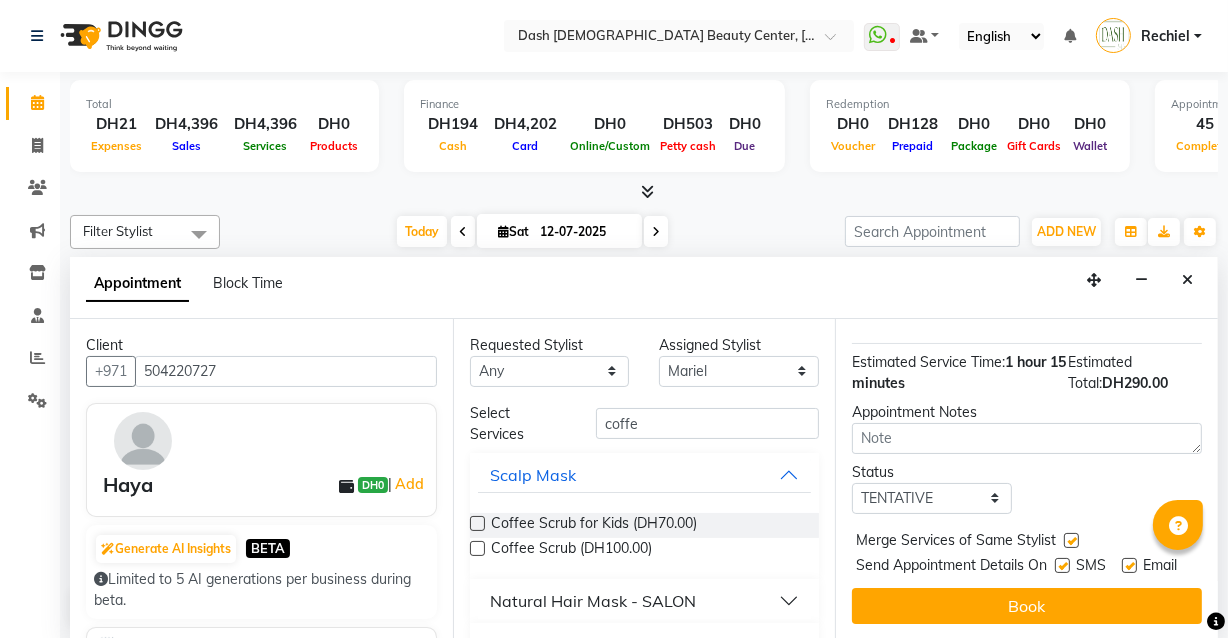 click at bounding box center (1062, 565) 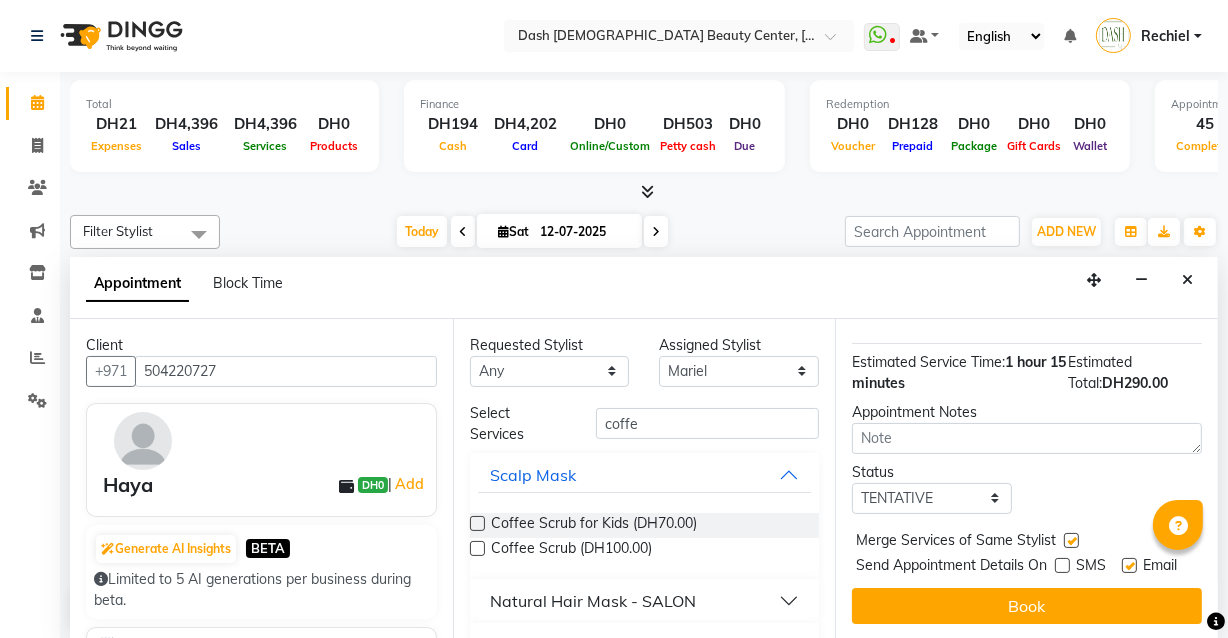 click on "Email" at bounding box center (1160, 567) 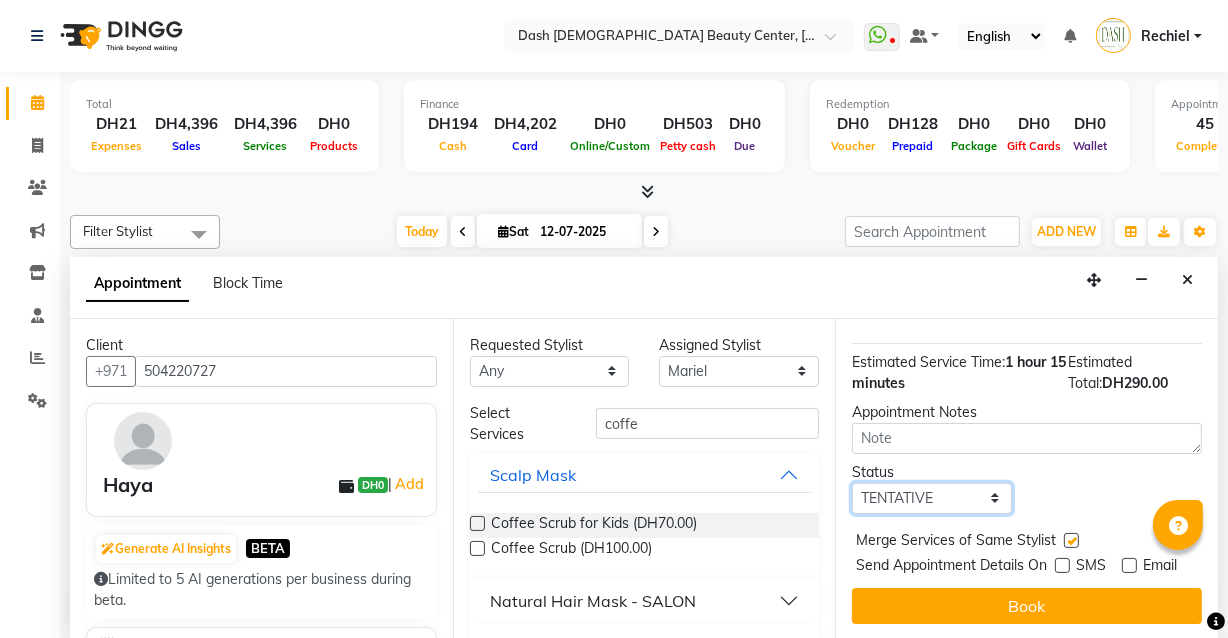 click on "Select TENTATIVE CONFIRM CHECK-IN UPCOMING" at bounding box center (932, 498) 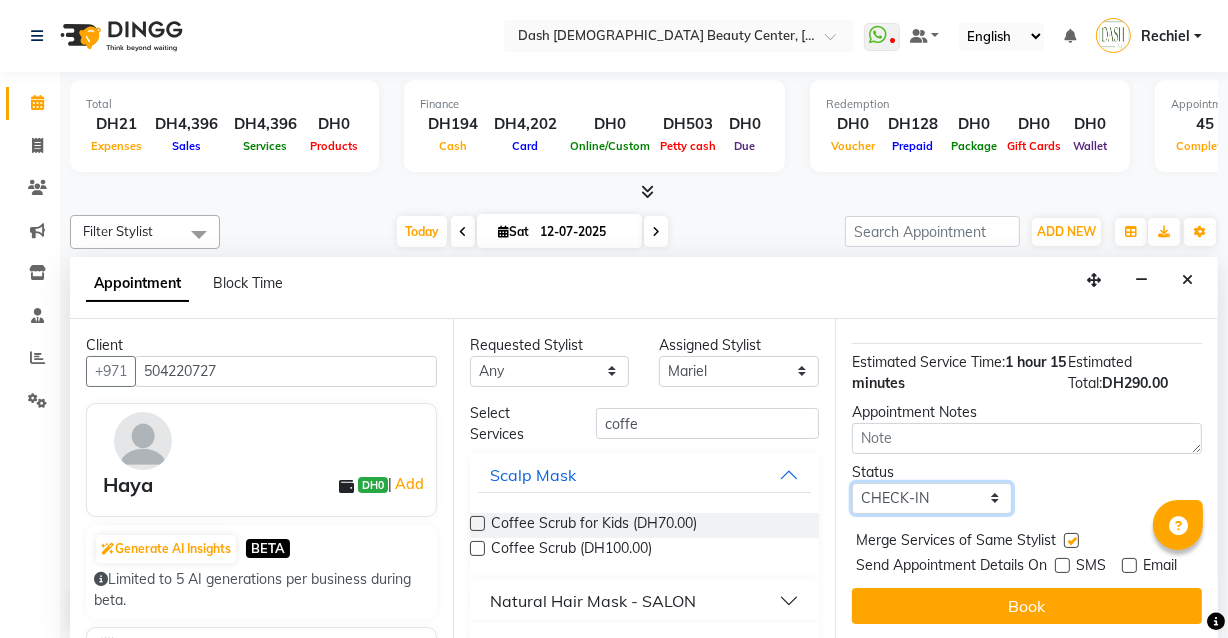 click on "Select TENTATIVE CONFIRM CHECK-IN UPCOMING" at bounding box center (932, 498) 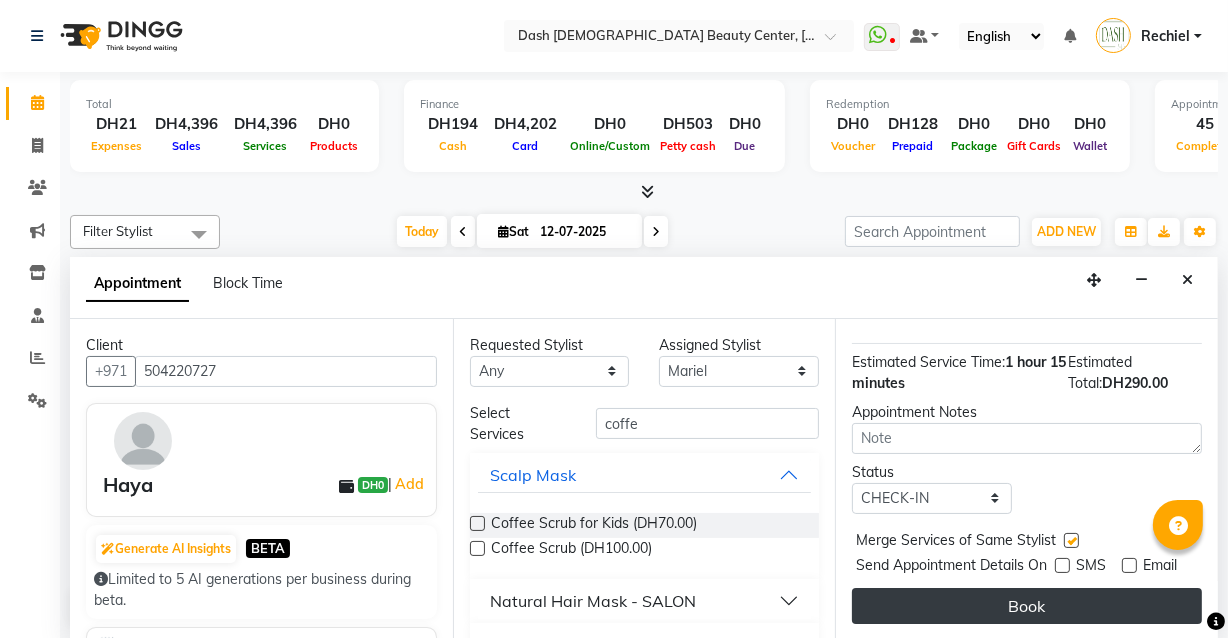 click on "Book" at bounding box center [1027, 606] 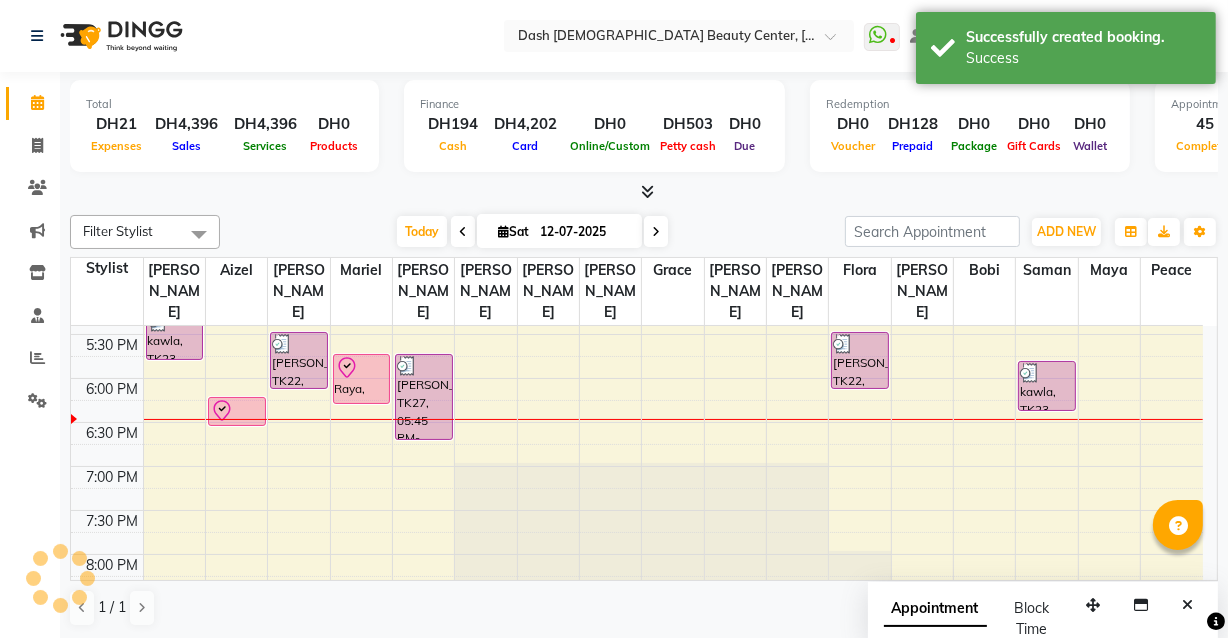 scroll, scrollTop: 0, scrollLeft: 0, axis: both 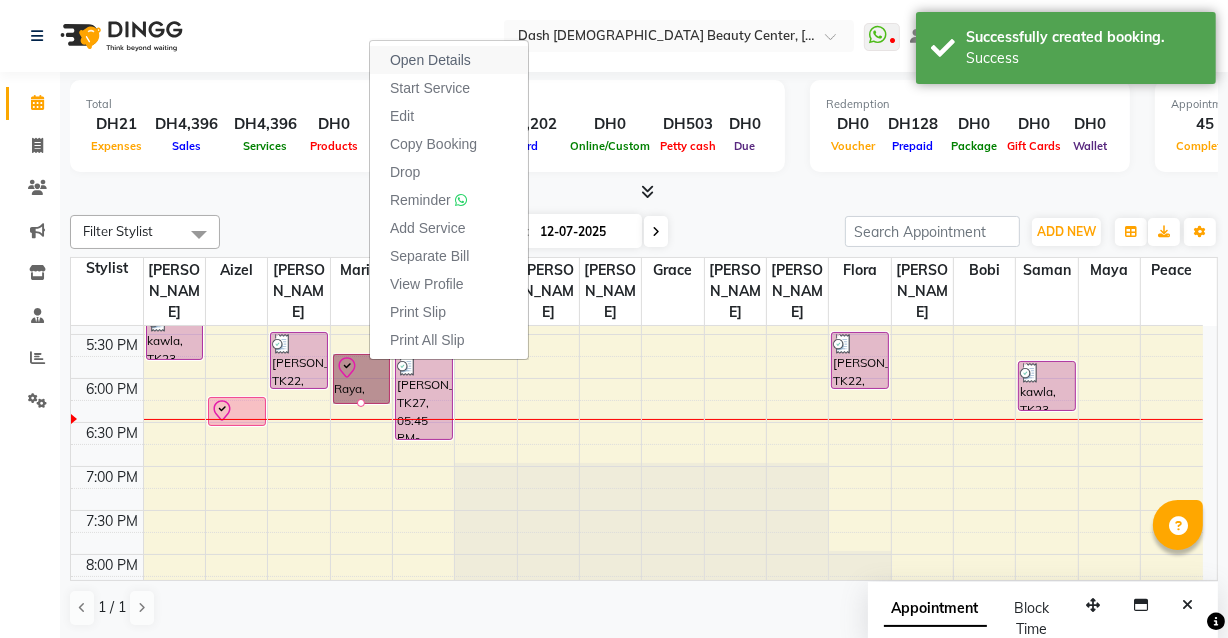 click on "Open Details" at bounding box center [430, 60] 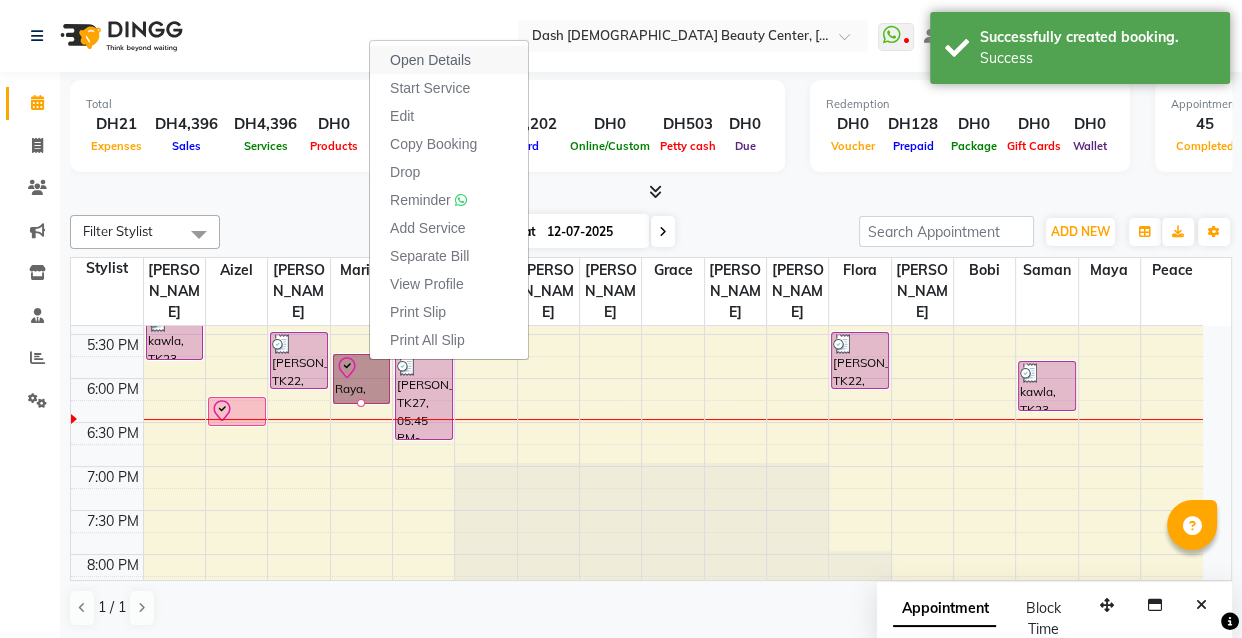 select on "8" 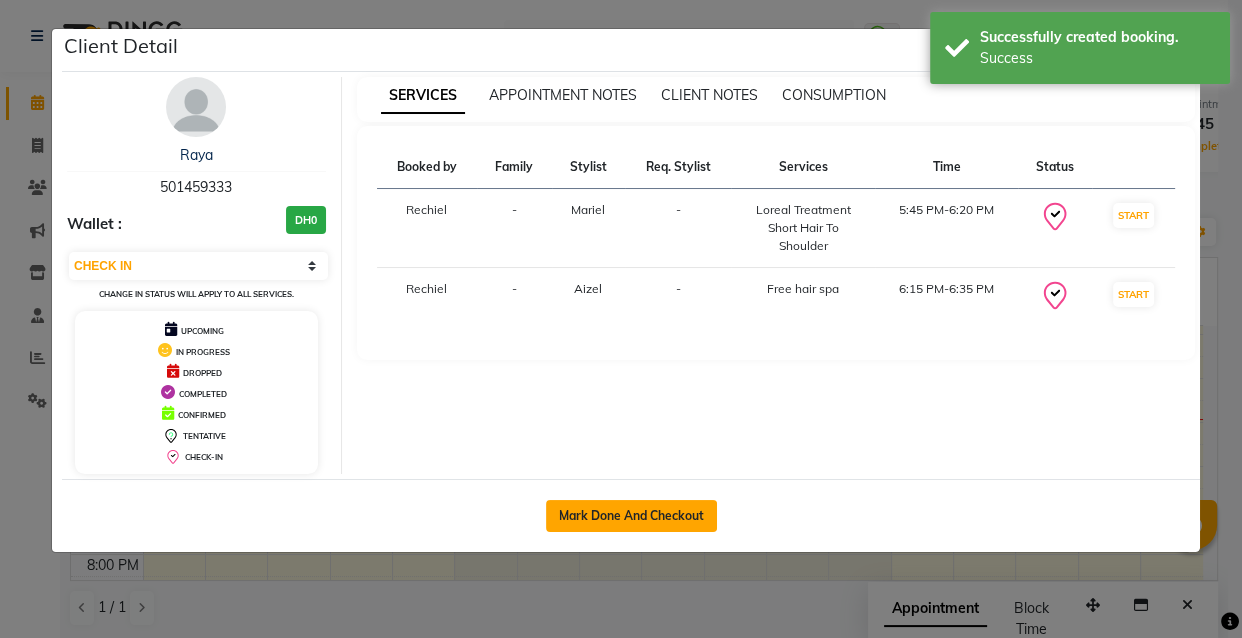 click on "Mark Done And Checkout" 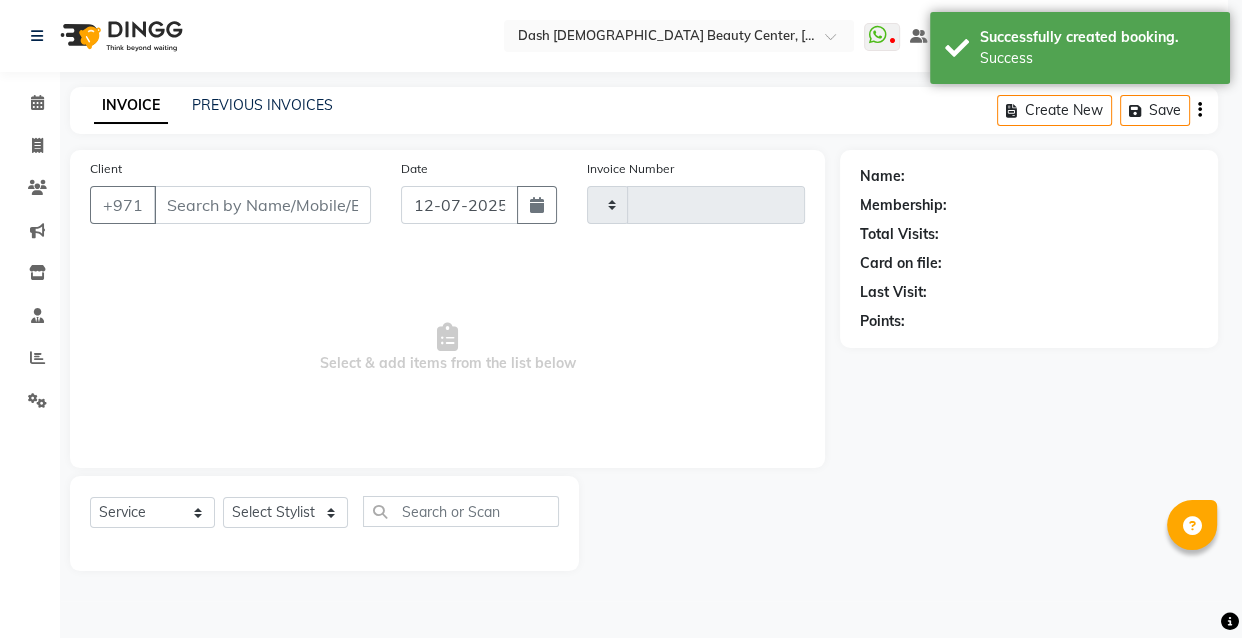 type on "1845" 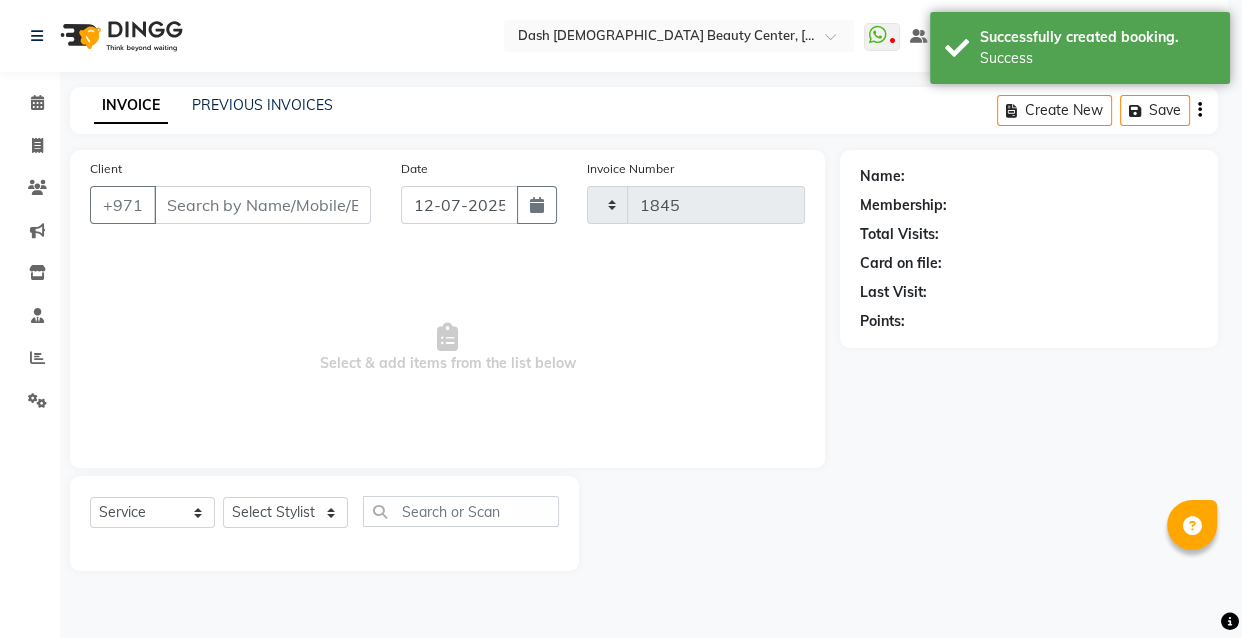 select on "8372" 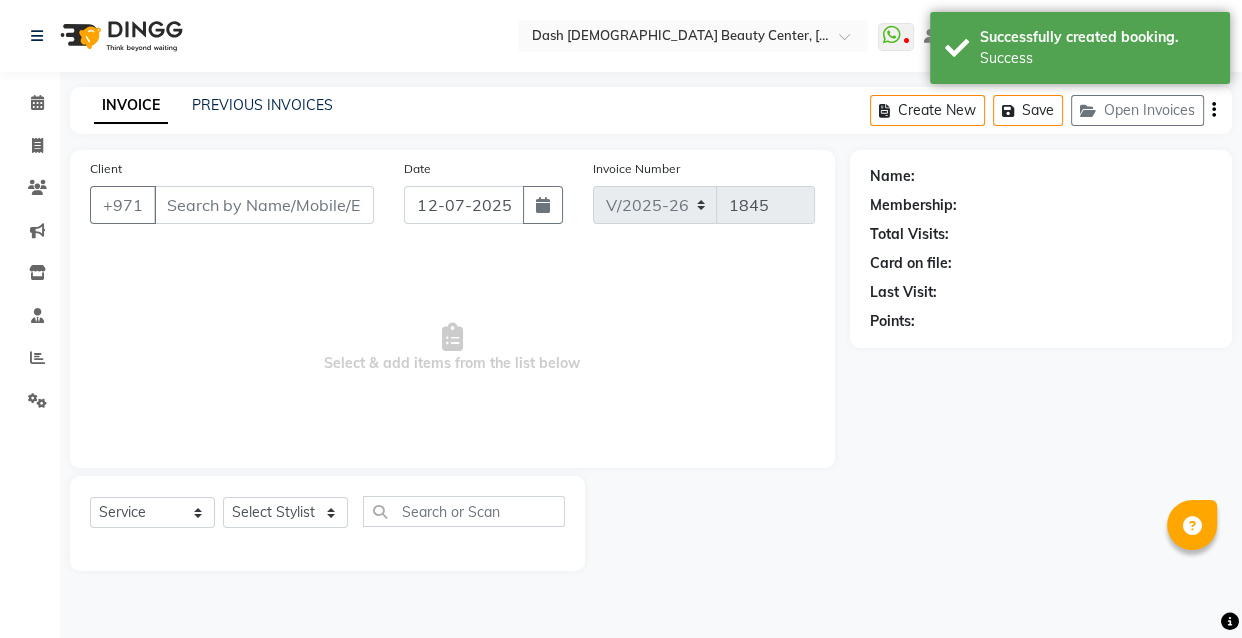 type on "501459333" 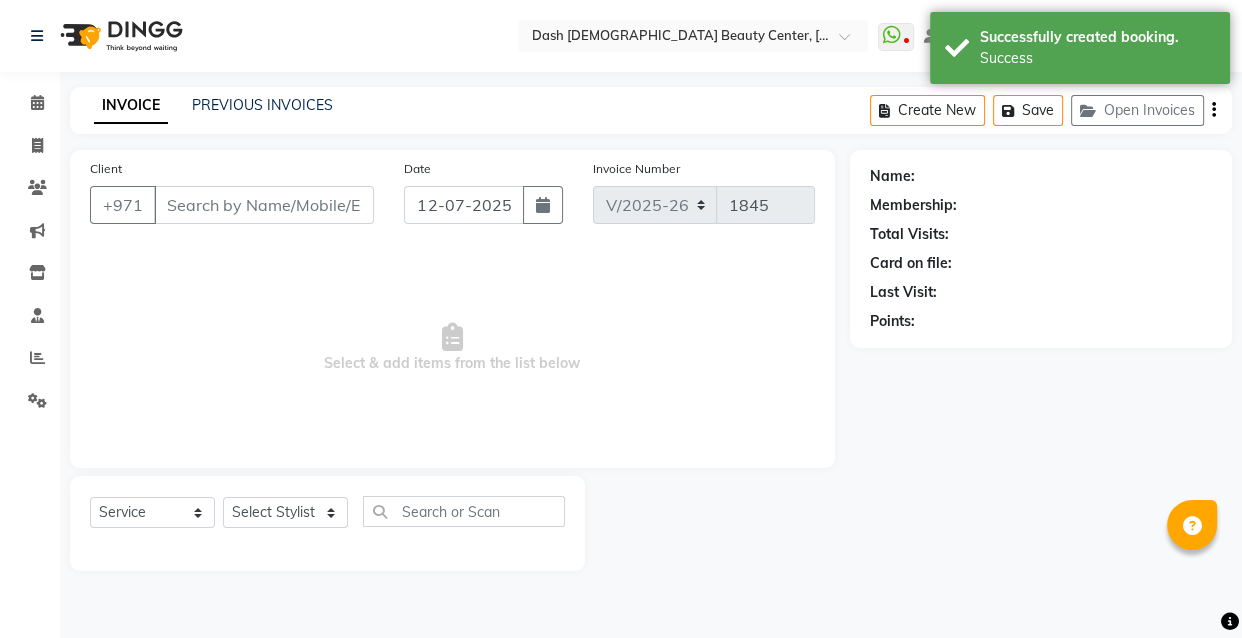 select on "81106" 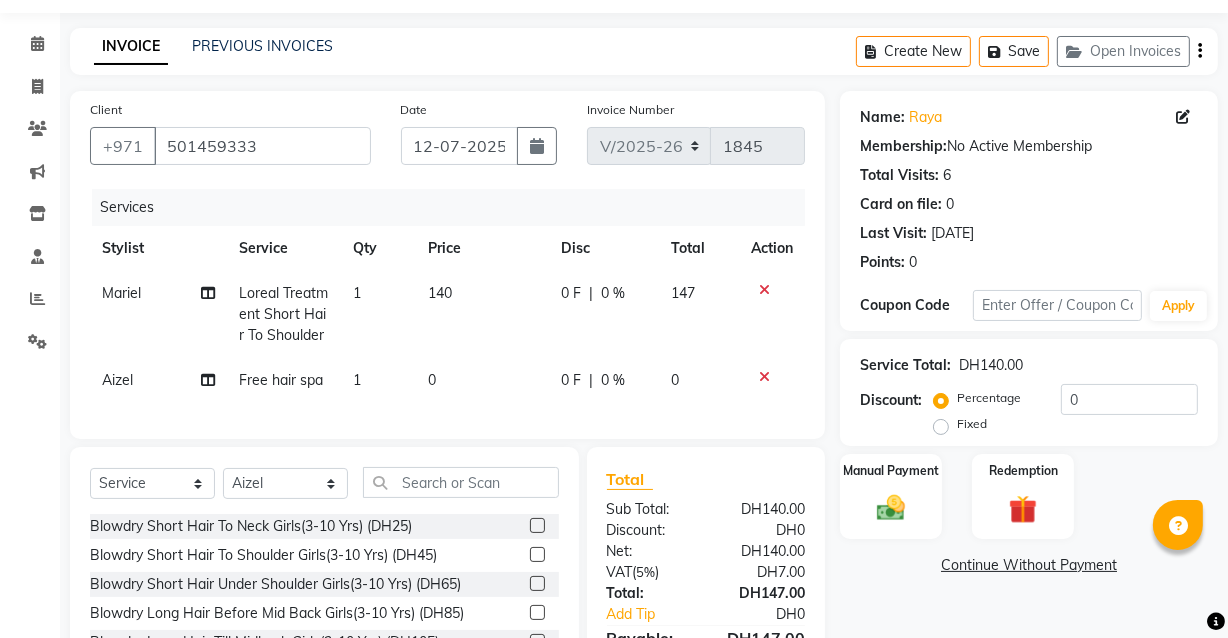 scroll, scrollTop: 0, scrollLeft: 0, axis: both 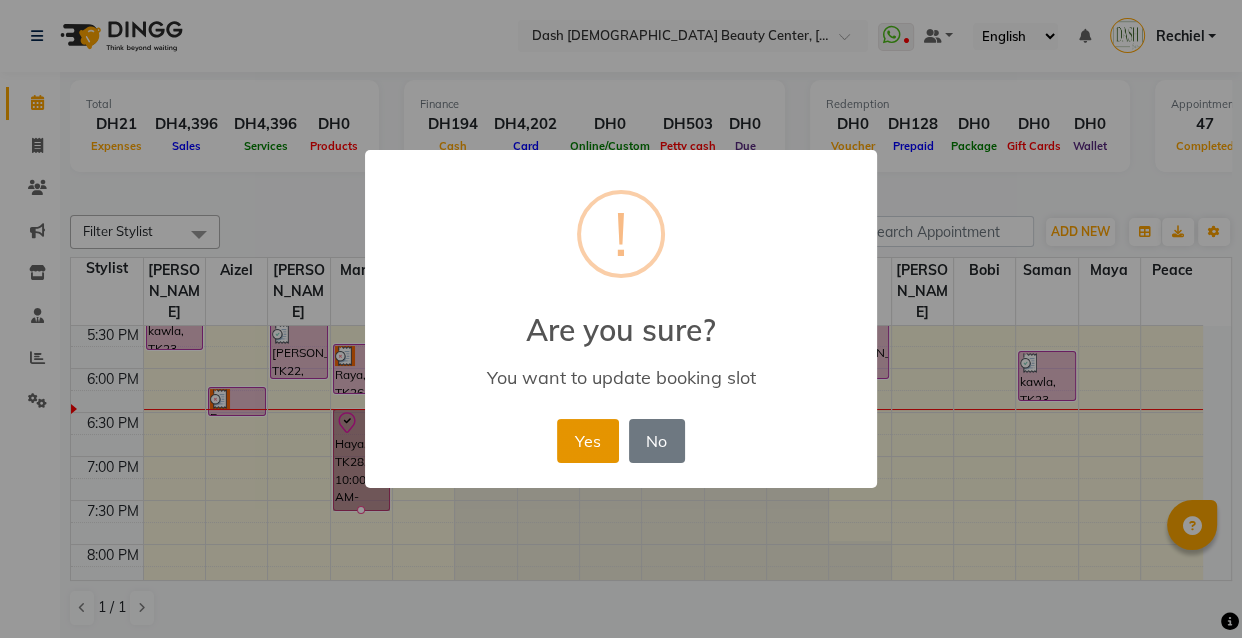 click on "Yes" at bounding box center [587, 441] 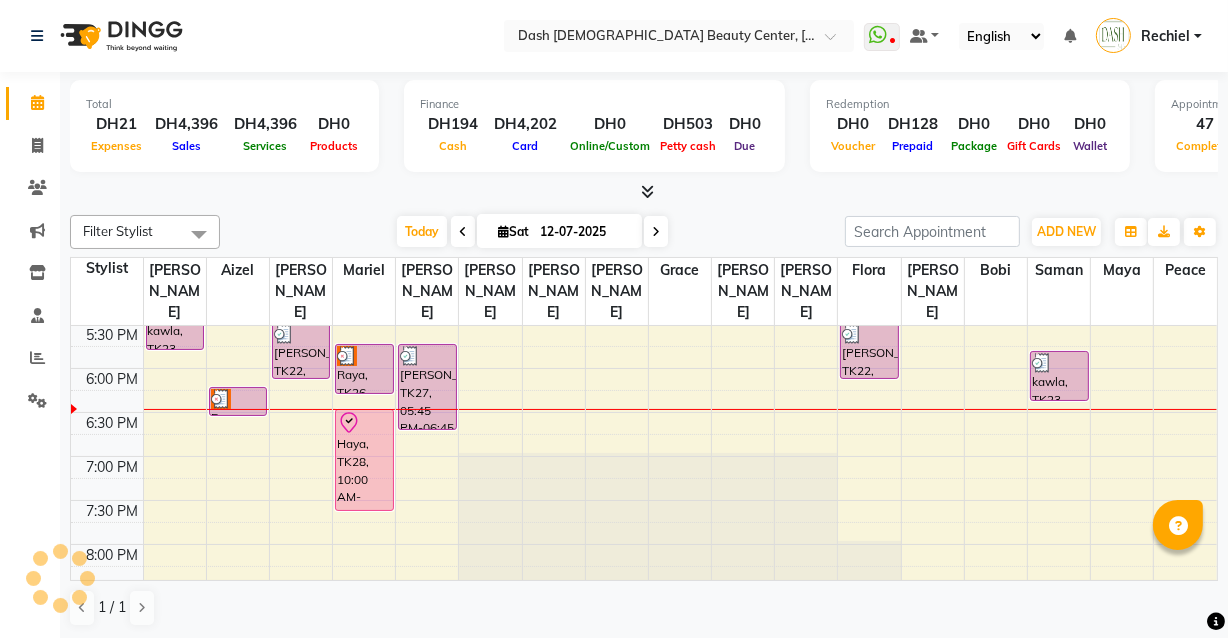 click on "Haya, TK28, 10:00 AM-11:10 AM, Blowdry Alabara Long Hair Till Back End,Coffee Scrub" at bounding box center [364, 460] 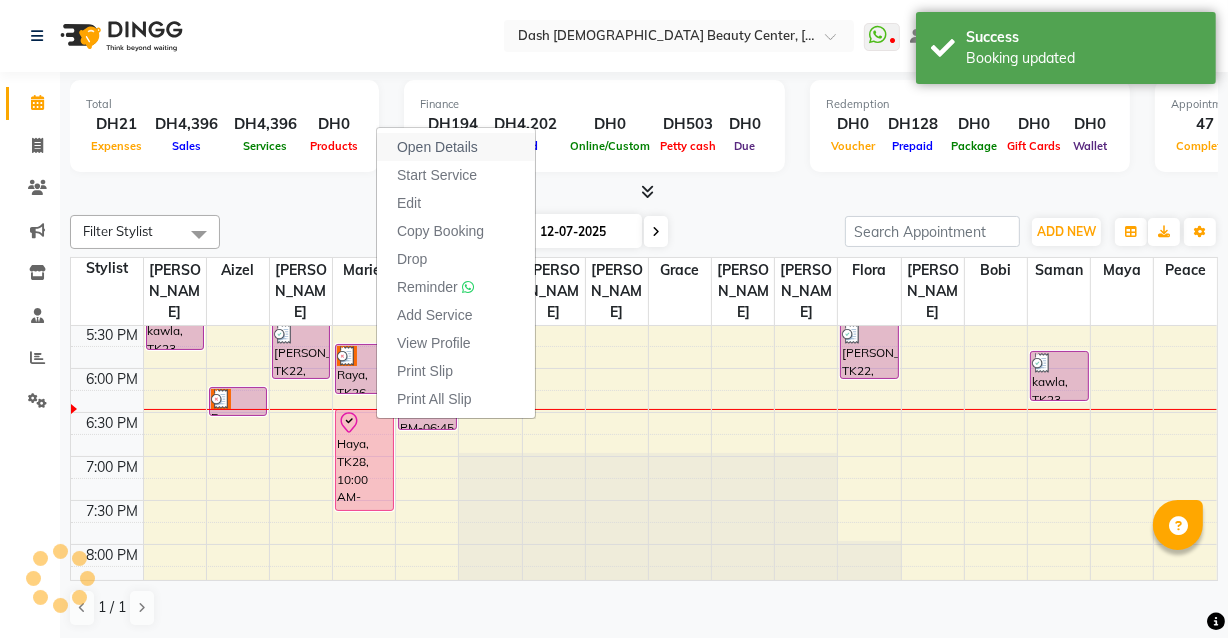 click on "Open Details" at bounding box center (437, 147) 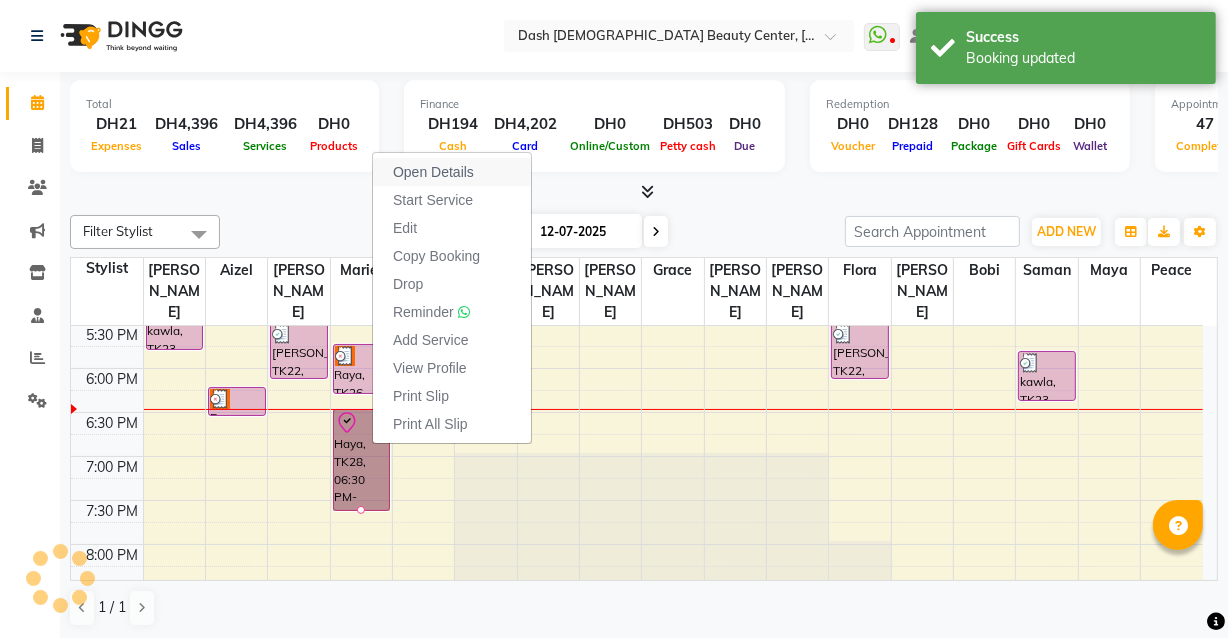click on "Open Details" at bounding box center (433, 172) 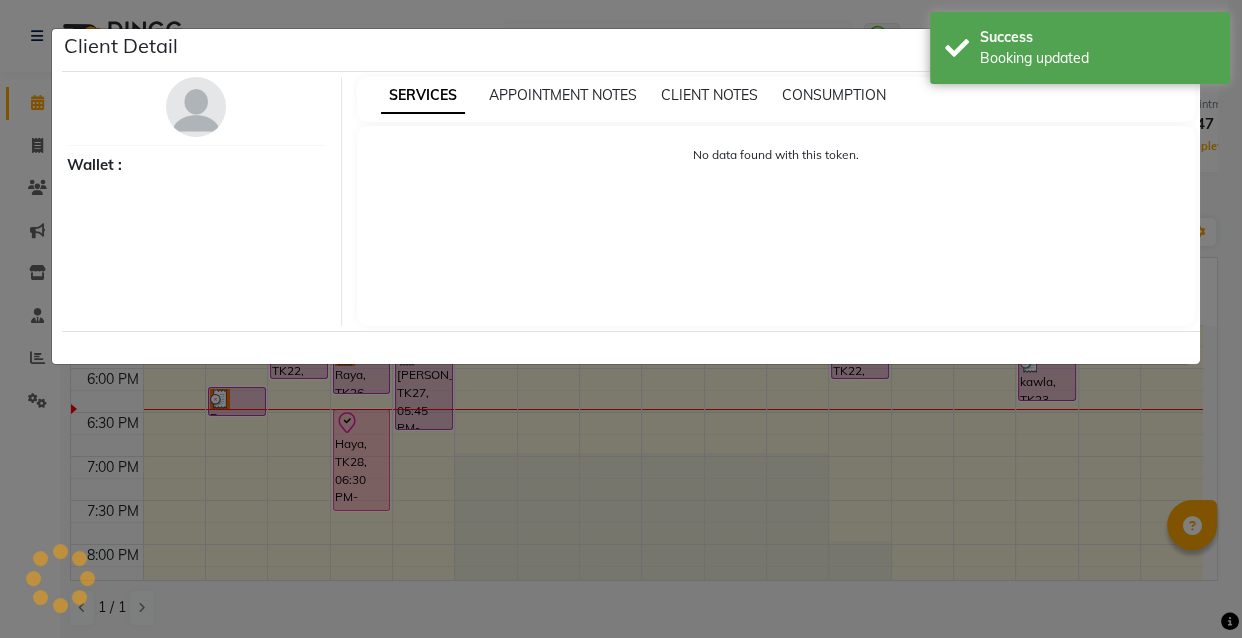 select on "8" 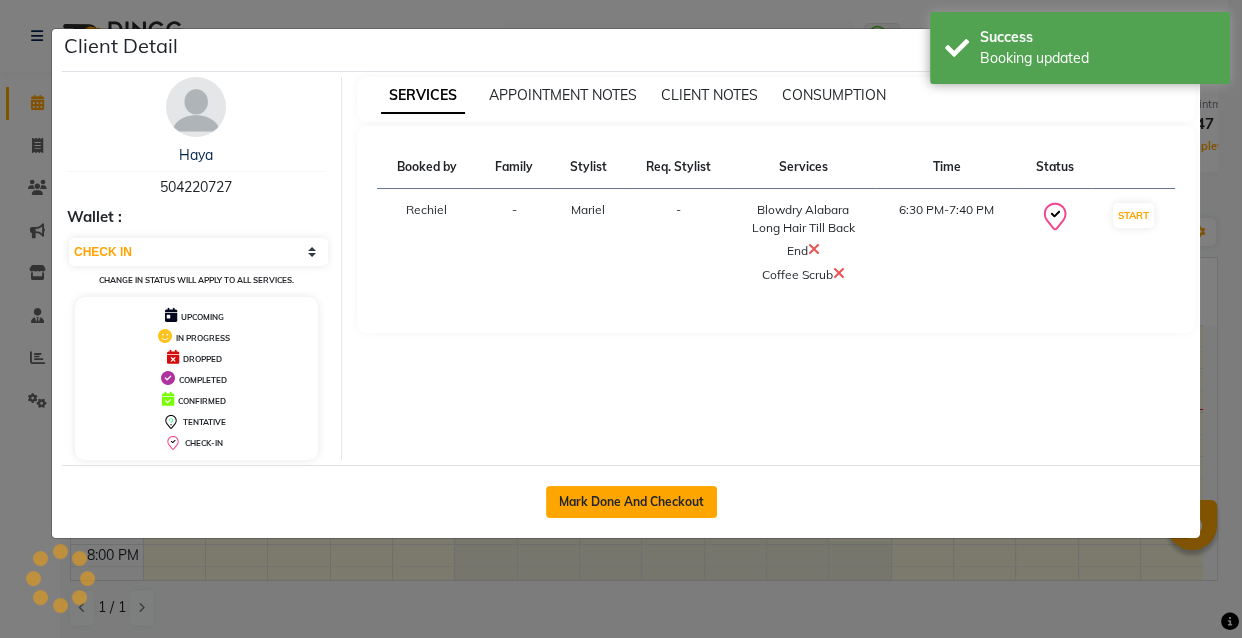 click on "Mark Done And Checkout" 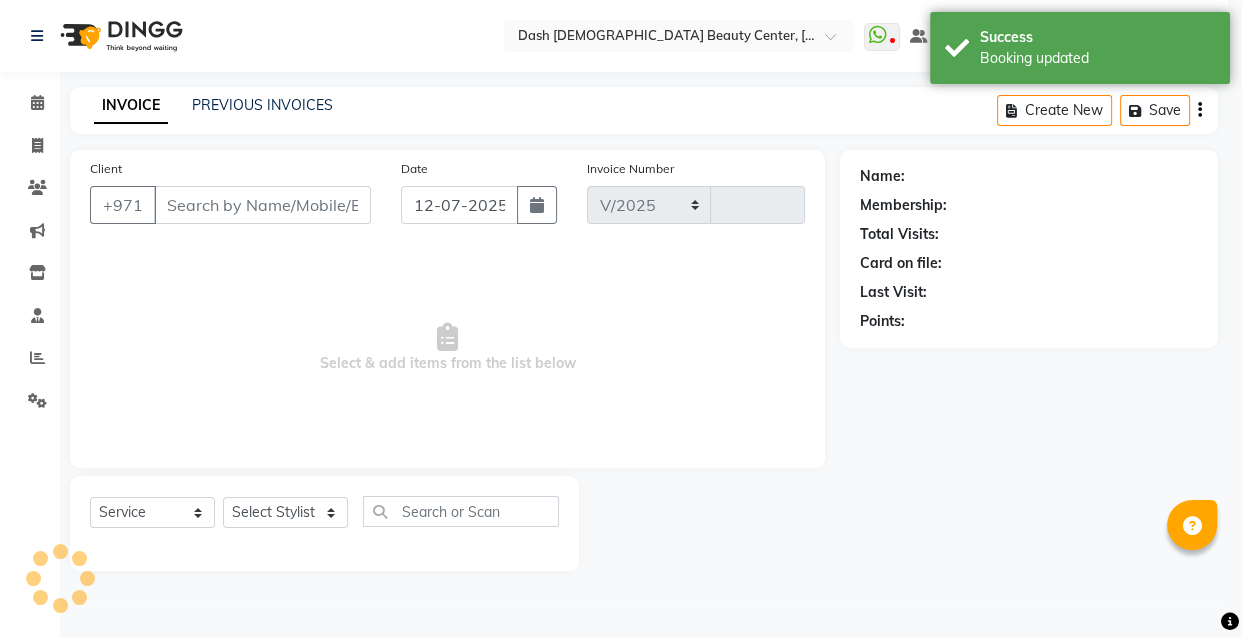 select on "8372" 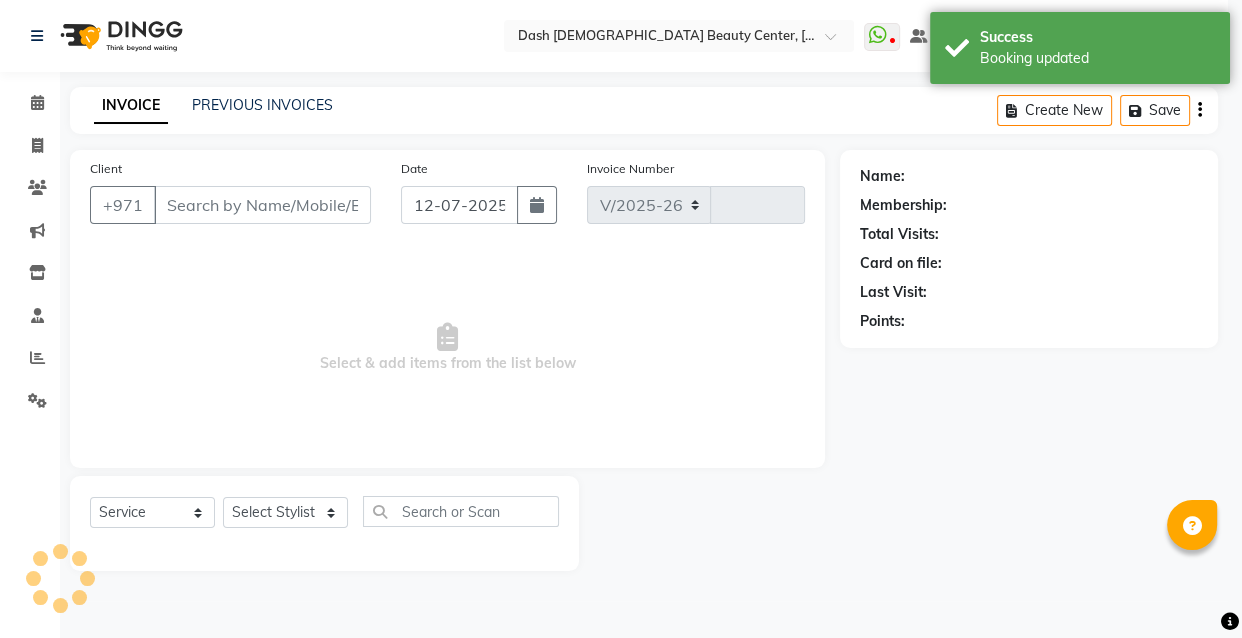 type on "1845" 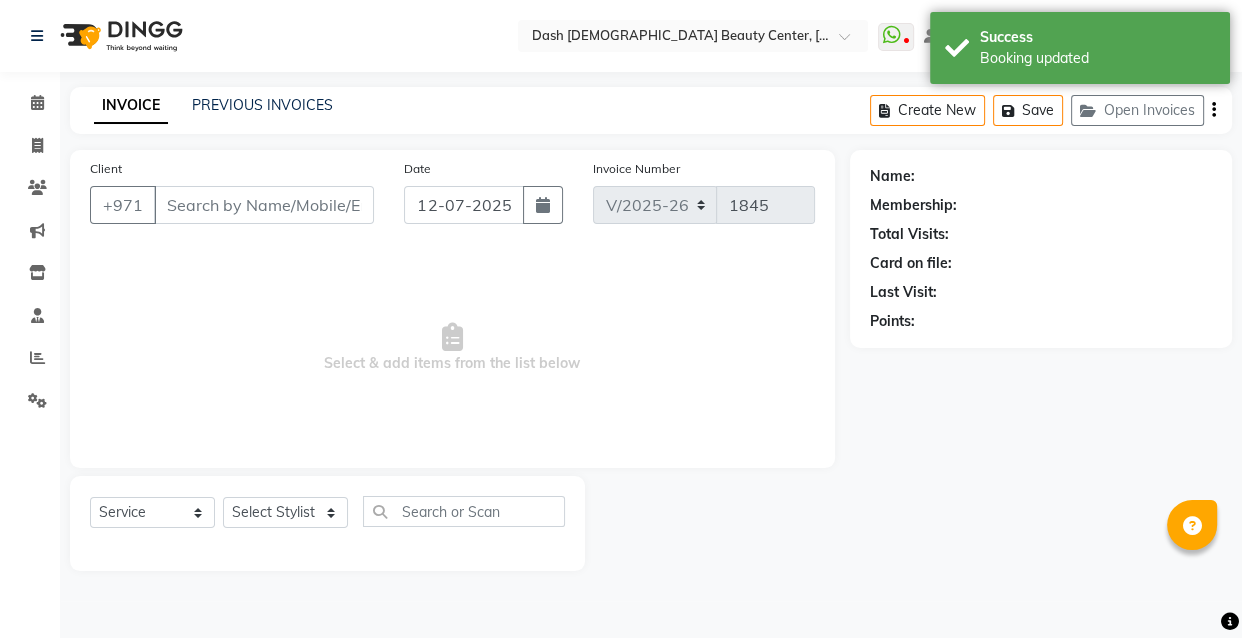 type on "504220727" 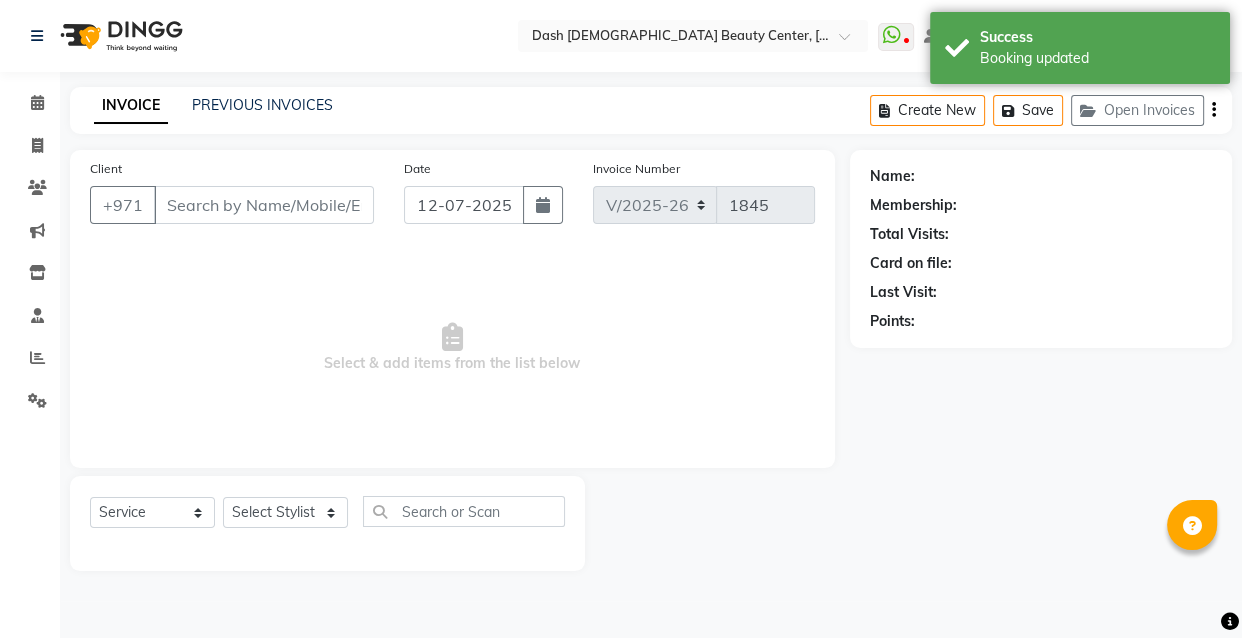 select on "81108" 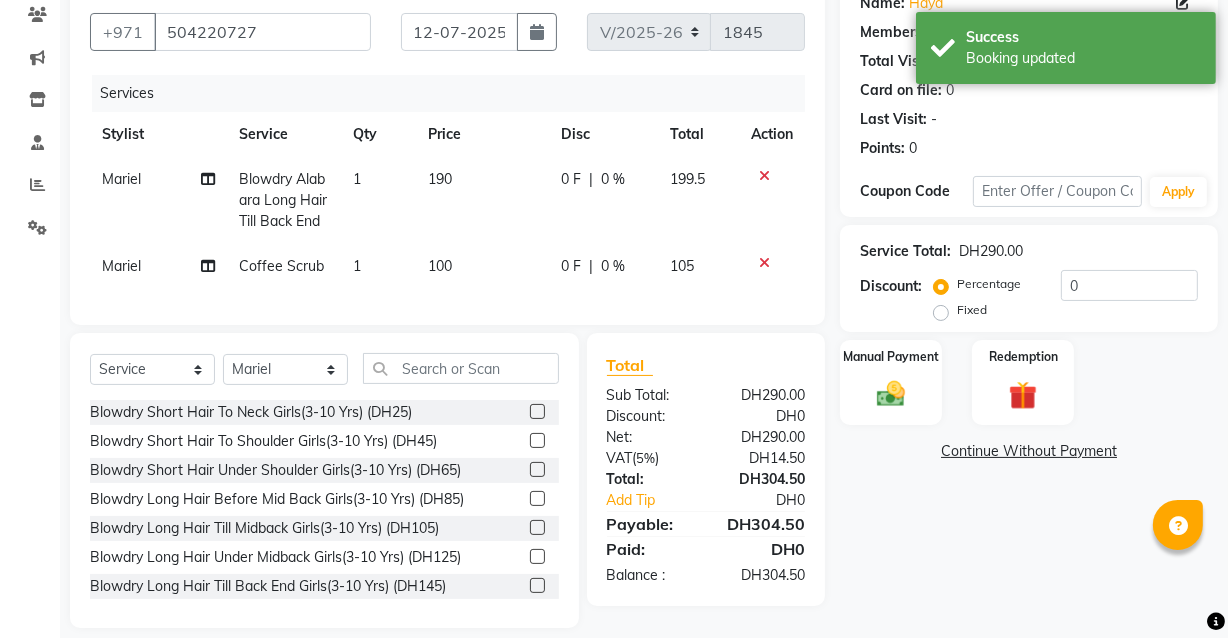 scroll, scrollTop: 207, scrollLeft: 0, axis: vertical 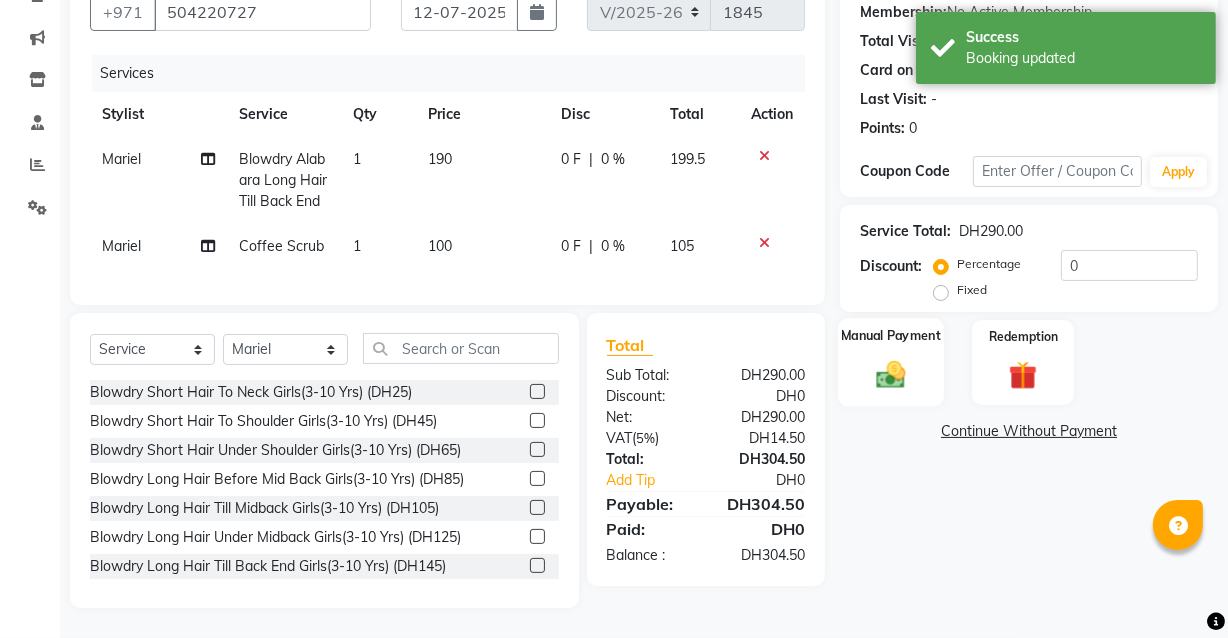 click on "Manual Payment" 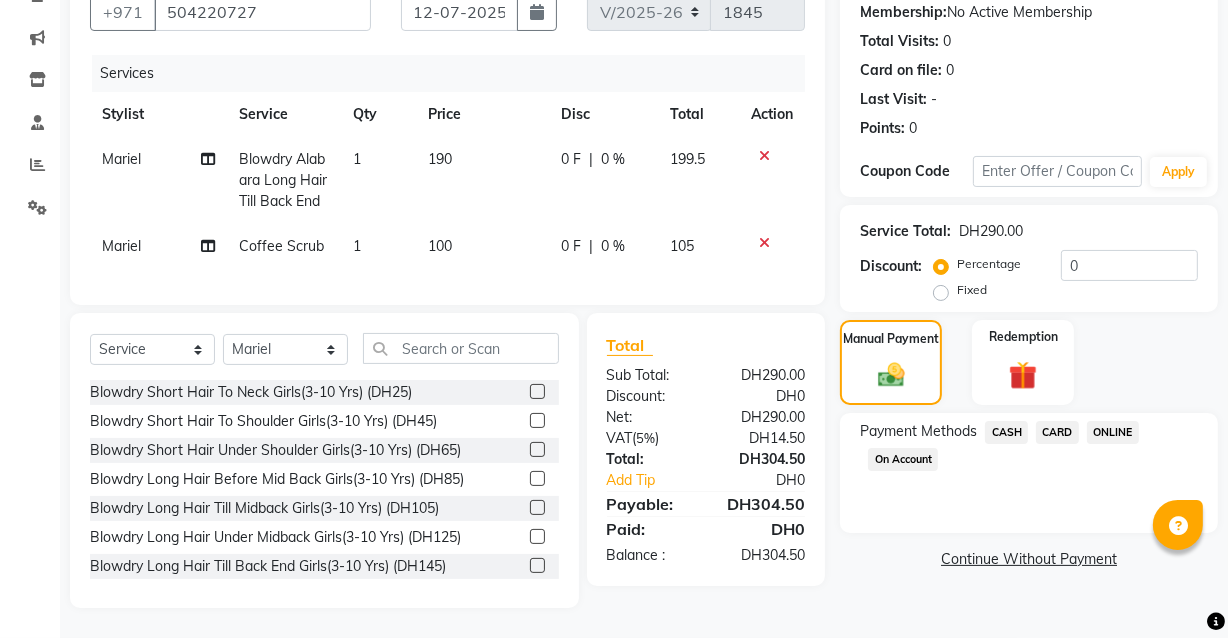 click on "CARD" 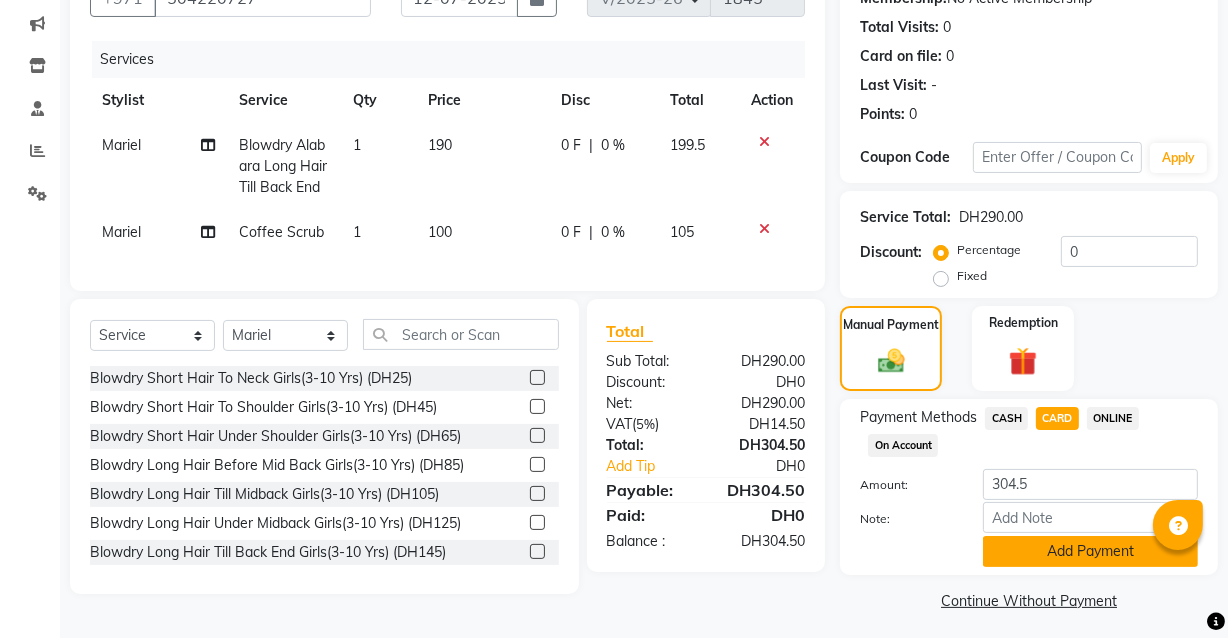 click on "Add Payment" 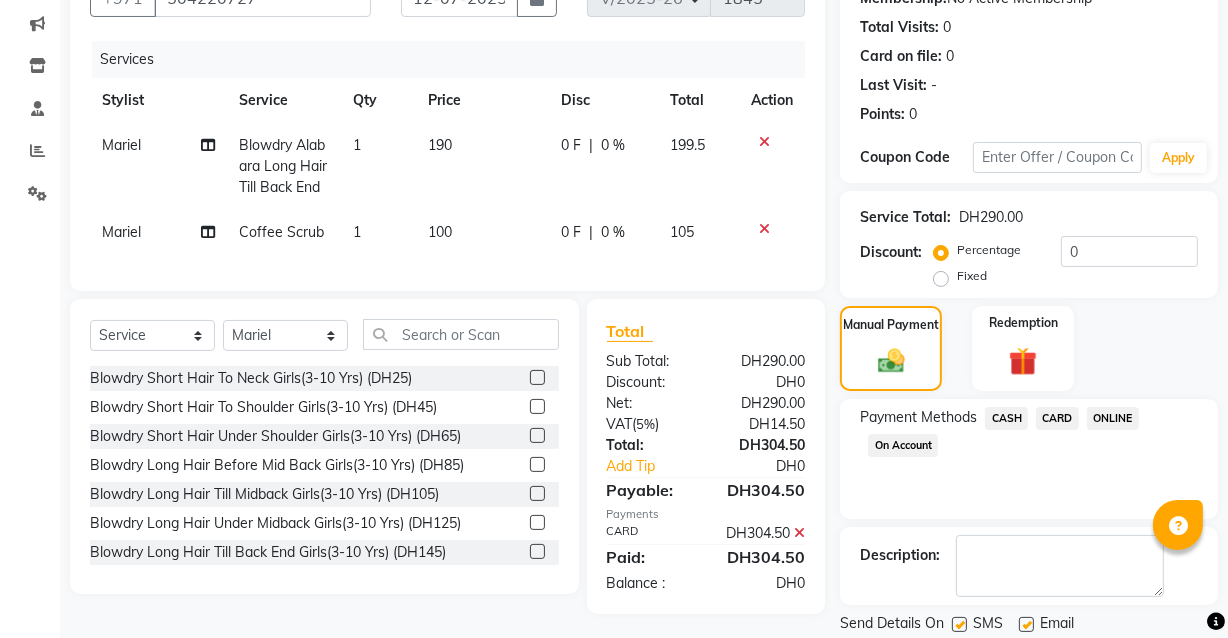 scroll, scrollTop: 270, scrollLeft: 0, axis: vertical 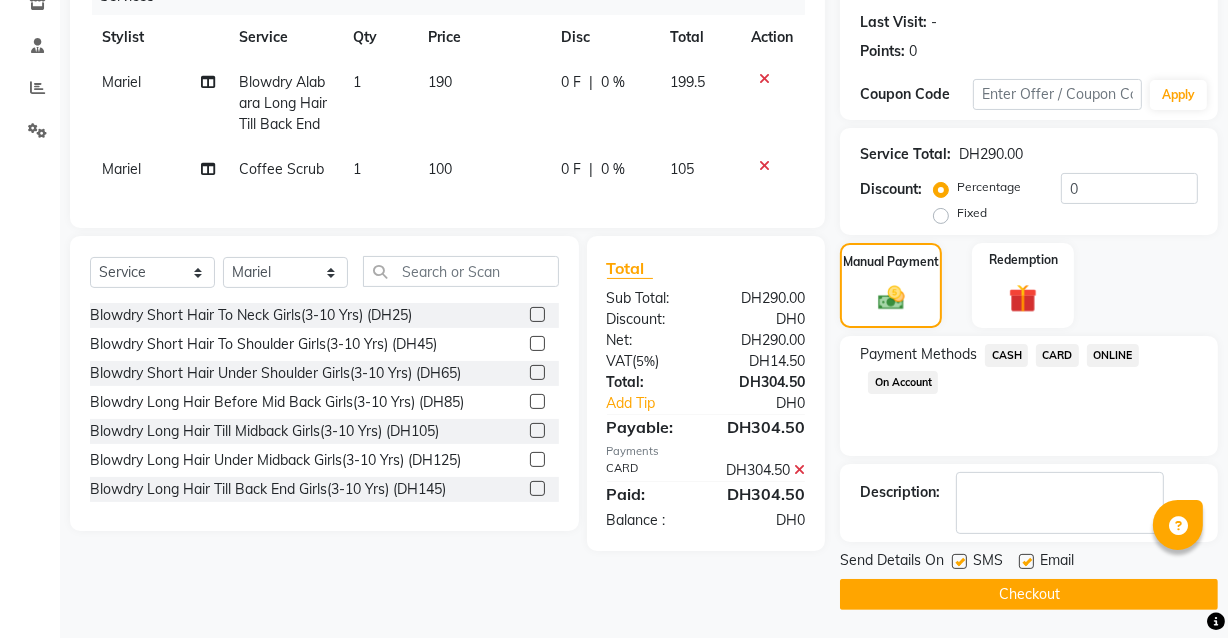 click 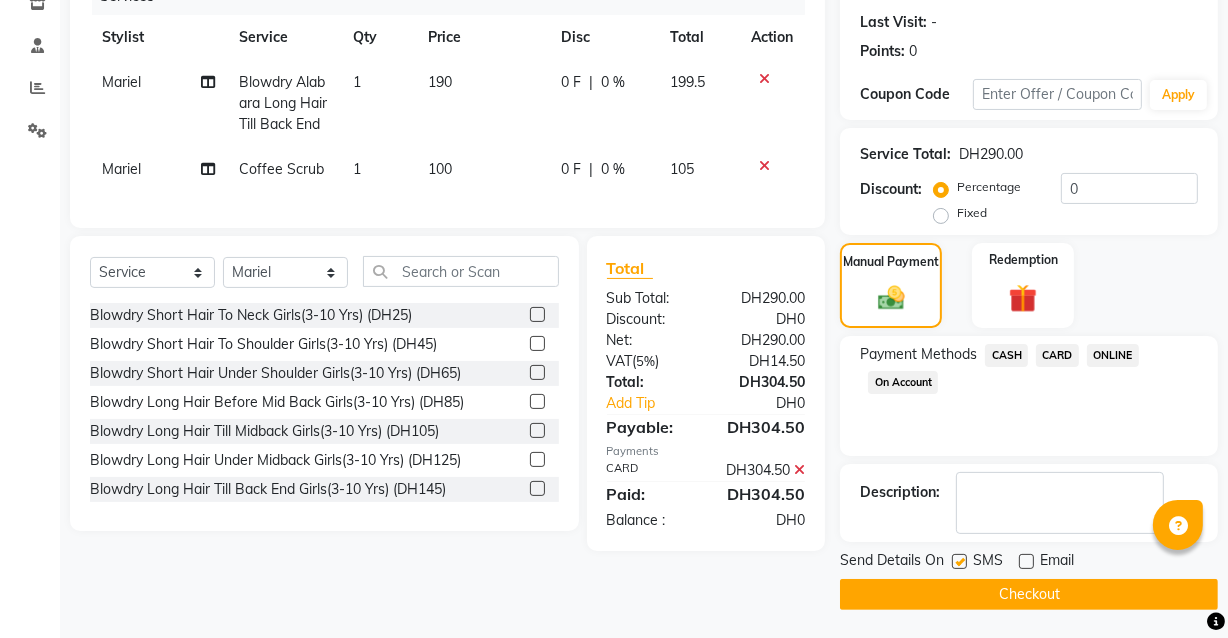 click on "Checkout" 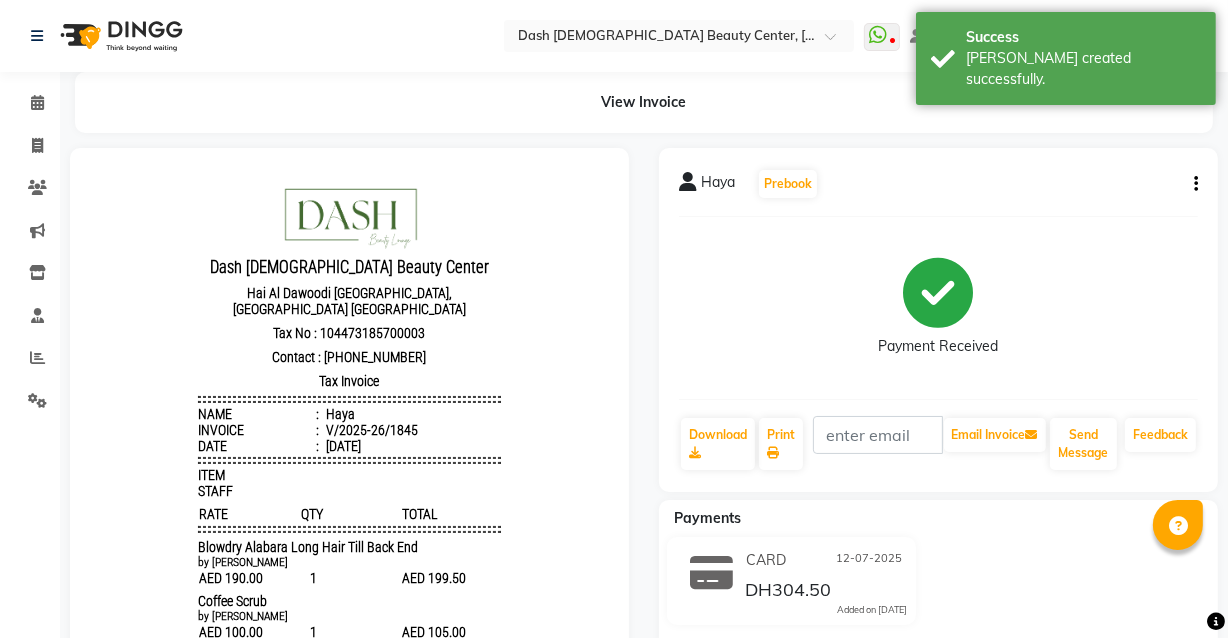 scroll, scrollTop: 0, scrollLeft: 0, axis: both 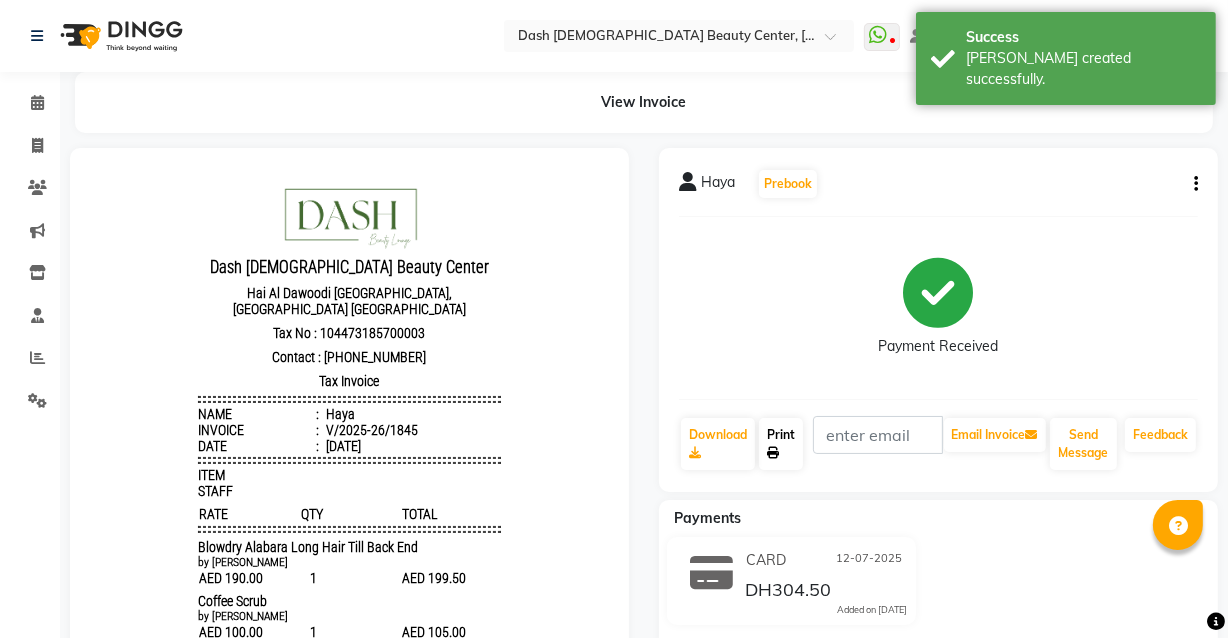 click 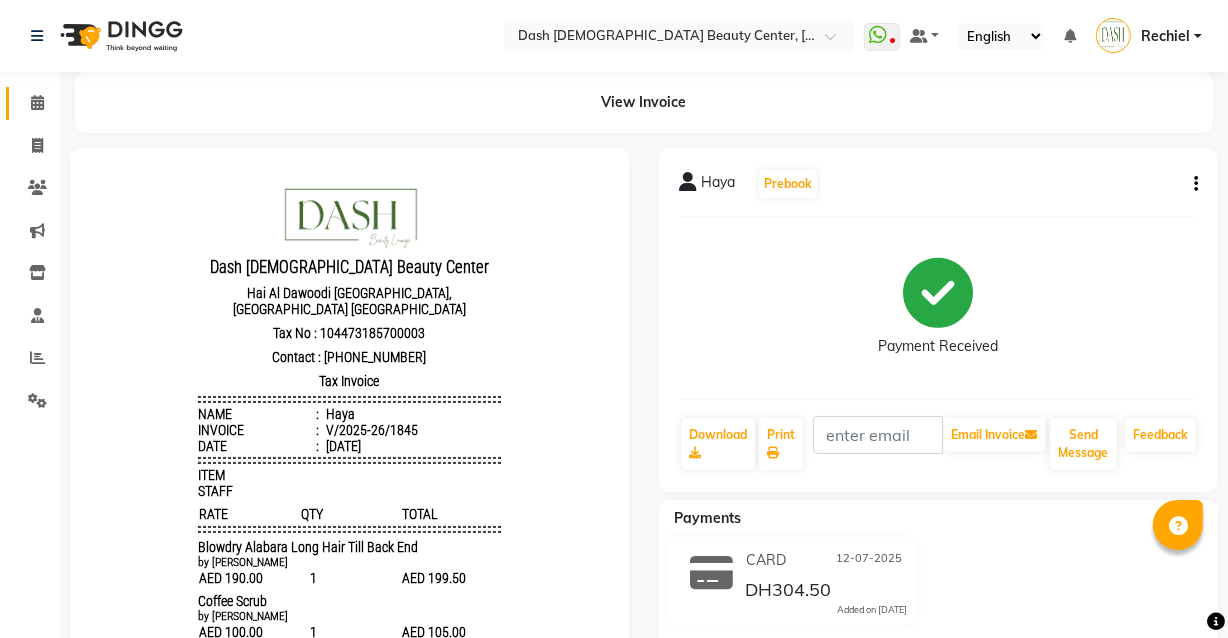 click on "Calendar" 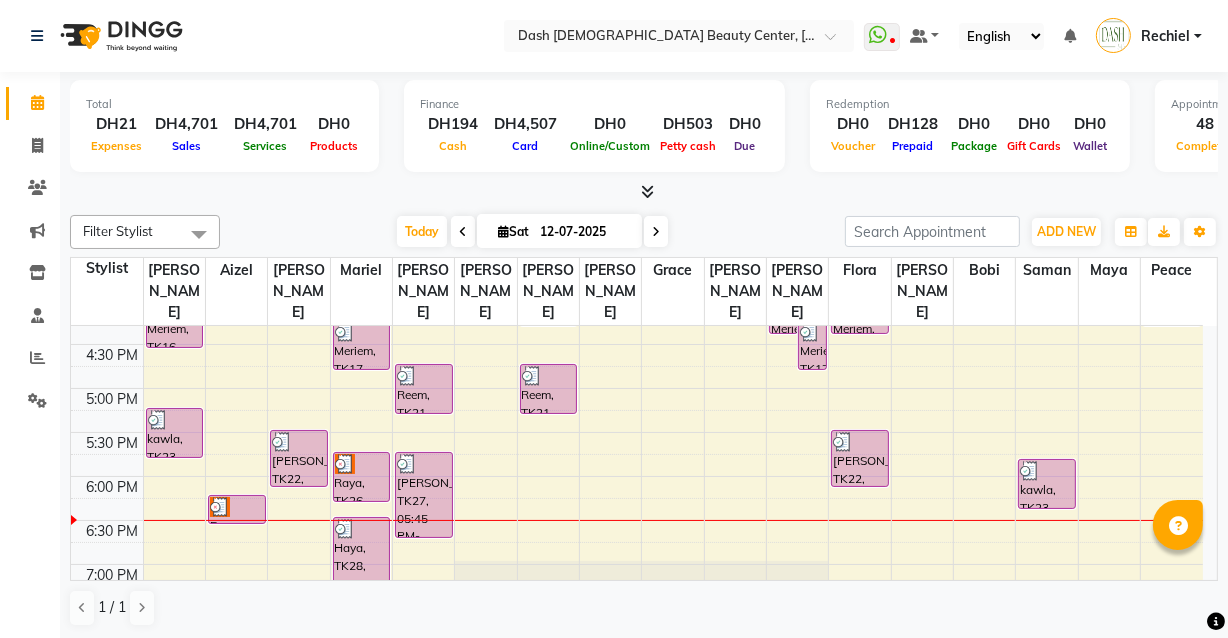 scroll, scrollTop: 649, scrollLeft: 0, axis: vertical 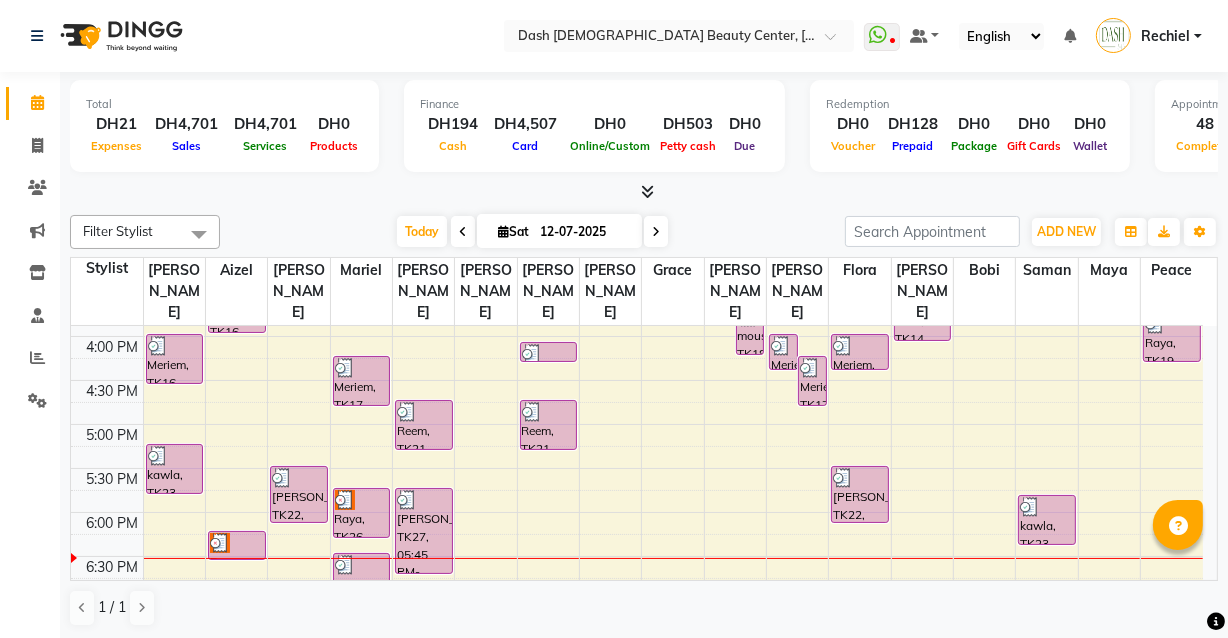 click on "[PERSON_NAME], TK22, 05:30 PM-06:10 PM, Essential Manicure" at bounding box center [299, 494] 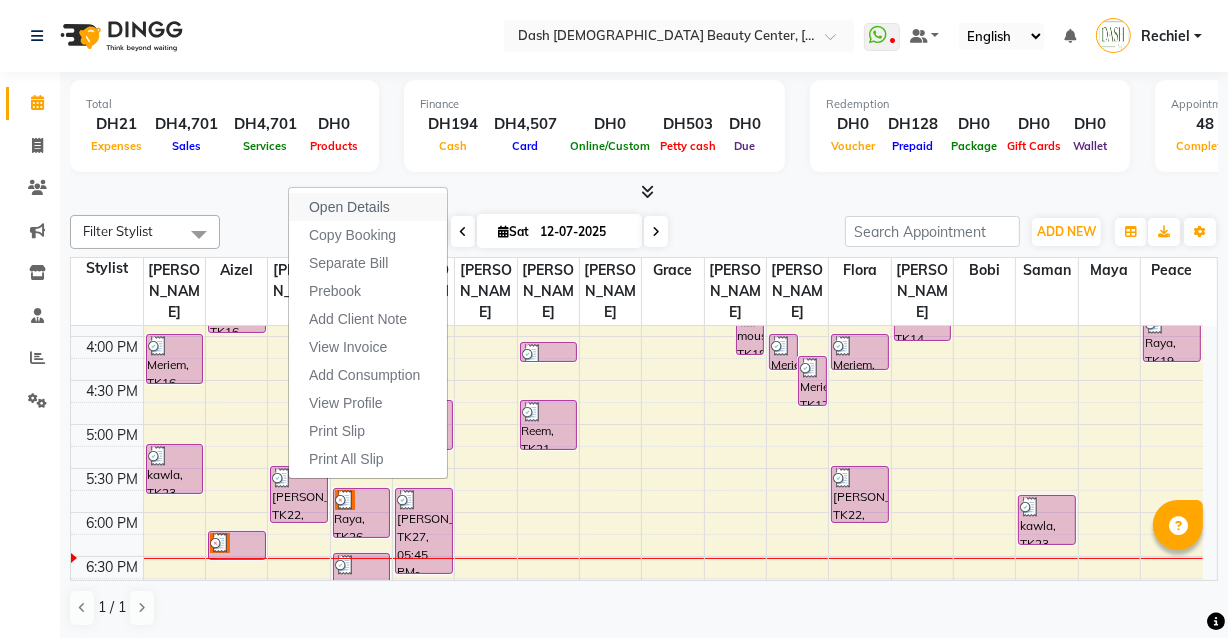 click on "Open Details" at bounding box center [349, 207] 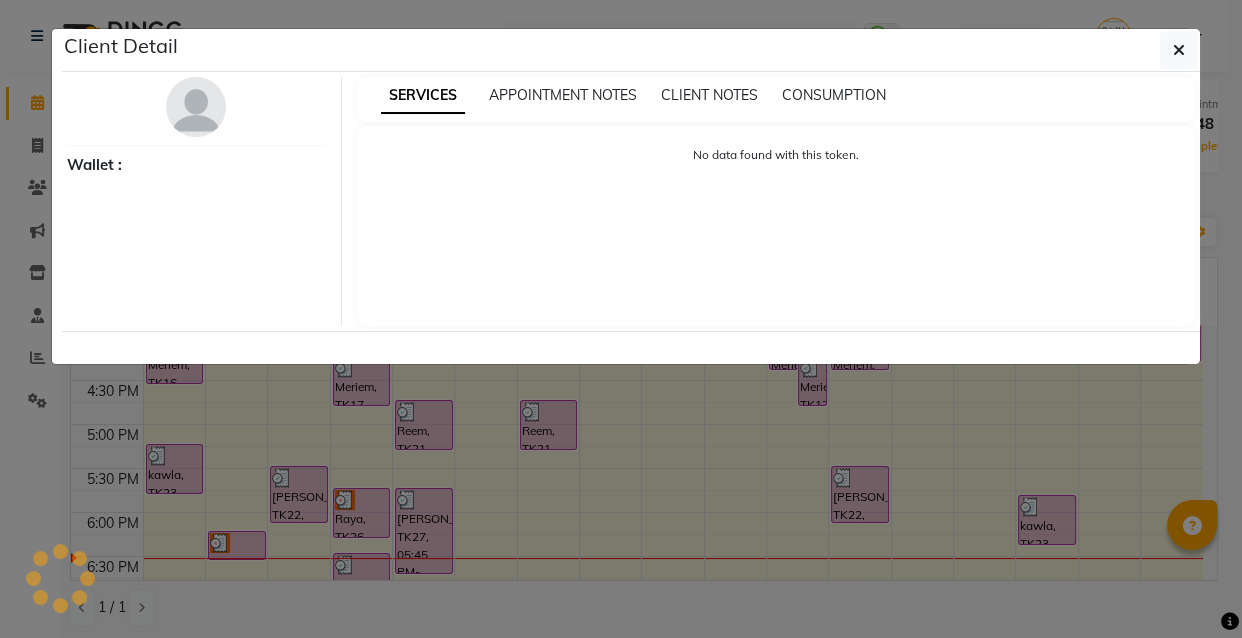 select on "3" 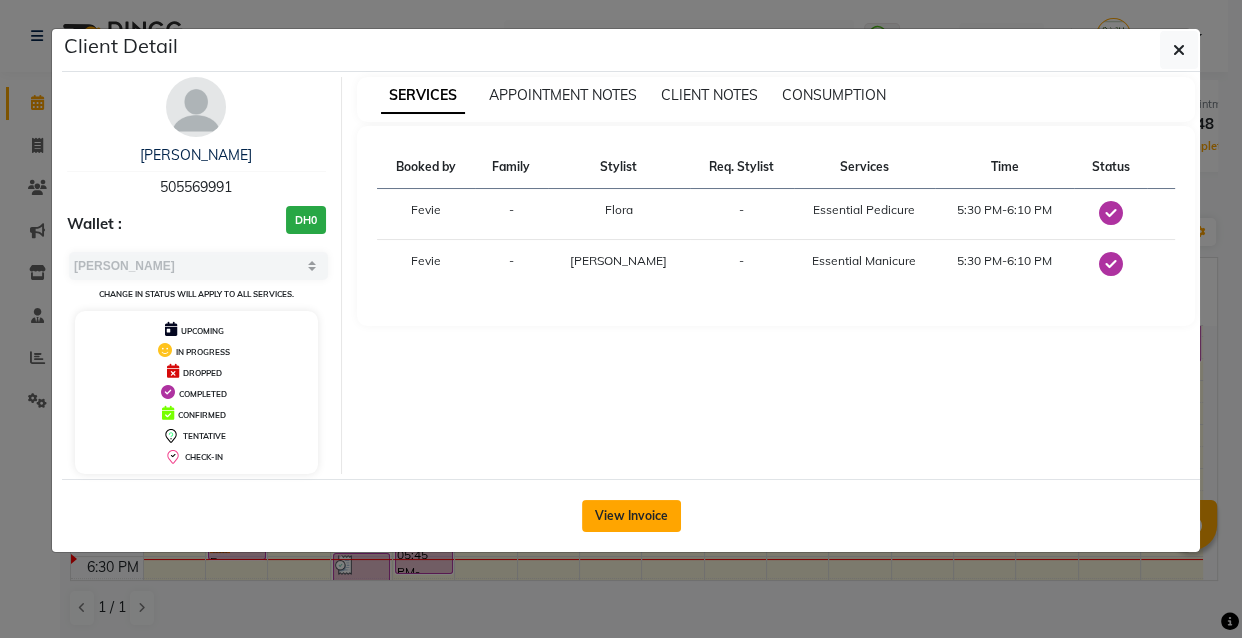 click on "View Invoice" 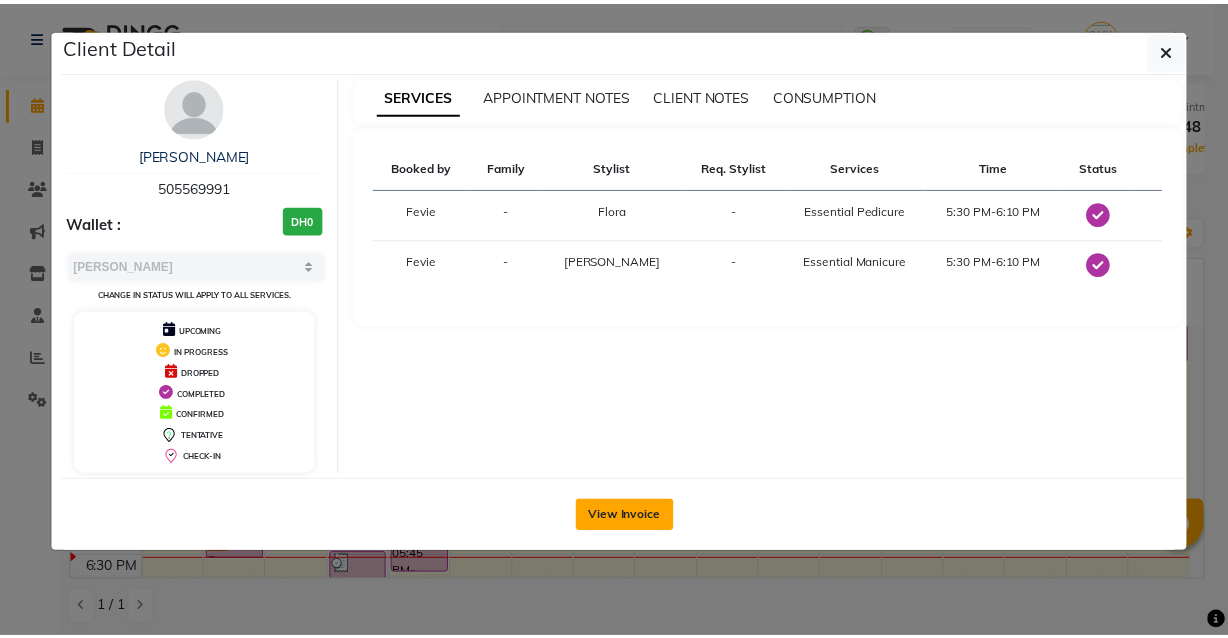 scroll, scrollTop: 0, scrollLeft: 0, axis: both 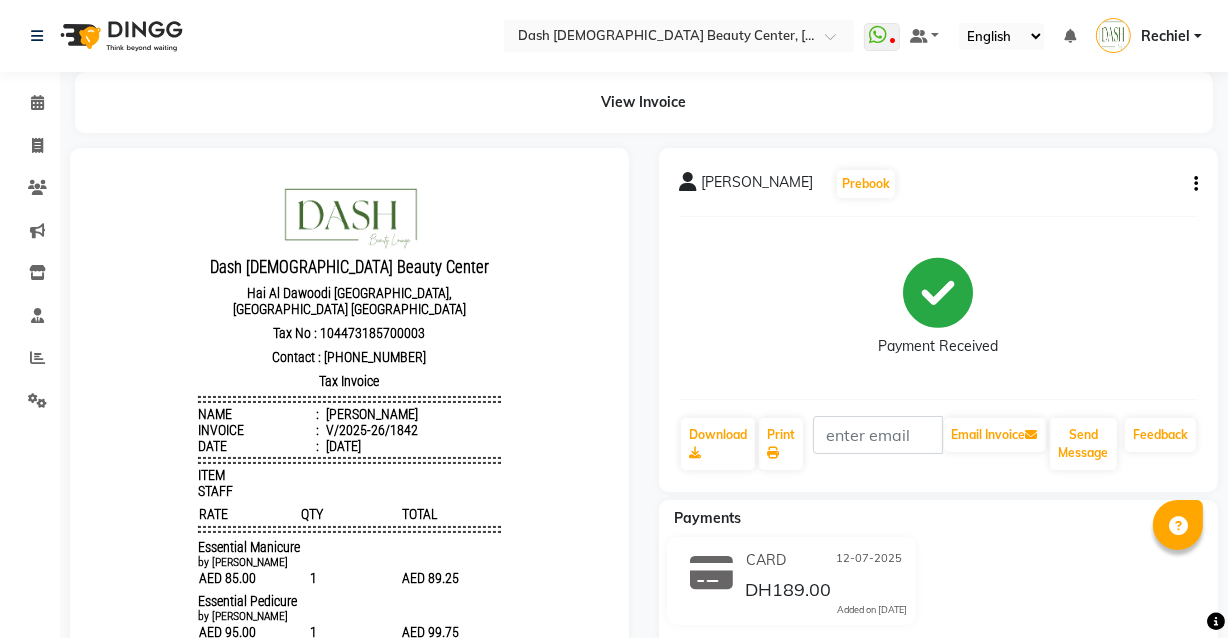 click 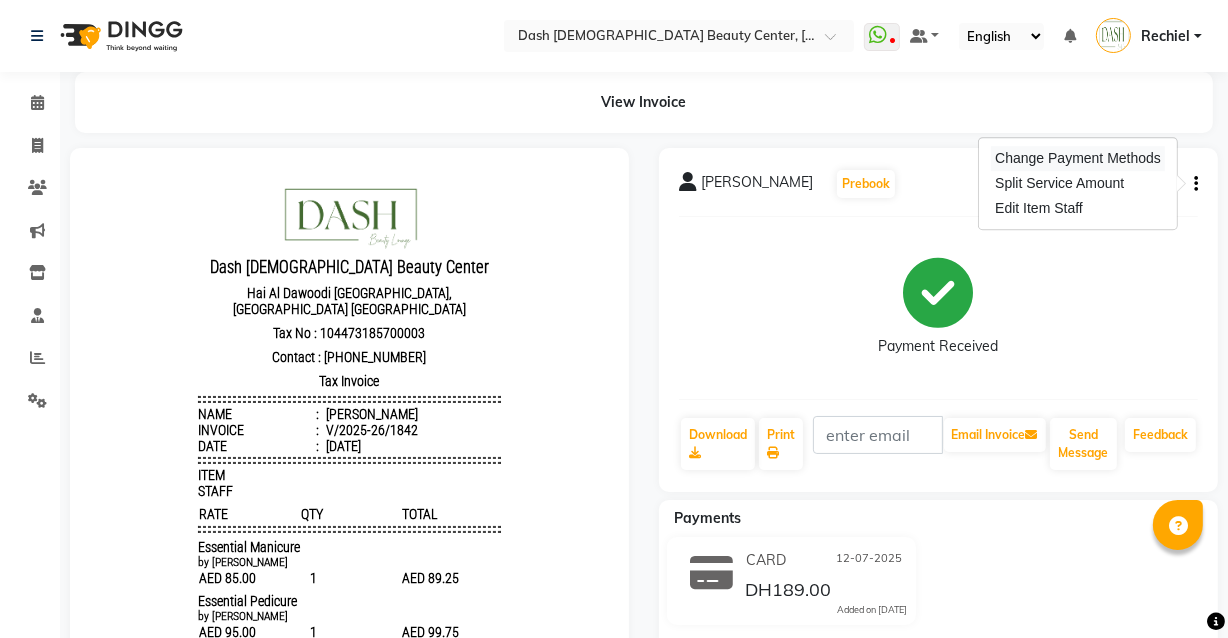 click on "Change Payment Methods" at bounding box center [1078, 158] 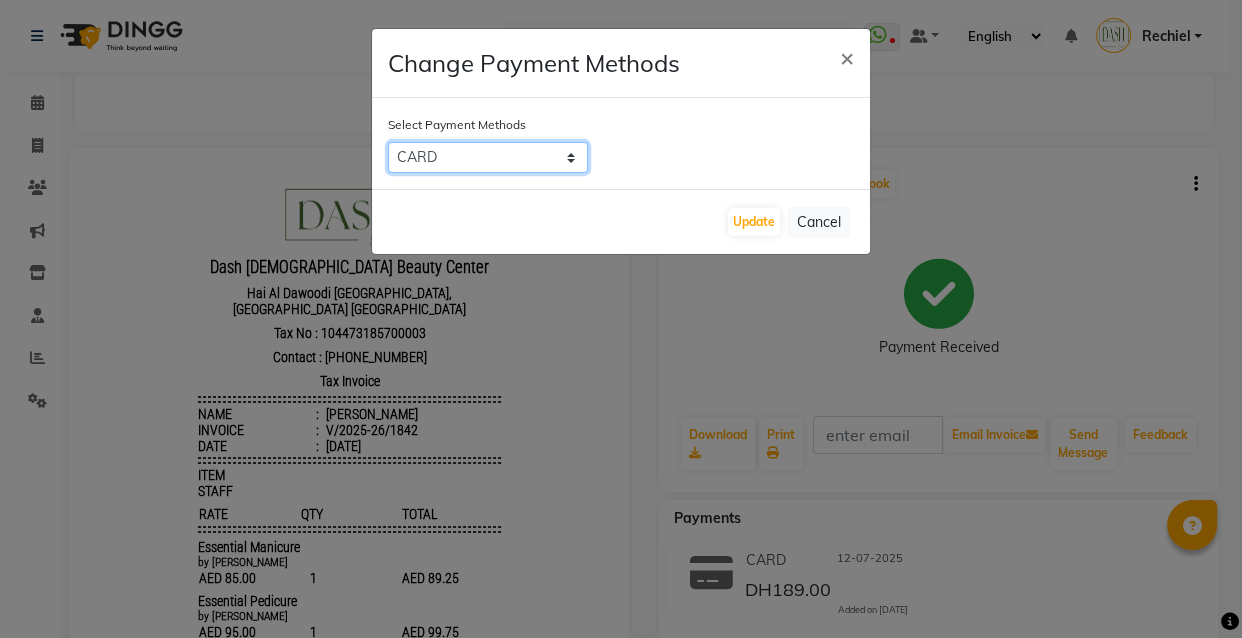 click on "CASH   CARD   ONLINE   On Account" 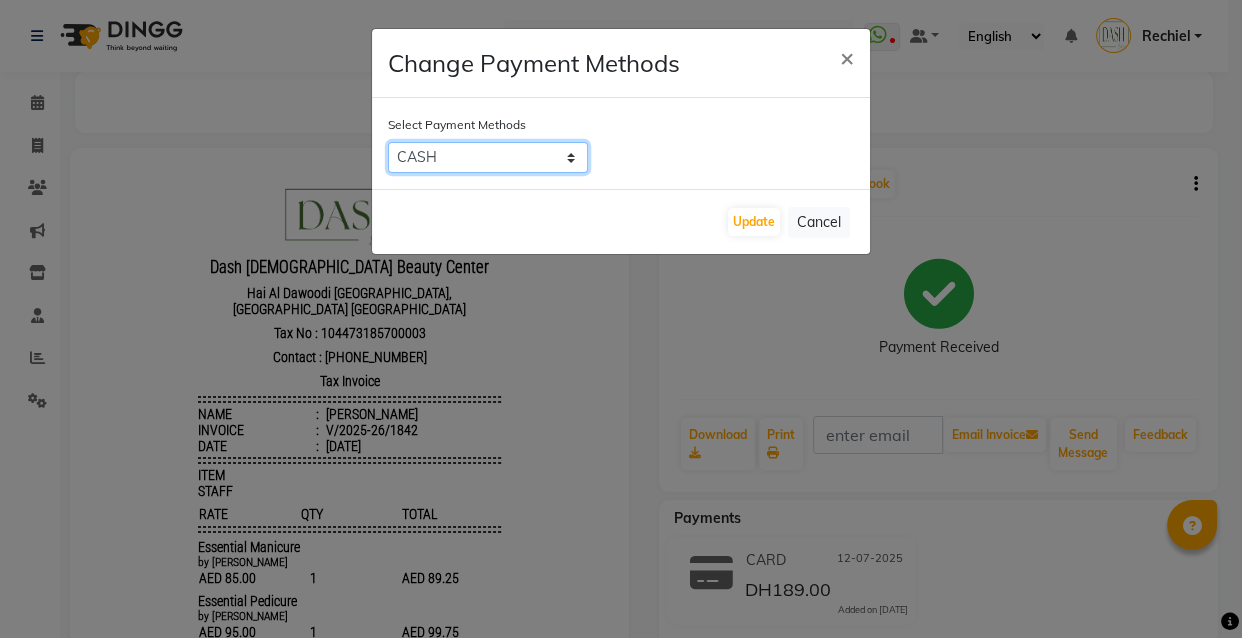 click on "CASH   CARD   ONLINE   On Account" 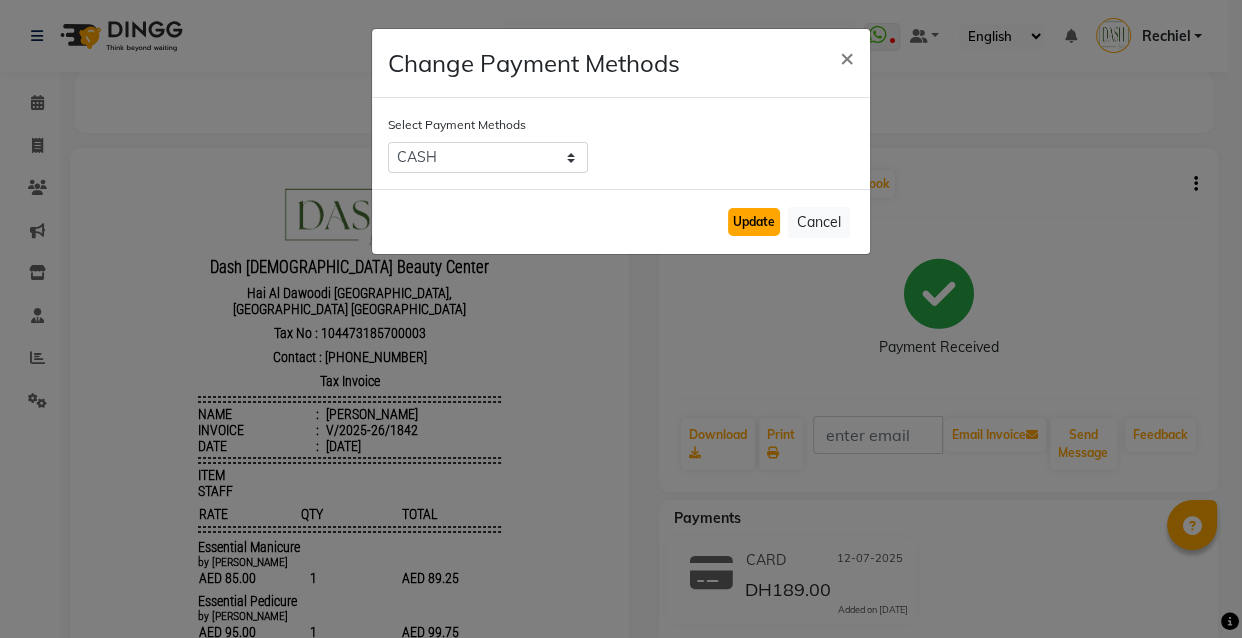 click on "Update" 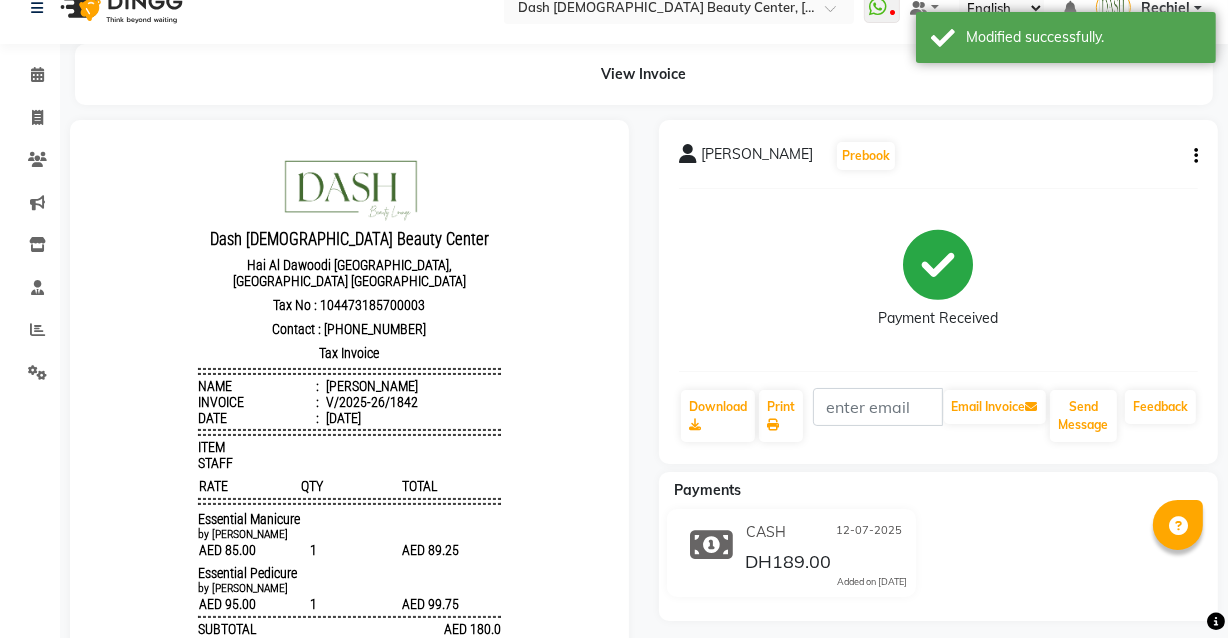 scroll, scrollTop: 0, scrollLeft: 0, axis: both 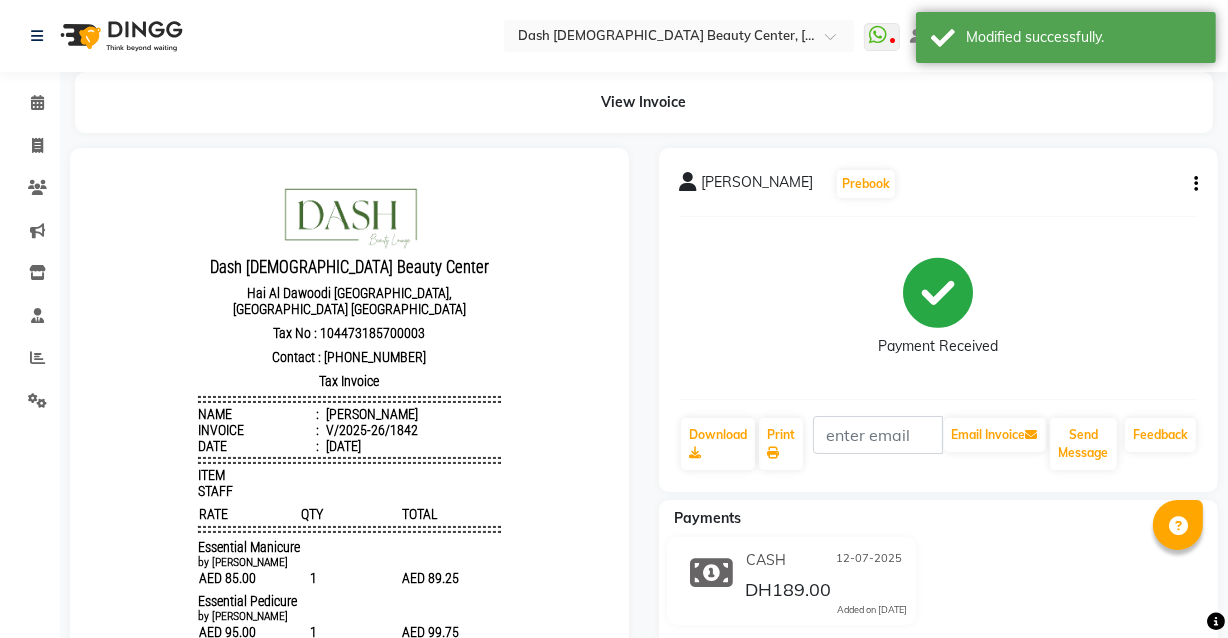 click 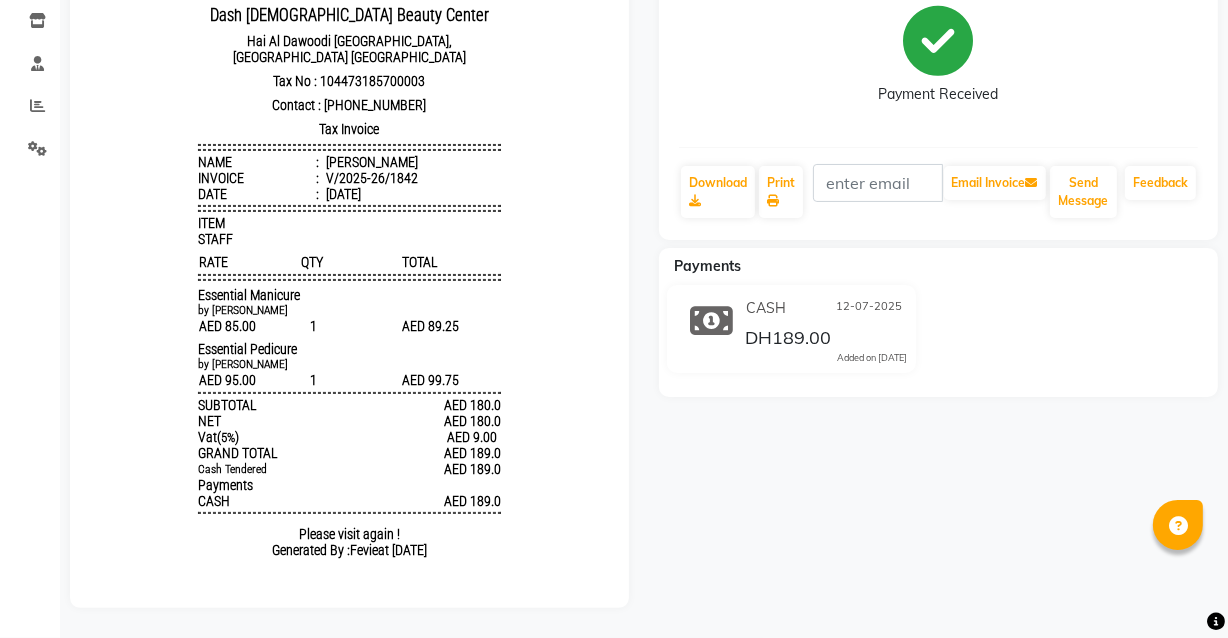scroll, scrollTop: 265, scrollLeft: 0, axis: vertical 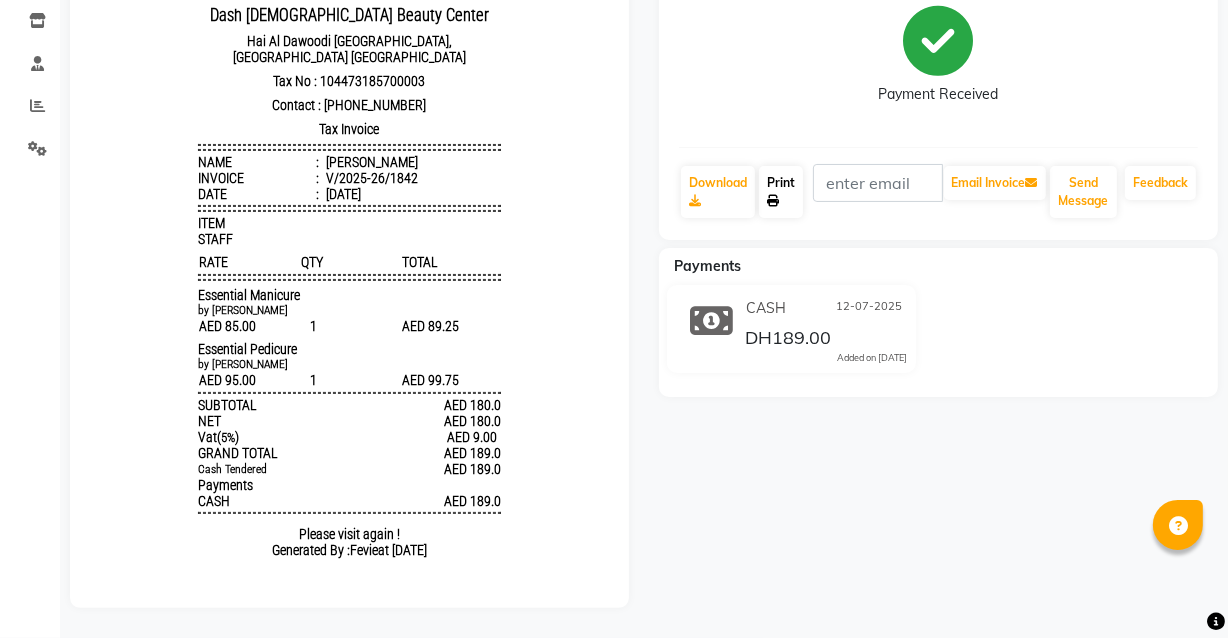 click on "Print" 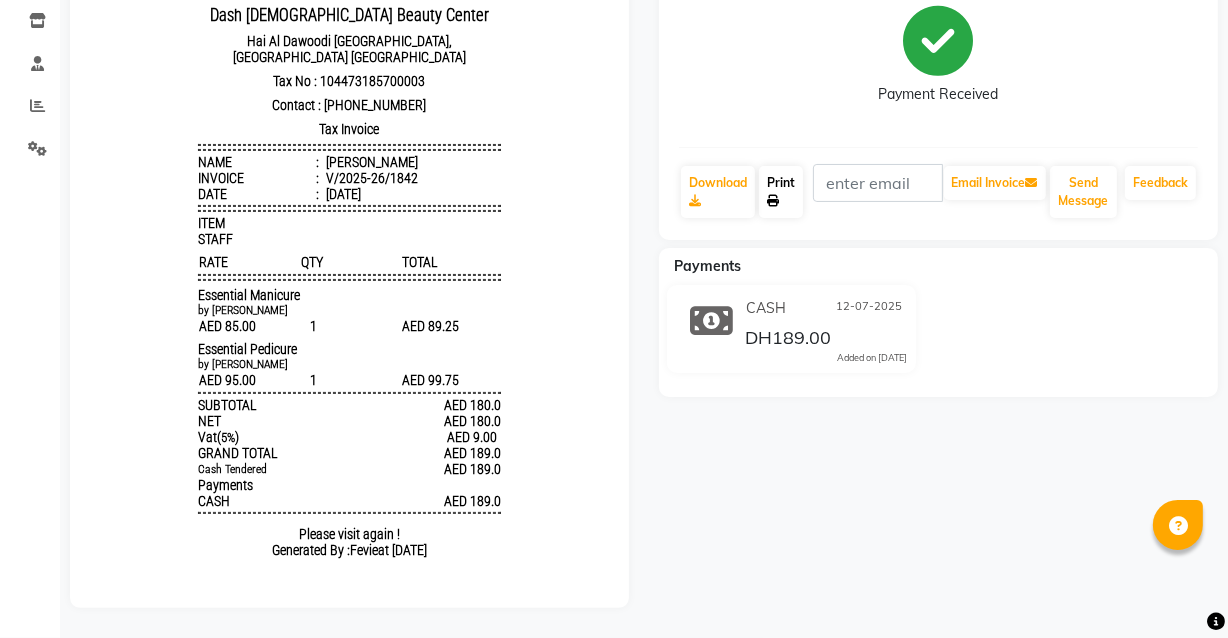 scroll, scrollTop: 0, scrollLeft: 0, axis: both 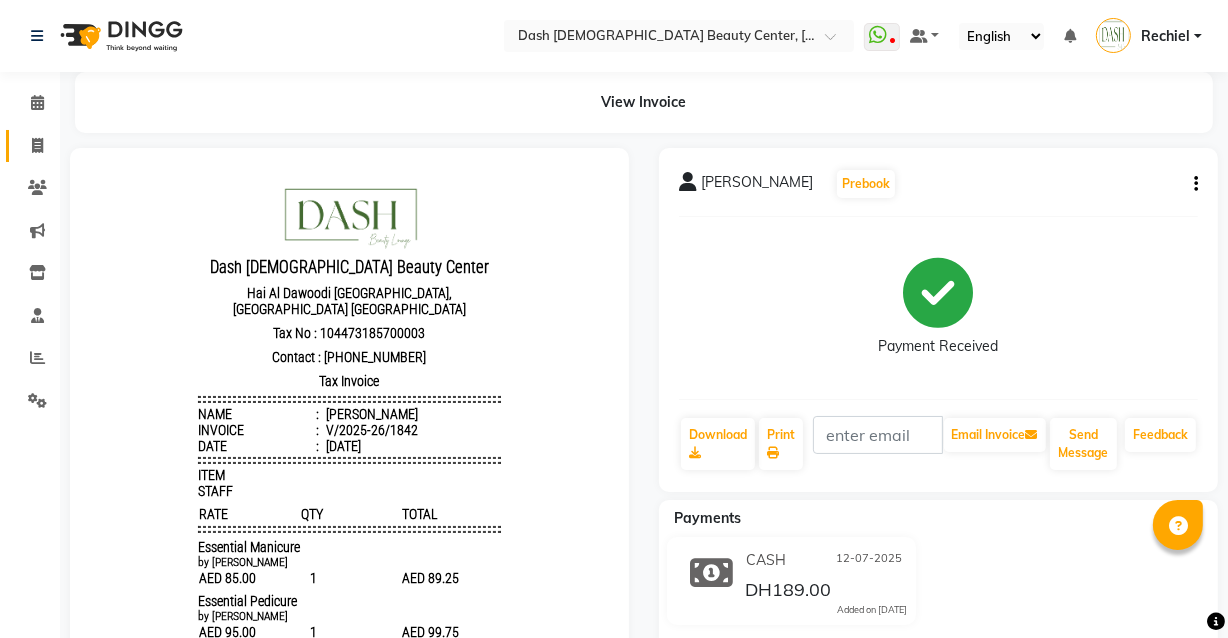 click 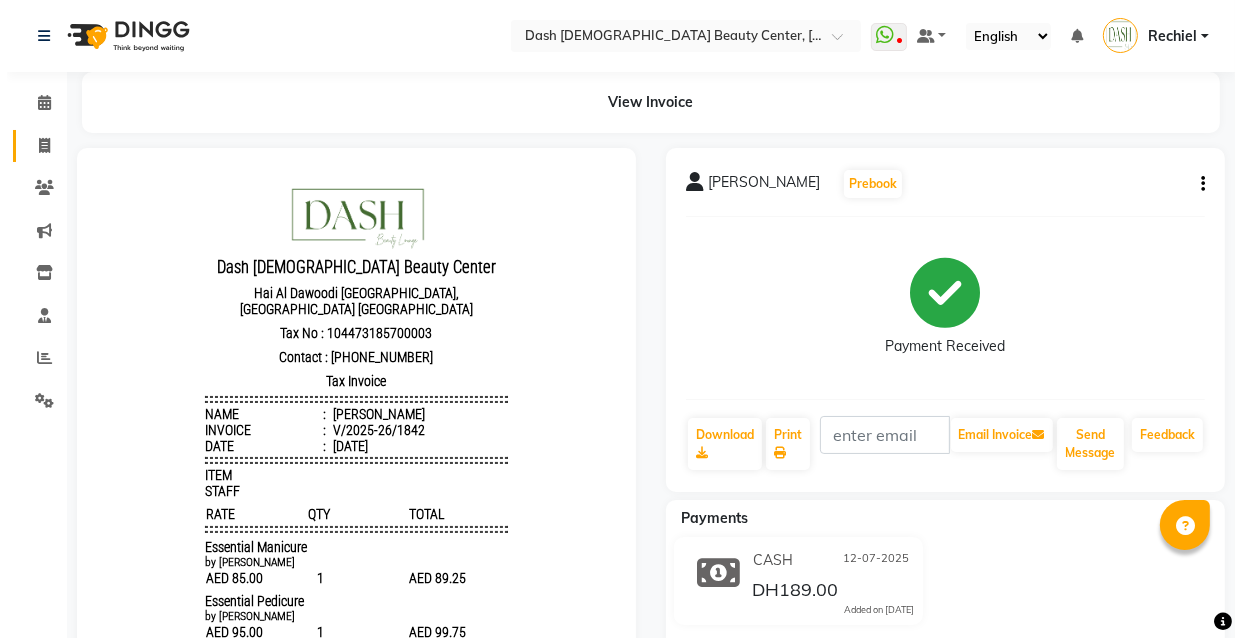 select on "service" 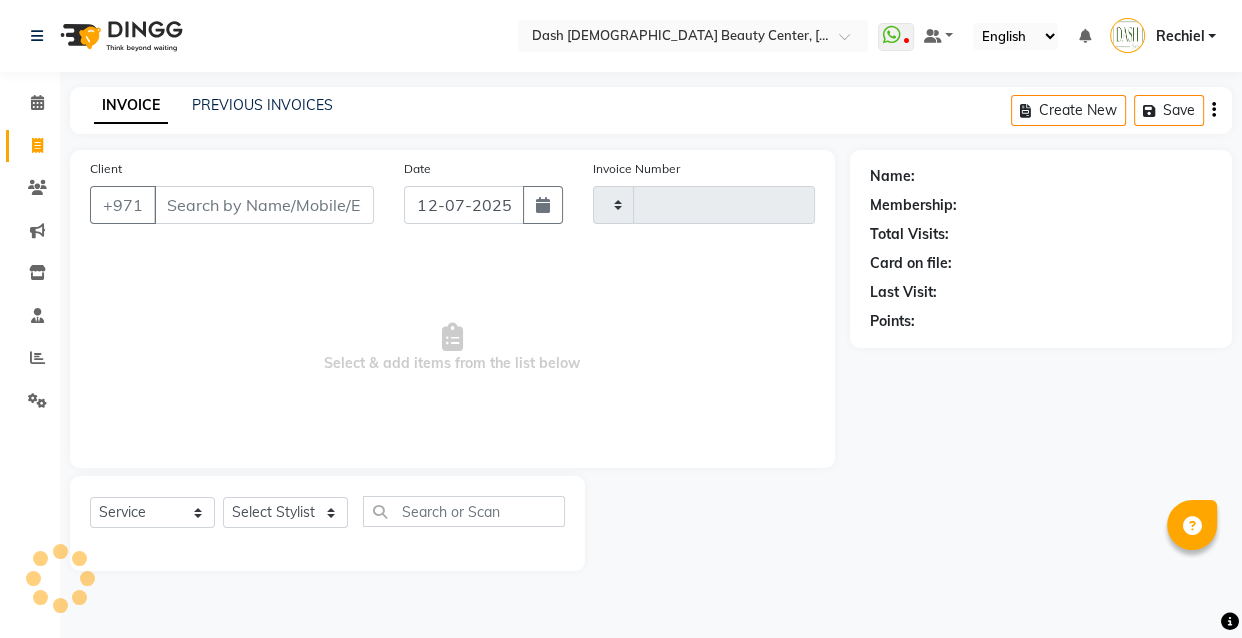 type on "1846" 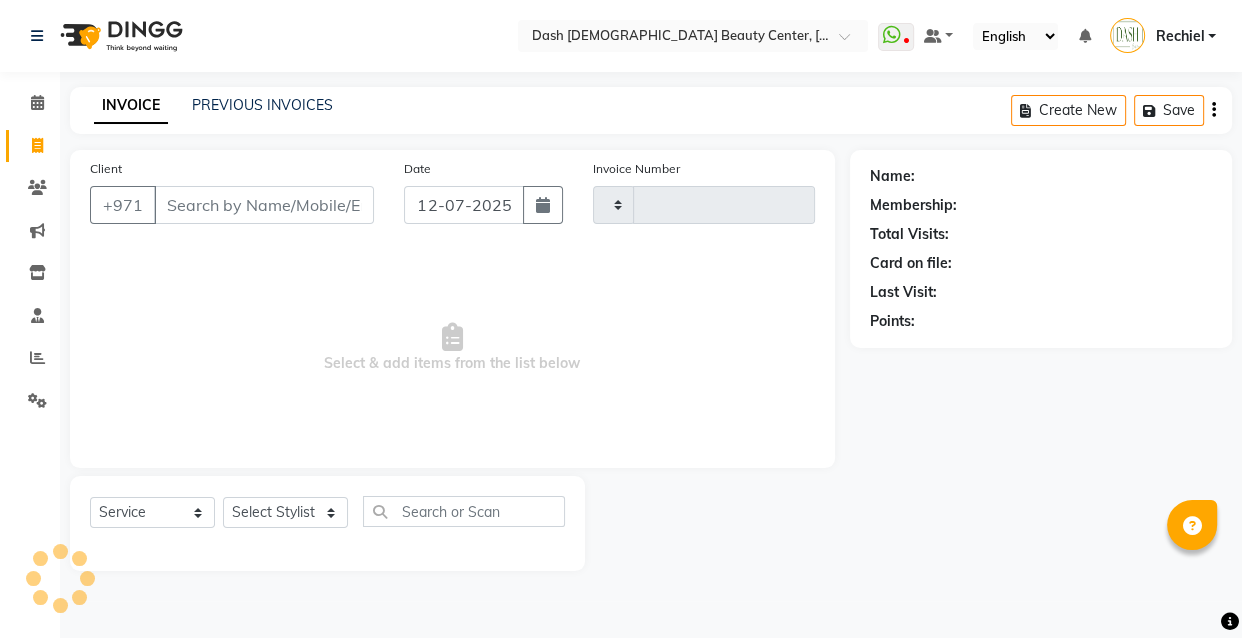select on "8372" 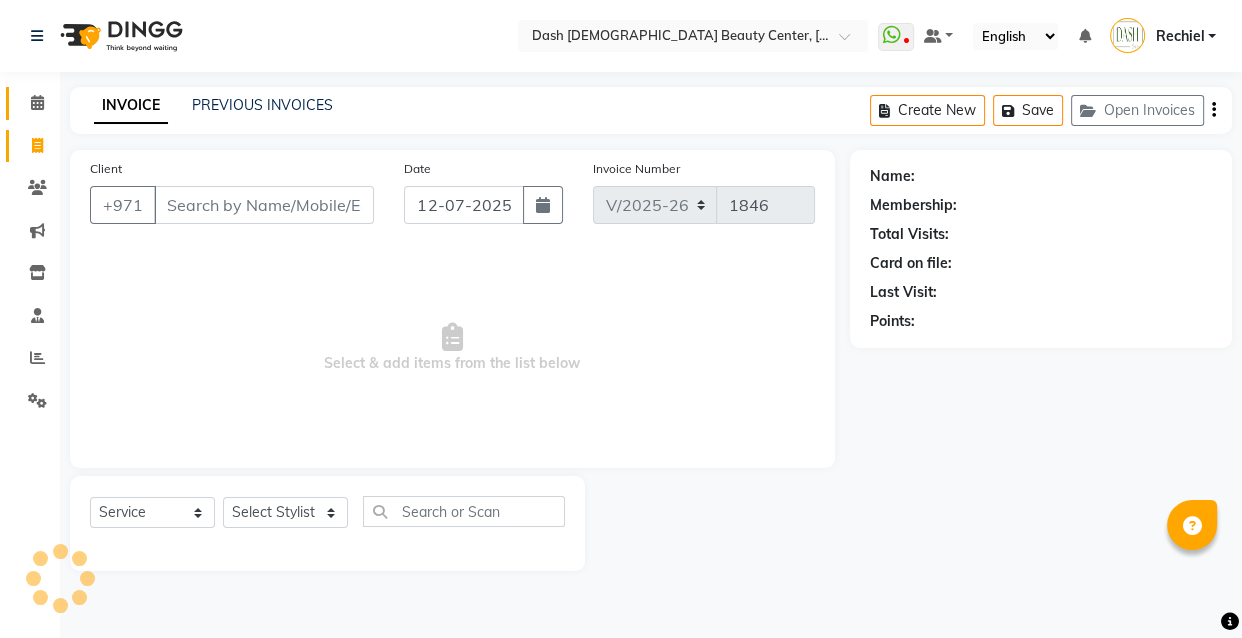 click 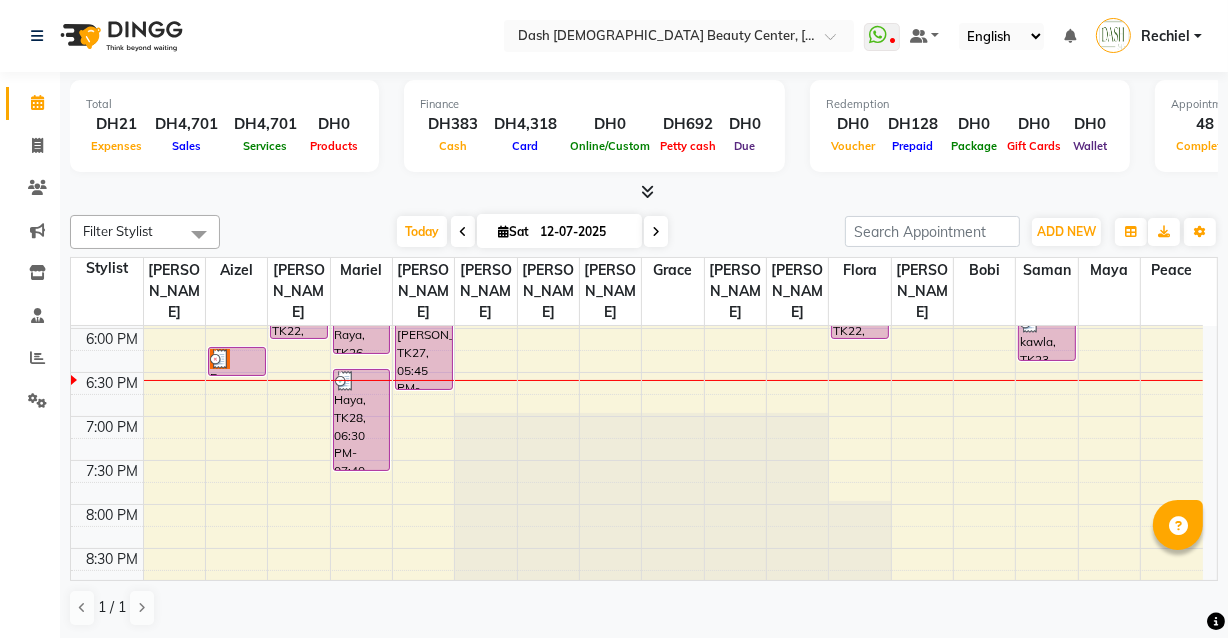 scroll, scrollTop: 817, scrollLeft: 0, axis: vertical 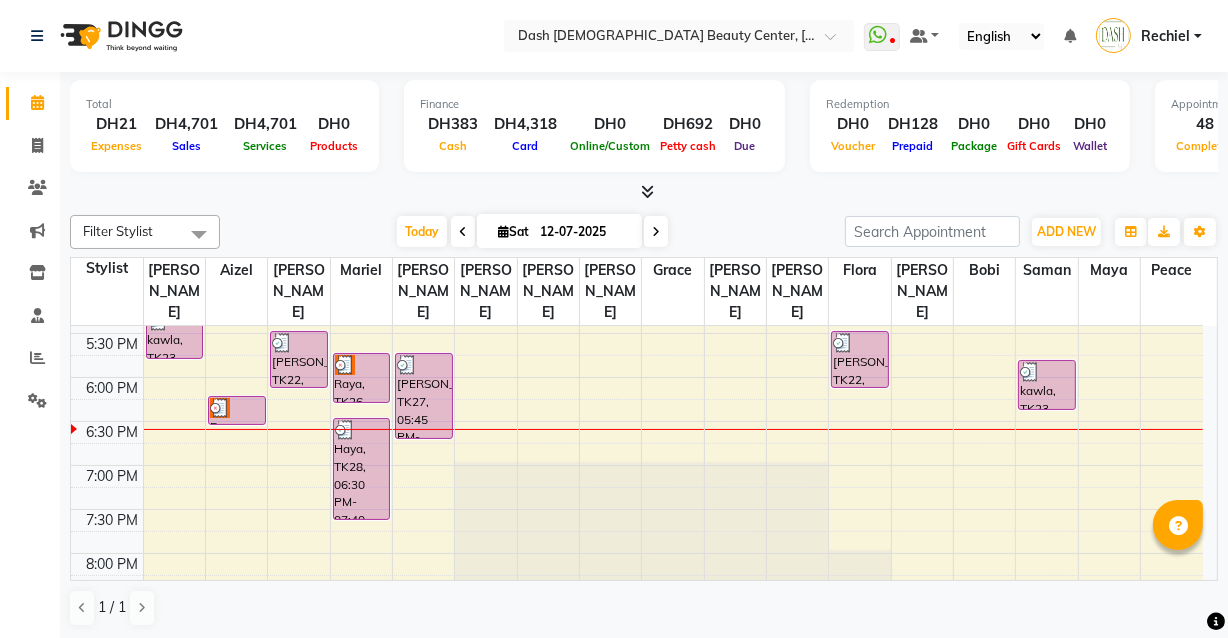 click at bounding box center [282, 343] 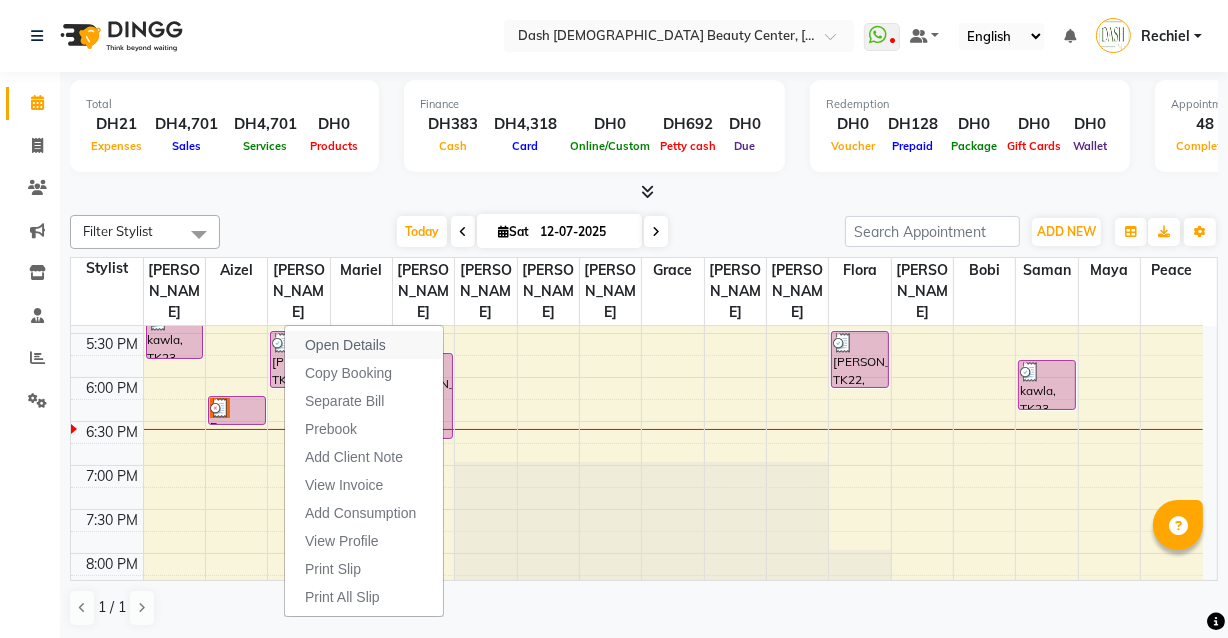 click on "Open Details" at bounding box center [364, 345] 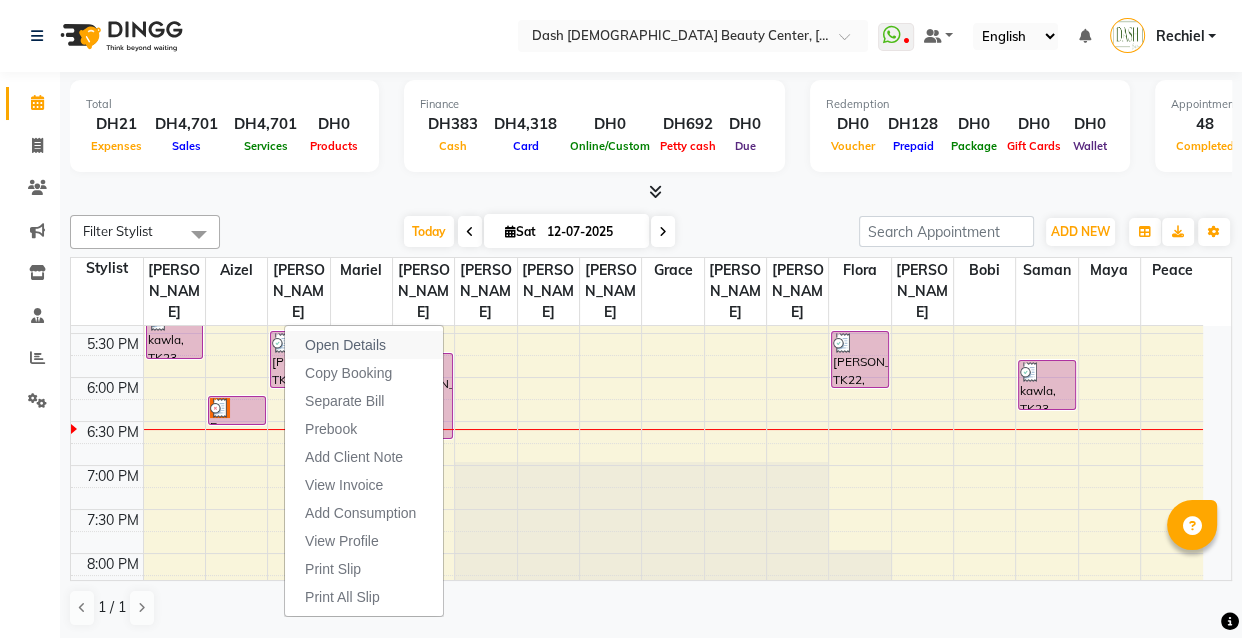 select on "3" 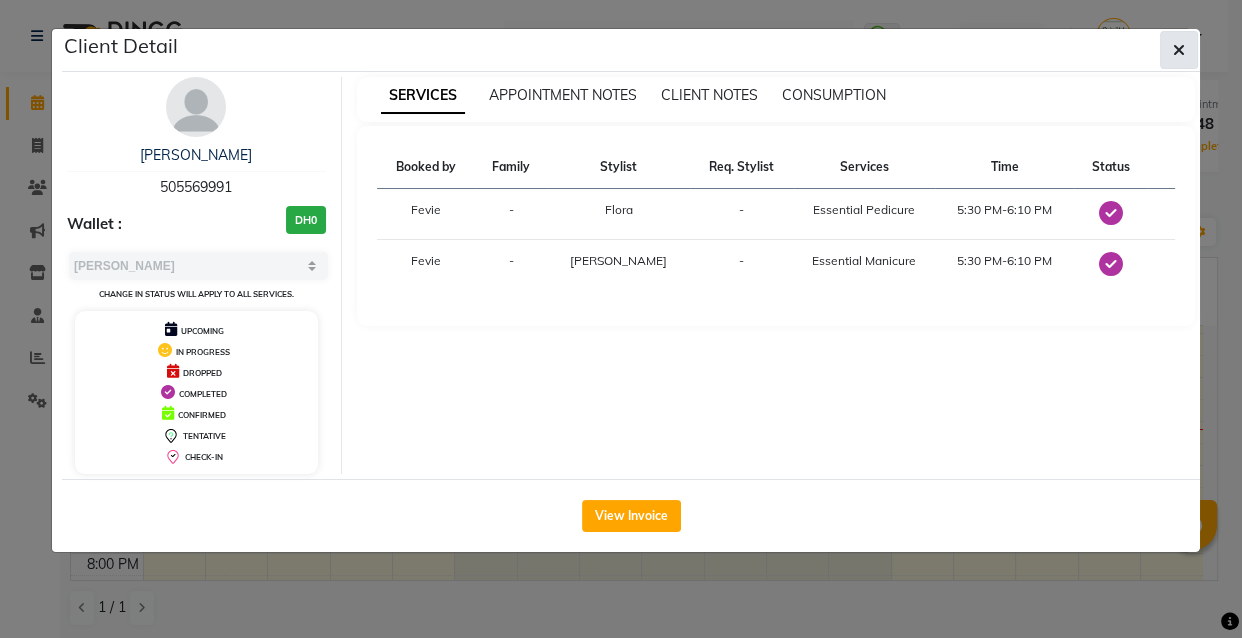 click 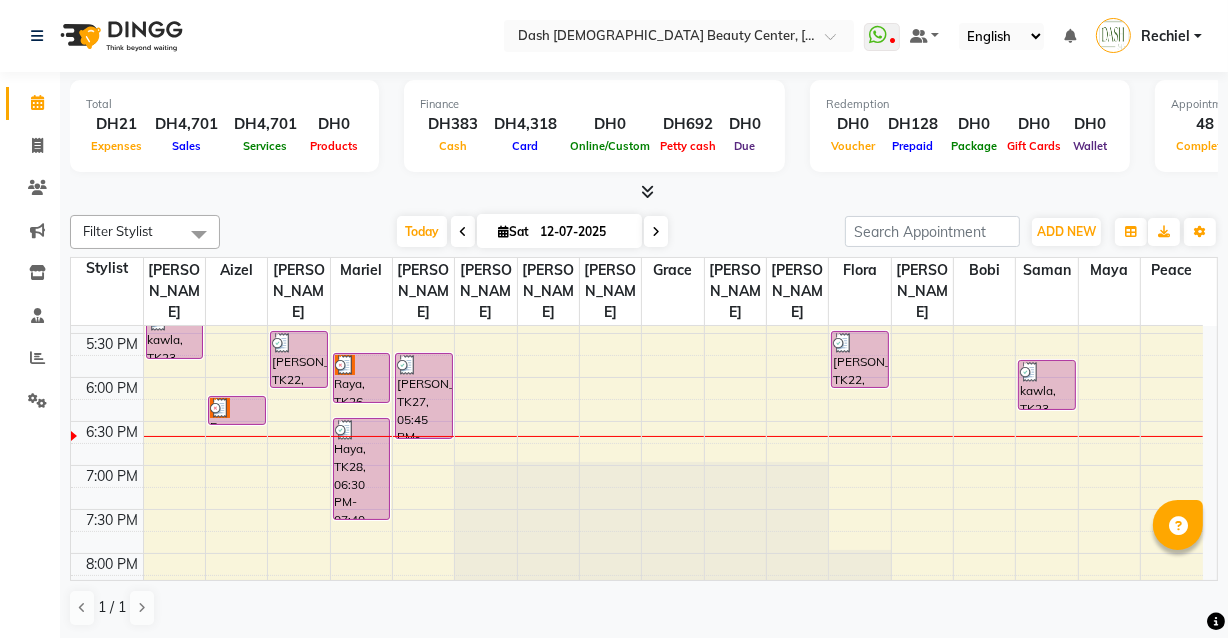 click on "[PERSON_NAME], TK22, 05:30 PM-06:10 PM, Essential Manicure" at bounding box center [299, 359] 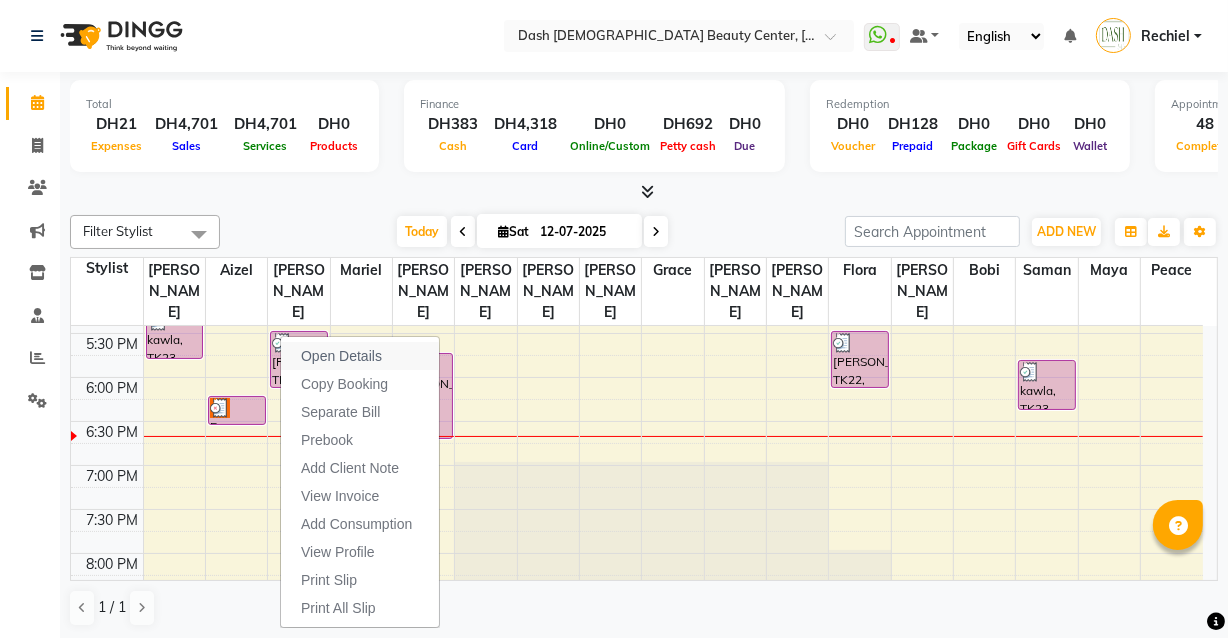 click on "Open Details" at bounding box center [360, 356] 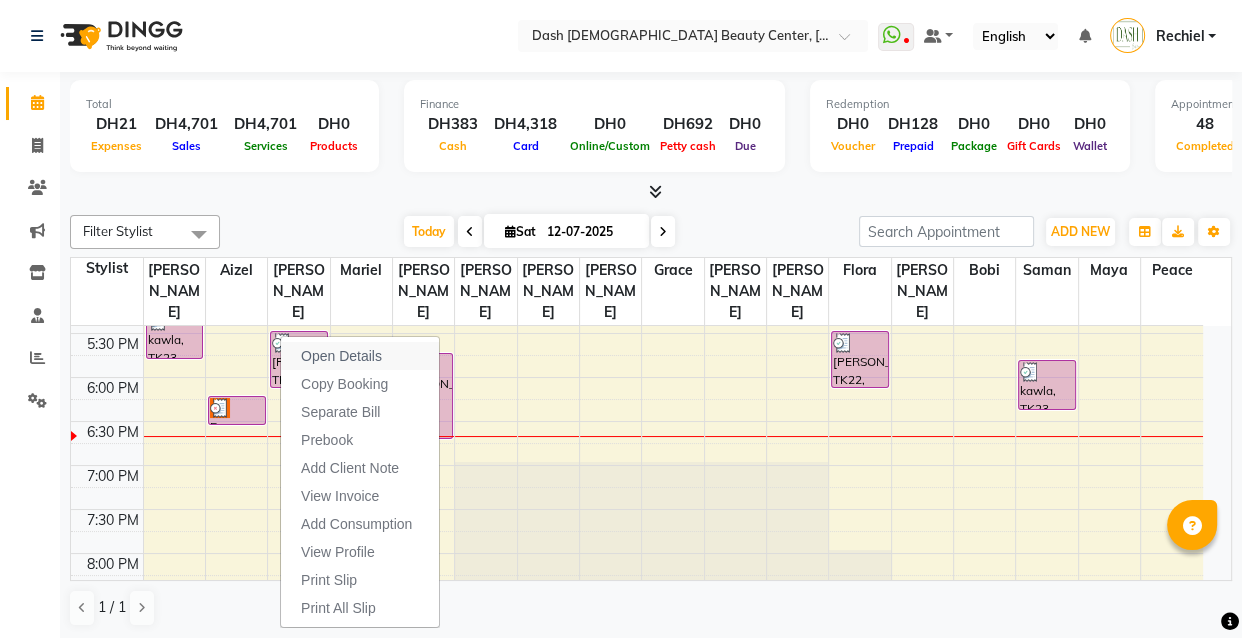 select on "3" 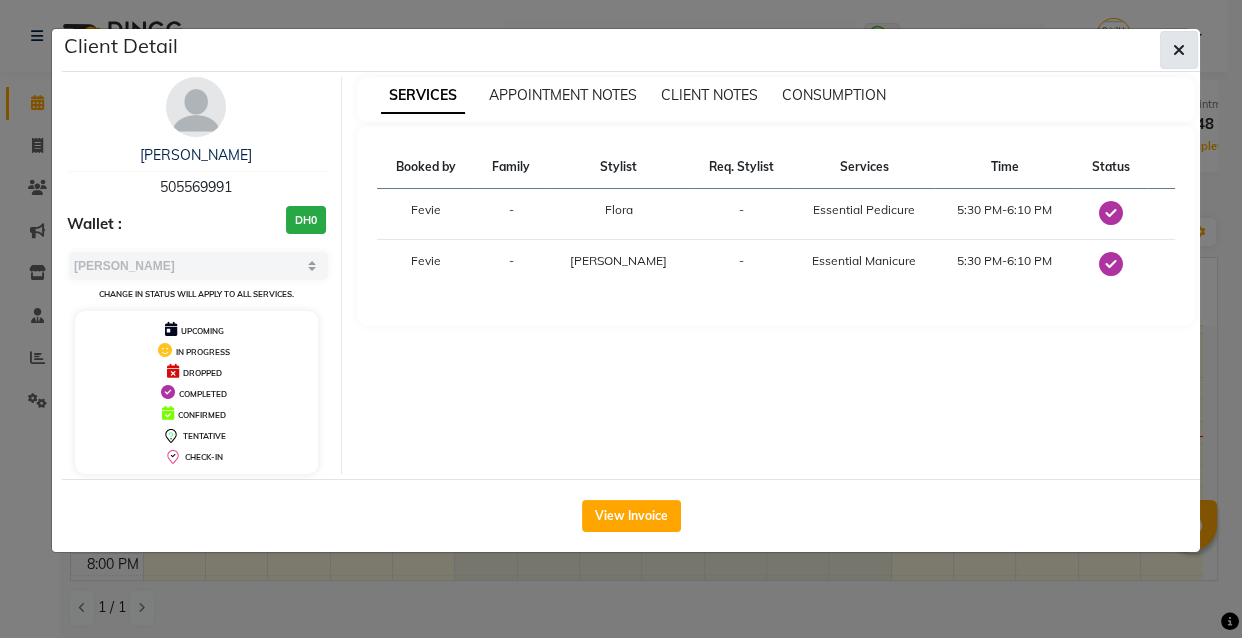 click 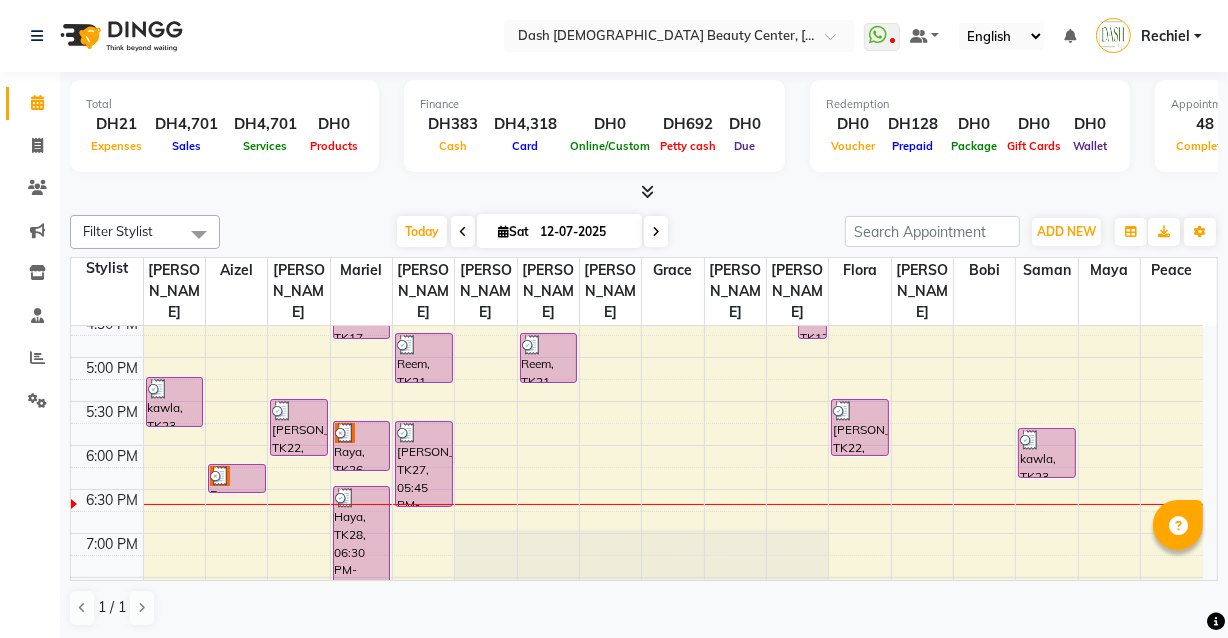 scroll, scrollTop: 674, scrollLeft: 0, axis: vertical 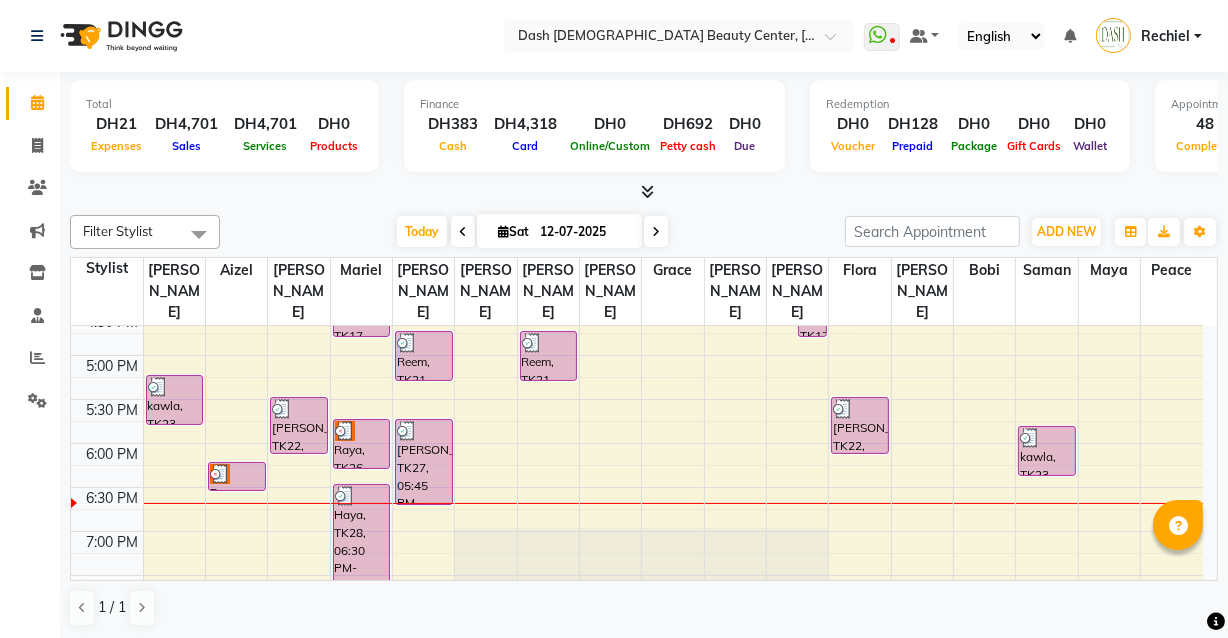 click at bounding box center [362, 431] 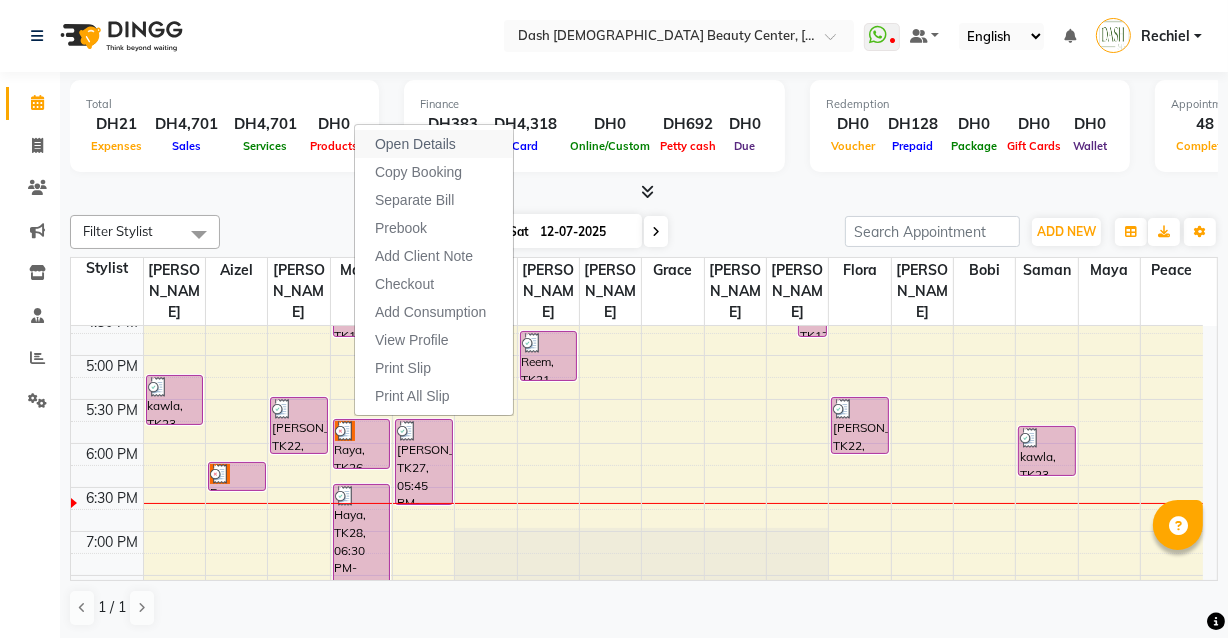 click on "Open Details" at bounding box center [415, 144] 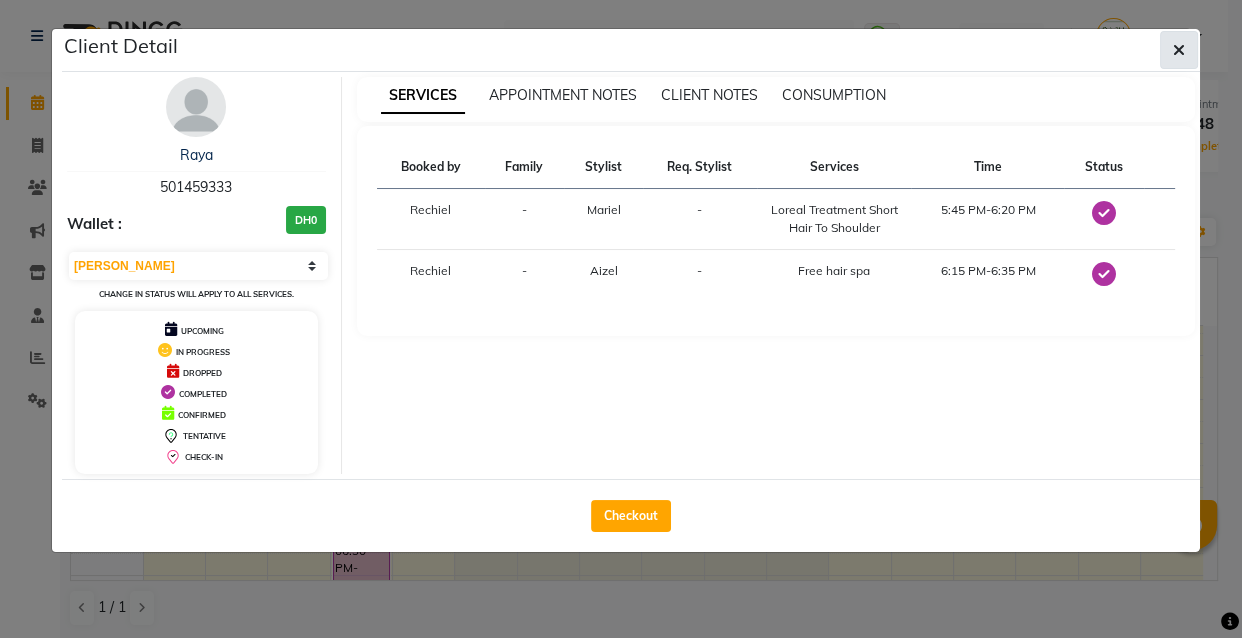 click 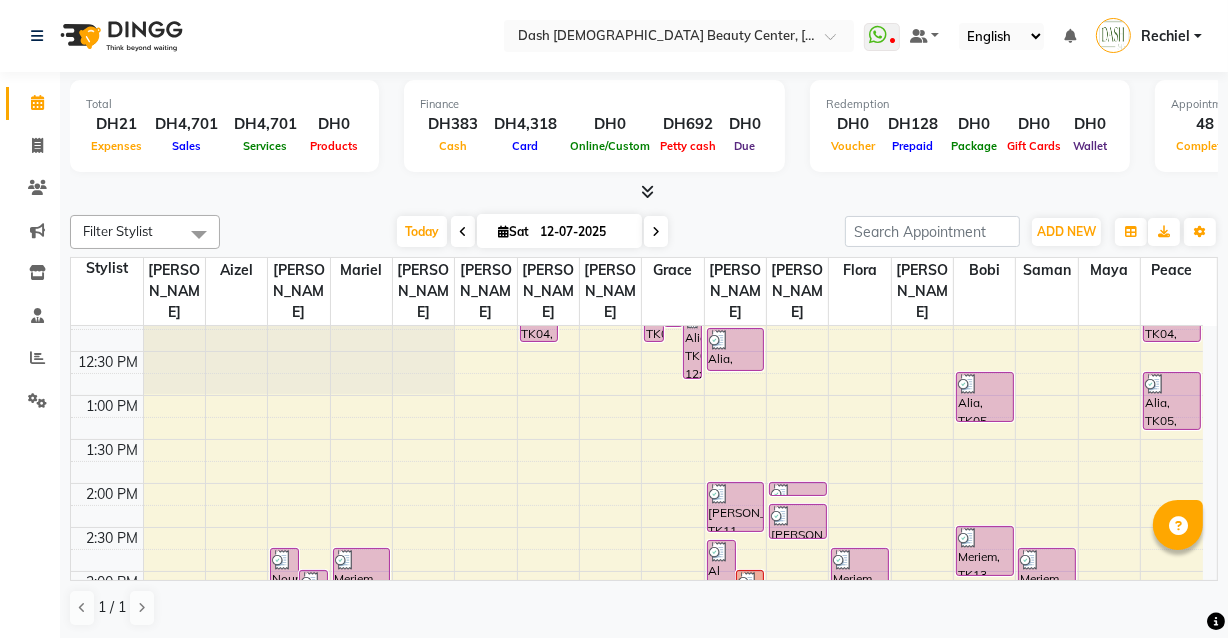 scroll, scrollTop: 0, scrollLeft: 0, axis: both 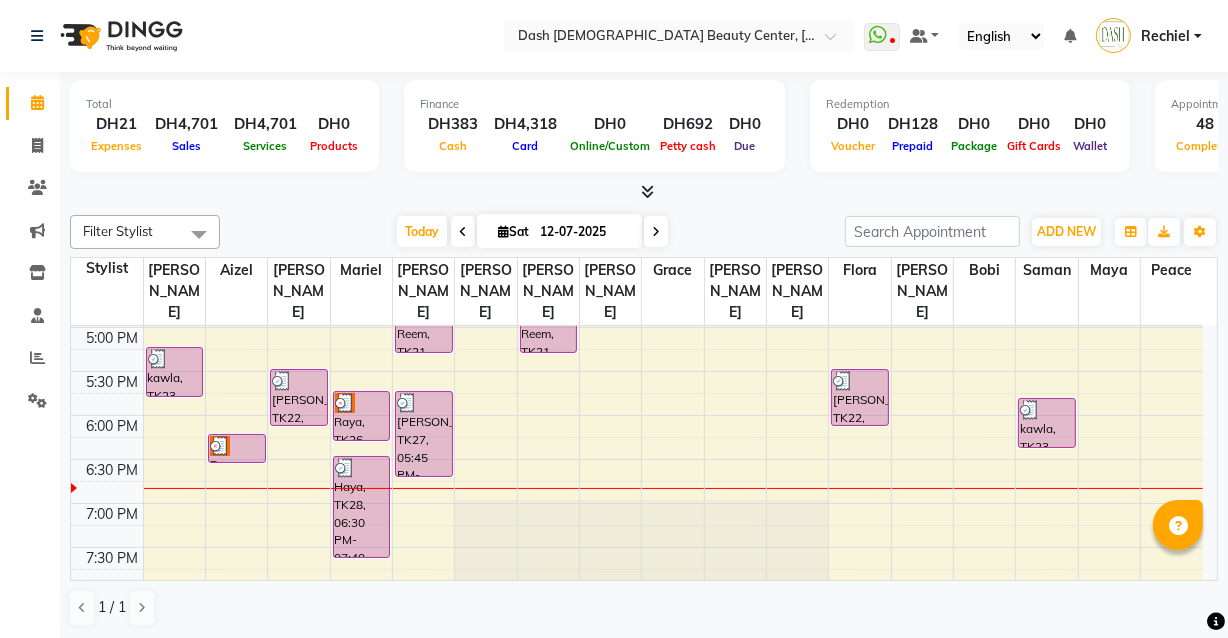 click on "[PERSON_NAME], TK22, 05:30 PM-06:10 PM, Essential Manicure" at bounding box center (299, 397) 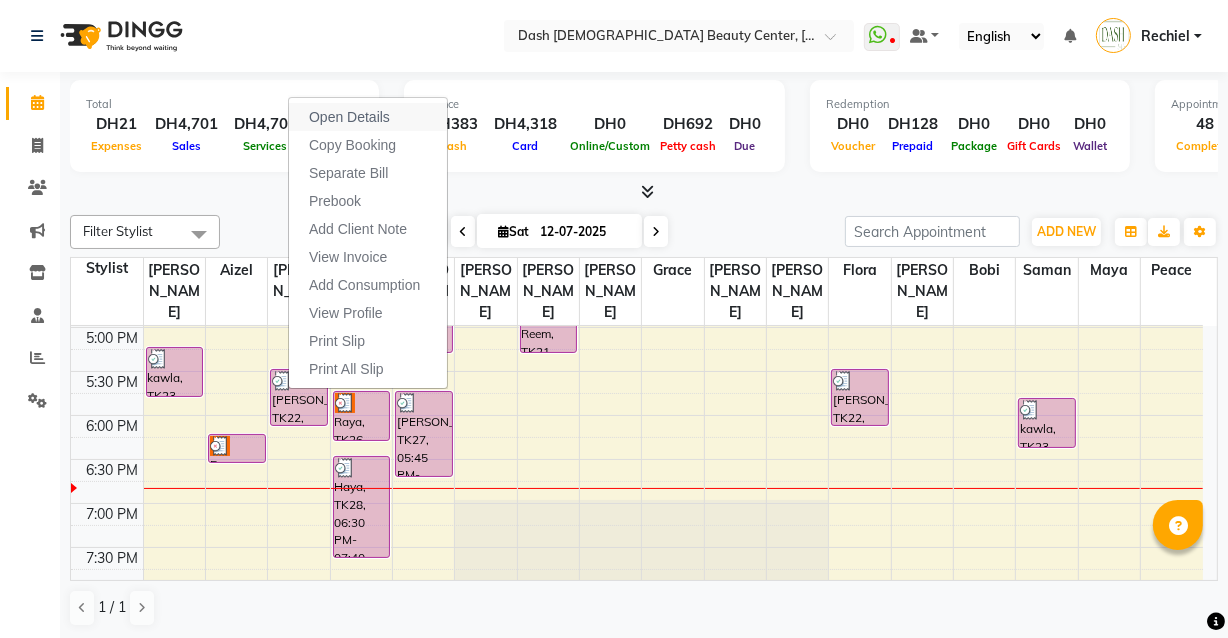 click on "Open Details" at bounding box center [368, 117] 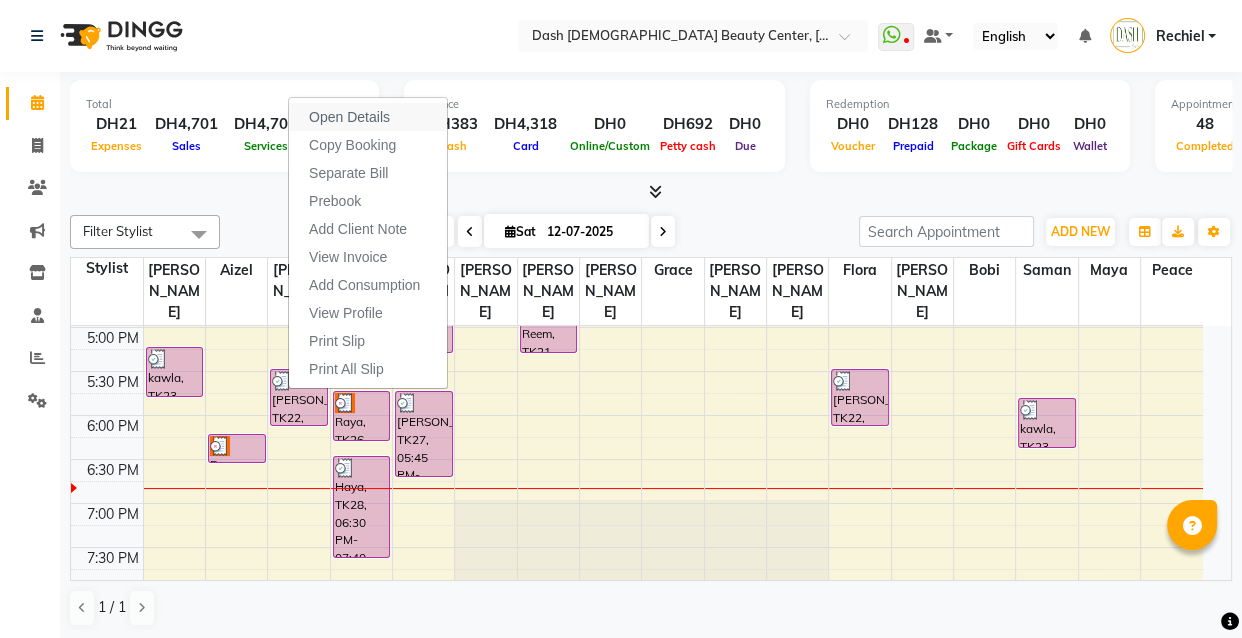 select on "3" 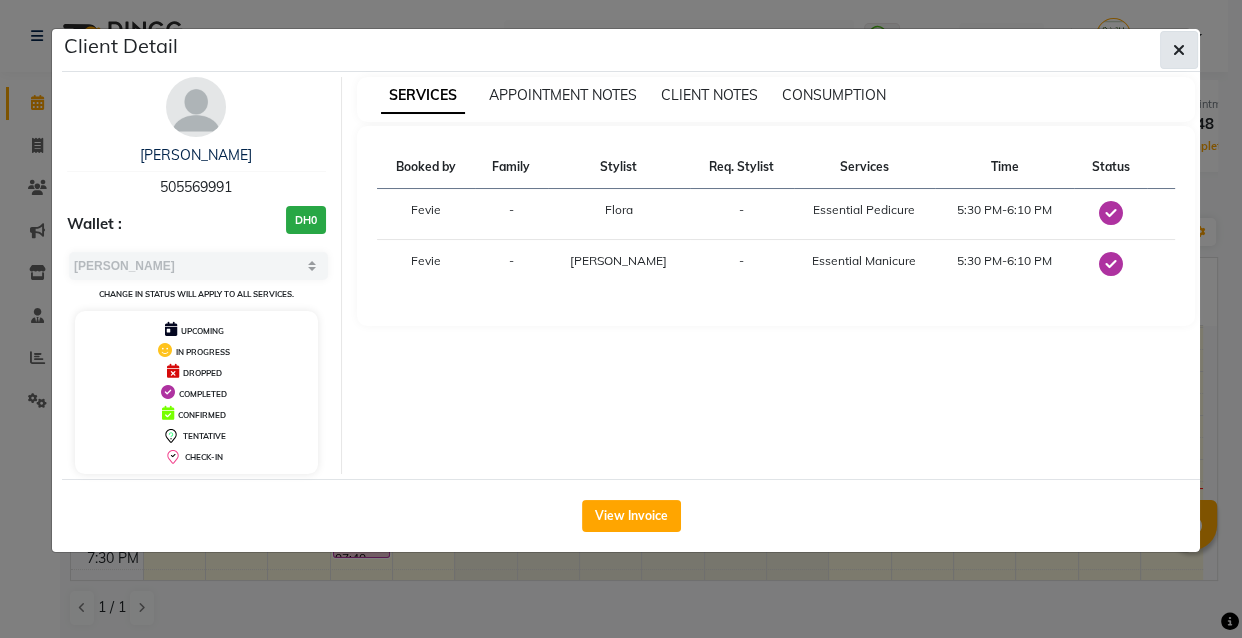 click 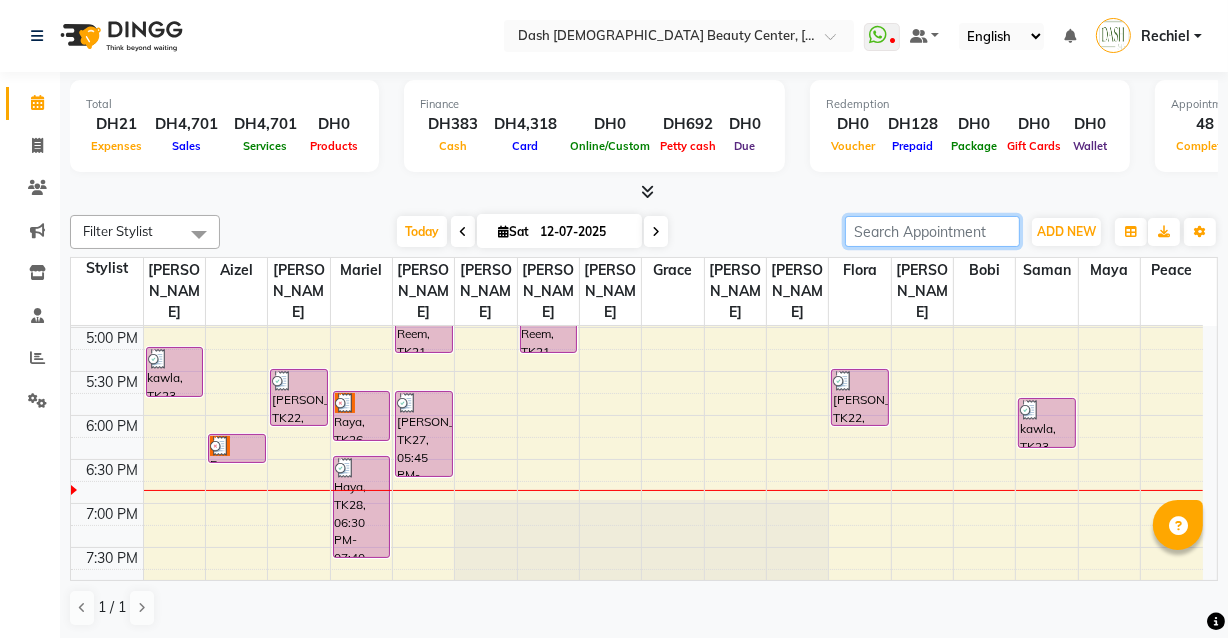 click at bounding box center [932, 231] 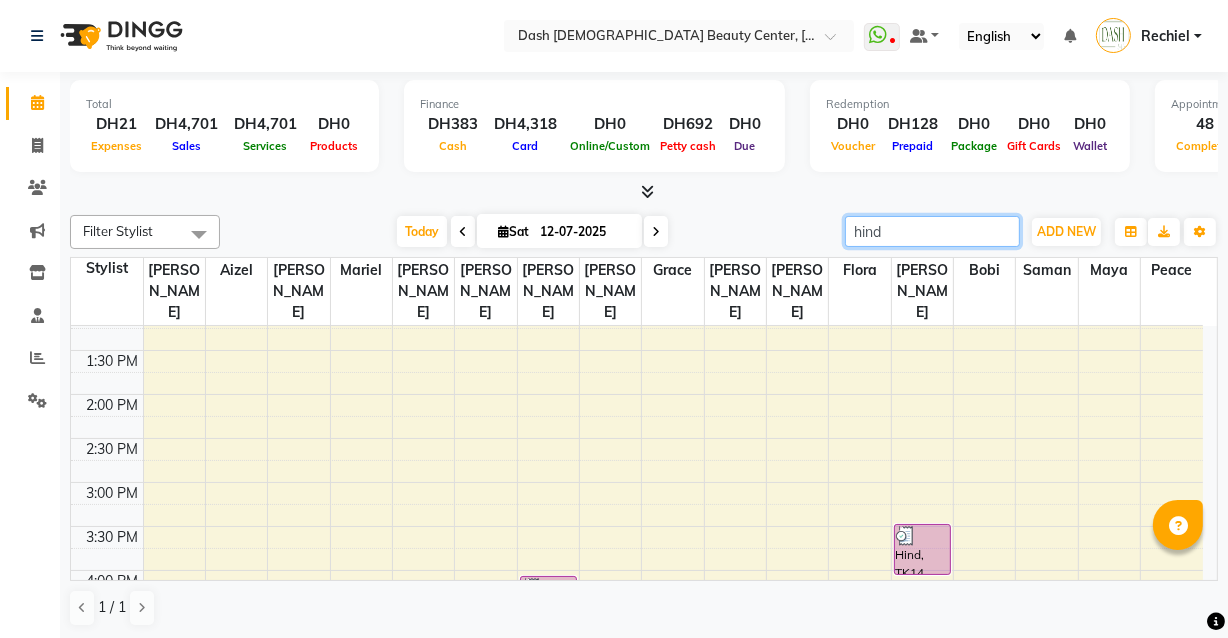 scroll, scrollTop: 376, scrollLeft: 0, axis: vertical 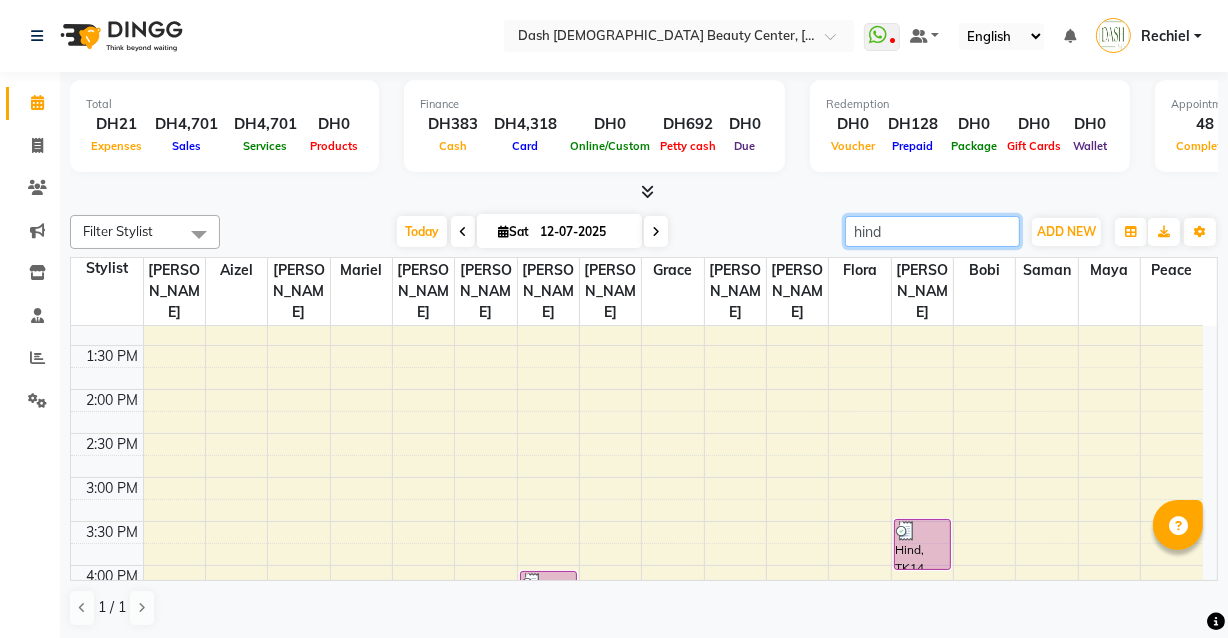 type on "hind" 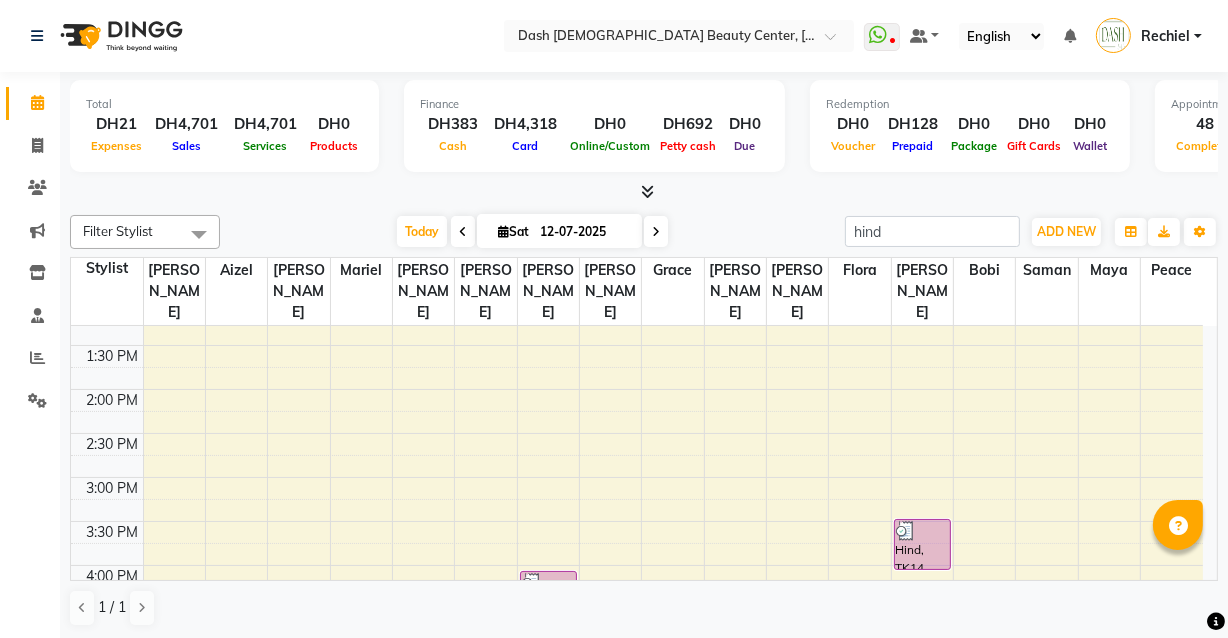 click on "Hind, TK14, 03:30 PM-04:05 PM, Hair Color - Roots (Own)" at bounding box center [923, 544] 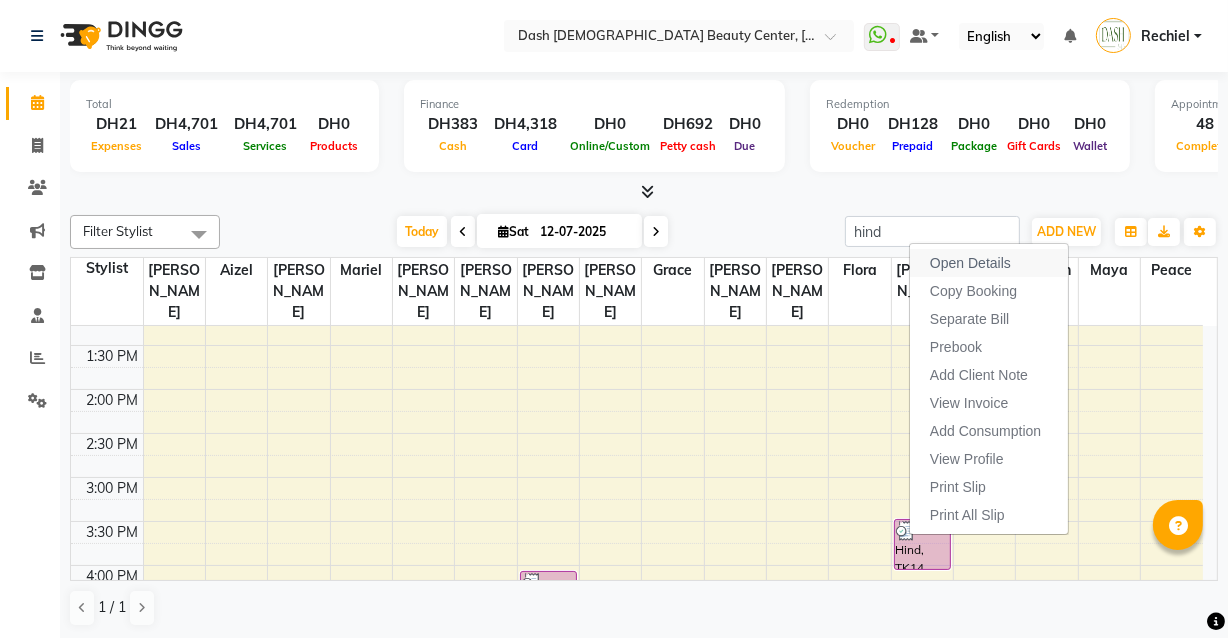 click on "Open Details" at bounding box center (970, 263) 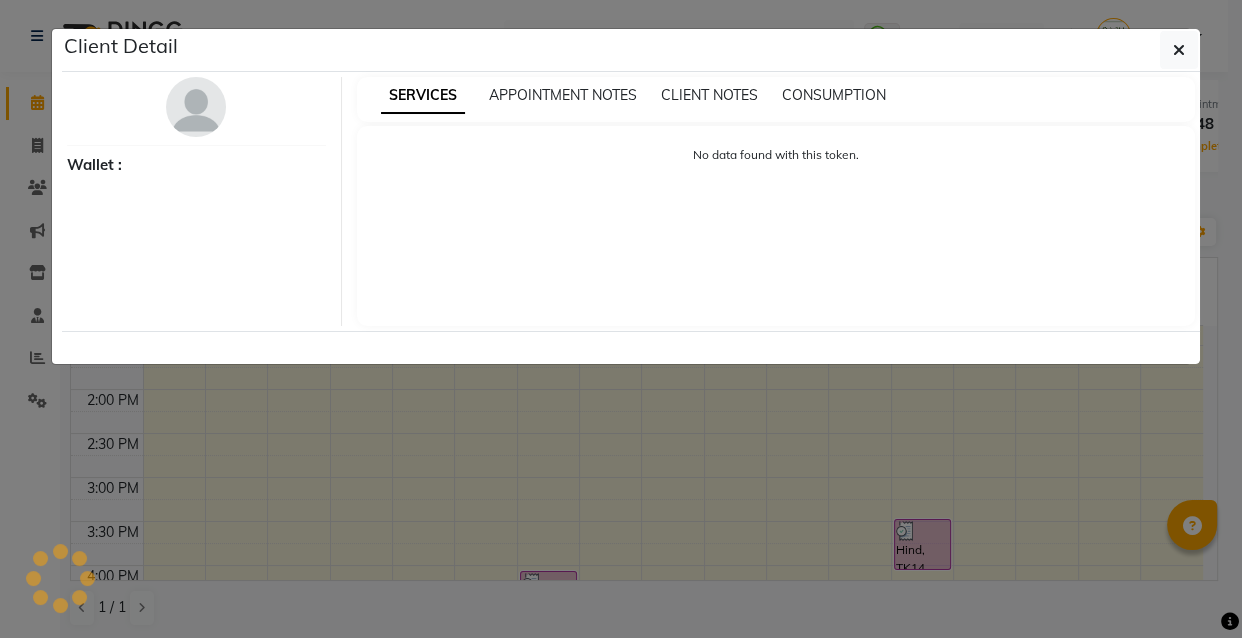 select on "3" 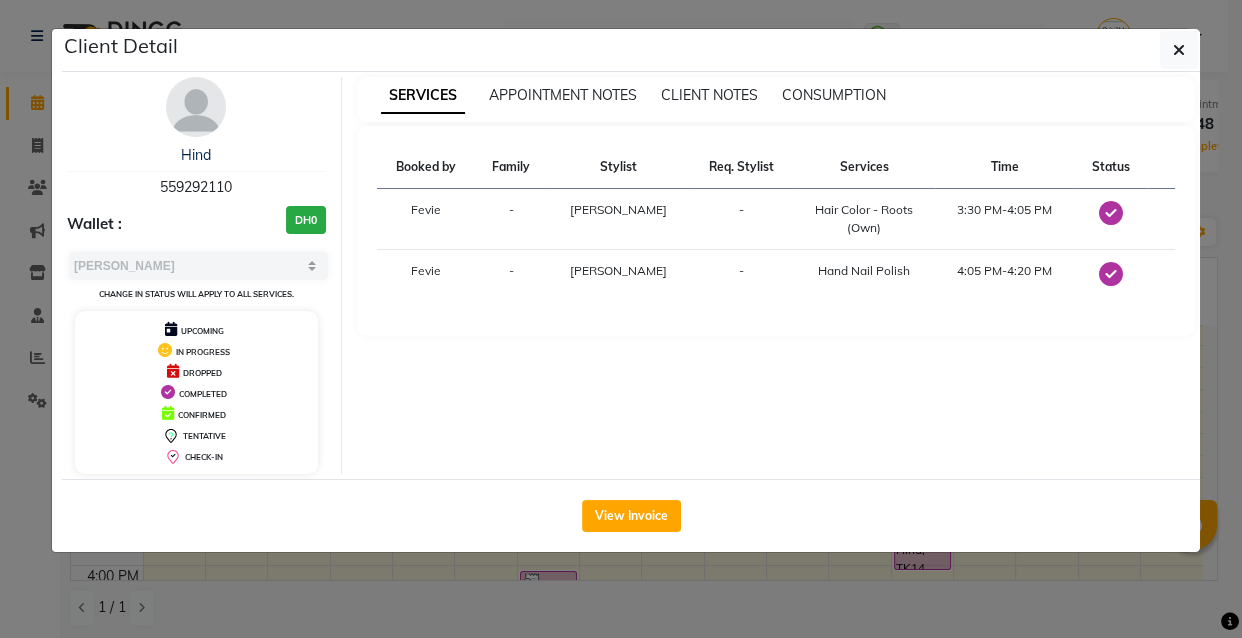 click on "Hind    559292110" at bounding box center (196, 171) 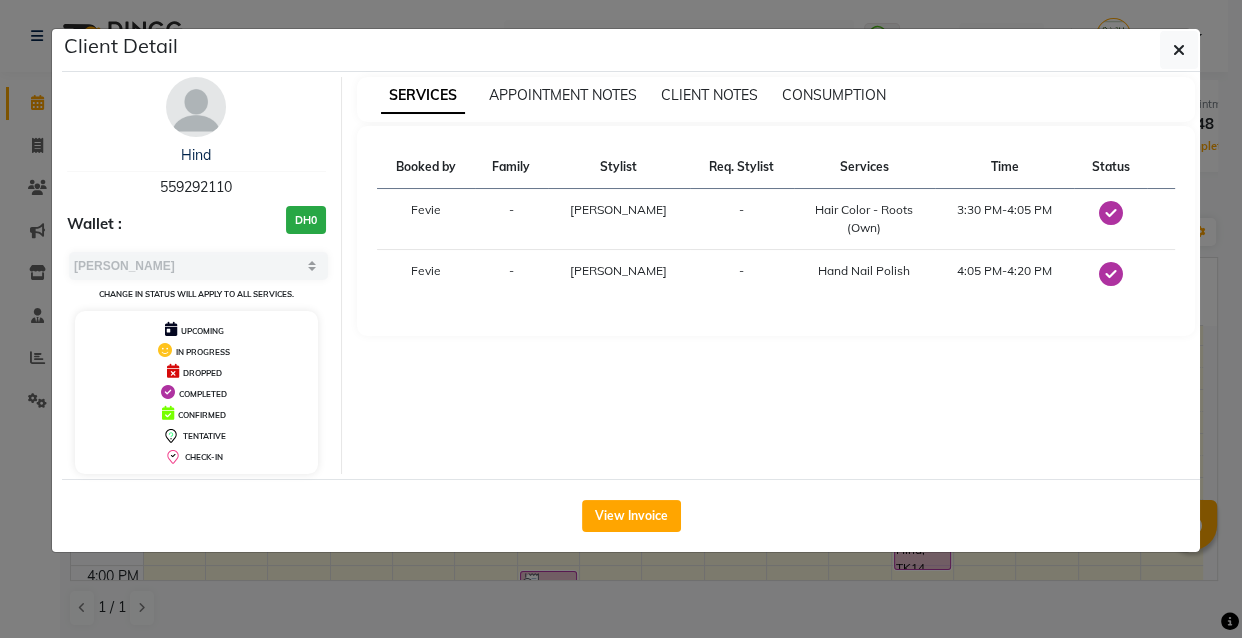 copy on "559292110" 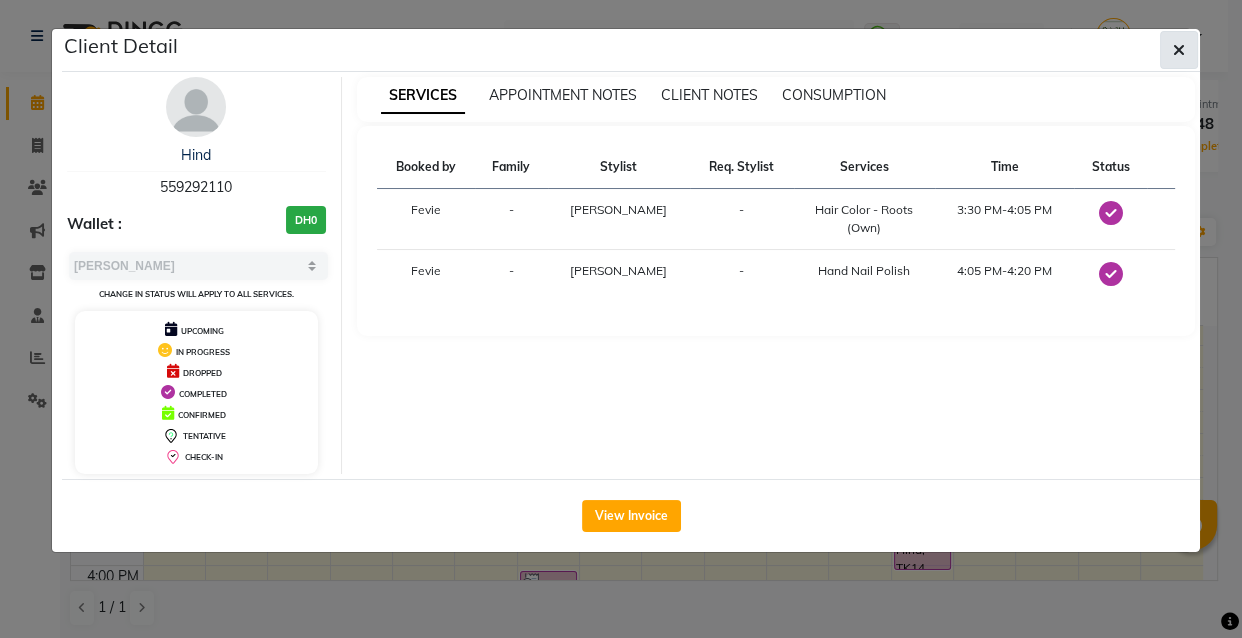 click 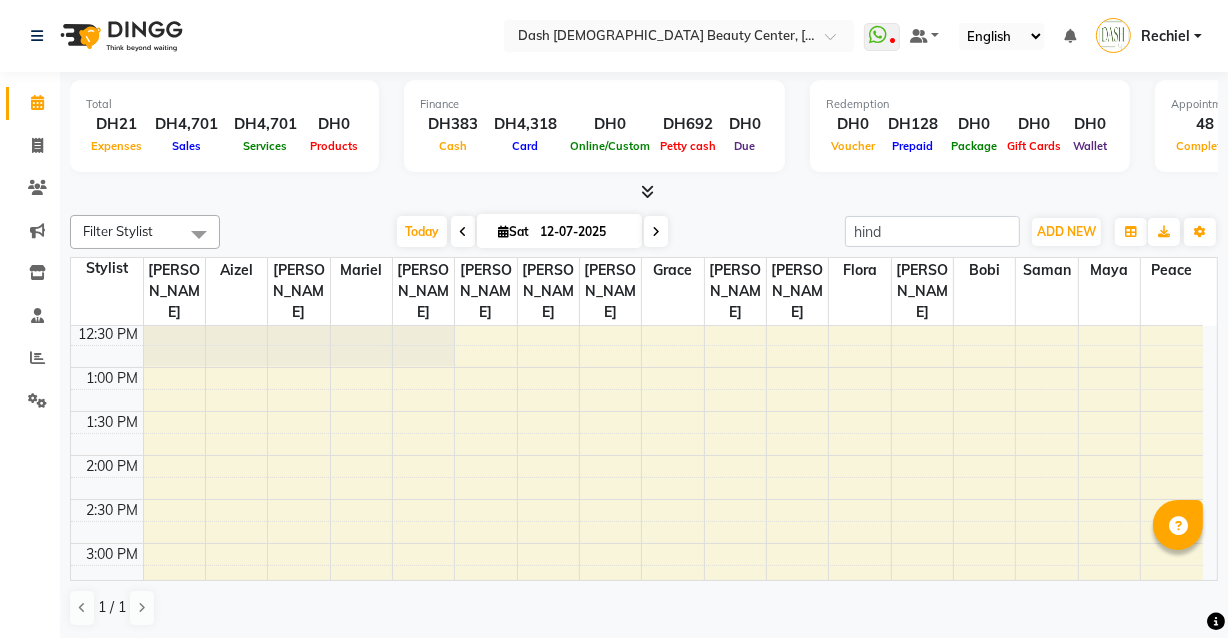 scroll, scrollTop: 293, scrollLeft: 0, axis: vertical 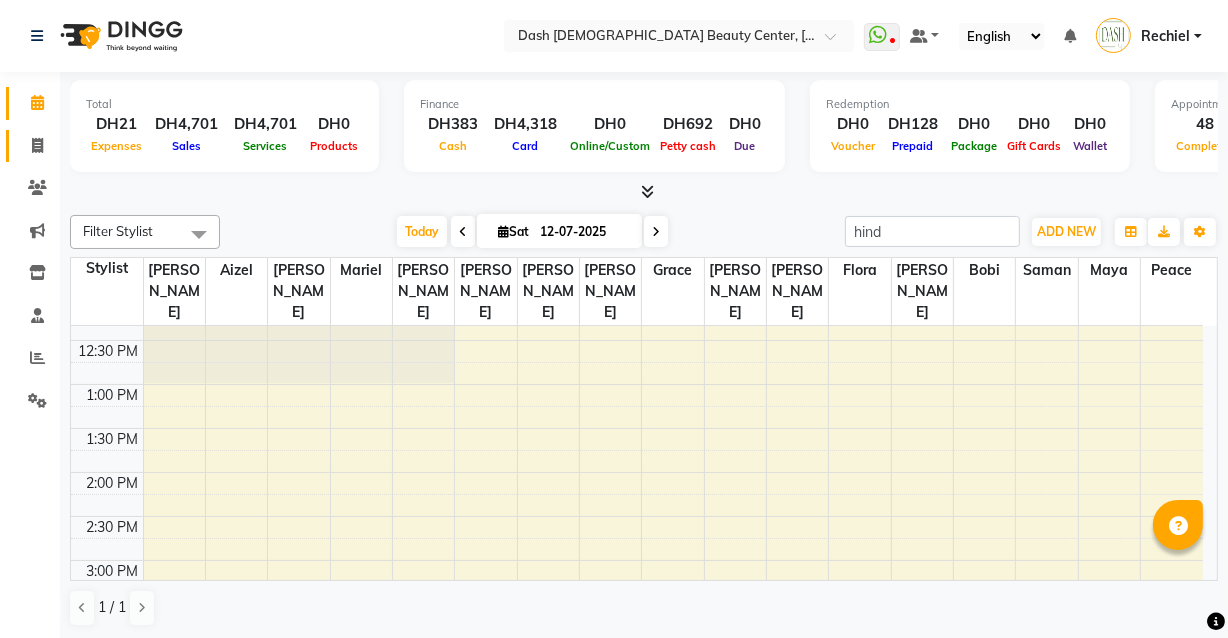 click on "Invoice" 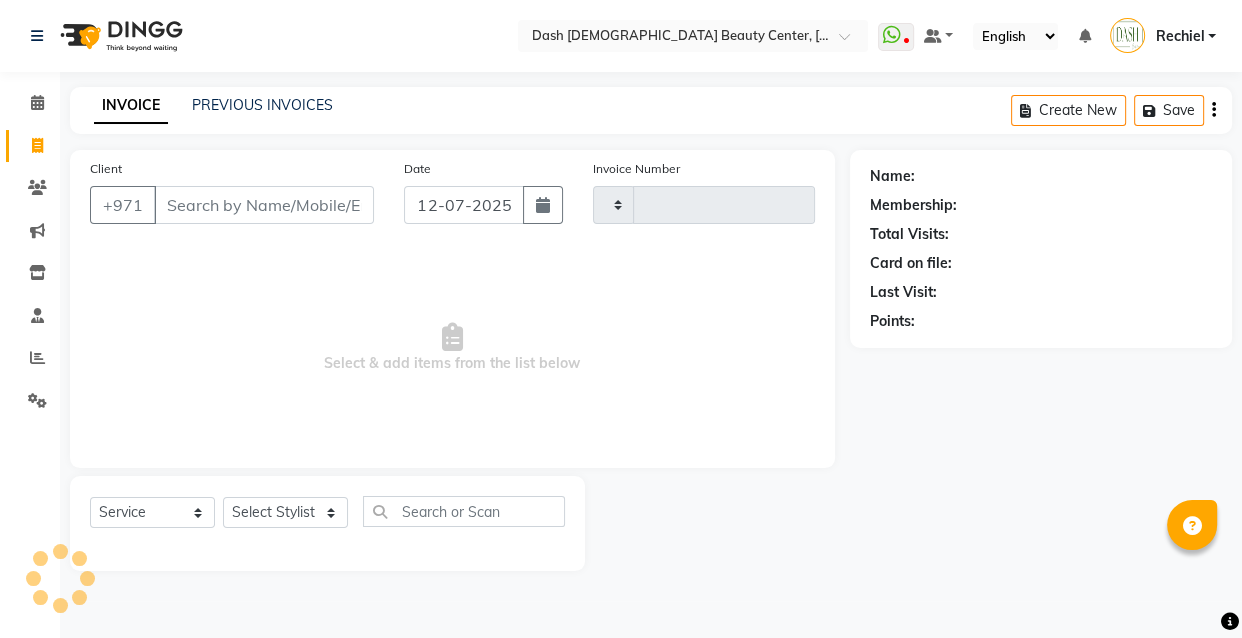 type on "1846" 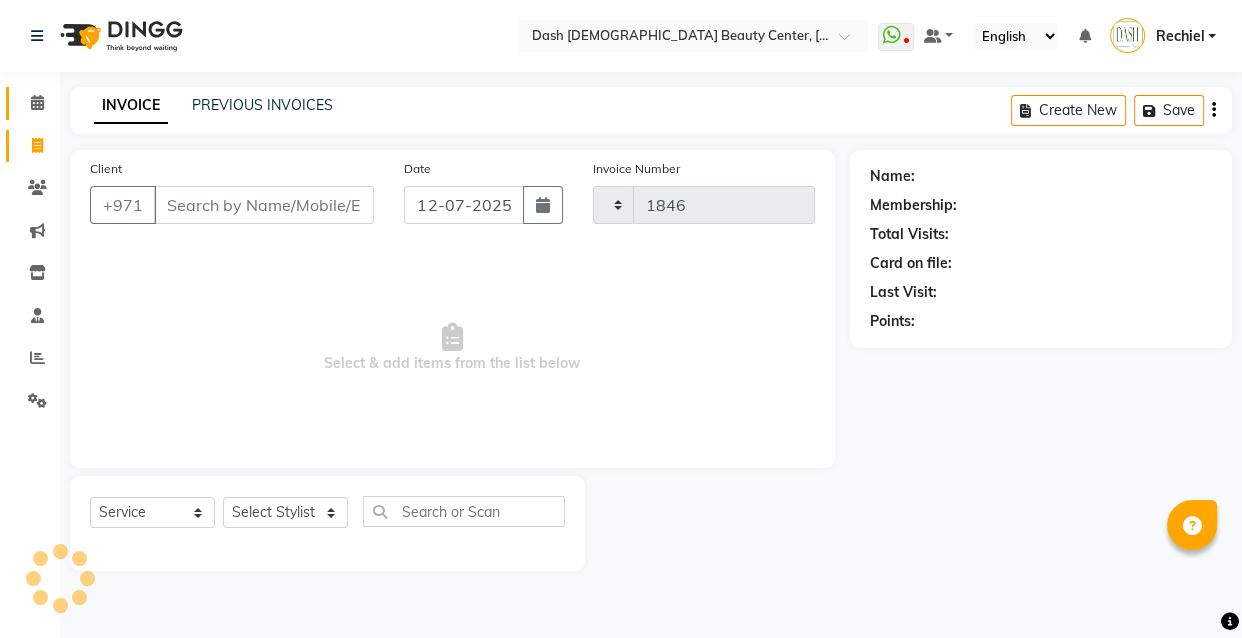 select on "8372" 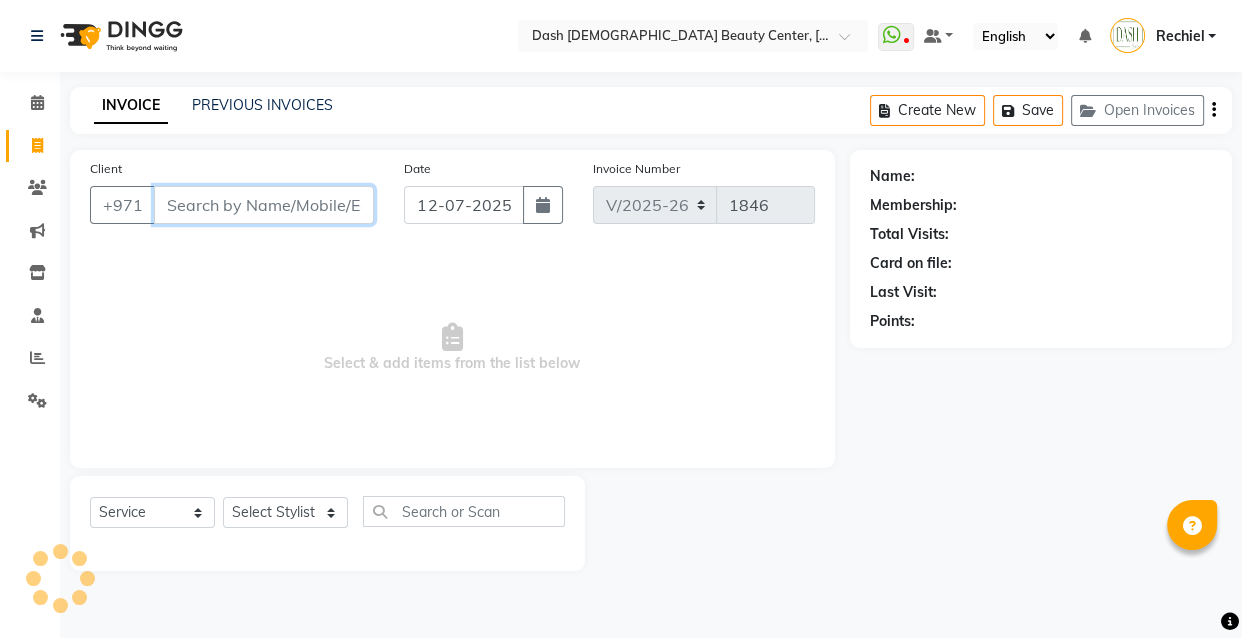 click on "Client" at bounding box center [264, 205] 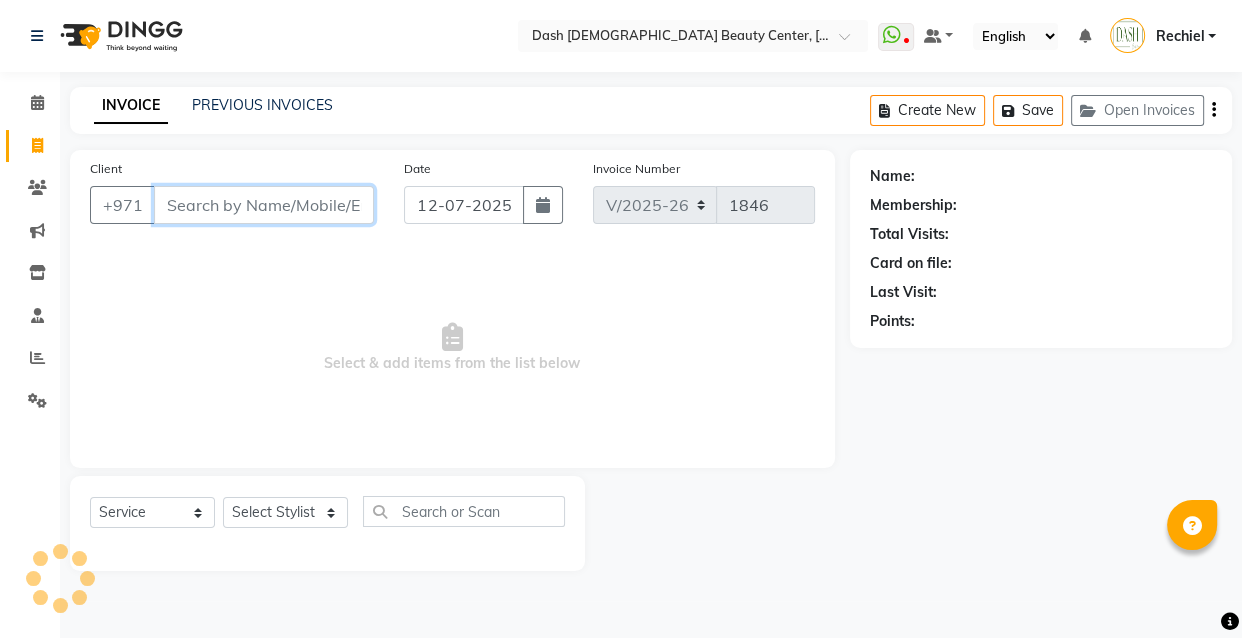 paste on "559292110" 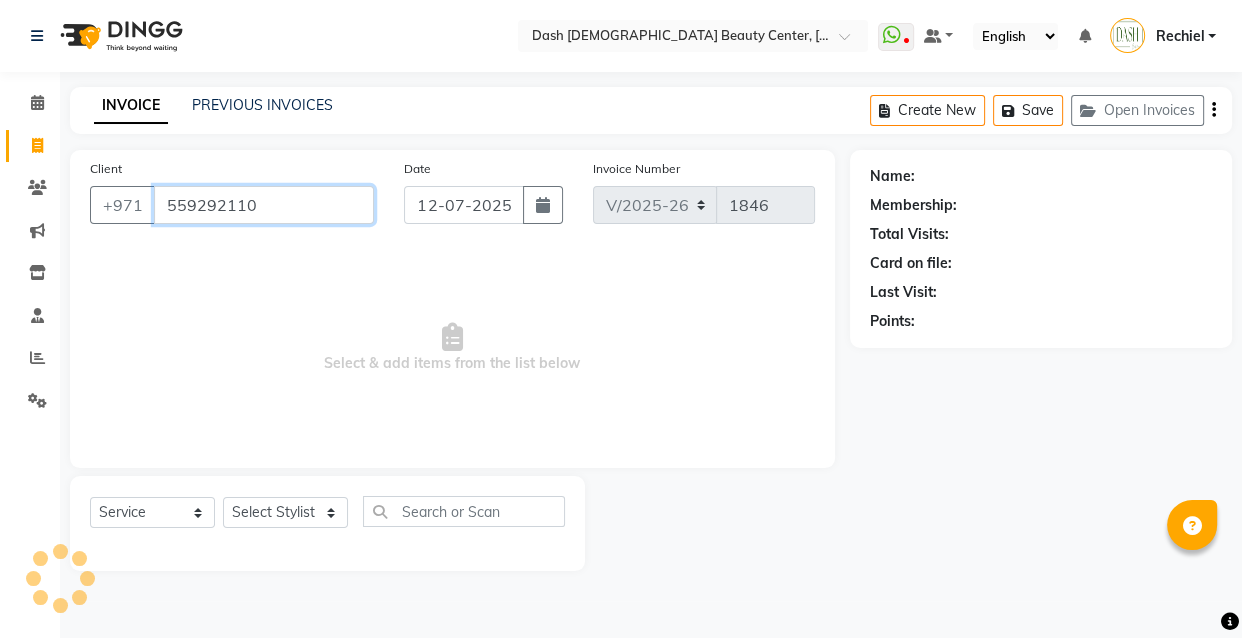 type on "559292110" 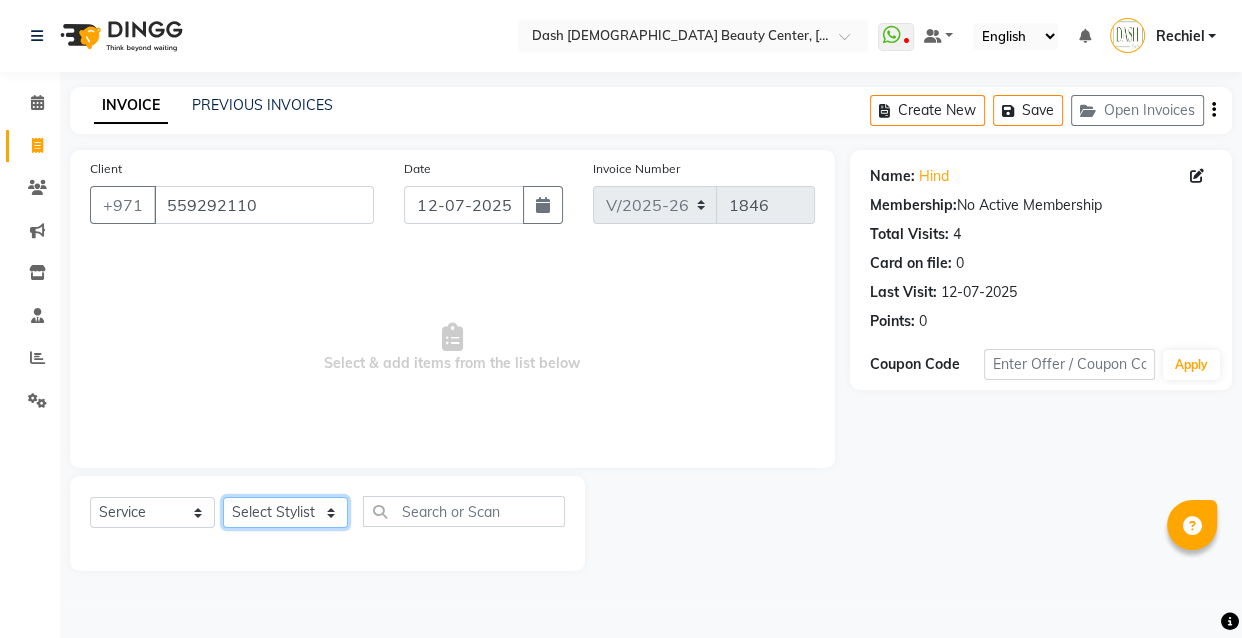 click on "Select Stylist [PERSON_NAME] [PERSON_NAME] [PERSON_NAME] [PERSON_NAME] [PERSON_NAME] [PERSON_NAME] [PERSON_NAME] [PERSON_NAME] May [PERSON_NAME] (Cafe) Nabasirye (Cafe) [PERSON_NAME] [PERSON_NAME] Owner Peace Rechiel [PERSON_NAME] [PERSON_NAME]" 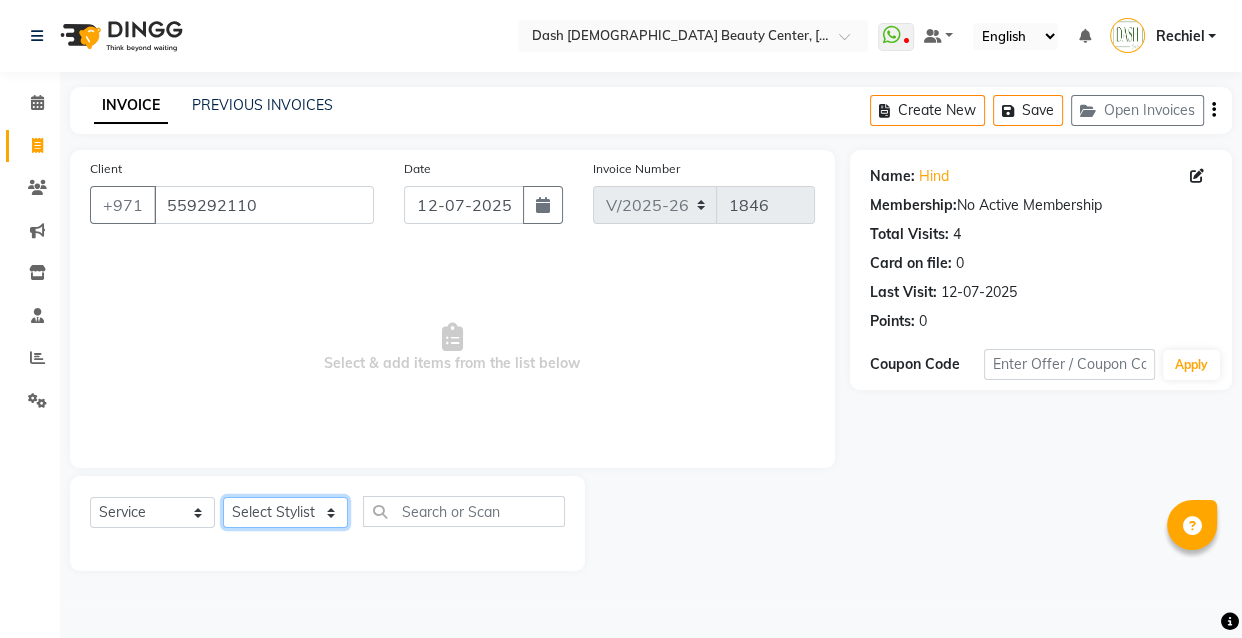 select on "82379" 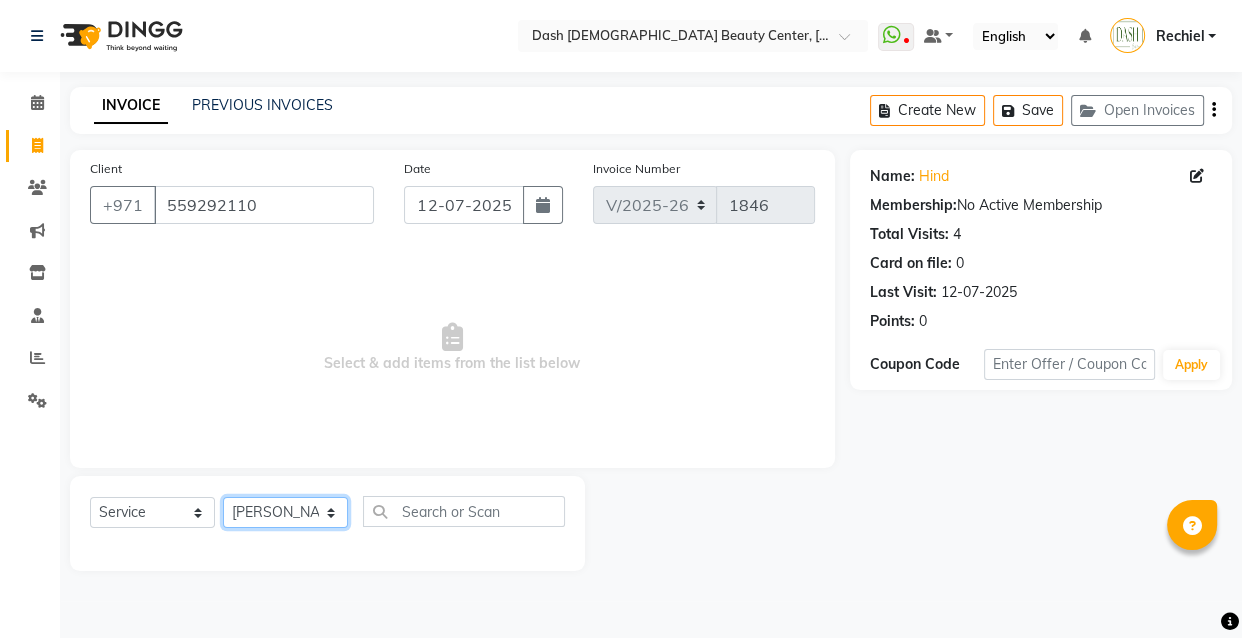 click on "Select Stylist [PERSON_NAME] [PERSON_NAME] [PERSON_NAME] [PERSON_NAME] [PERSON_NAME] [PERSON_NAME] [PERSON_NAME] [PERSON_NAME] May [PERSON_NAME] (Cafe) Nabasirye (Cafe) [PERSON_NAME] [PERSON_NAME] Owner Peace Rechiel [PERSON_NAME] [PERSON_NAME]" 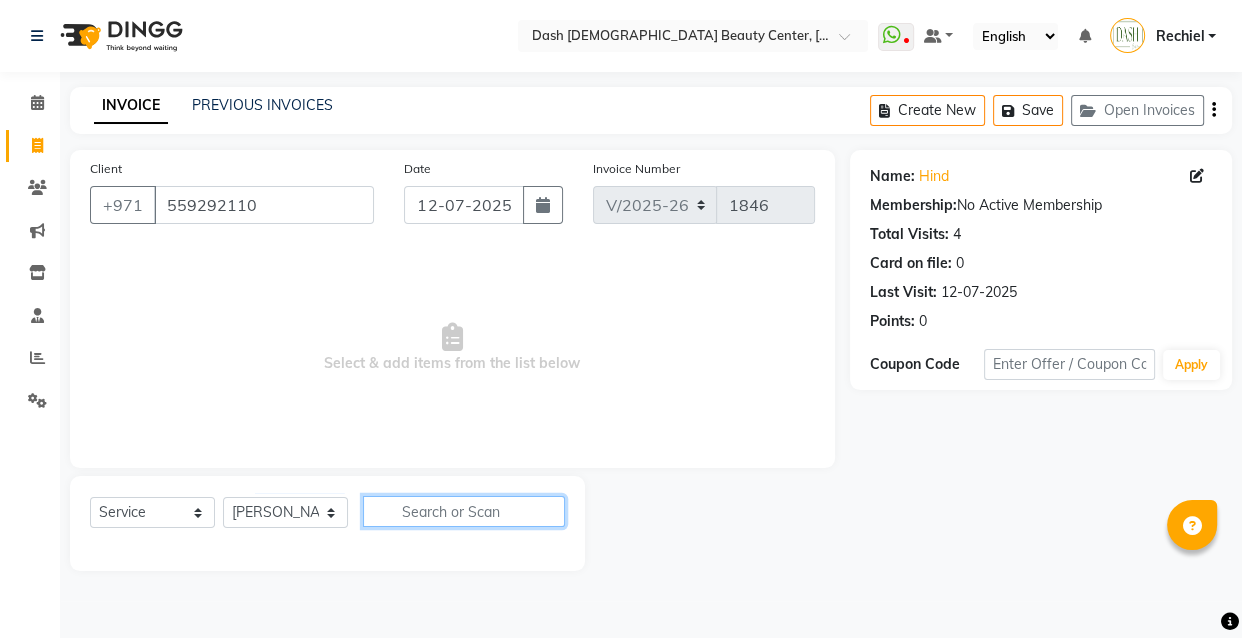 click 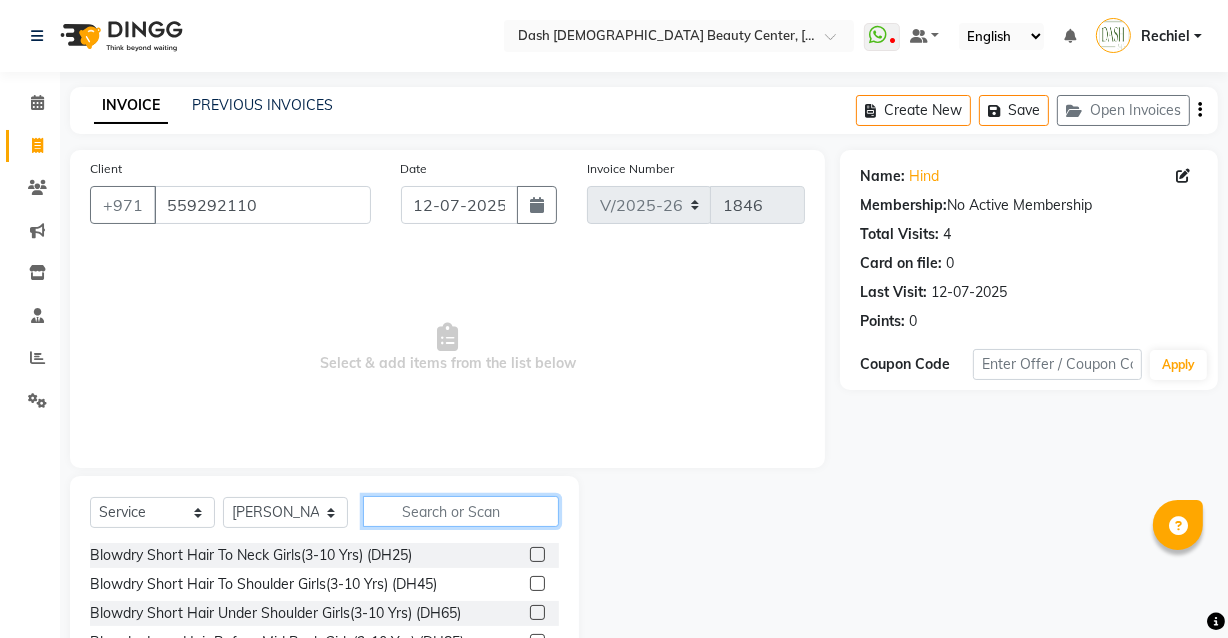 click 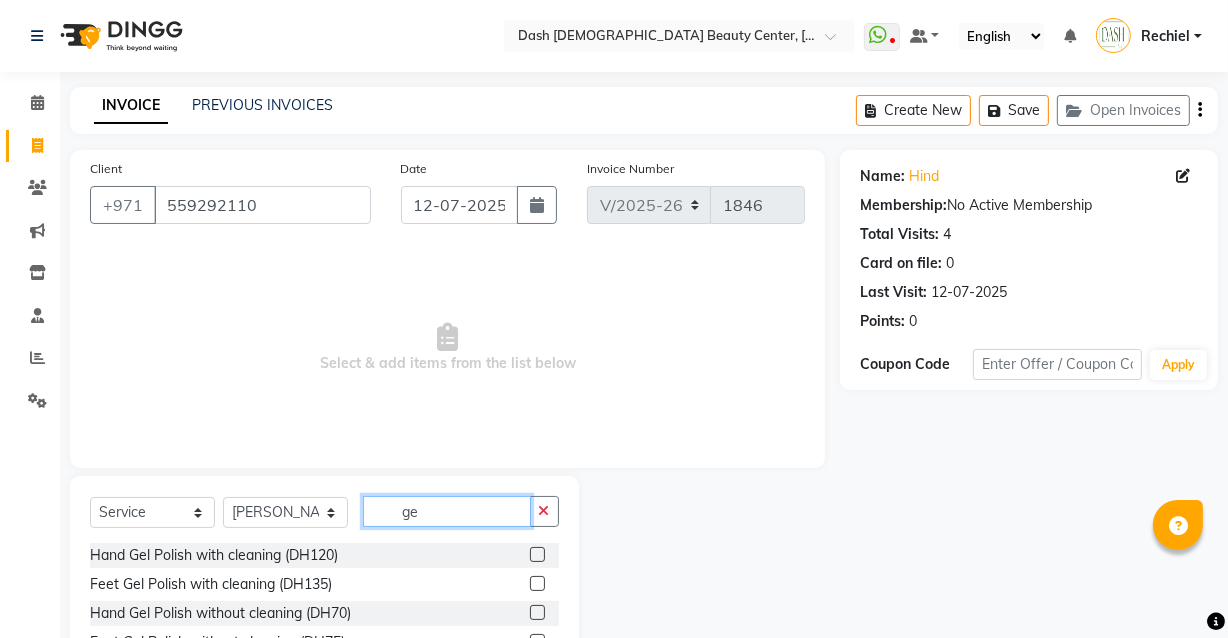 type on "g" 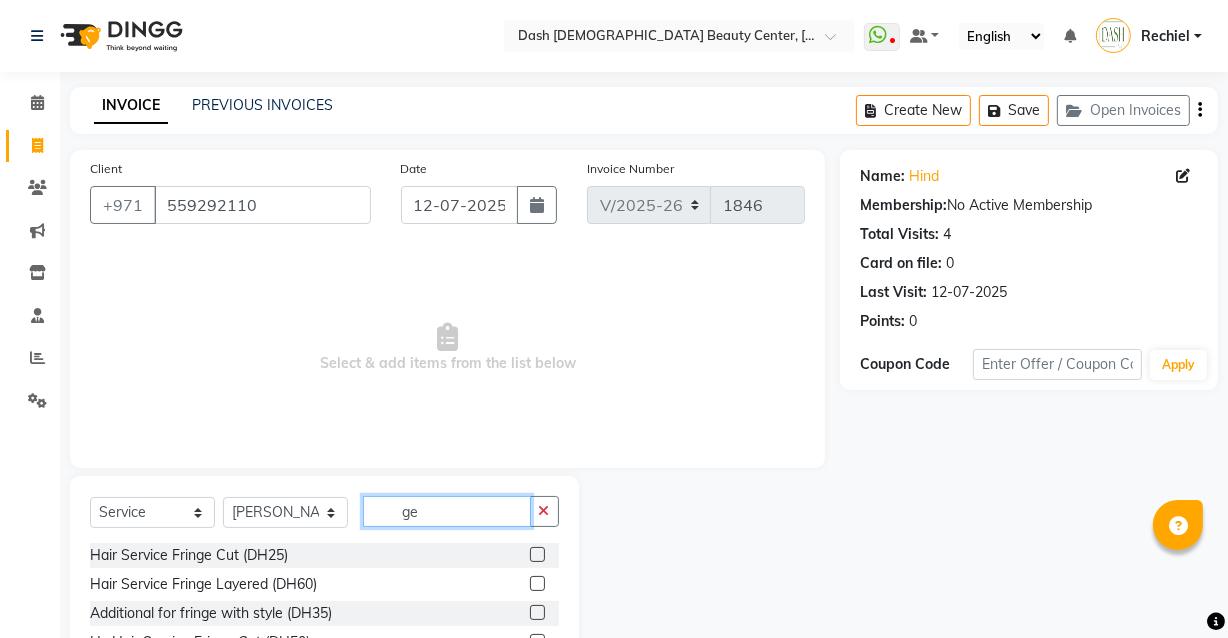 type on "g" 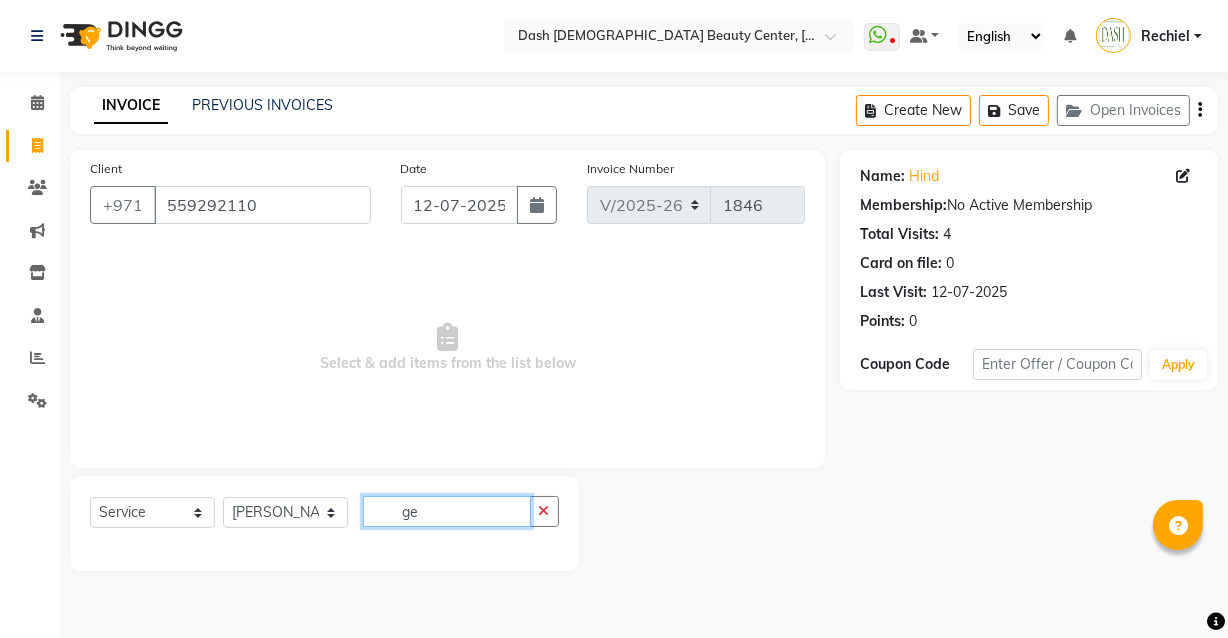 type on "g" 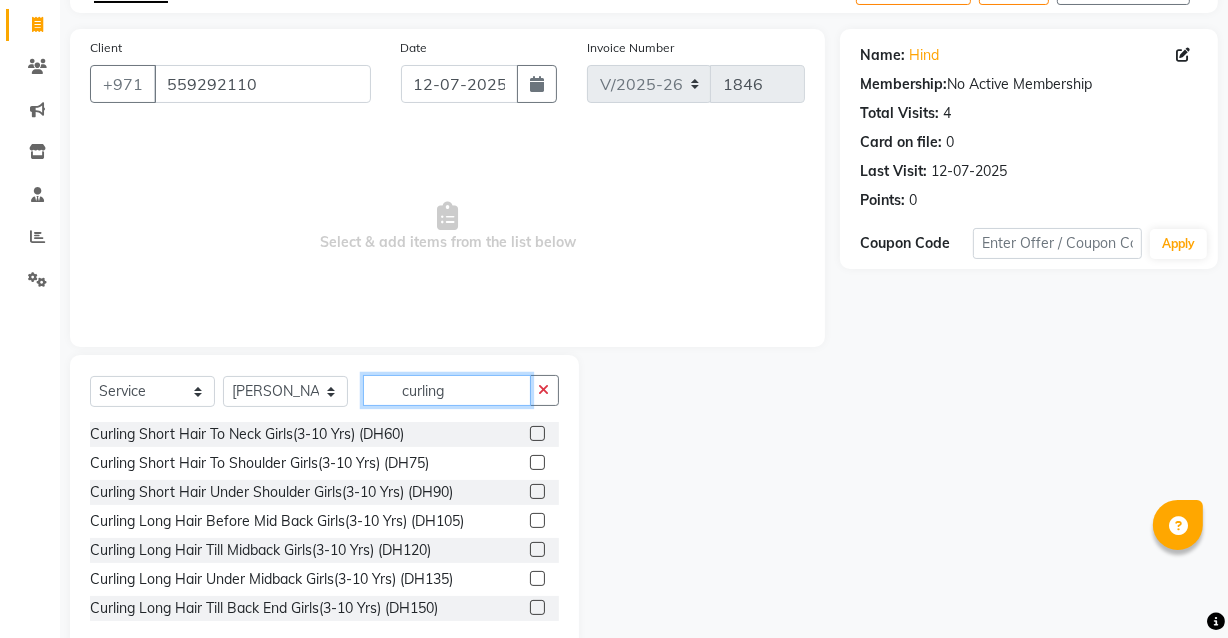 scroll, scrollTop: 163, scrollLeft: 0, axis: vertical 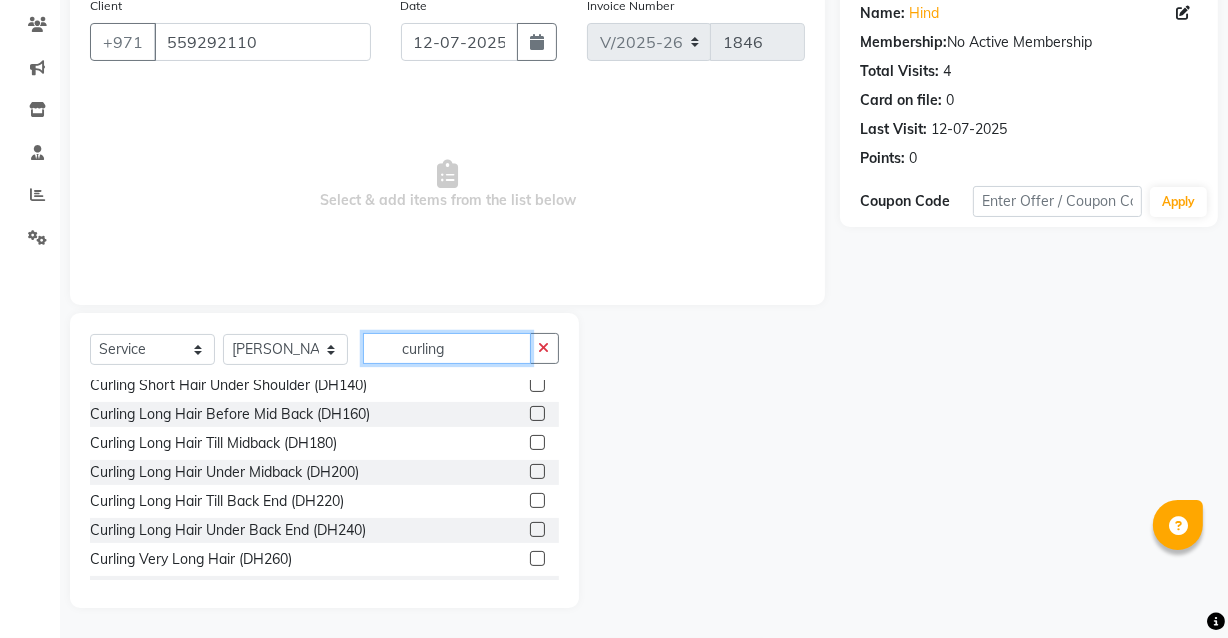 type on "curling" 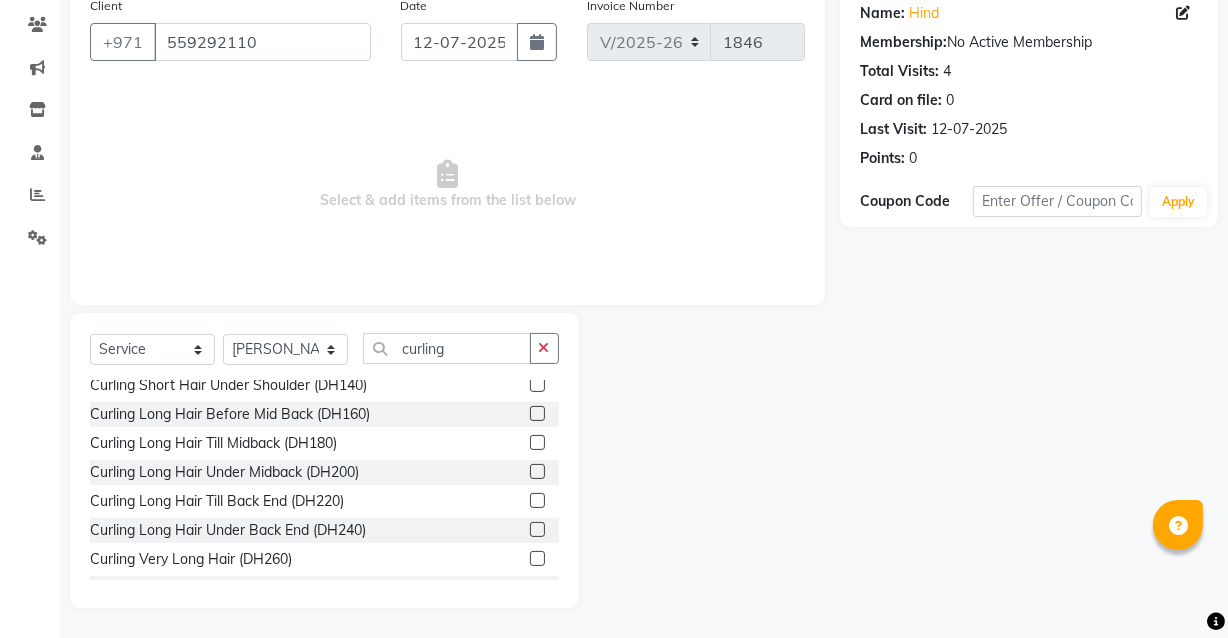 click 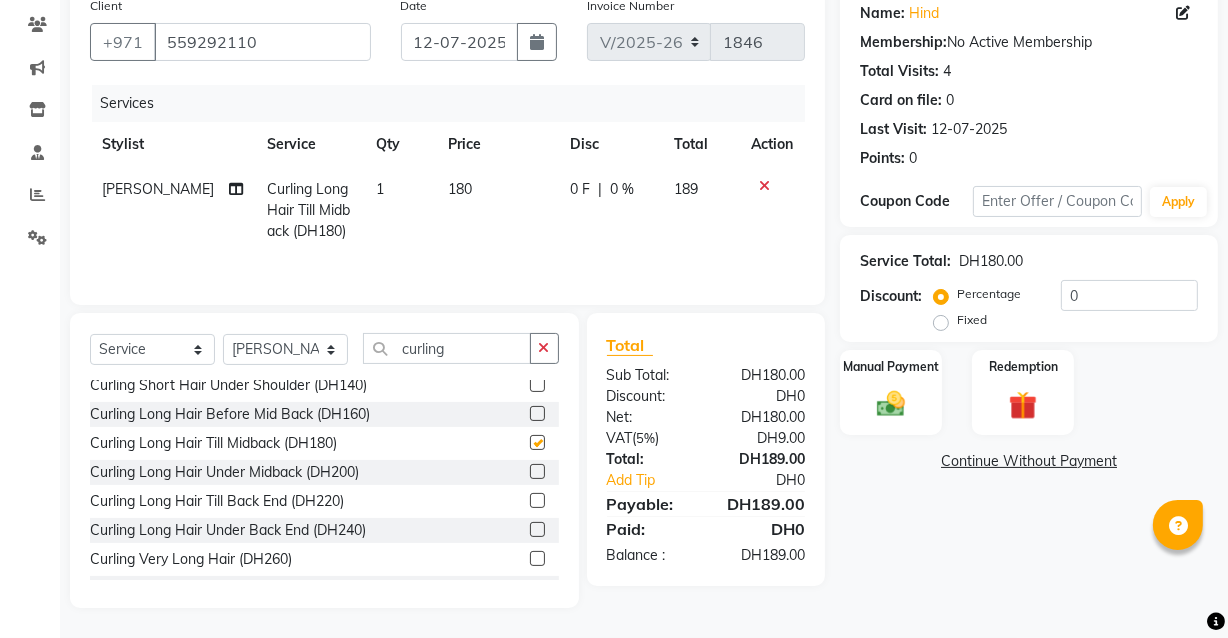 checkbox on "false" 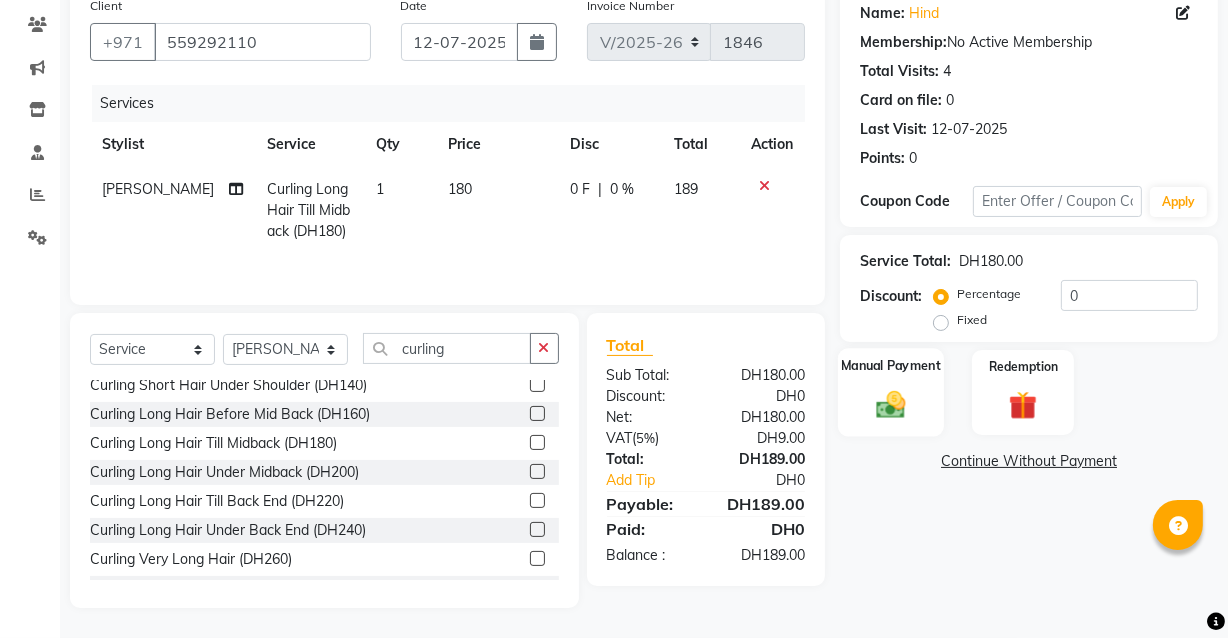 click 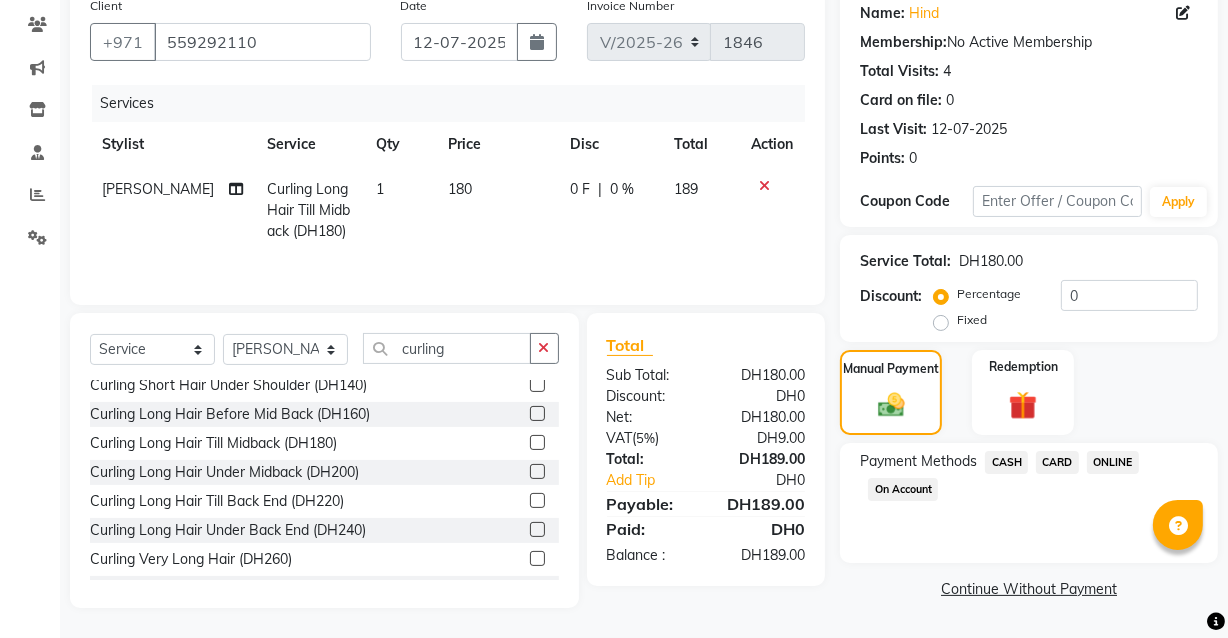 click on "CARD" 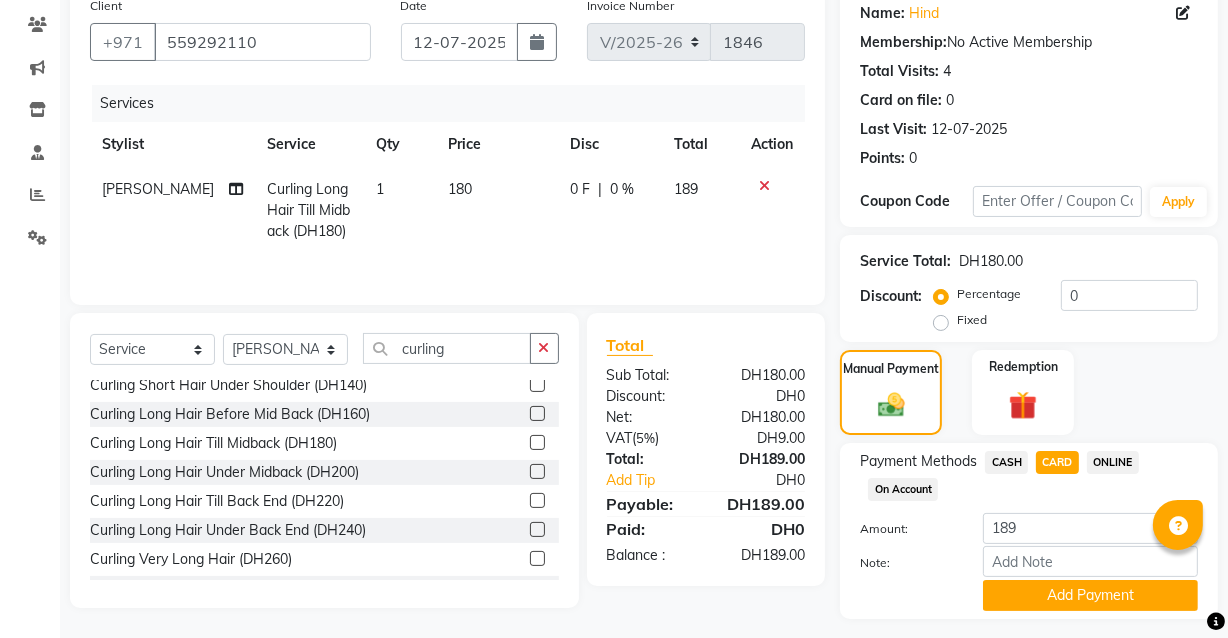scroll, scrollTop: 214, scrollLeft: 0, axis: vertical 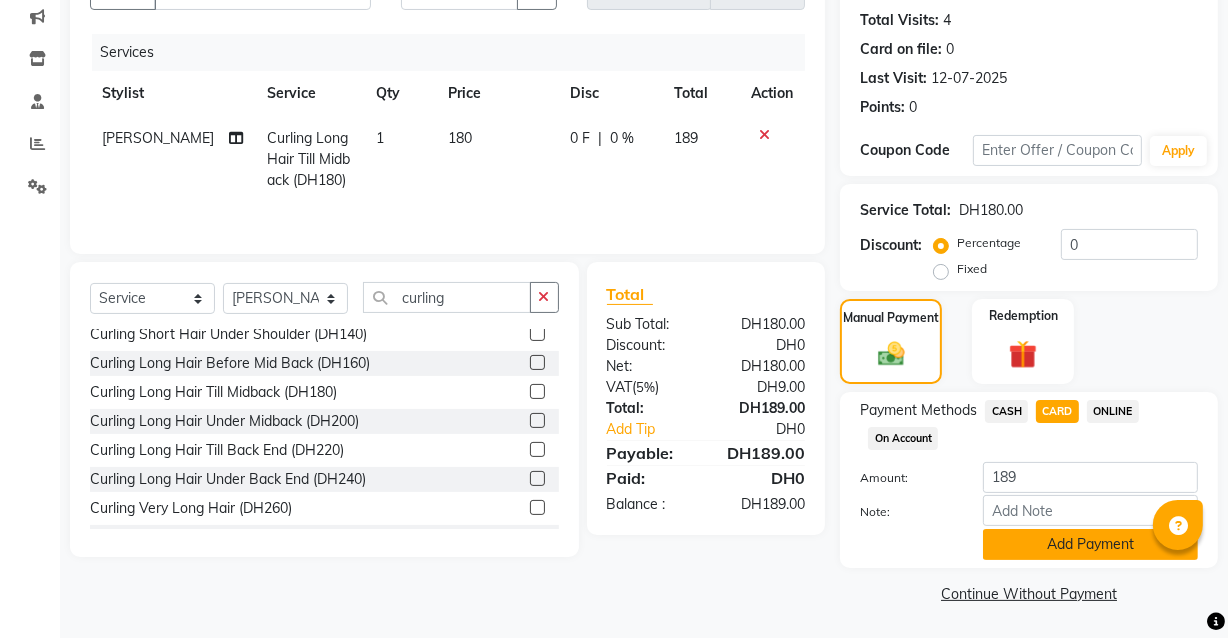 click on "Add Payment" 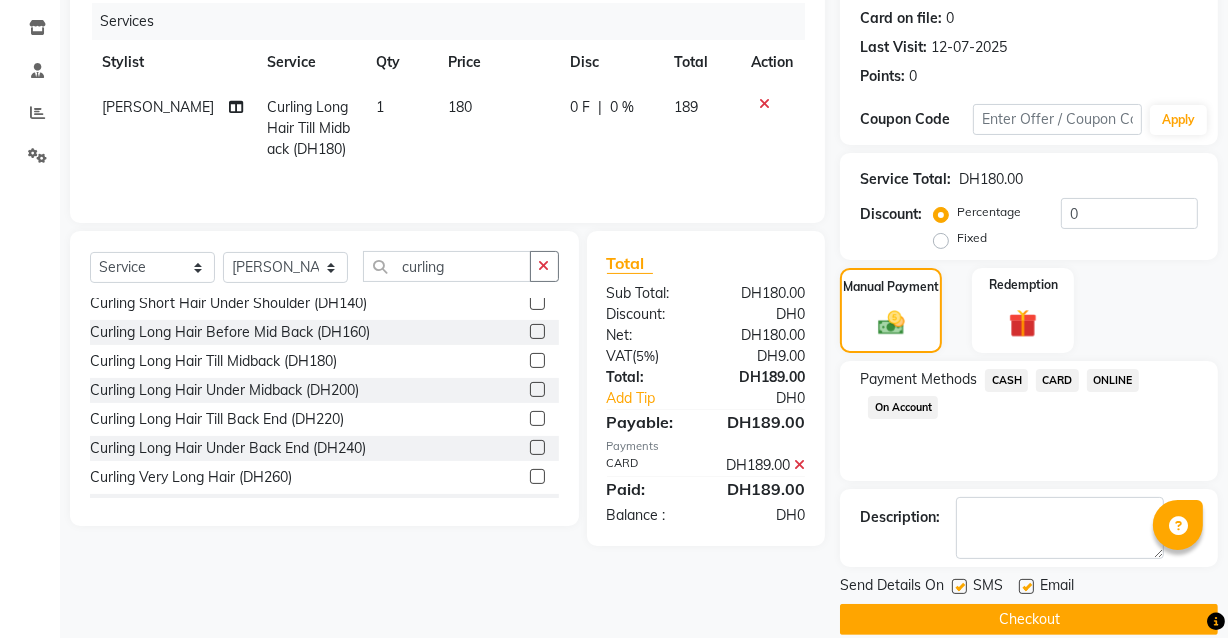 scroll, scrollTop: 270, scrollLeft: 0, axis: vertical 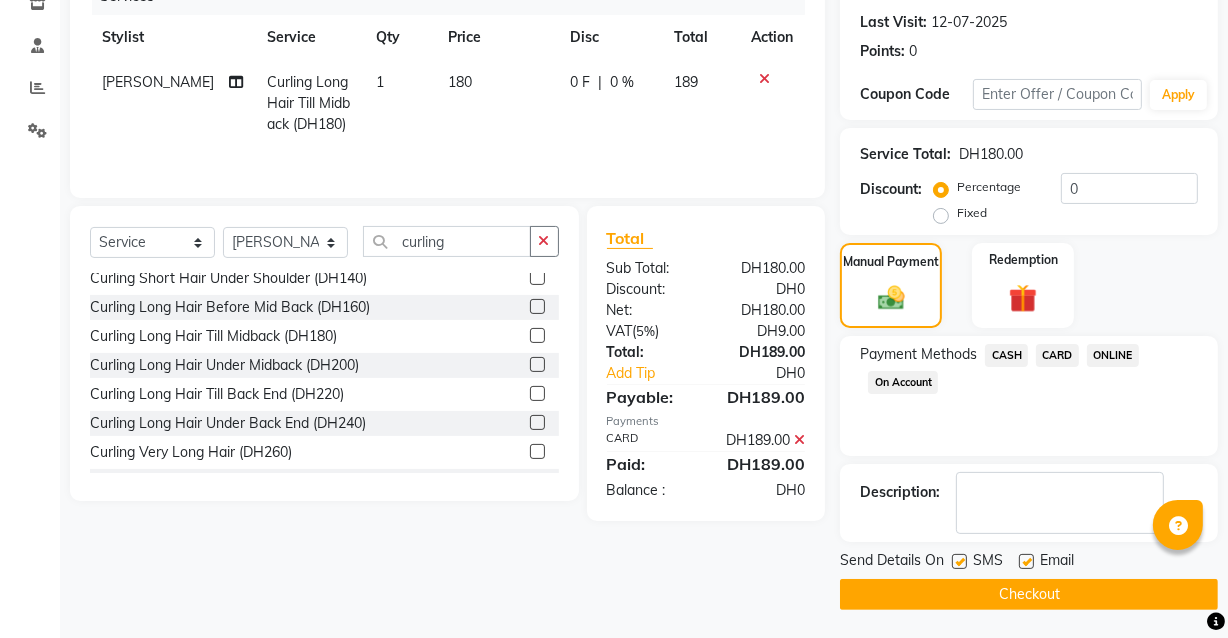 click 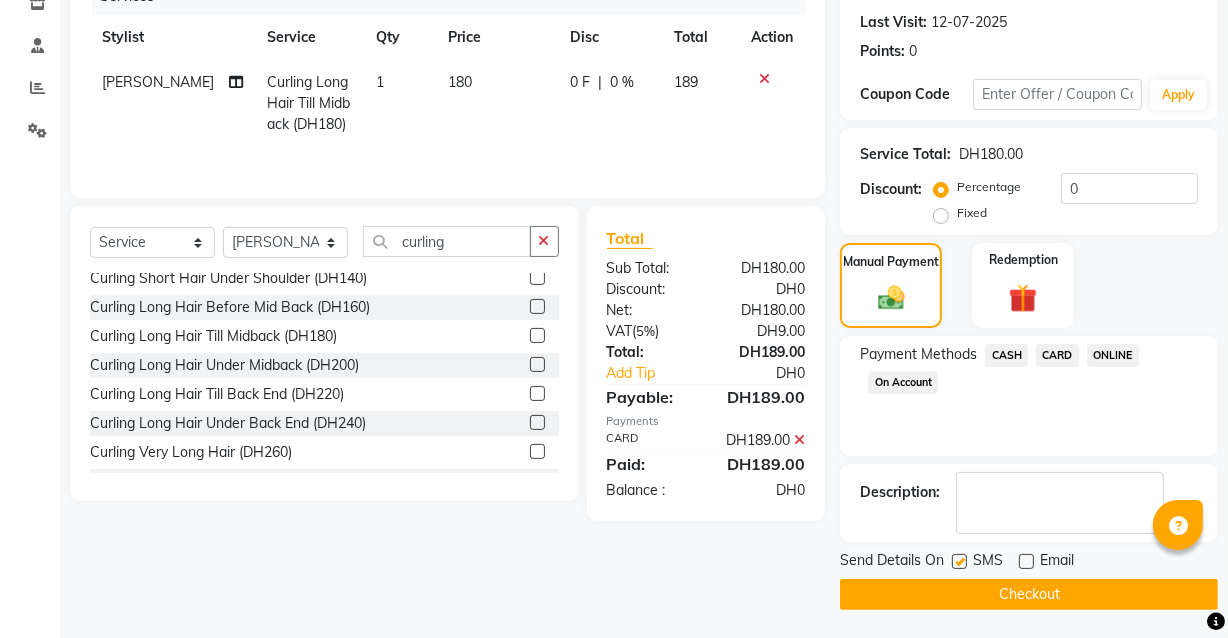 click on "Checkout" 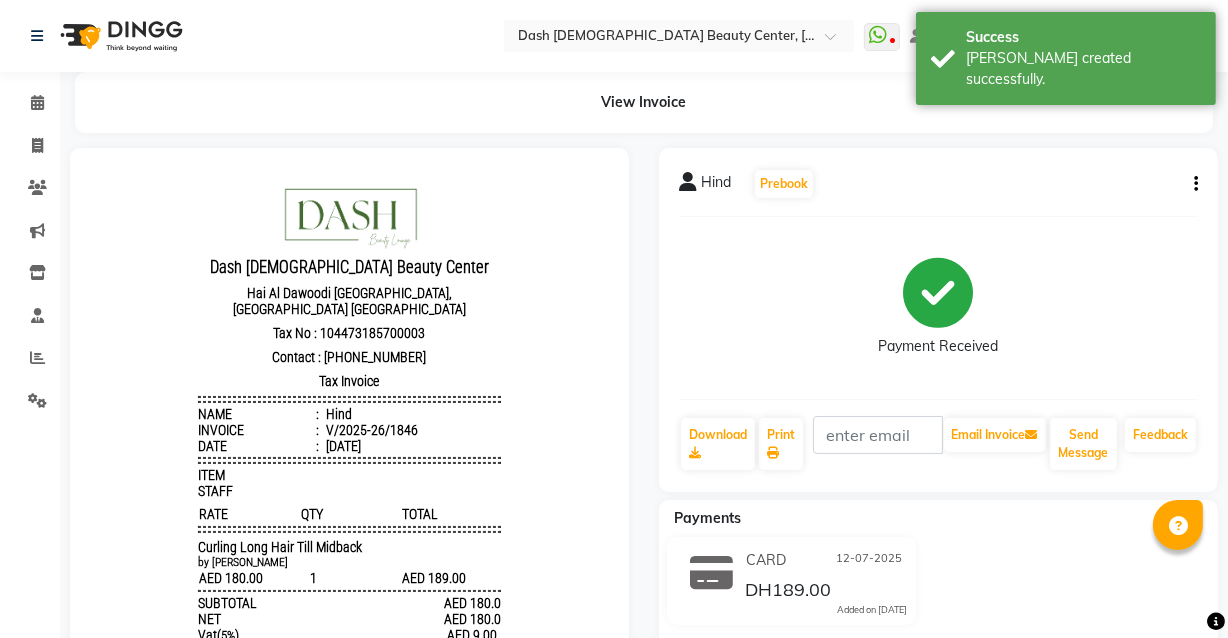 scroll, scrollTop: 0, scrollLeft: 0, axis: both 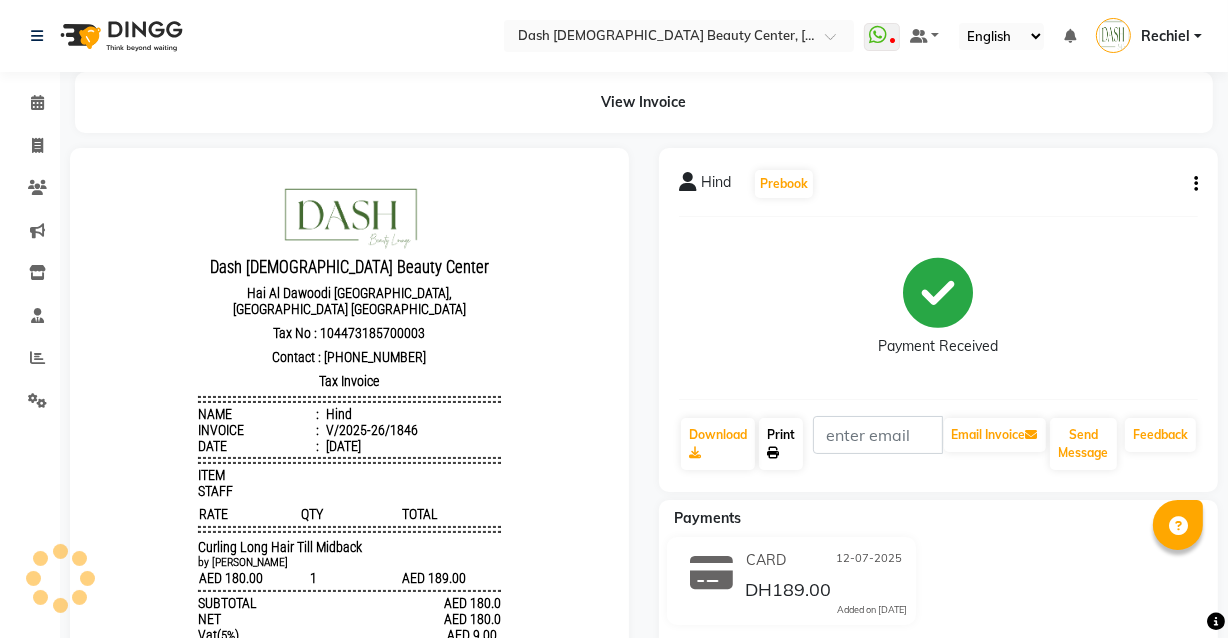 click 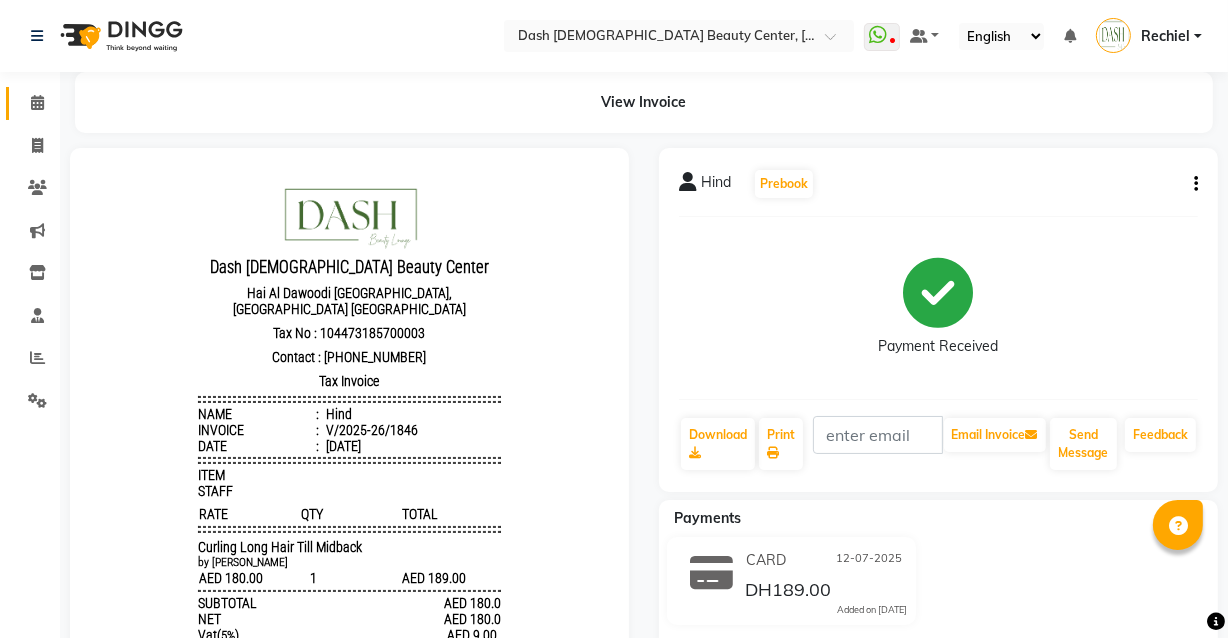 click 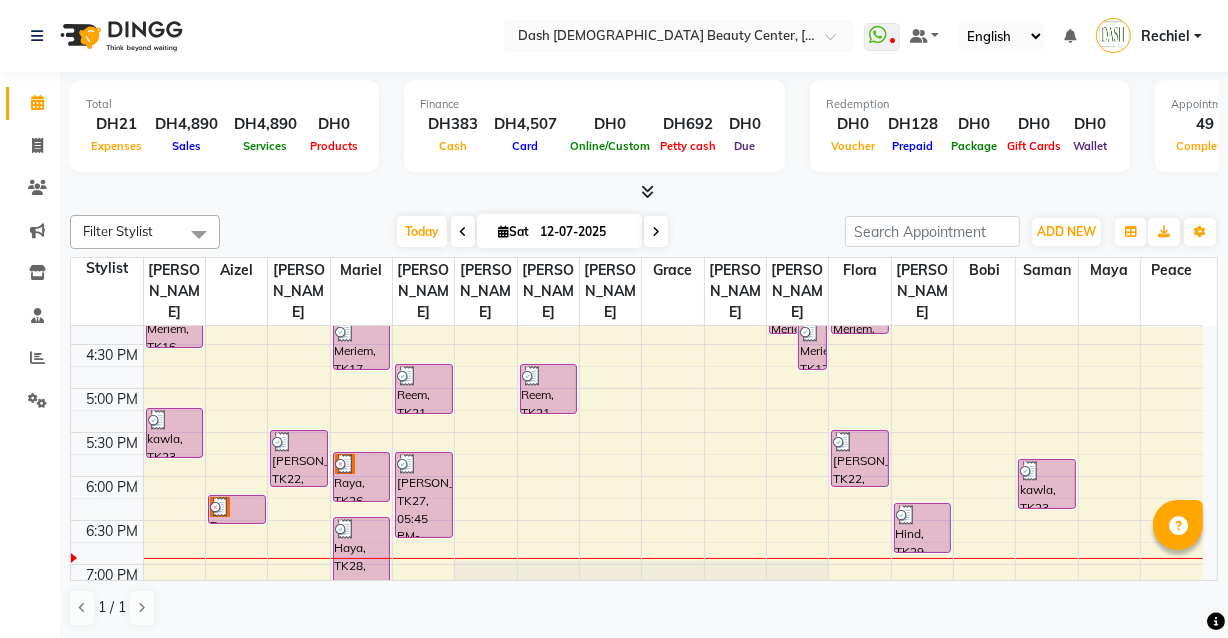 scroll, scrollTop: 642, scrollLeft: 0, axis: vertical 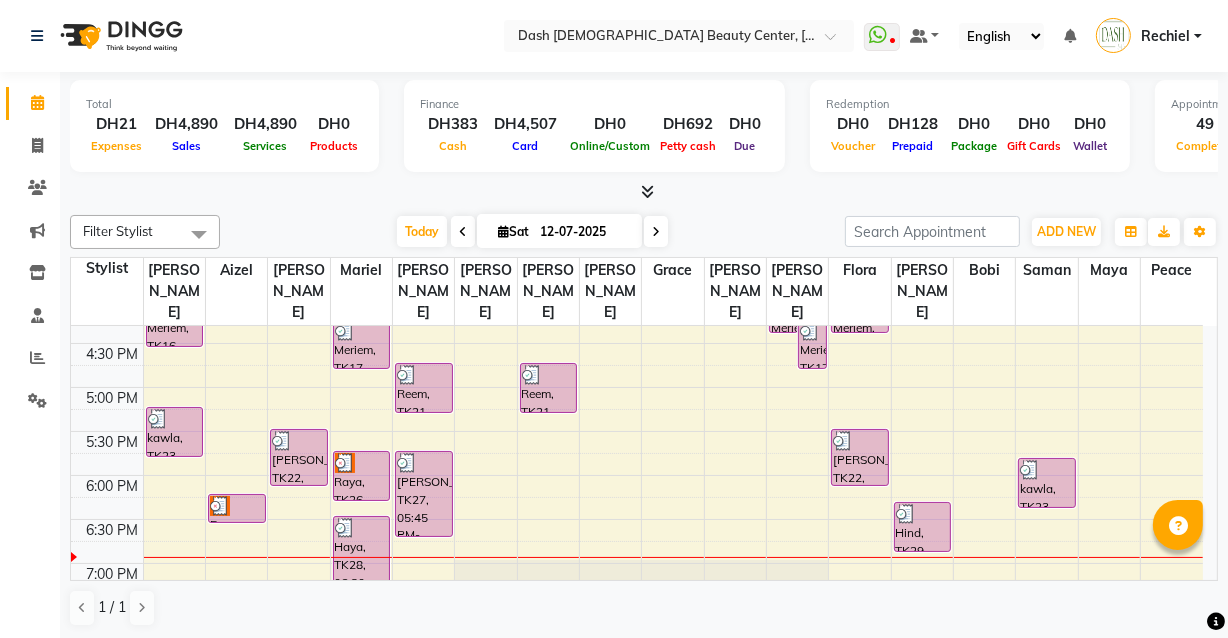 click on "Raya, TK26, 06:15 PM-06:35 PM, Free hair spa" at bounding box center [237, 508] 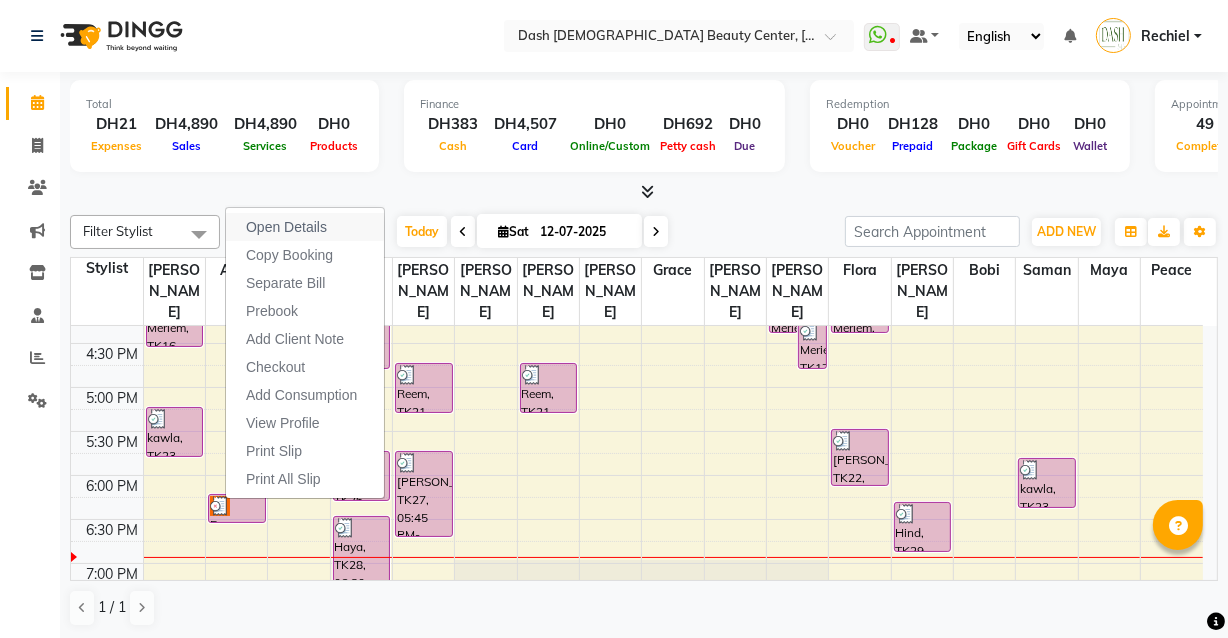 click on "Open Details" at bounding box center (286, 227) 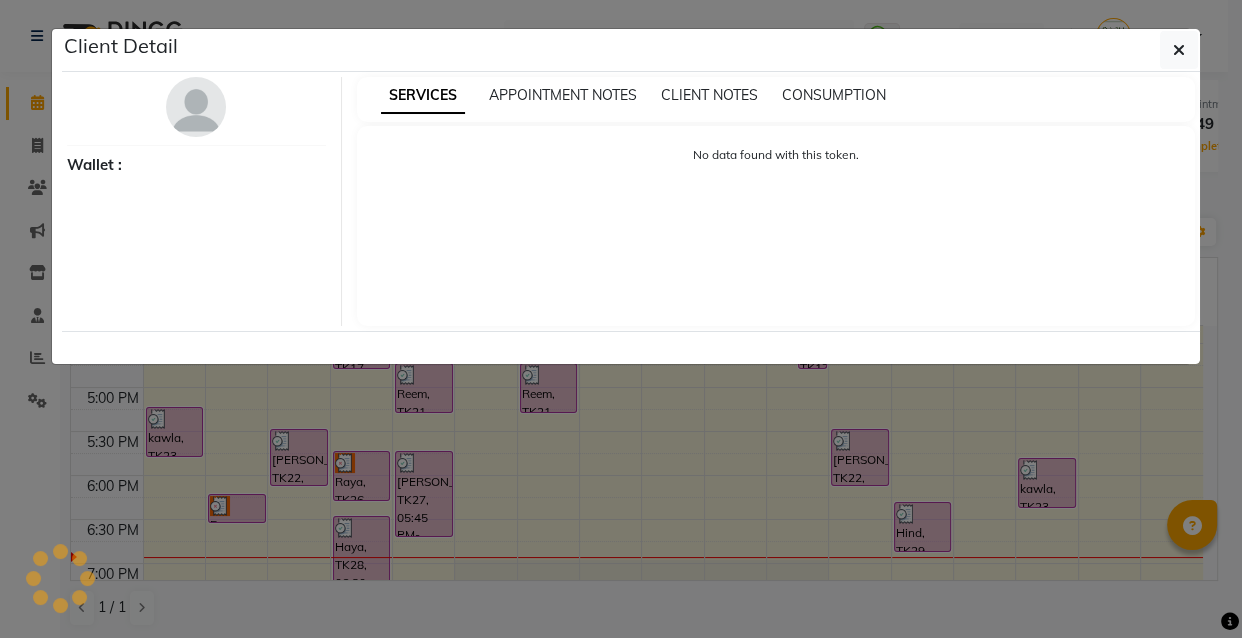 select on "3" 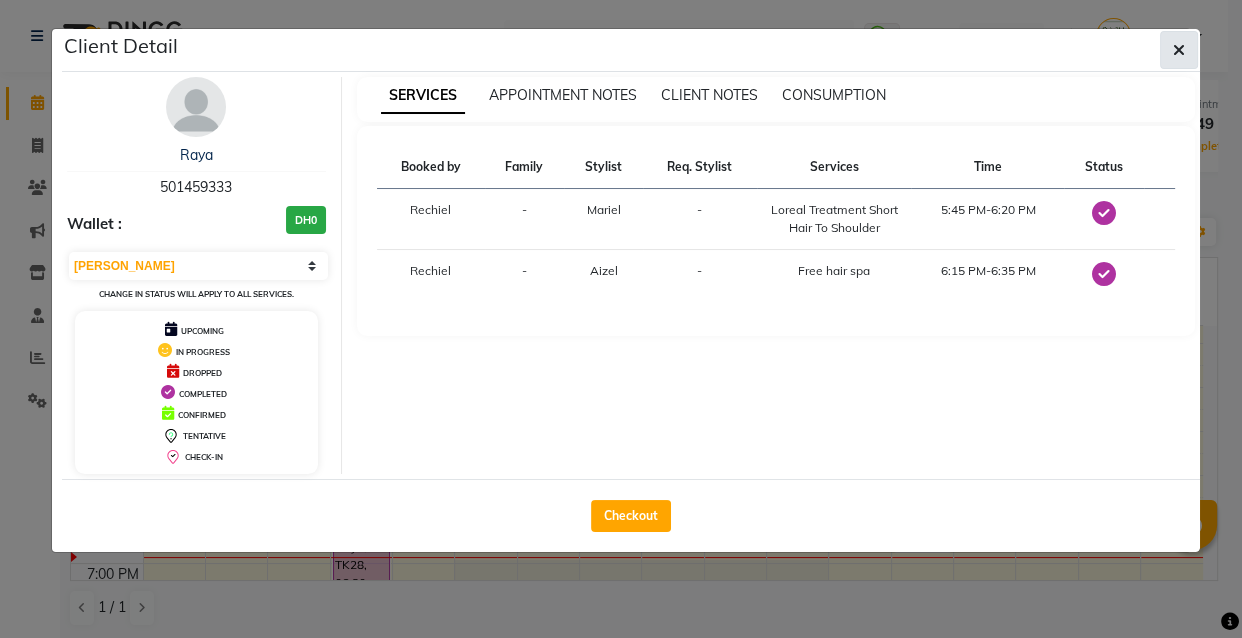click 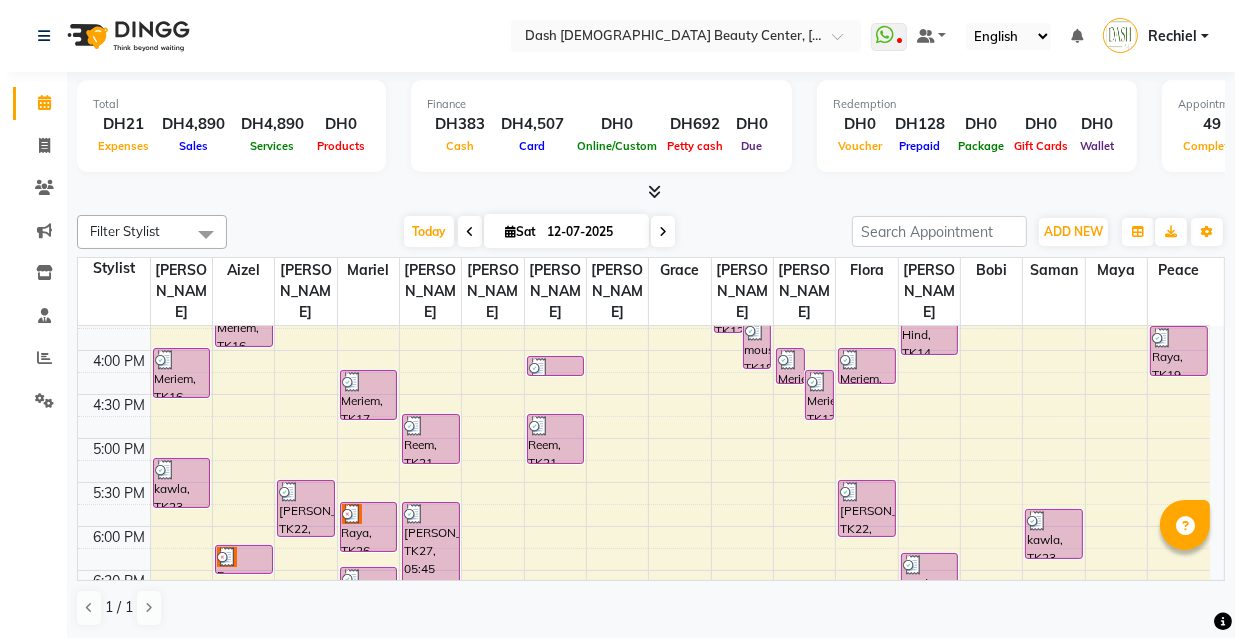 scroll, scrollTop: 630, scrollLeft: 0, axis: vertical 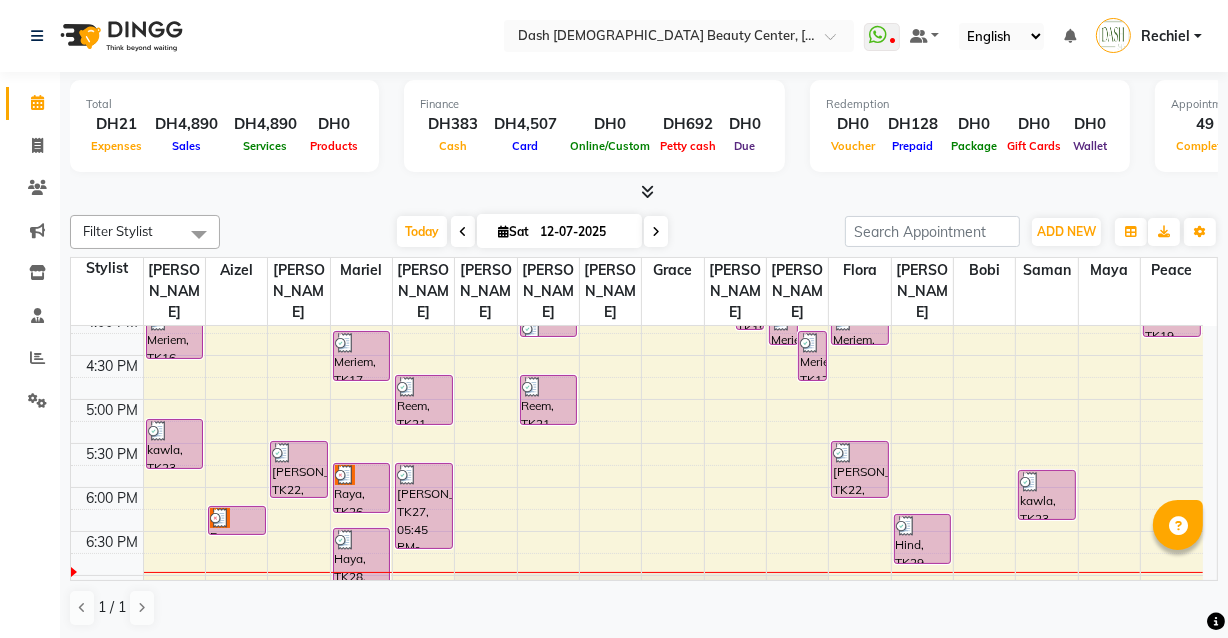 click on "Raya, TK26, 05:45 PM-06:20 PM, Loreal Treatment Short Hair To Shoulder" at bounding box center (362, 488) 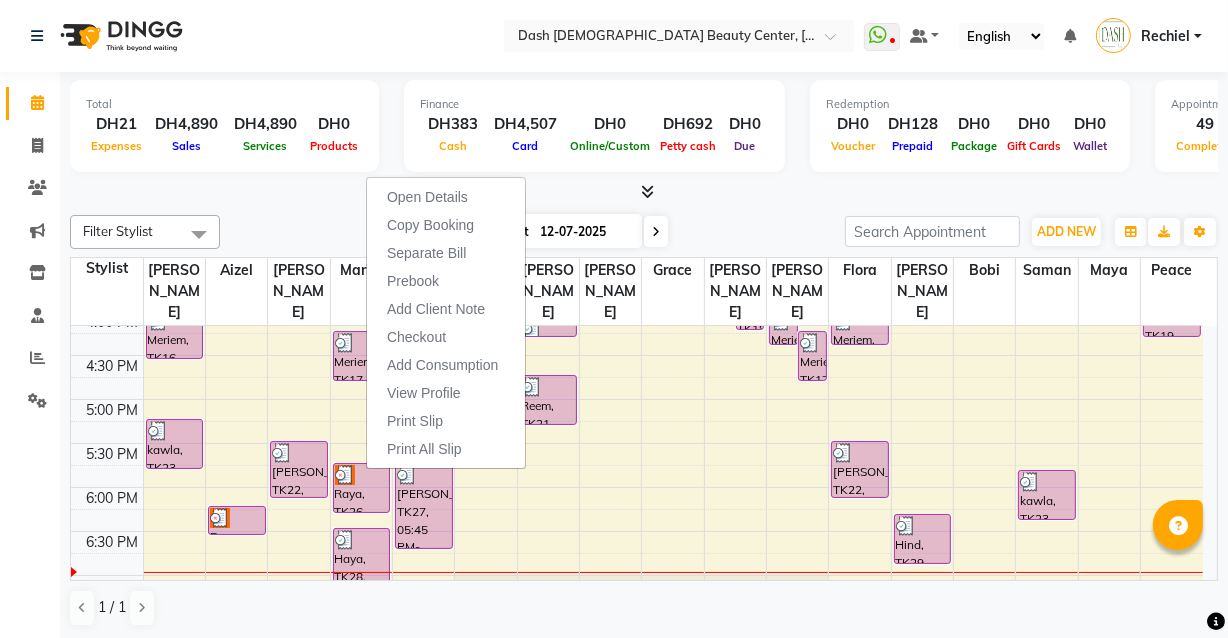click on "Rechiel" at bounding box center [1165, 36] 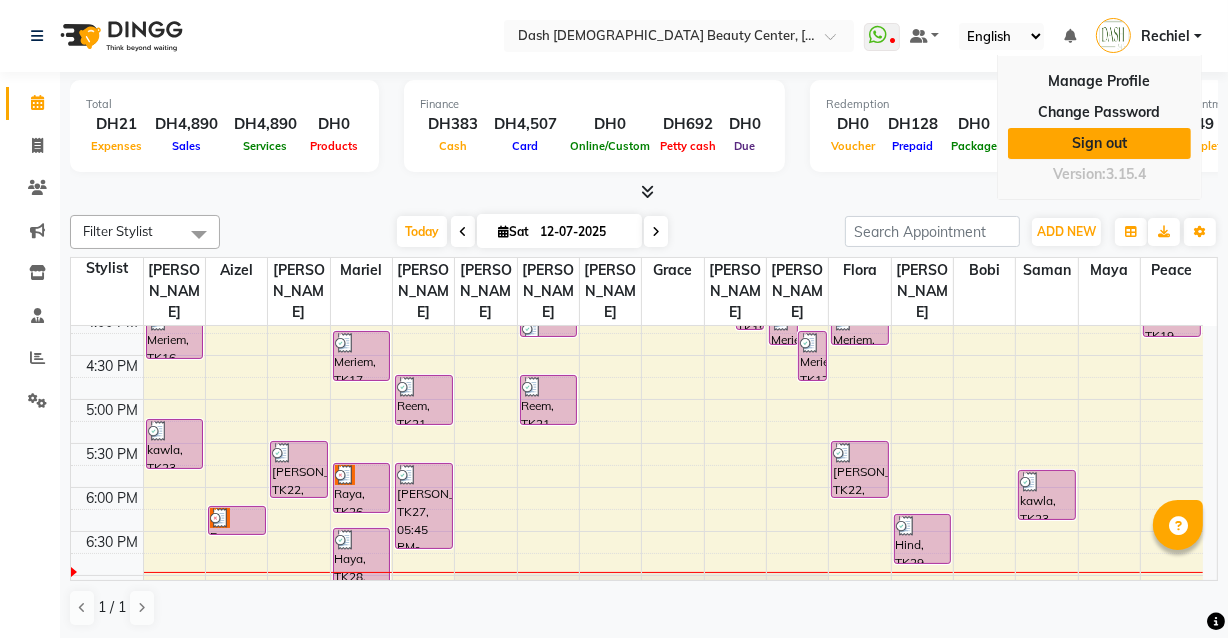 click on "Sign out" at bounding box center [1099, 143] 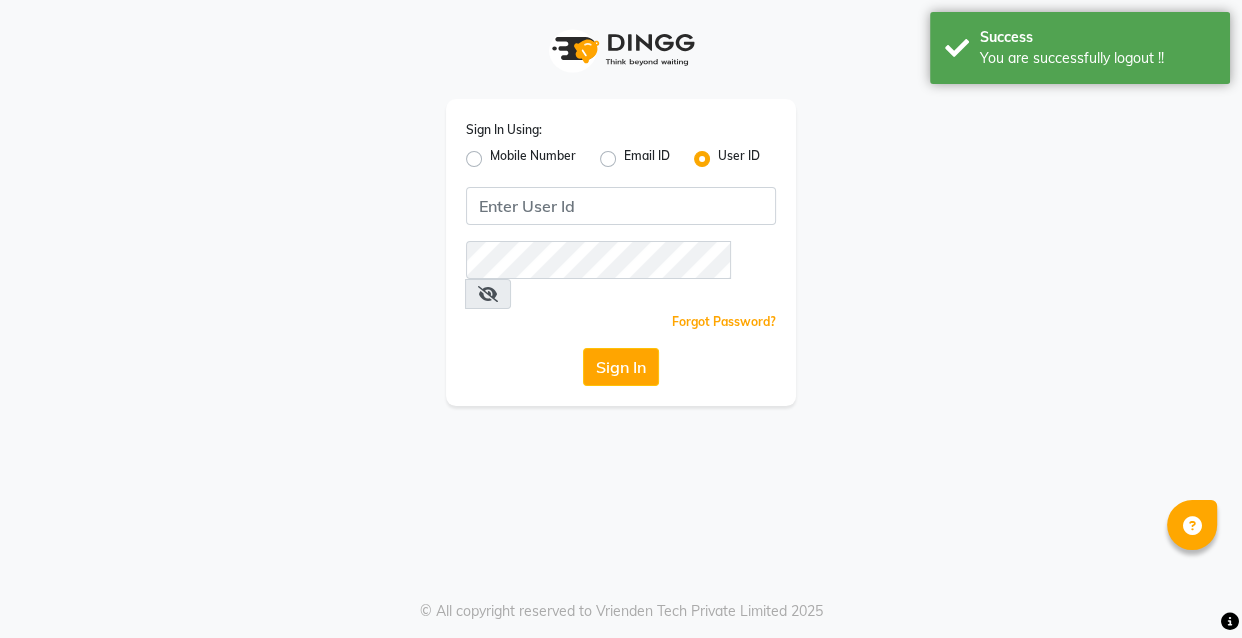 click on "Mobile Number" 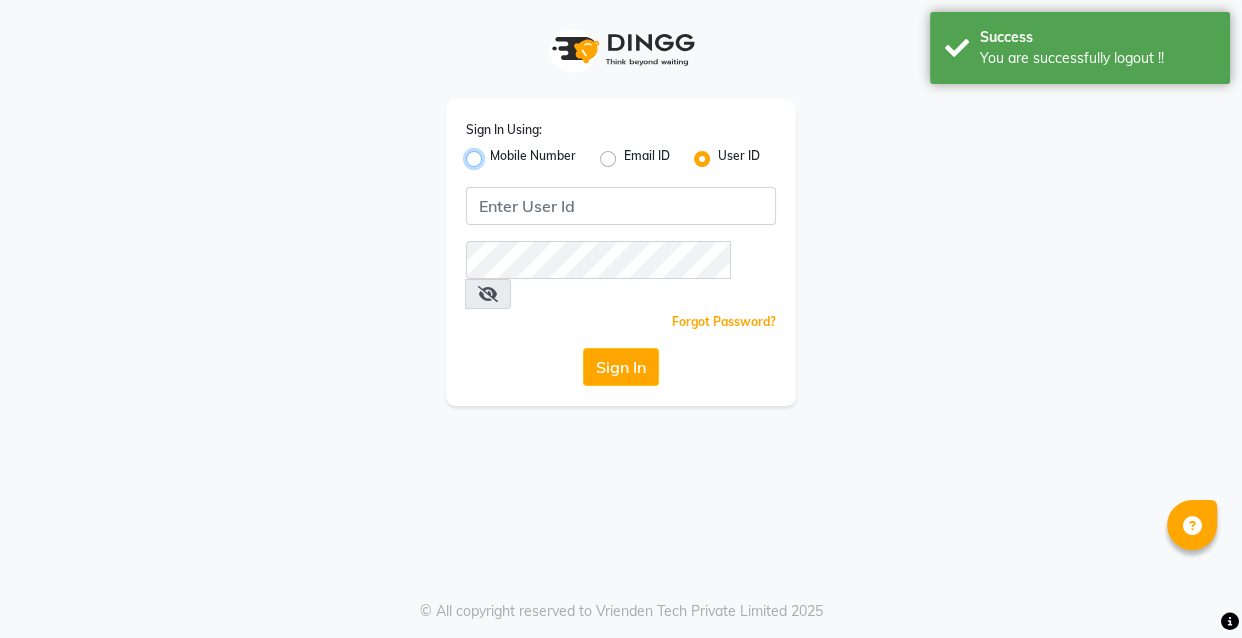 click on "Mobile Number" at bounding box center (496, 153) 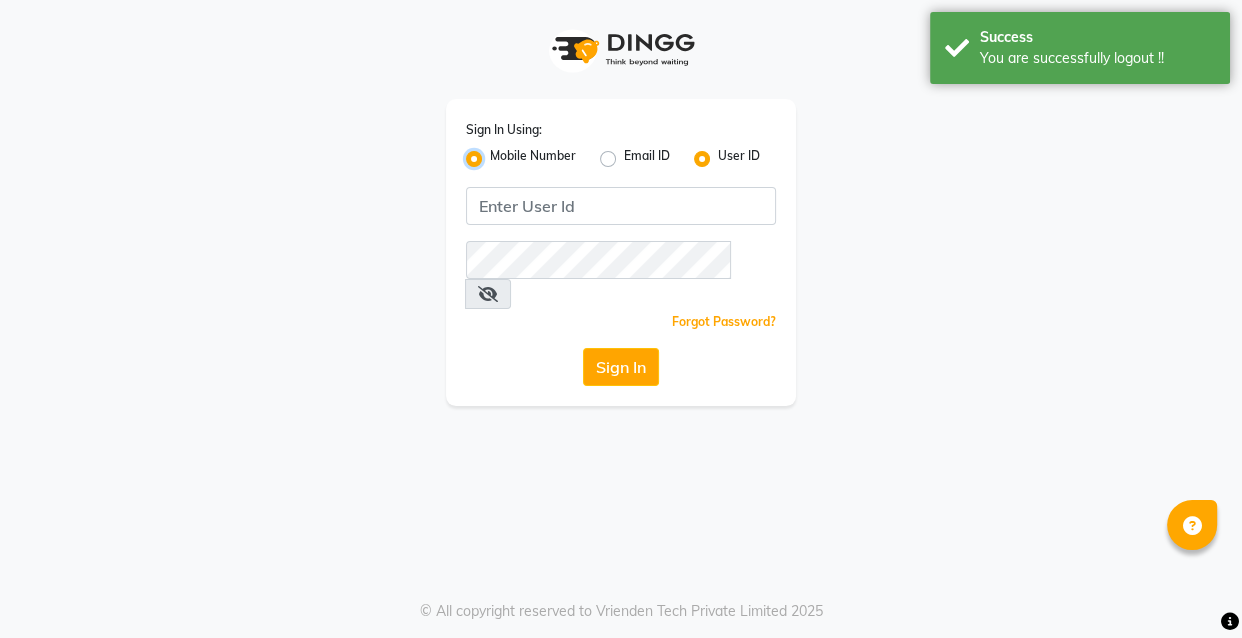 radio on "false" 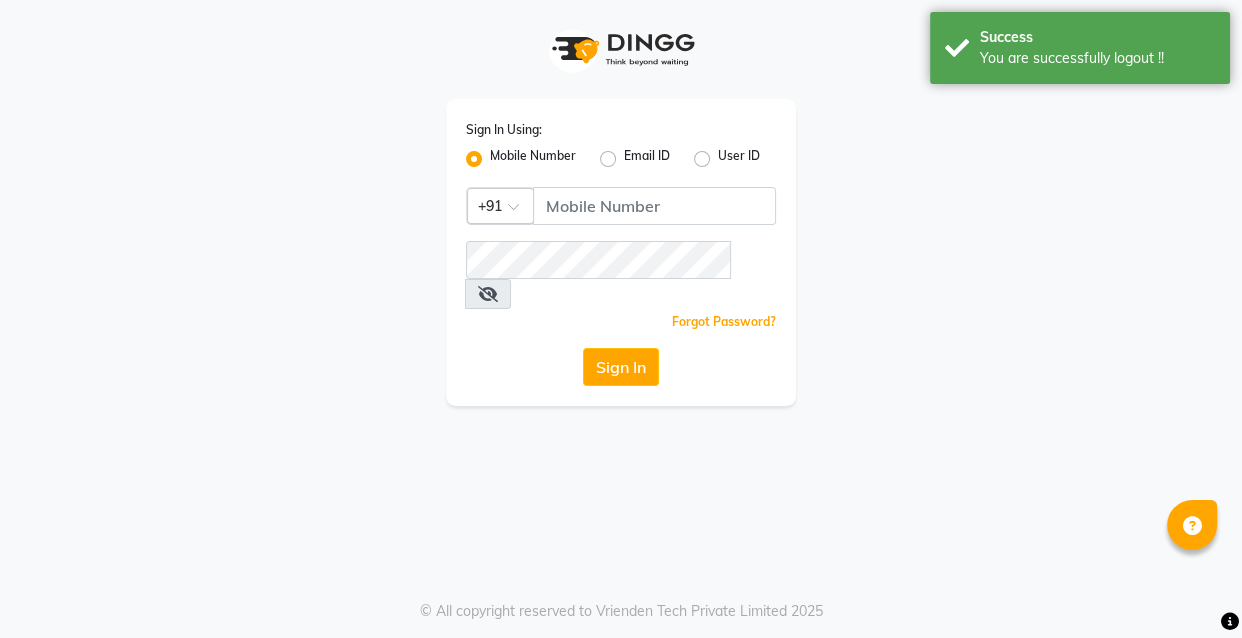 click 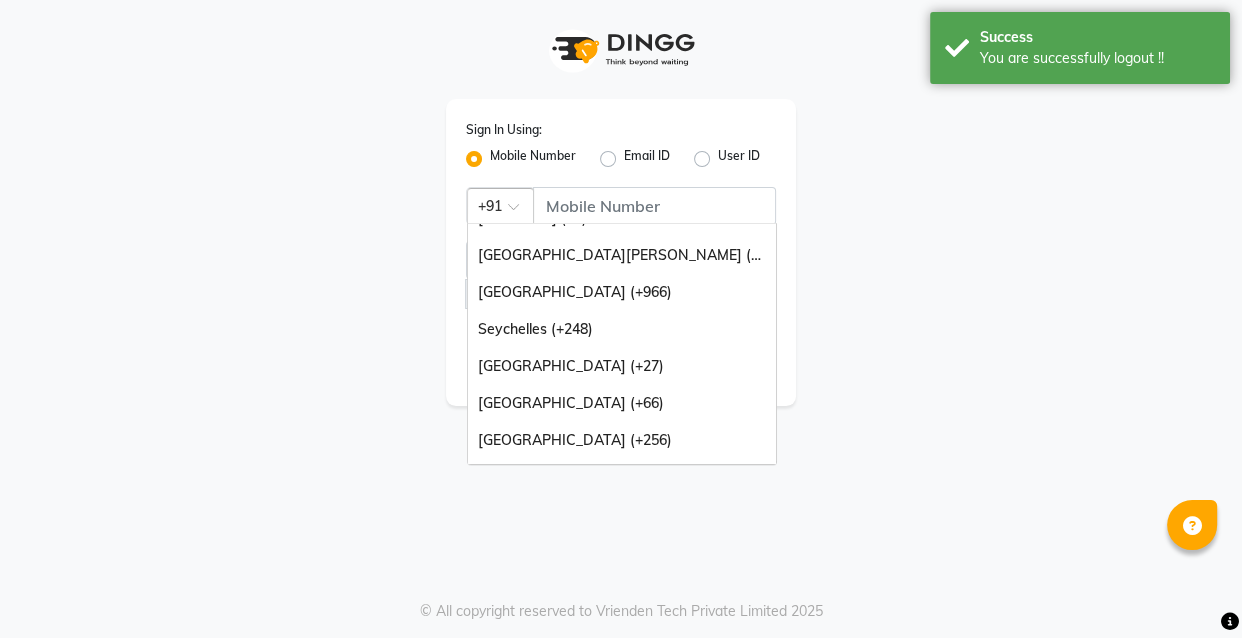 scroll, scrollTop: 500, scrollLeft: 0, axis: vertical 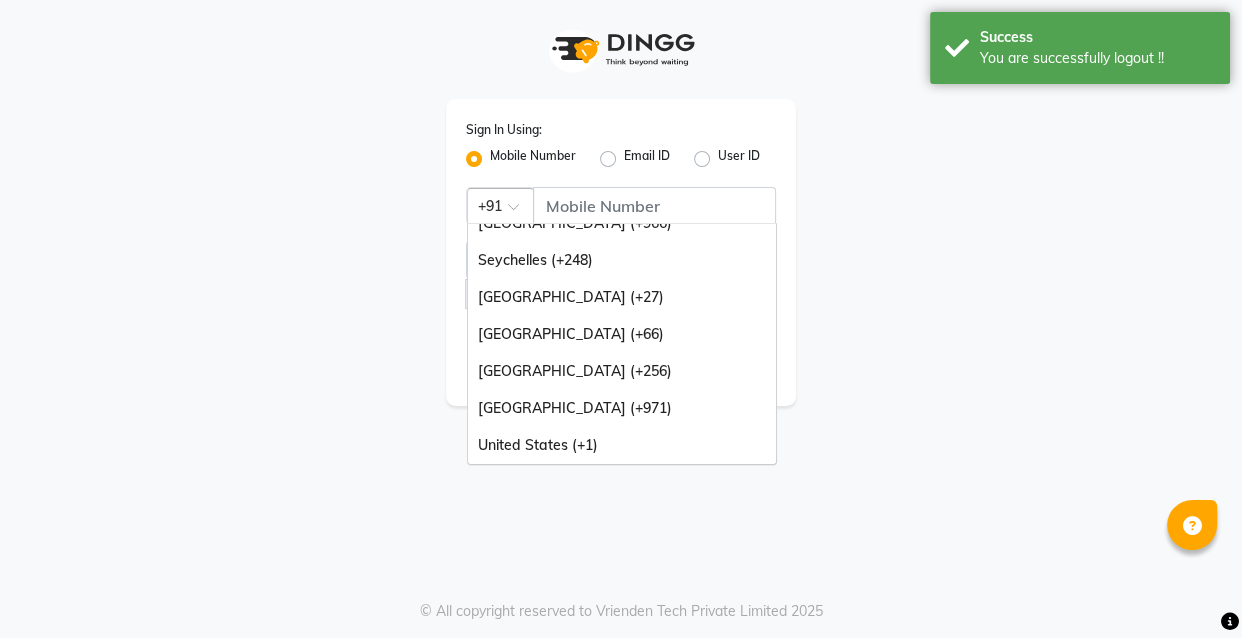 click on "[GEOGRAPHIC_DATA] (+971)" at bounding box center (622, 408) 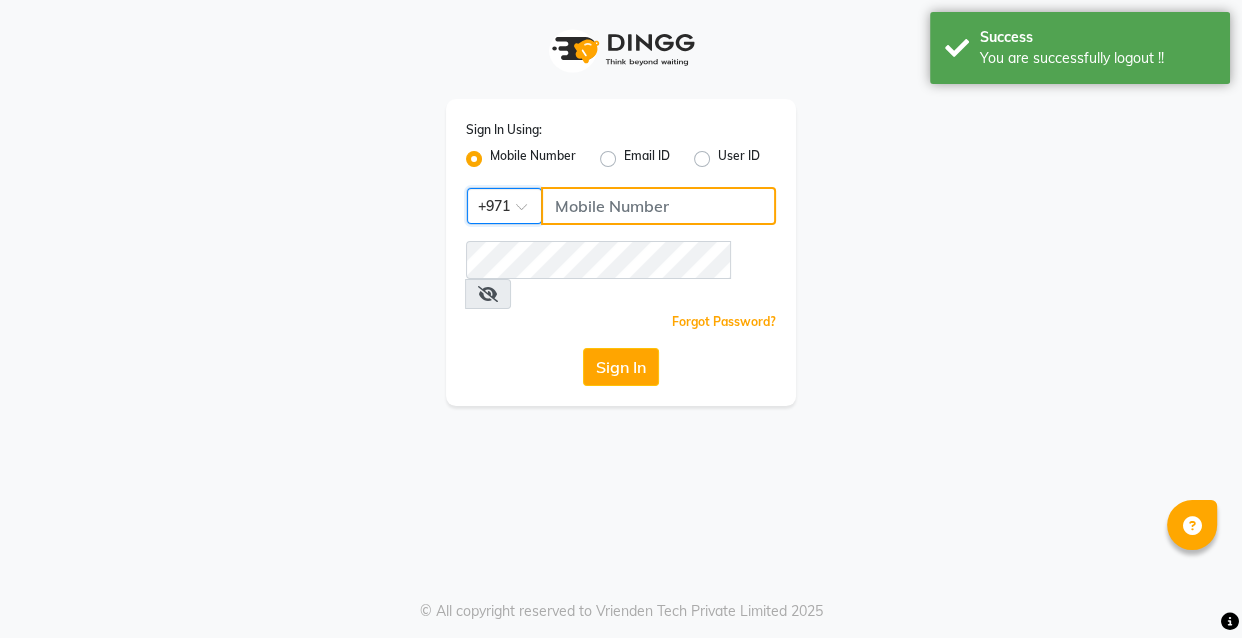 click 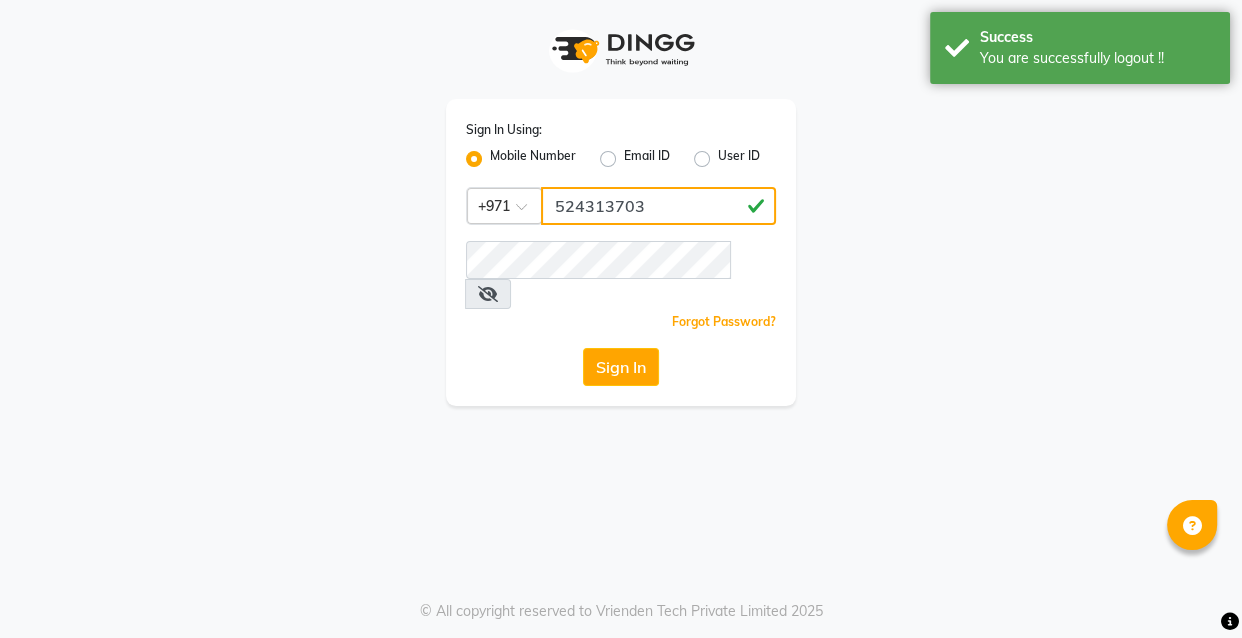 type on "524313703" 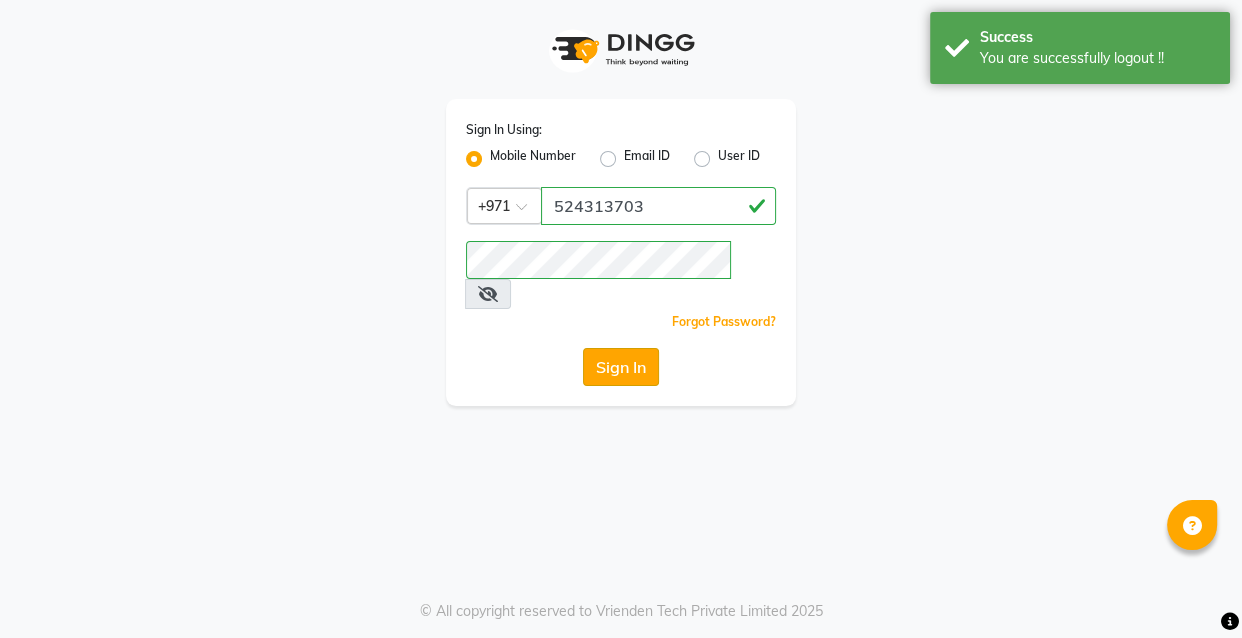click on "Sign In" 